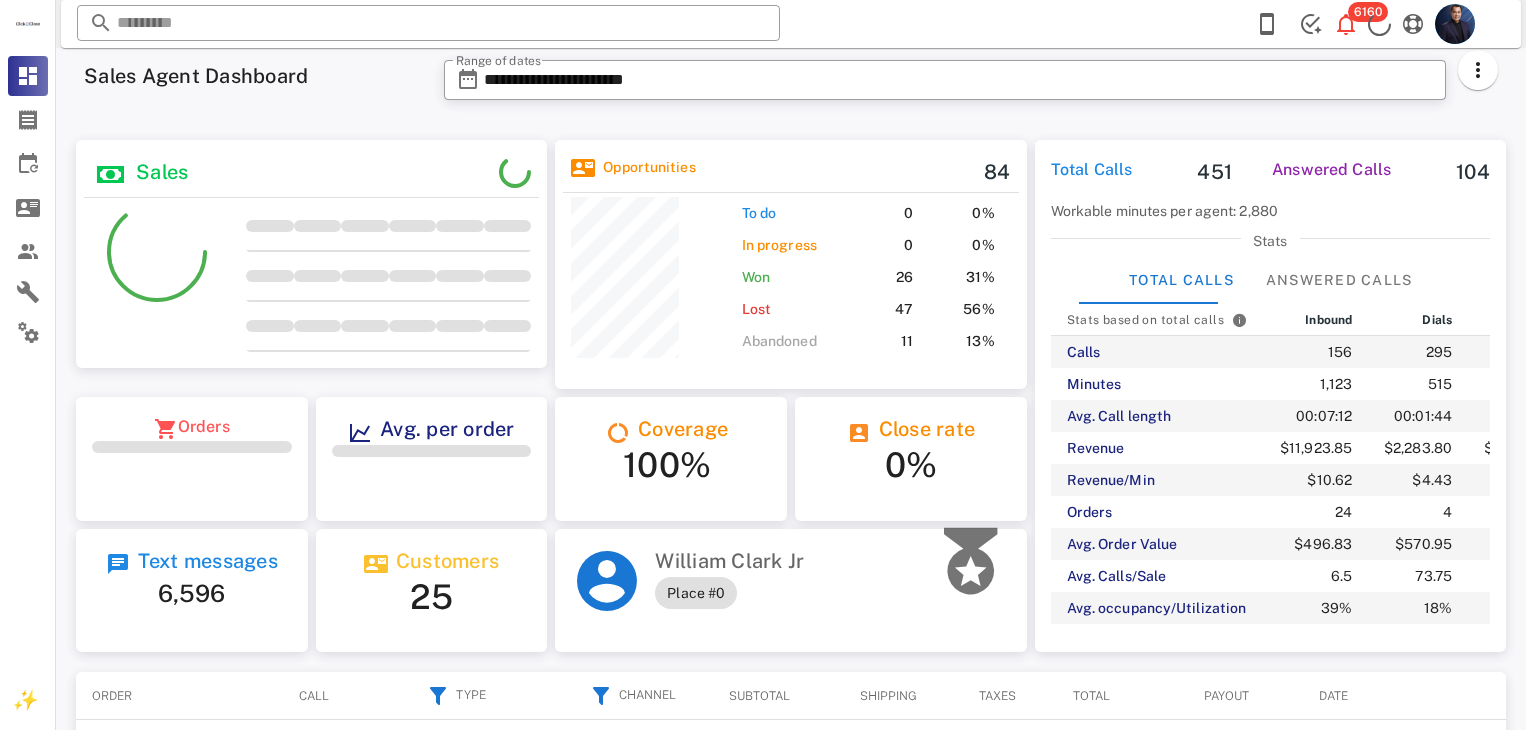 scroll, scrollTop: 0, scrollLeft: 0, axis: both 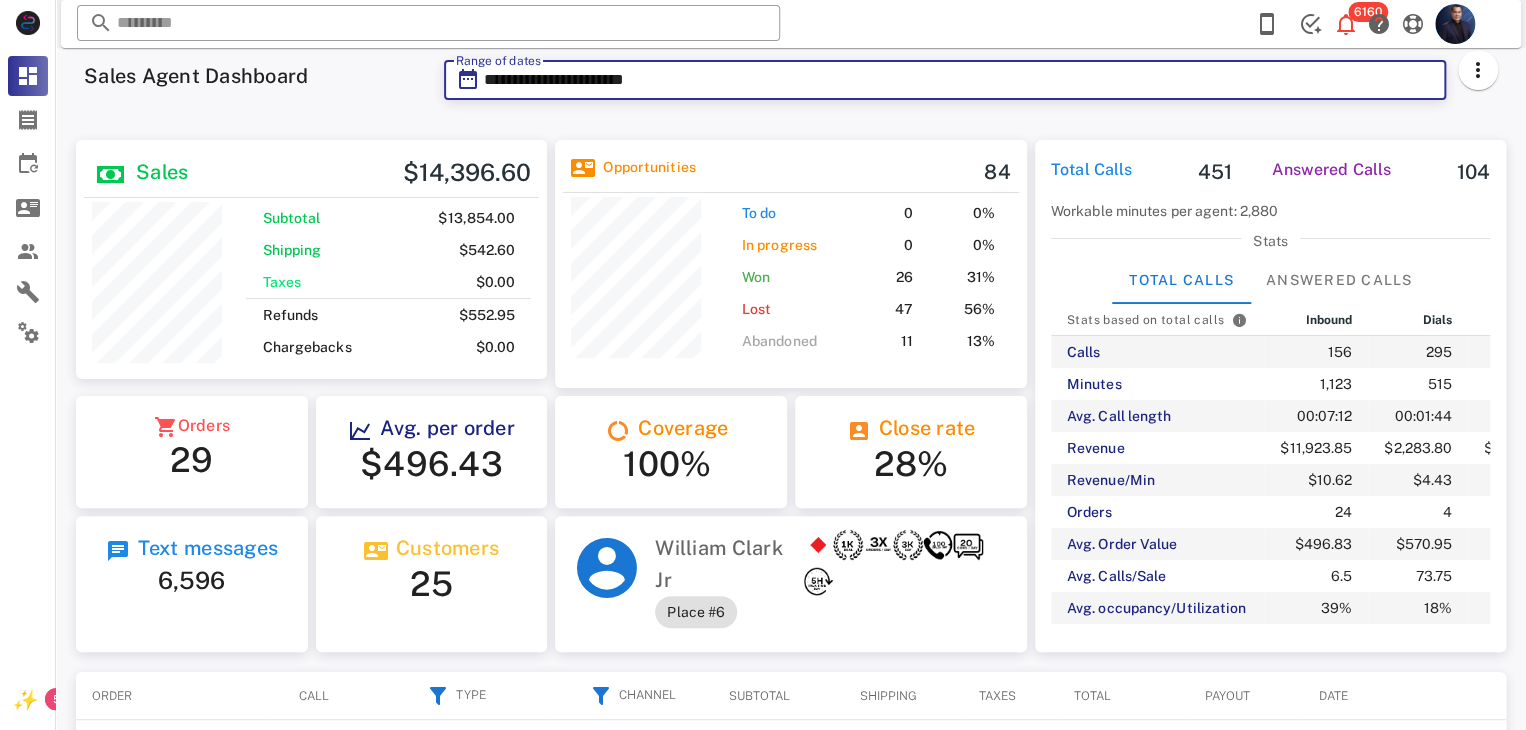 click on "**********" at bounding box center [959, 80] 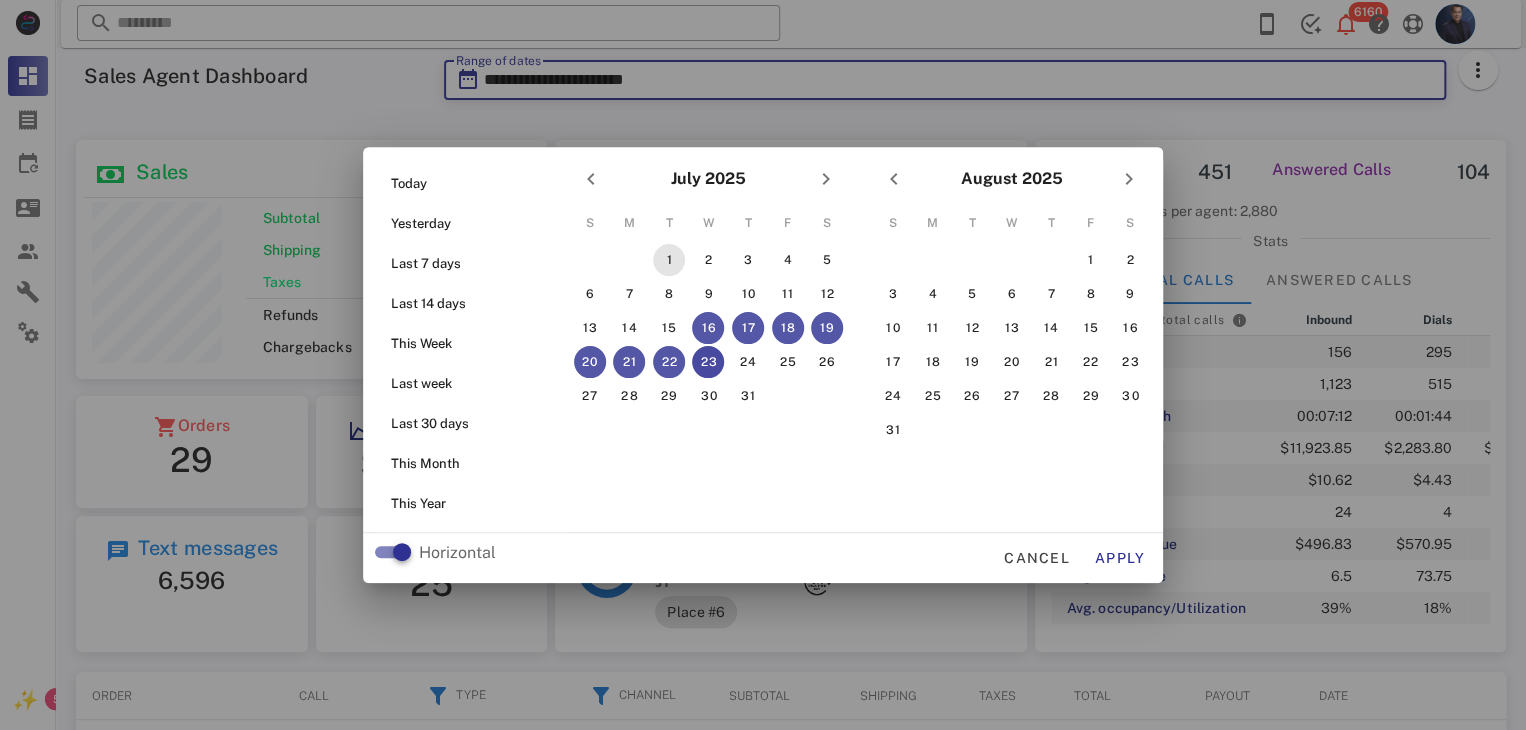click on "1" at bounding box center [669, 260] 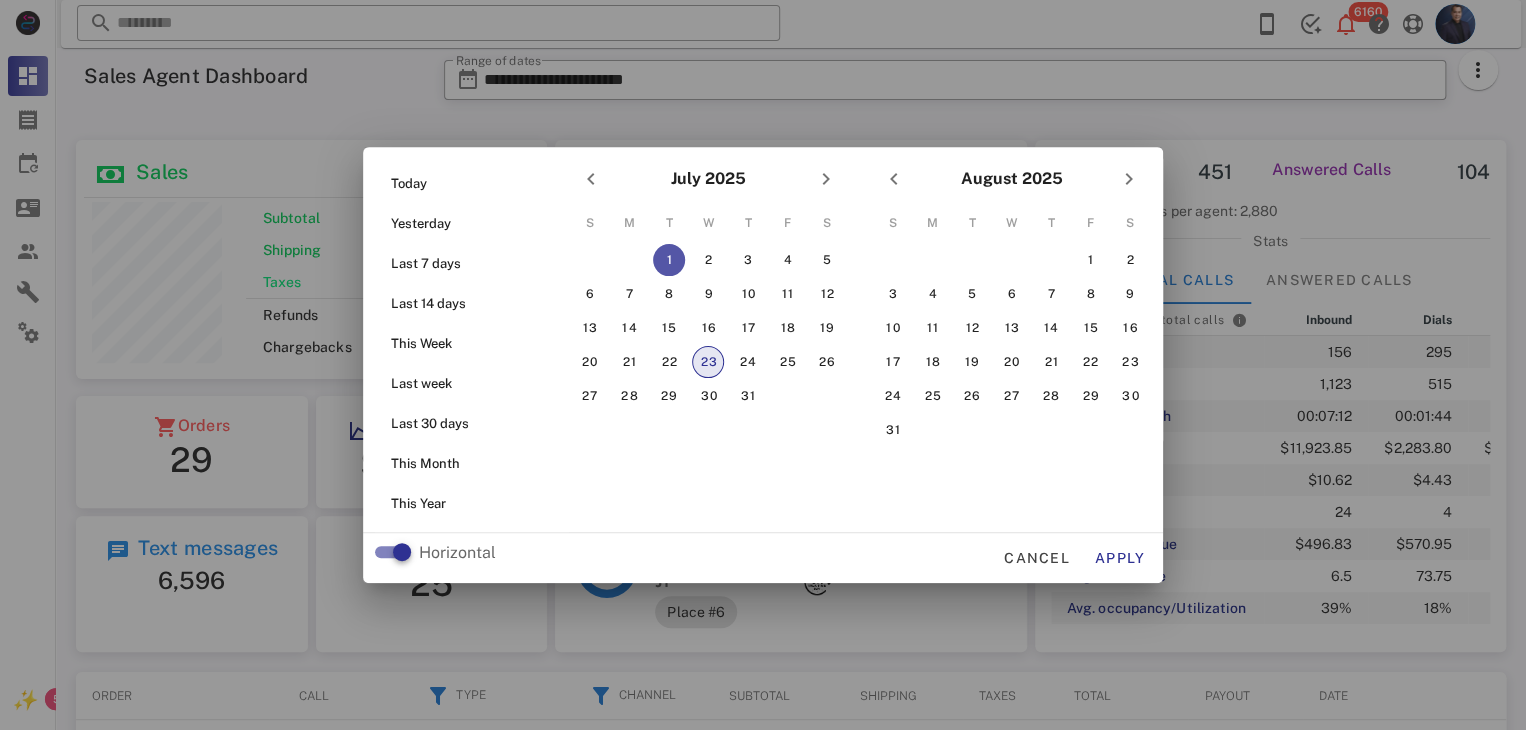 click on "23" at bounding box center (708, 362) 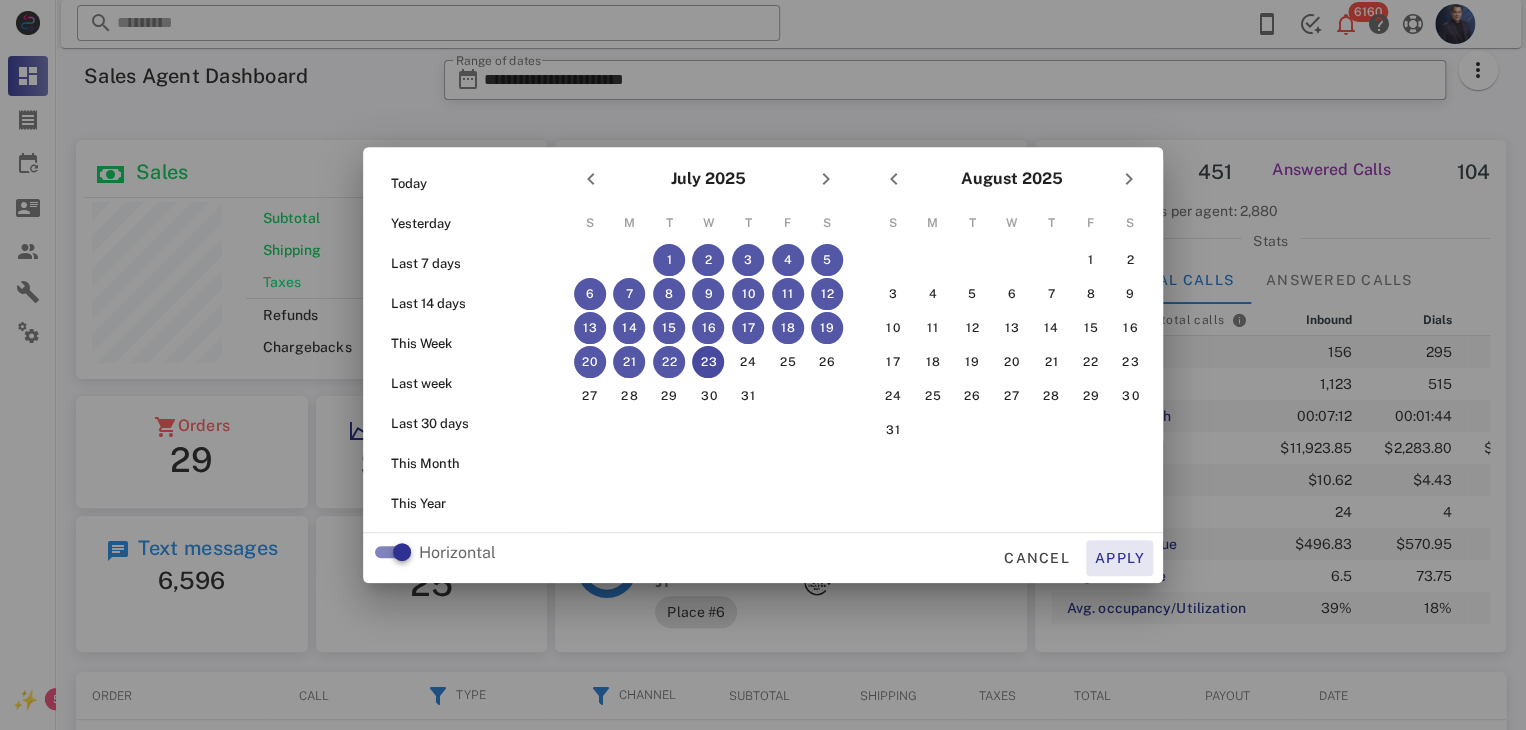 click on "Apply" at bounding box center [1120, 558] 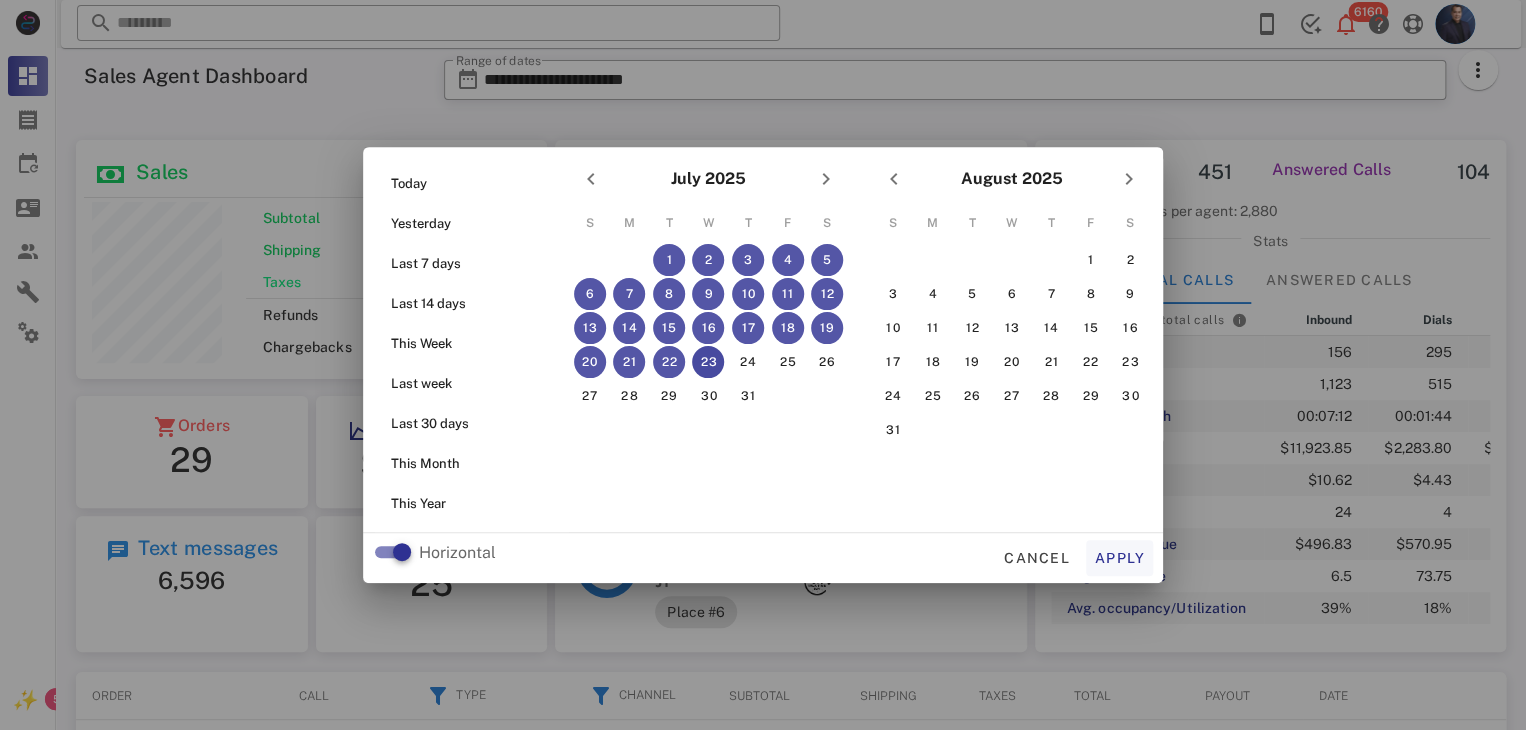 type on "**********" 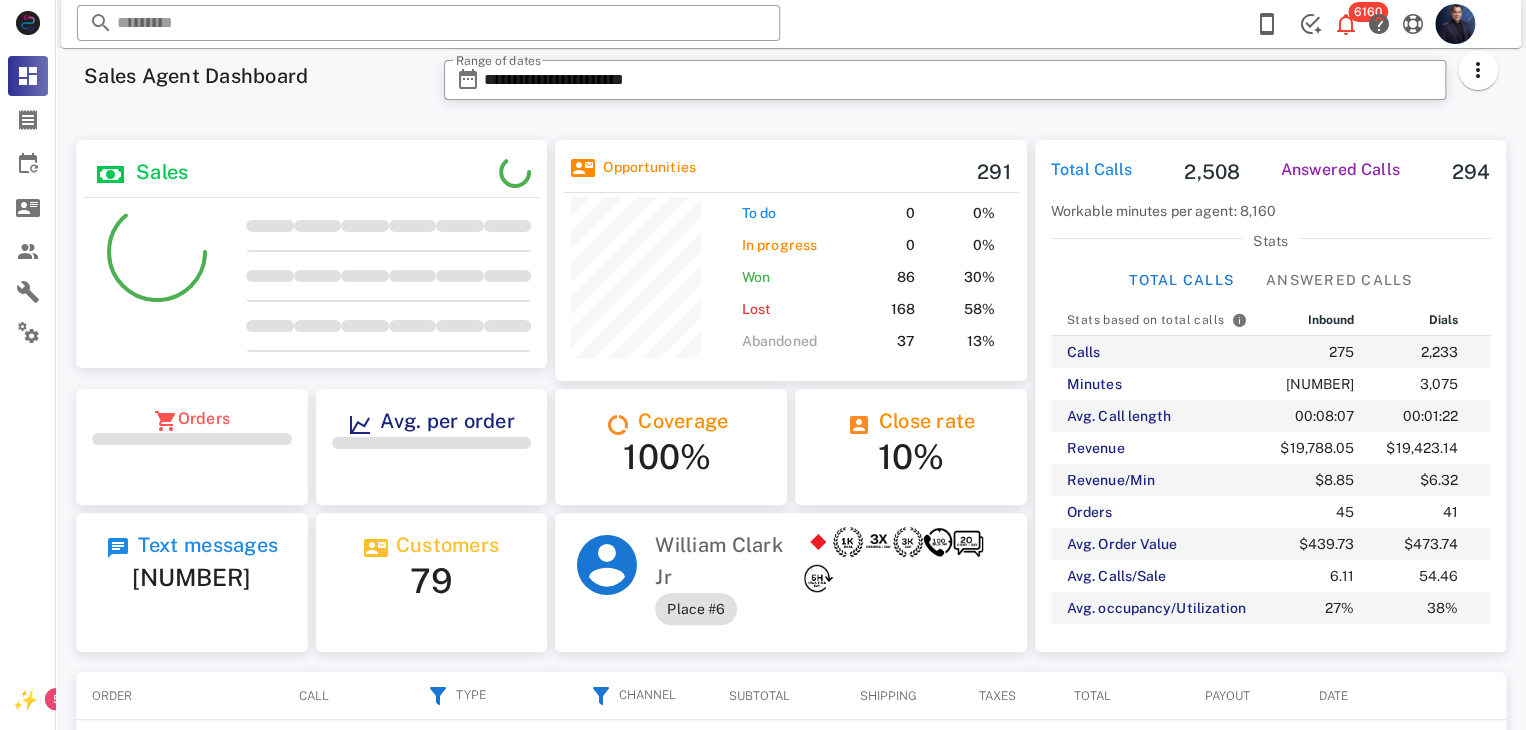 scroll, scrollTop: 999752, scrollLeft: 999528, axis: both 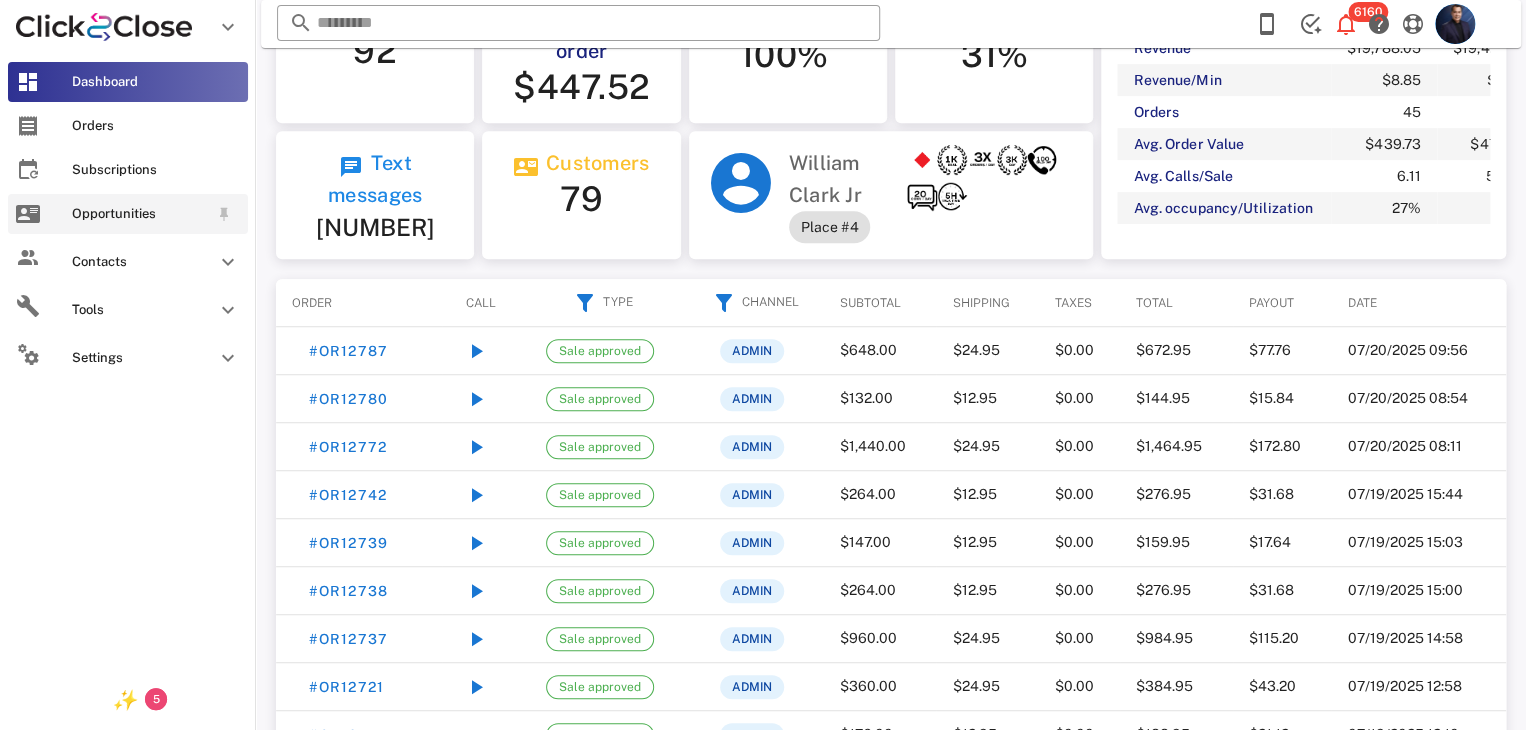 click on "Opportunities" at bounding box center (140, 214) 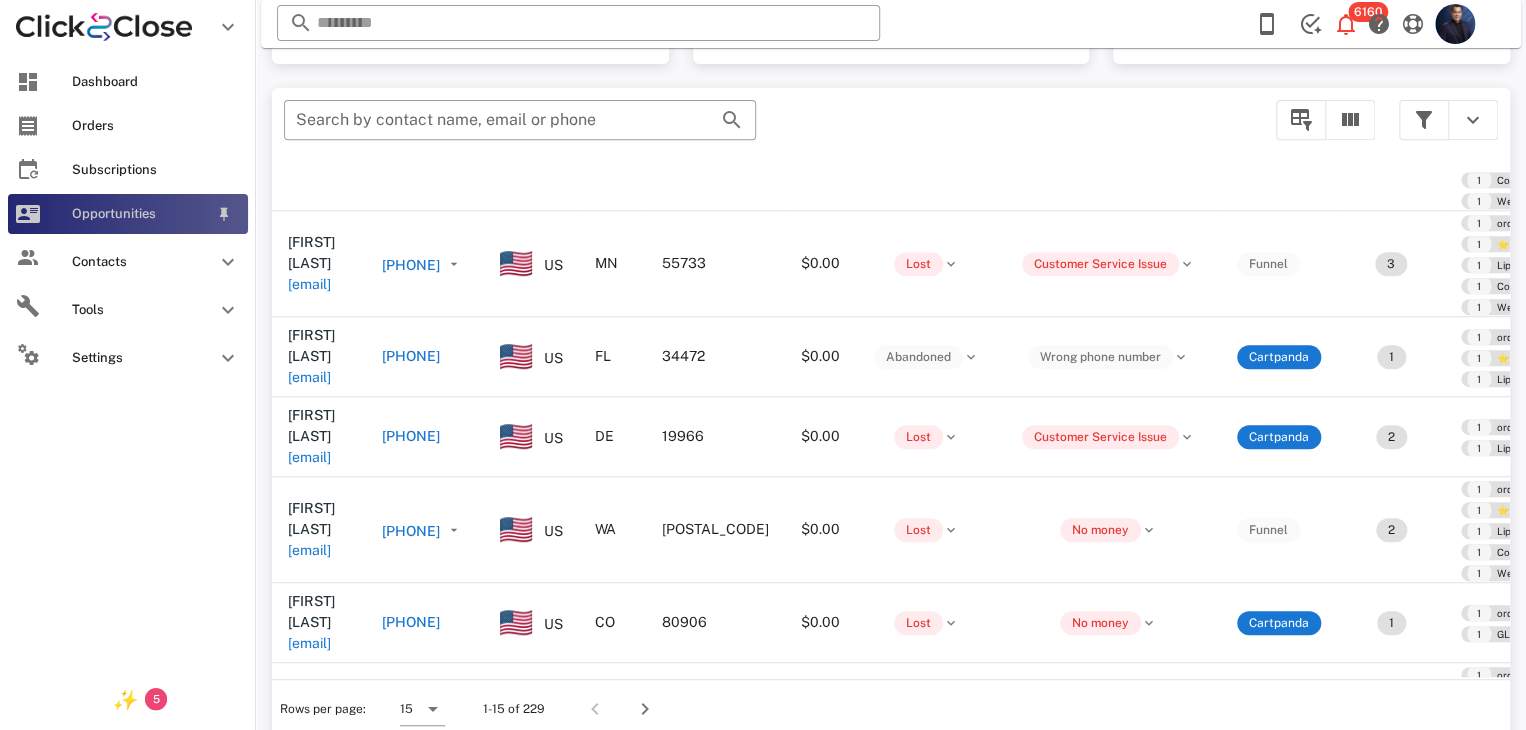 click on "Opportunities" at bounding box center (128, 214) 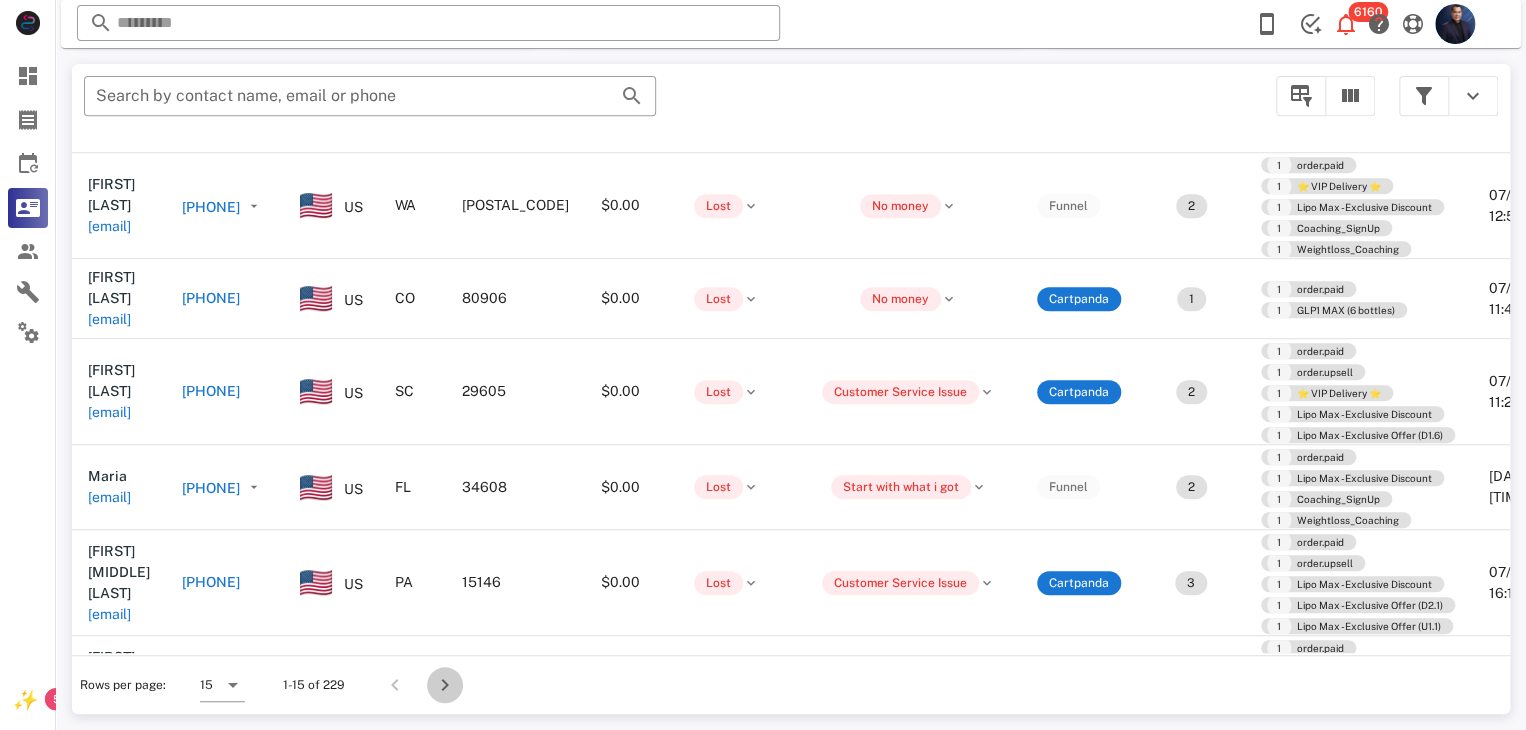 click at bounding box center [445, 685] 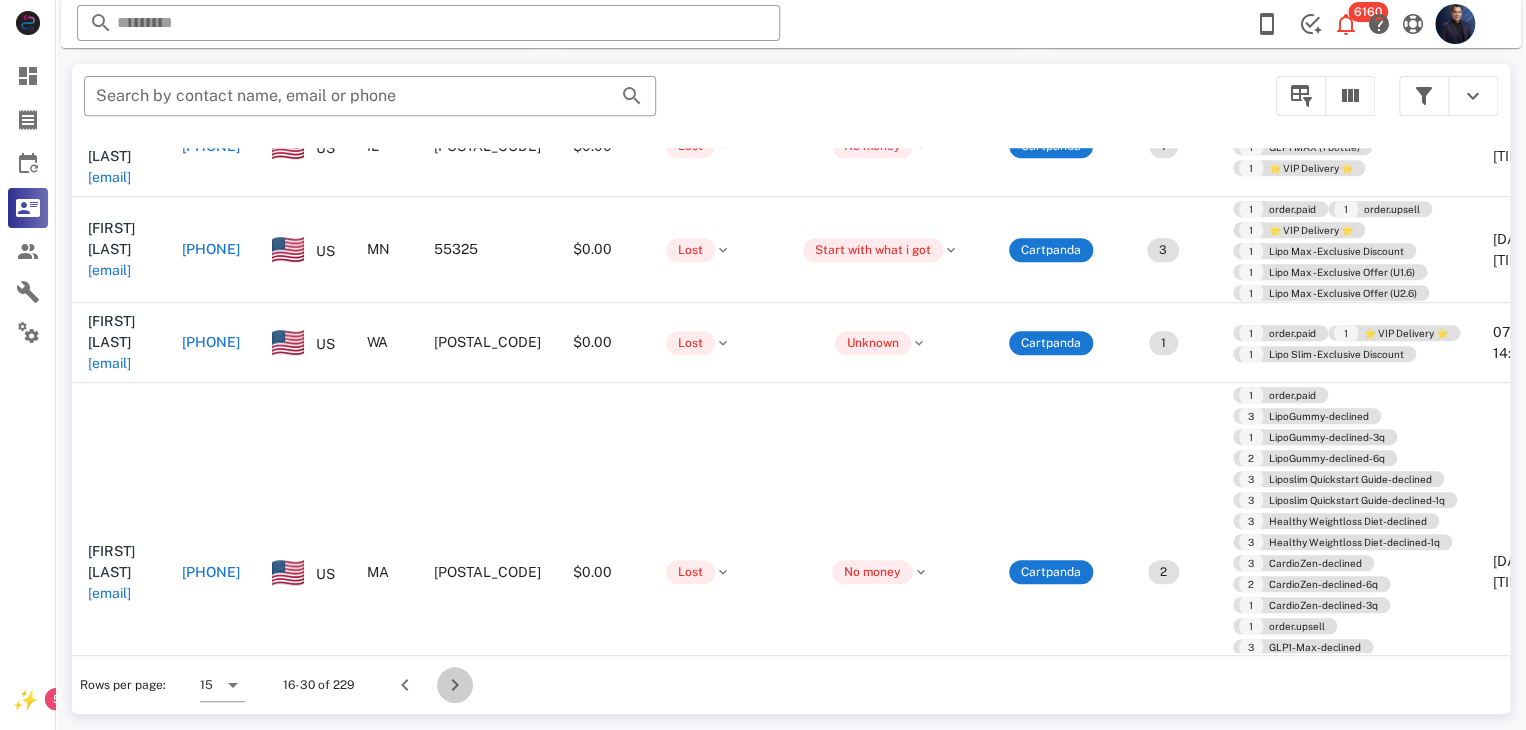 click at bounding box center [519, 685] 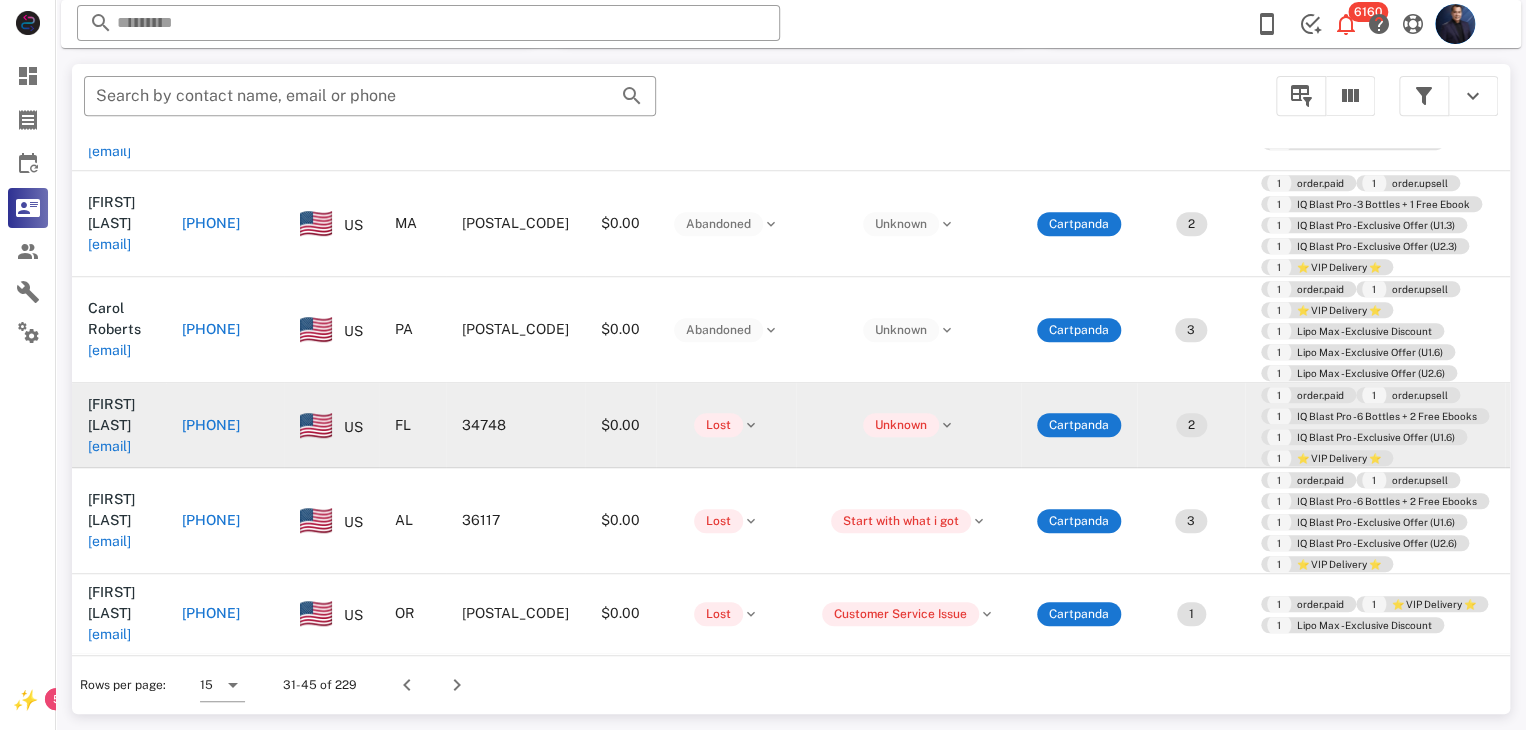 click on "+13213323789" at bounding box center [204, 425] 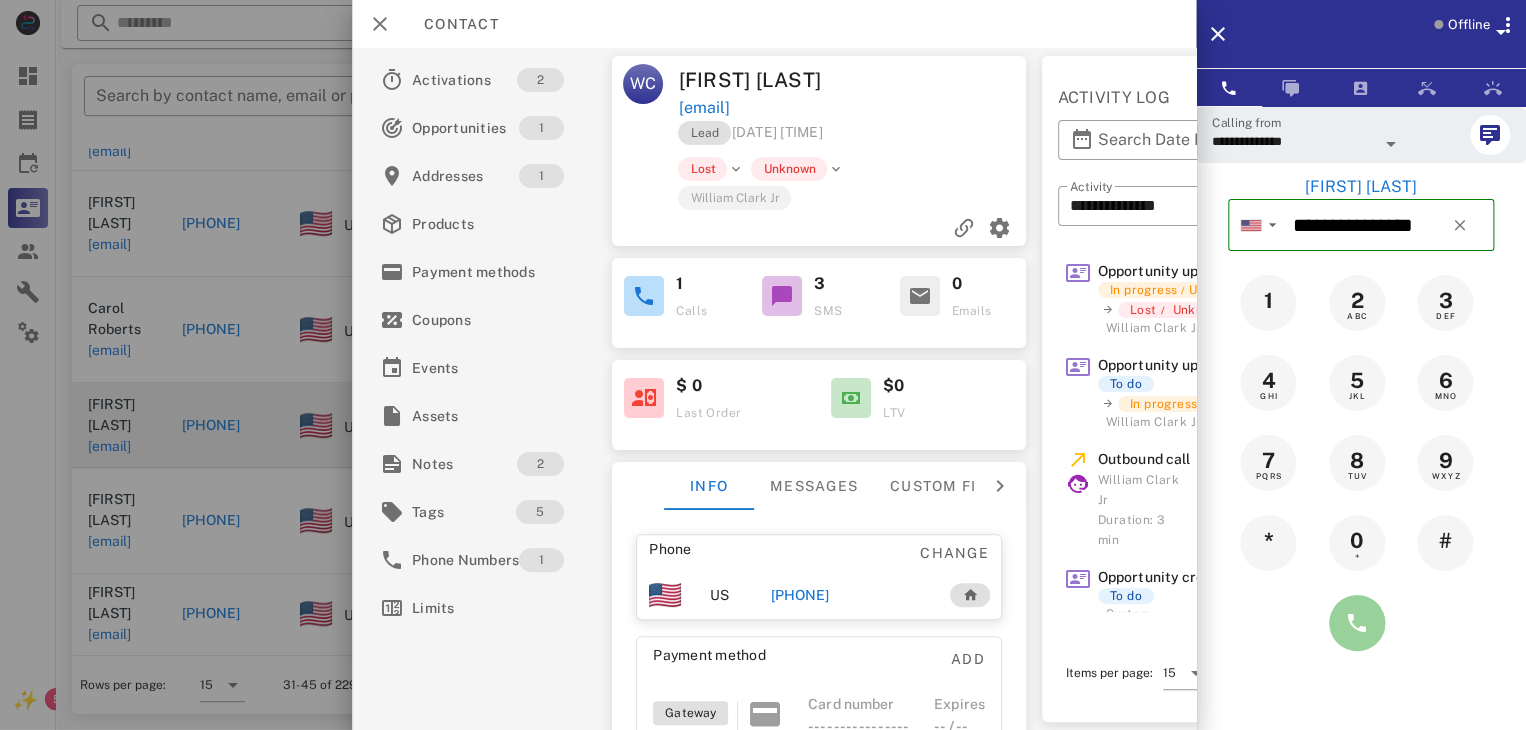 click at bounding box center [1357, 623] 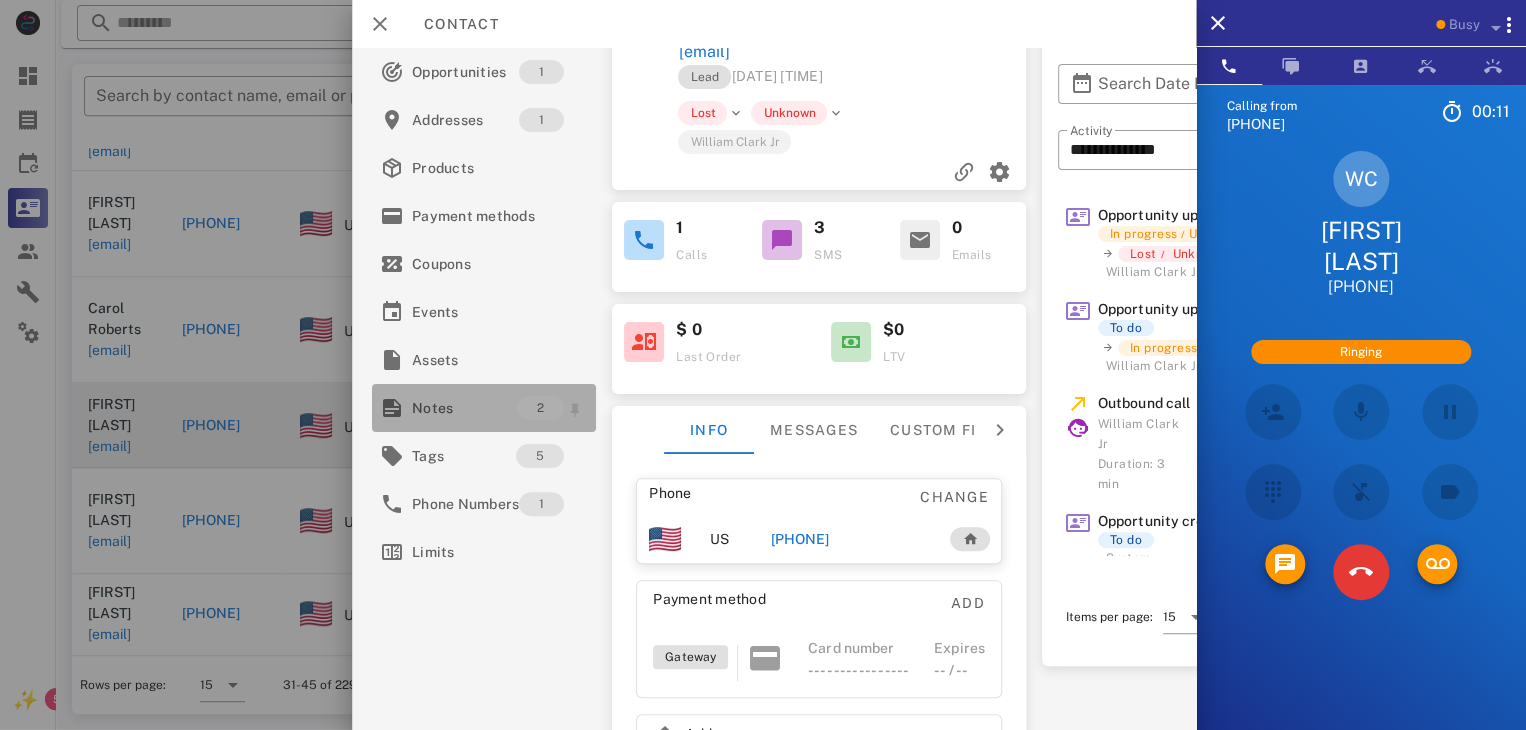 click on "Notes" at bounding box center (464, 408) 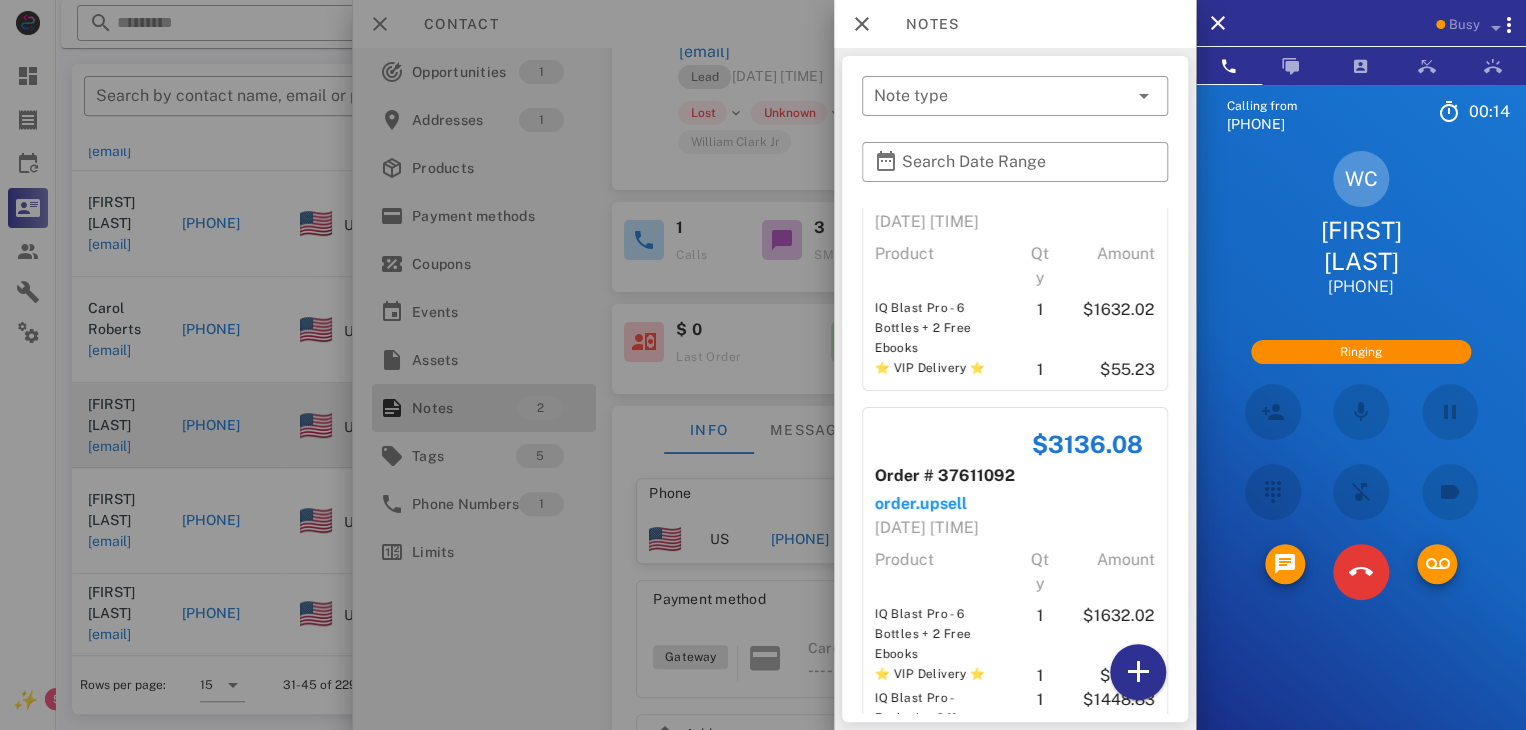 scroll, scrollTop: 178, scrollLeft: 0, axis: vertical 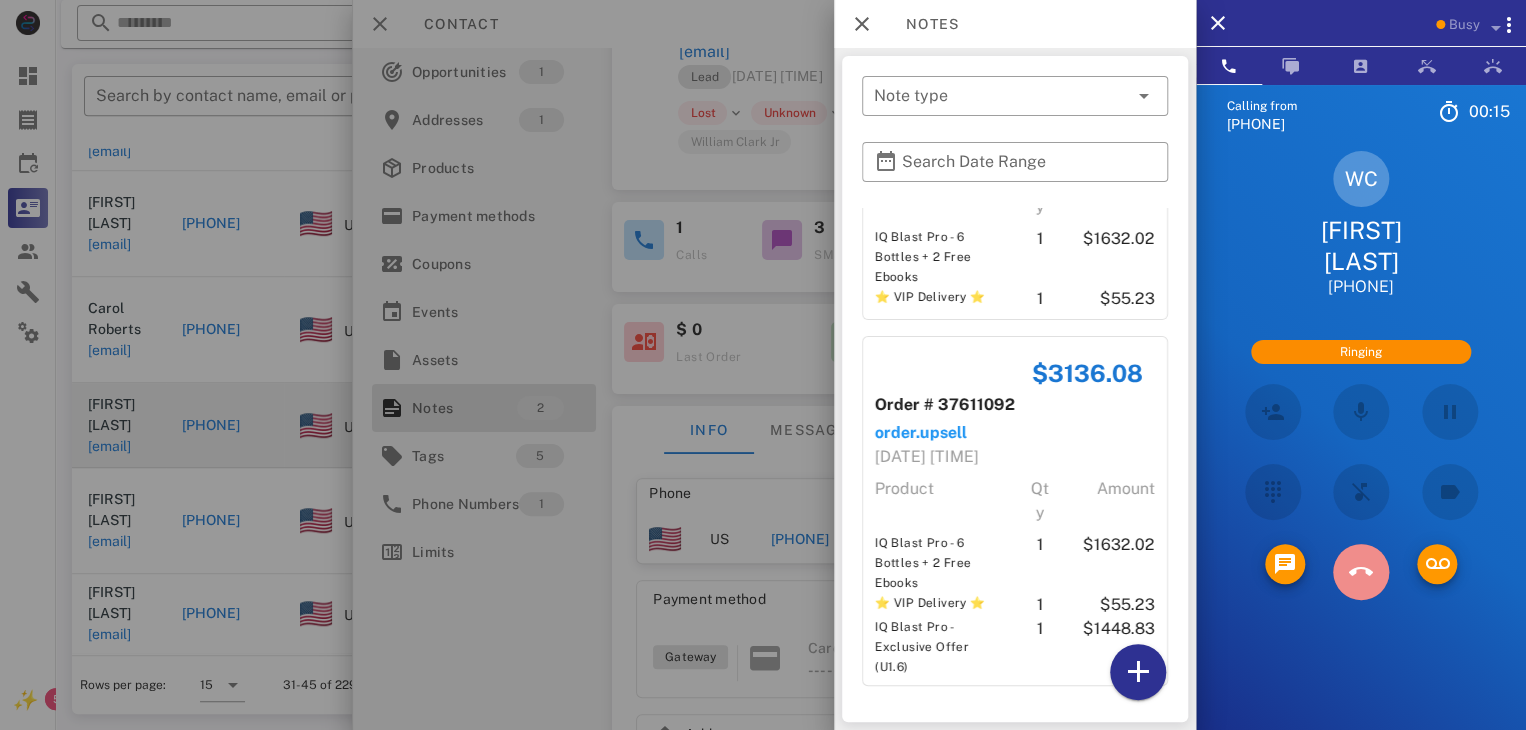 click at bounding box center [1361, 572] 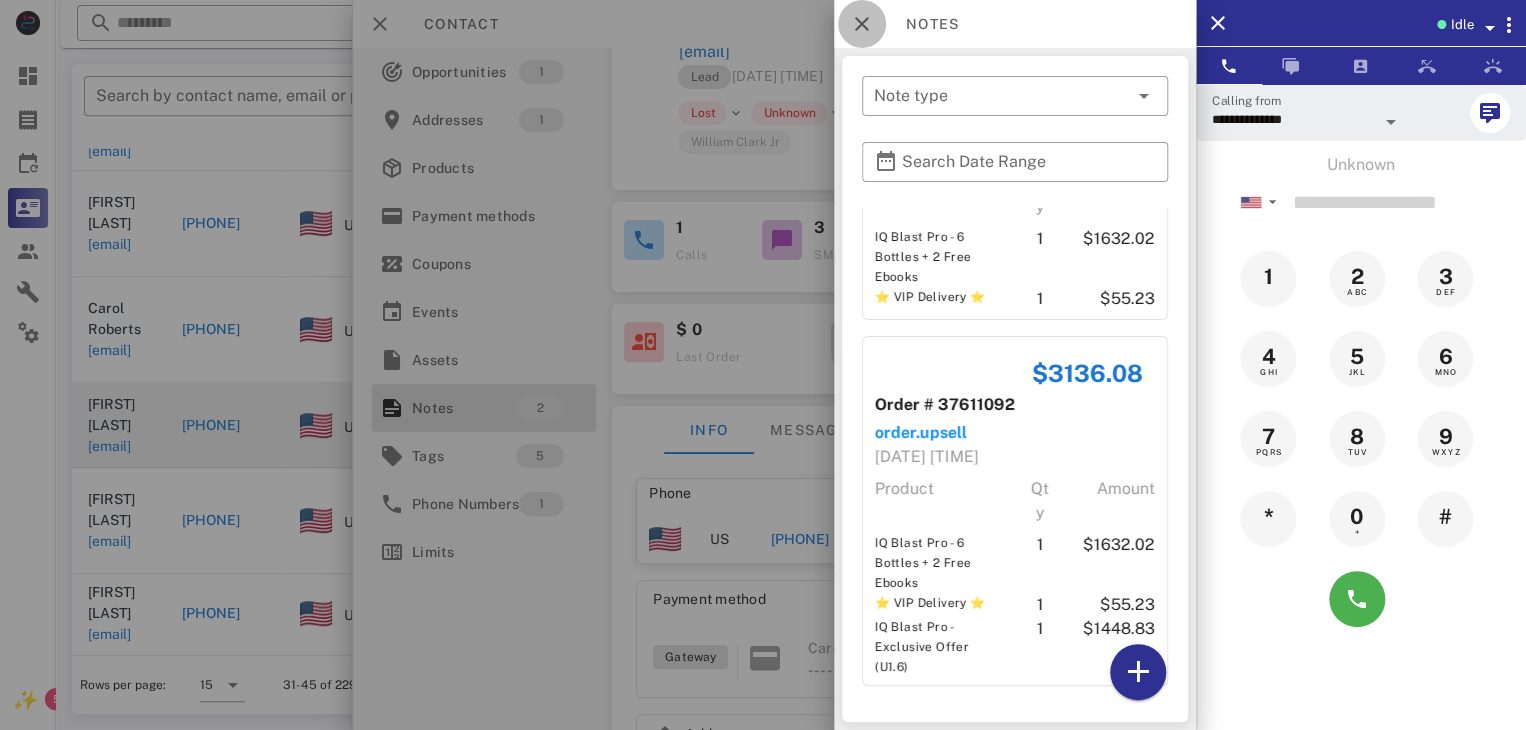 click at bounding box center (862, 24) 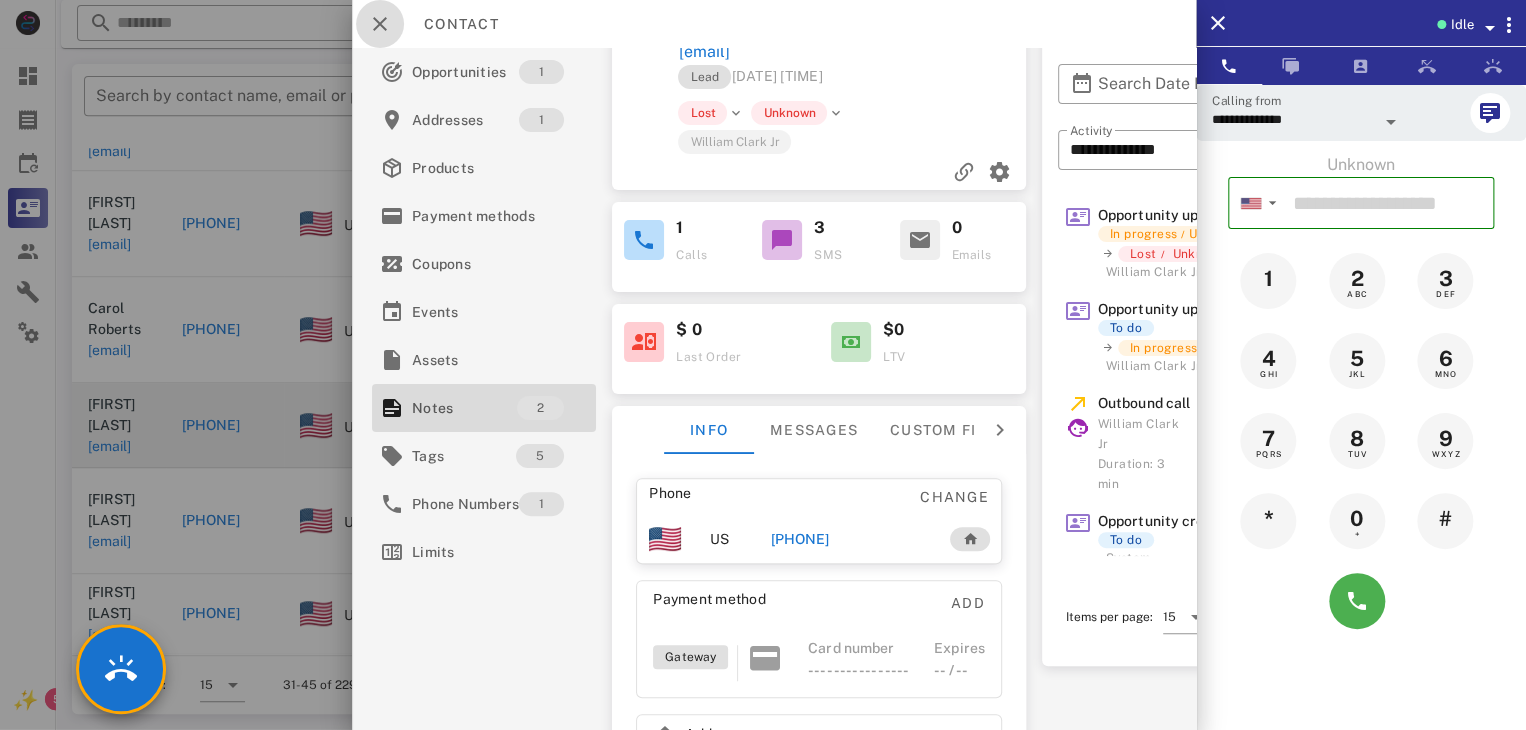 click at bounding box center [380, 24] 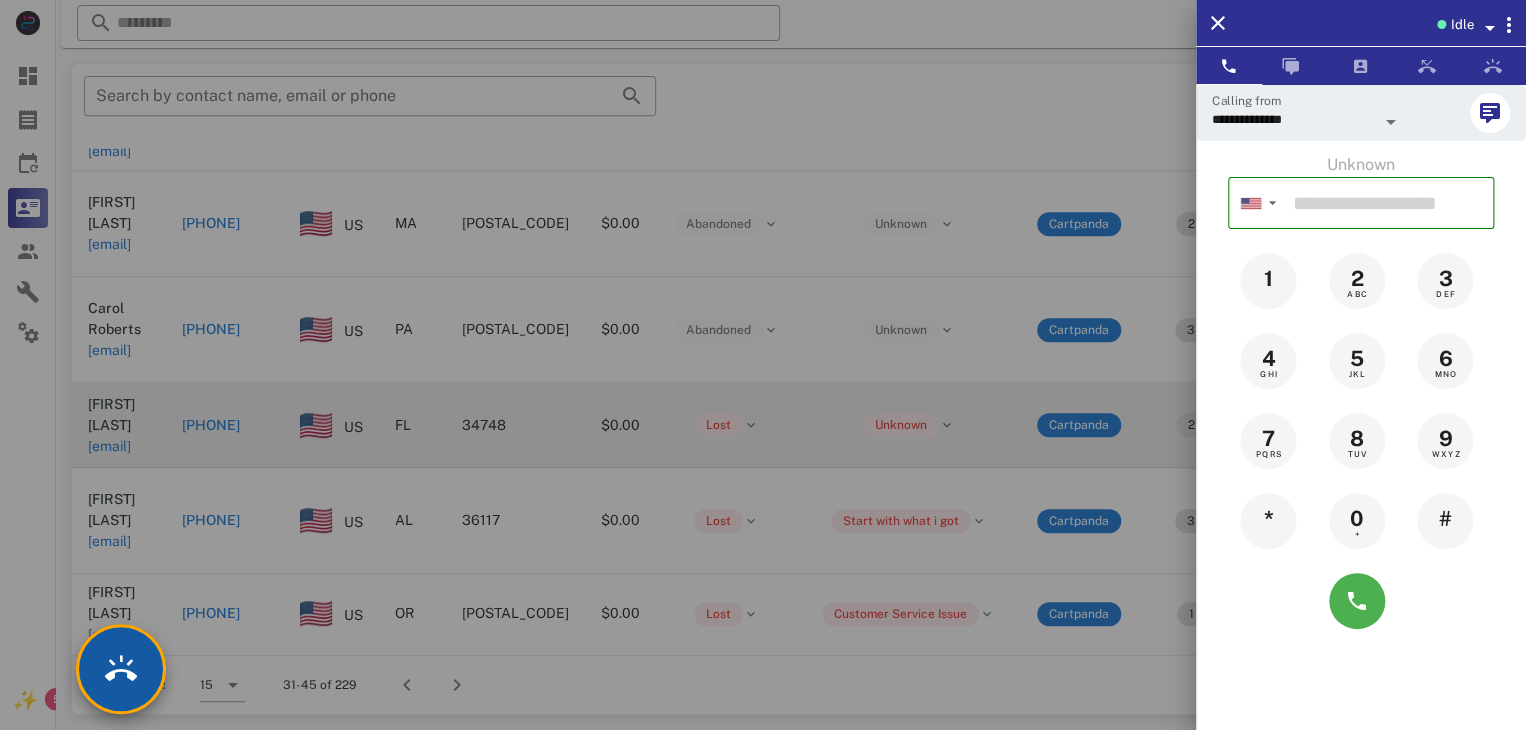 click at bounding box center (121, 669) 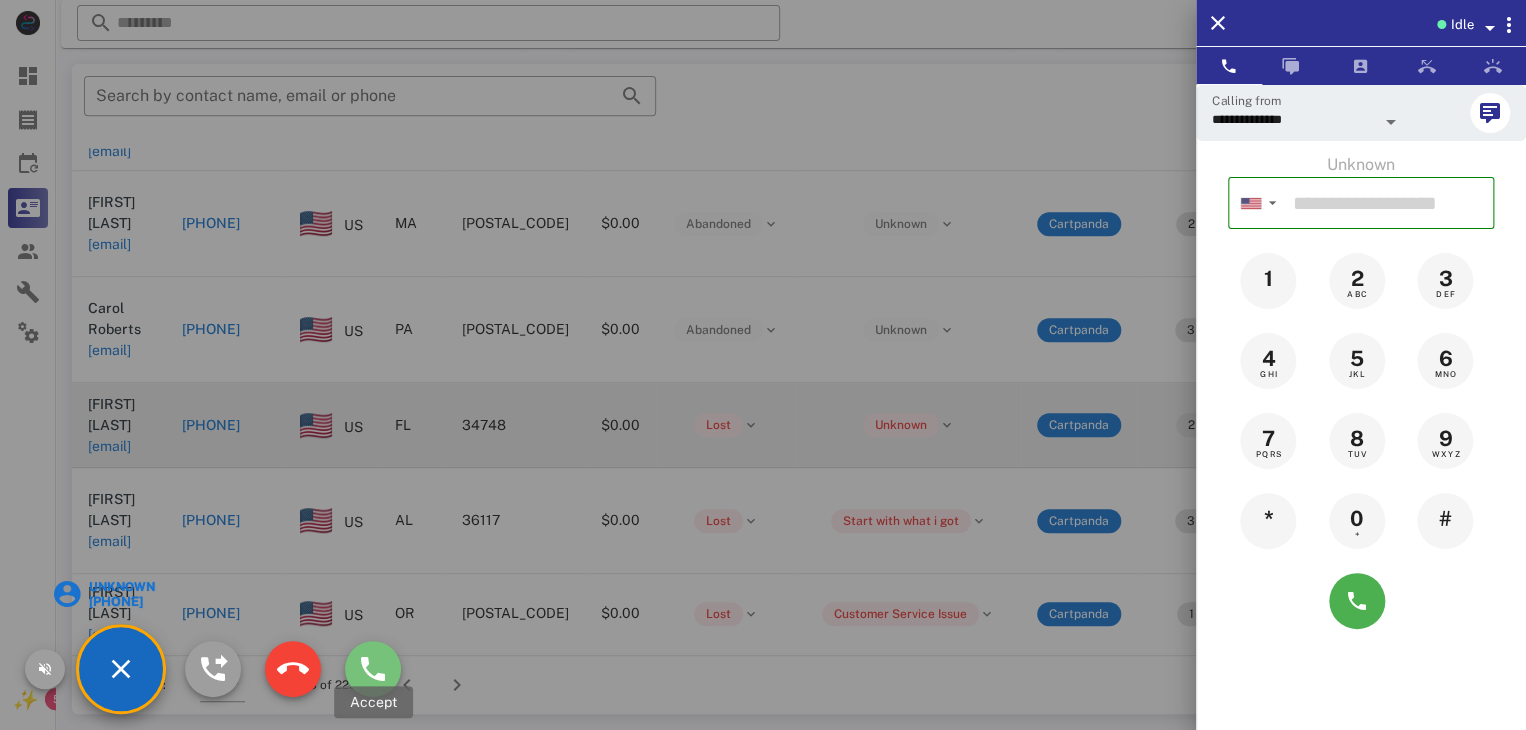 click at bounding box center (373, 669) 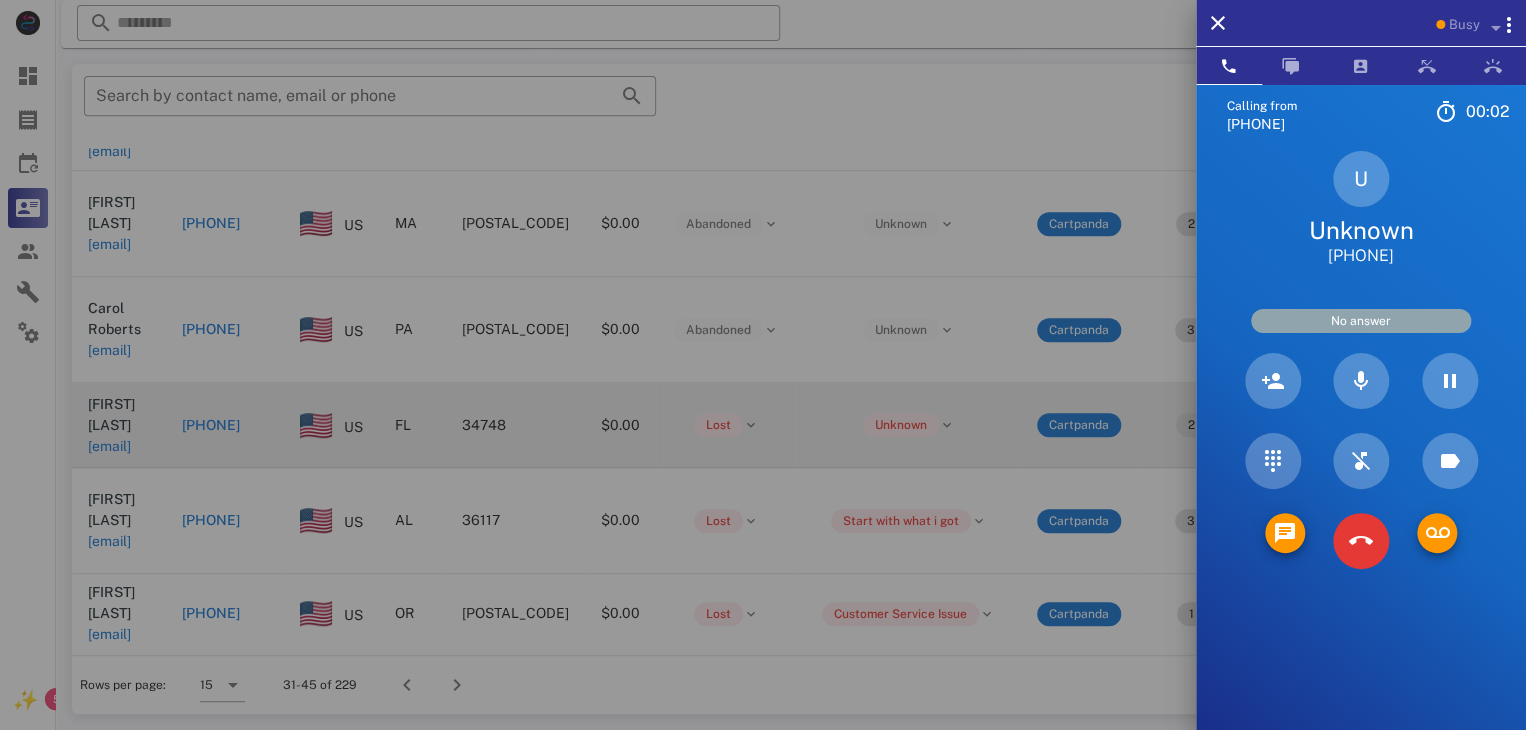 click at bounding box center [763, 365] 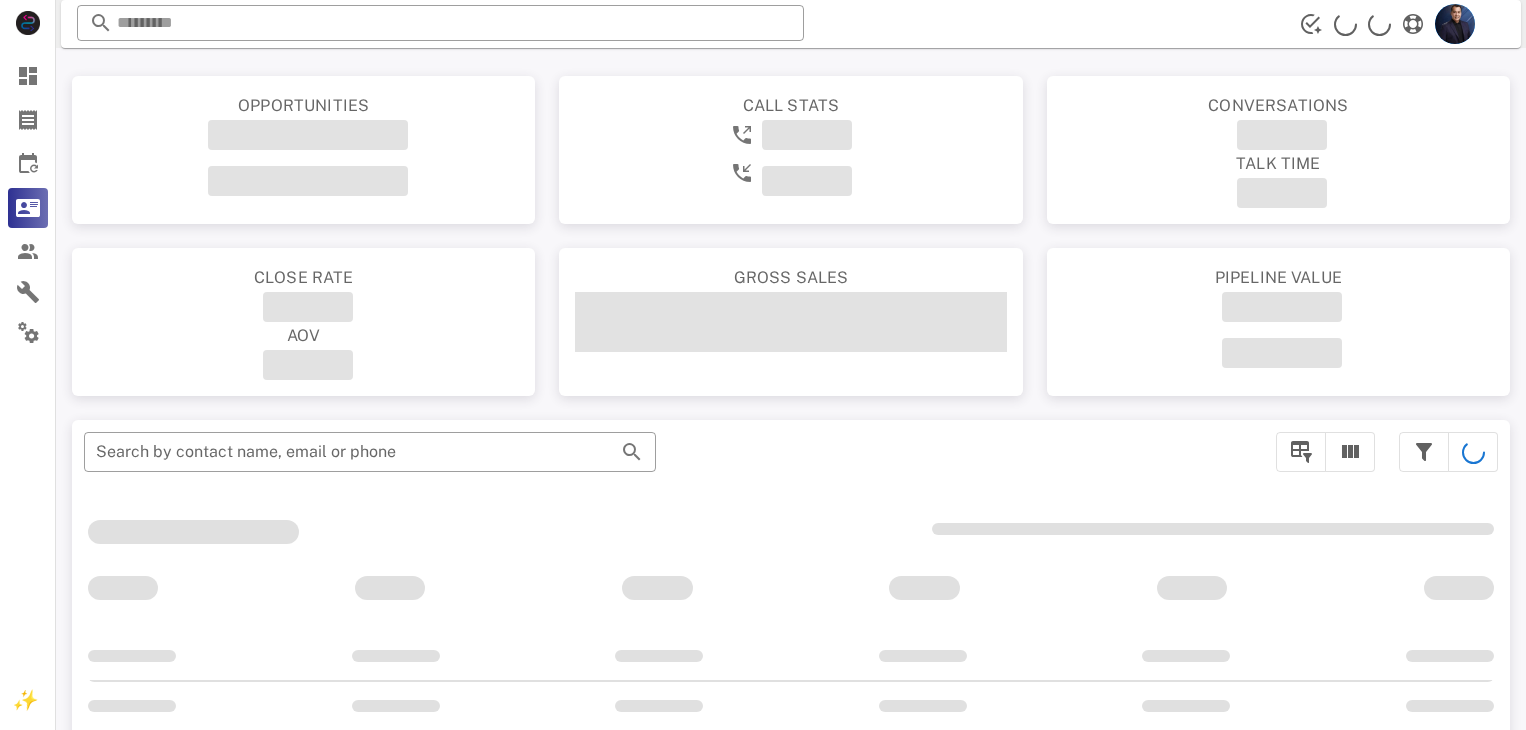 scroll, scrollTop: 0, scrollLeft: 0, axis: both 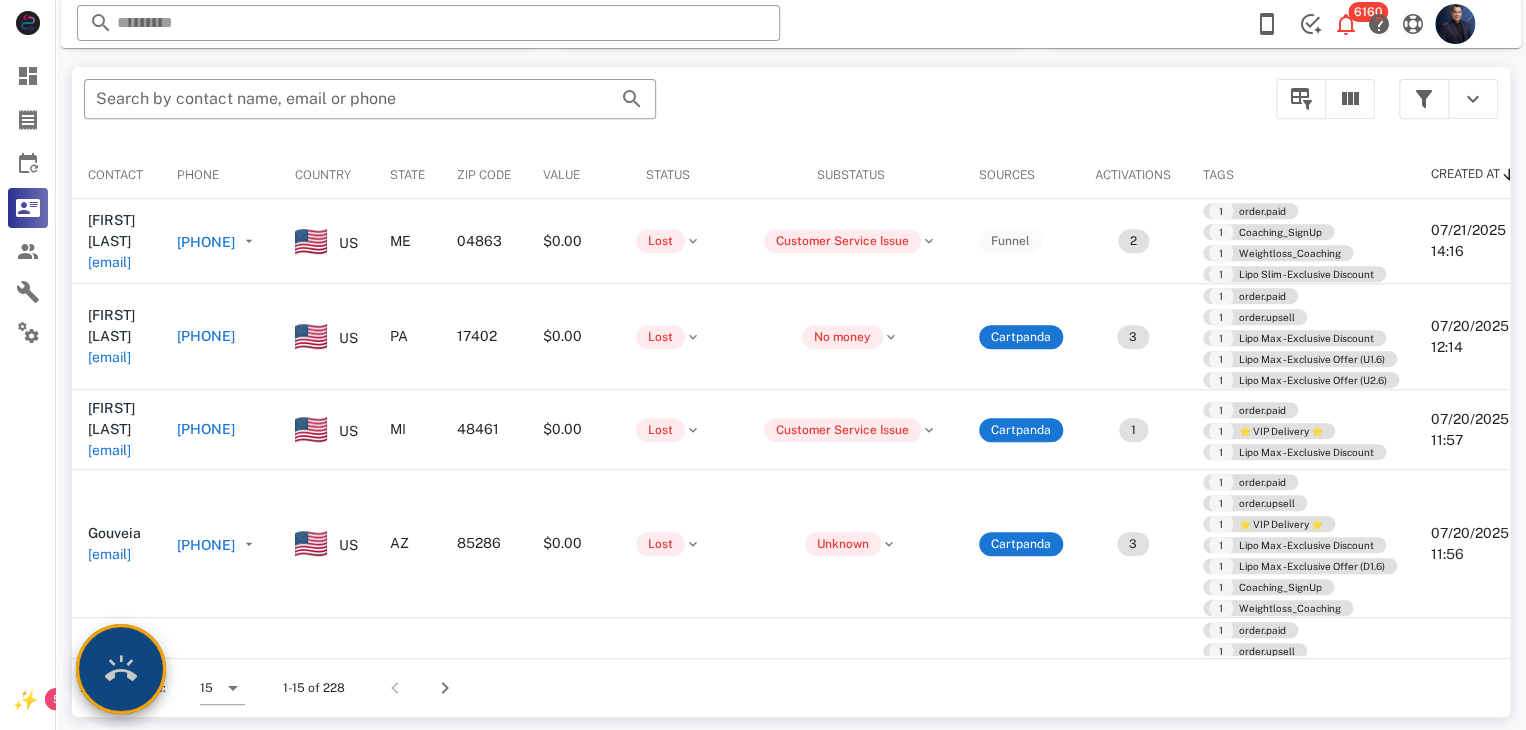 click at bounding box center [121, 669] 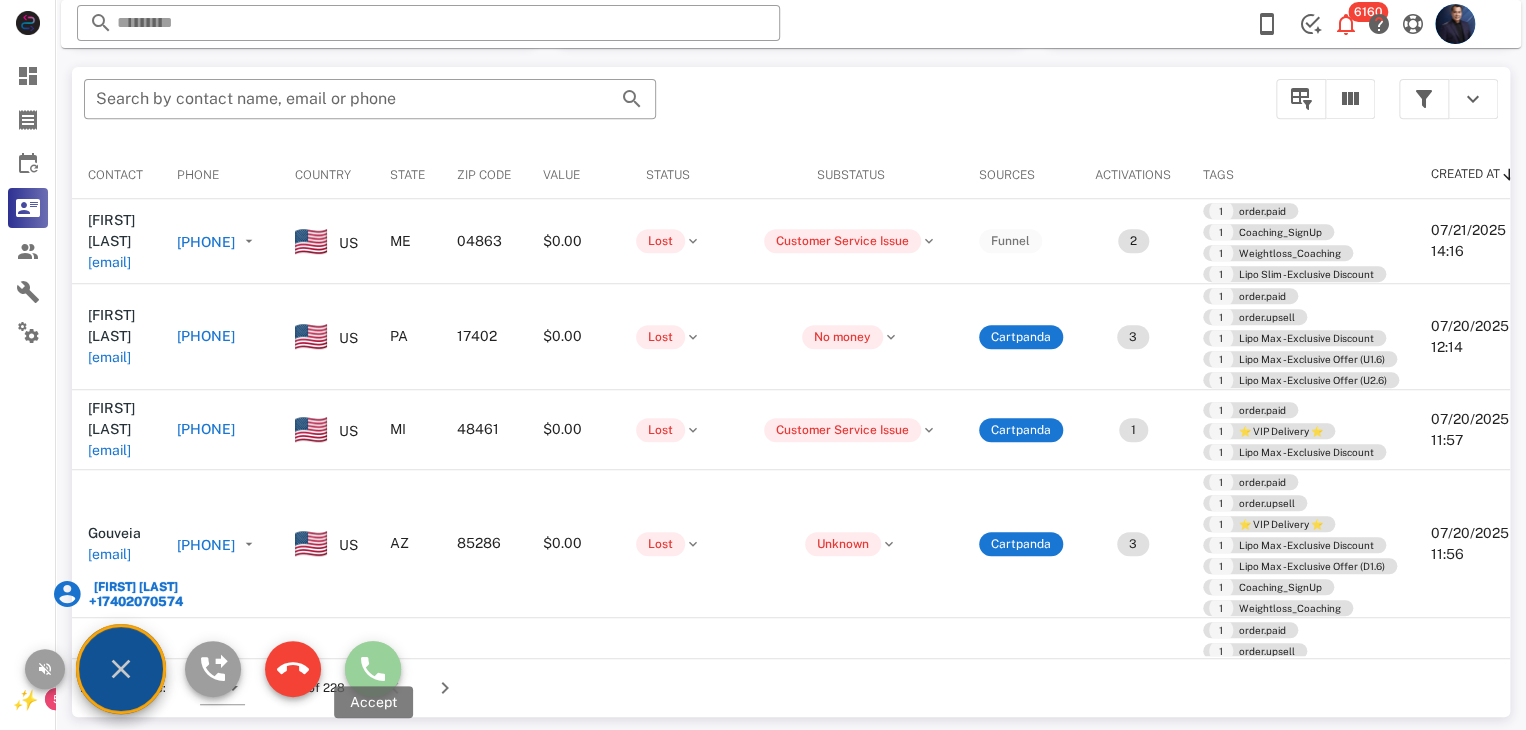 click at bounding box center [373, 669] 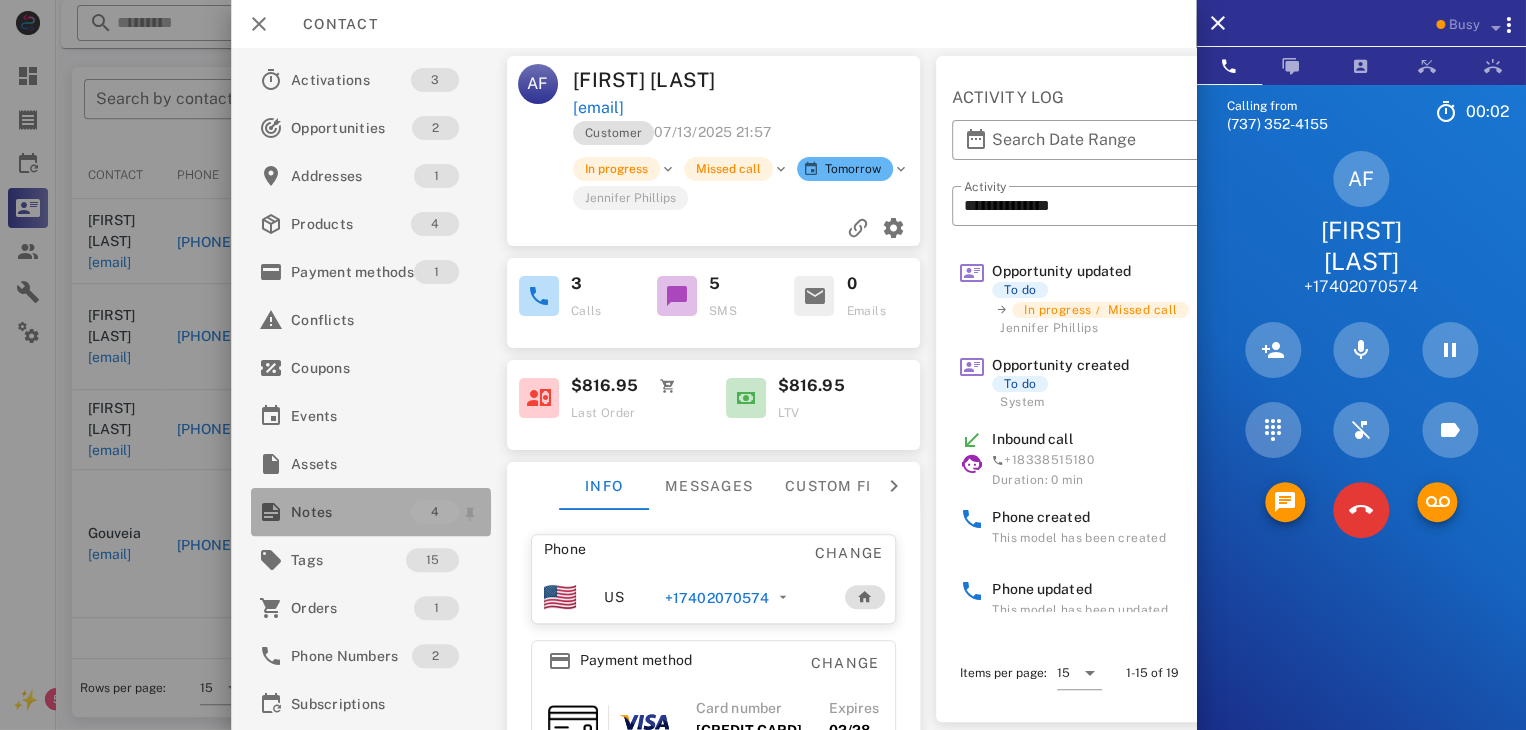 click on "Notes" at bounding box center [351, 512] 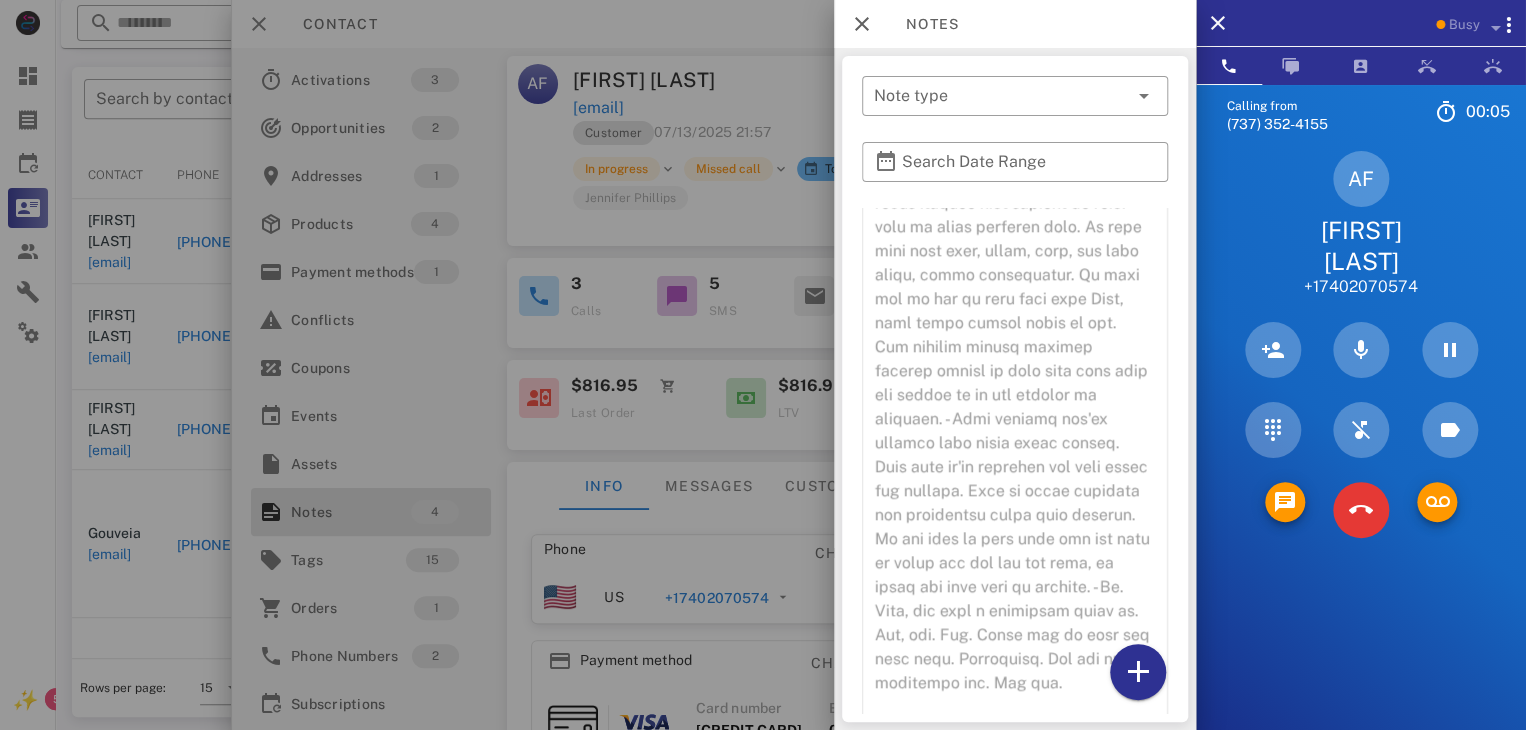 scroll, scrollTop: 1381, scrollLeft: 0, axis: vertical 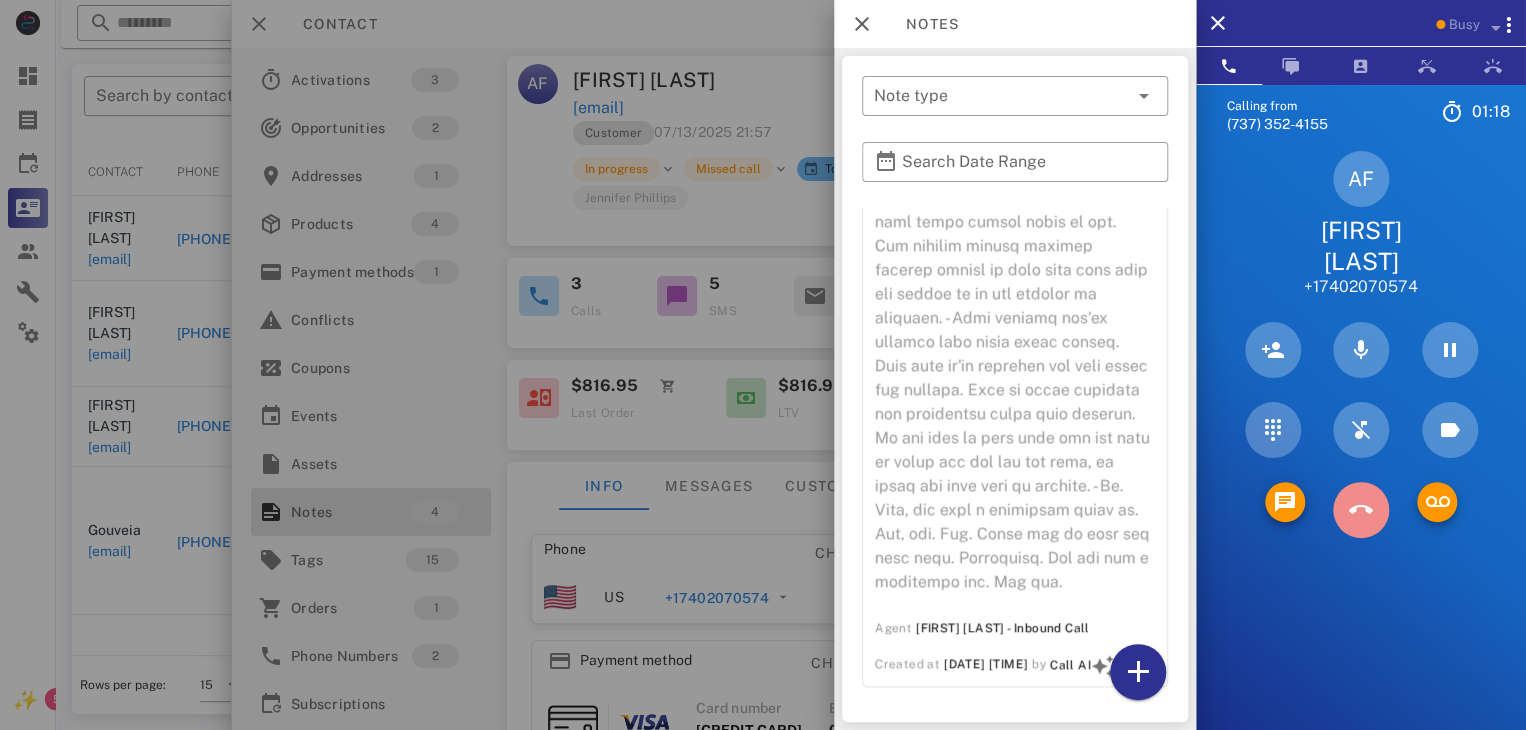 click at bounding box center (1361, 510) 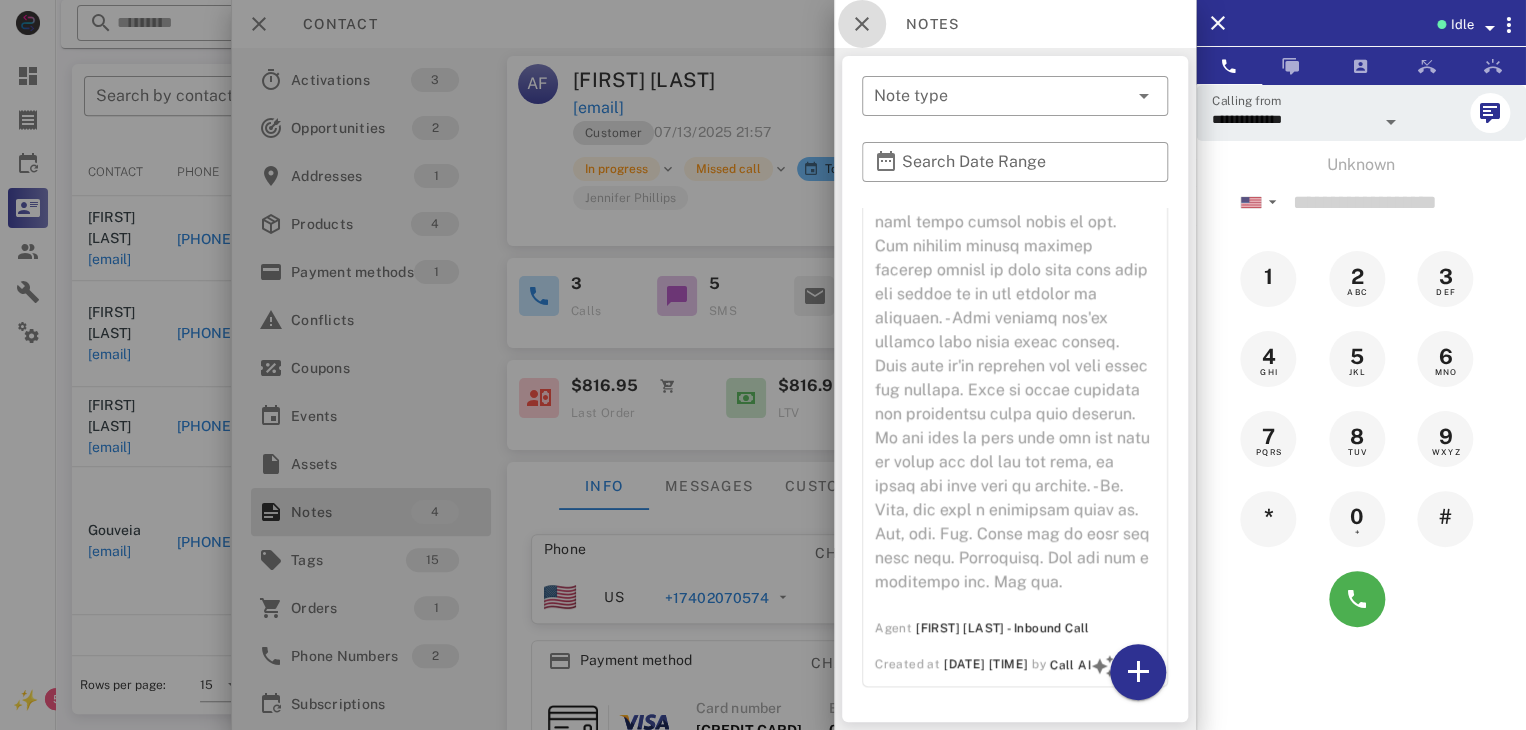 click at bounding box center [862, 24] 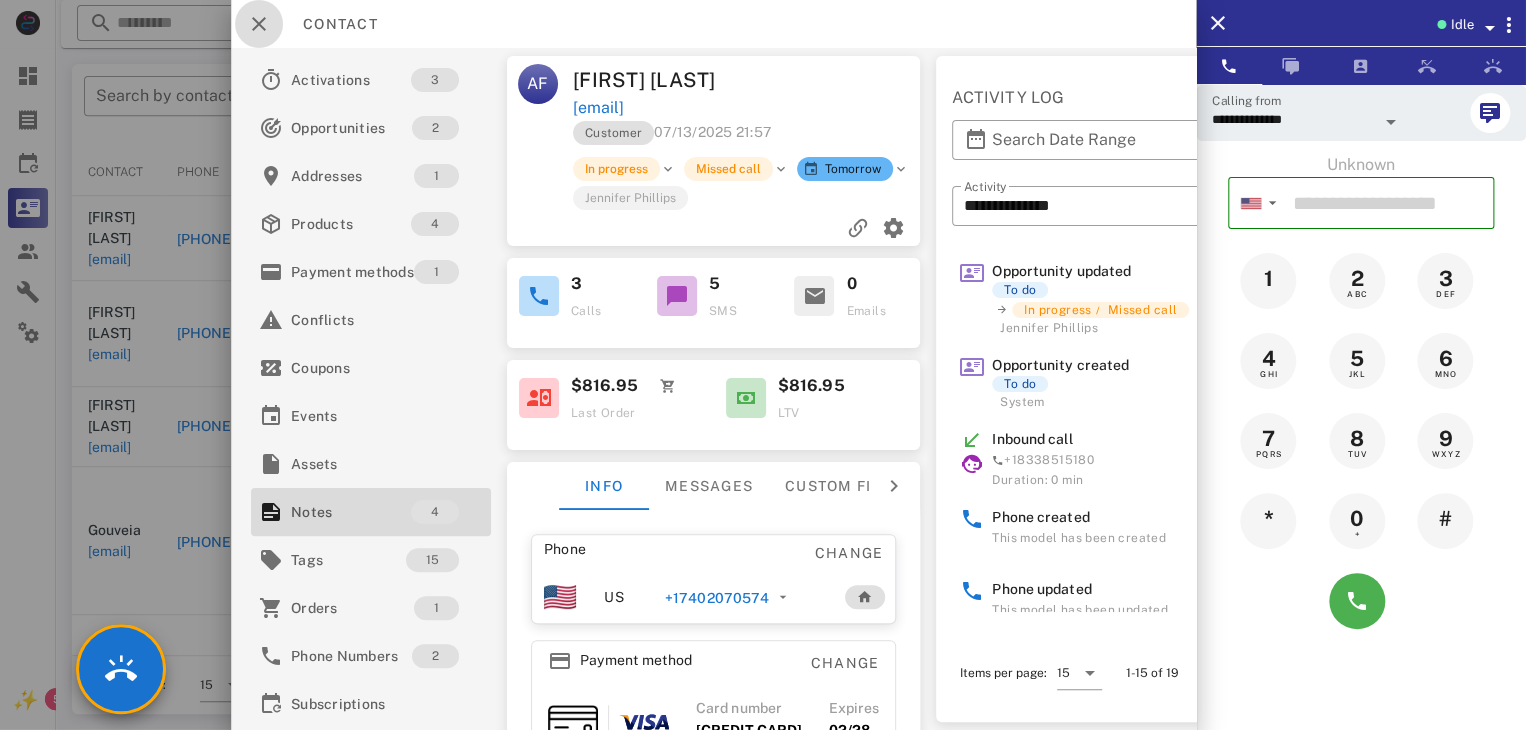 click at bounding box center (259, 24) 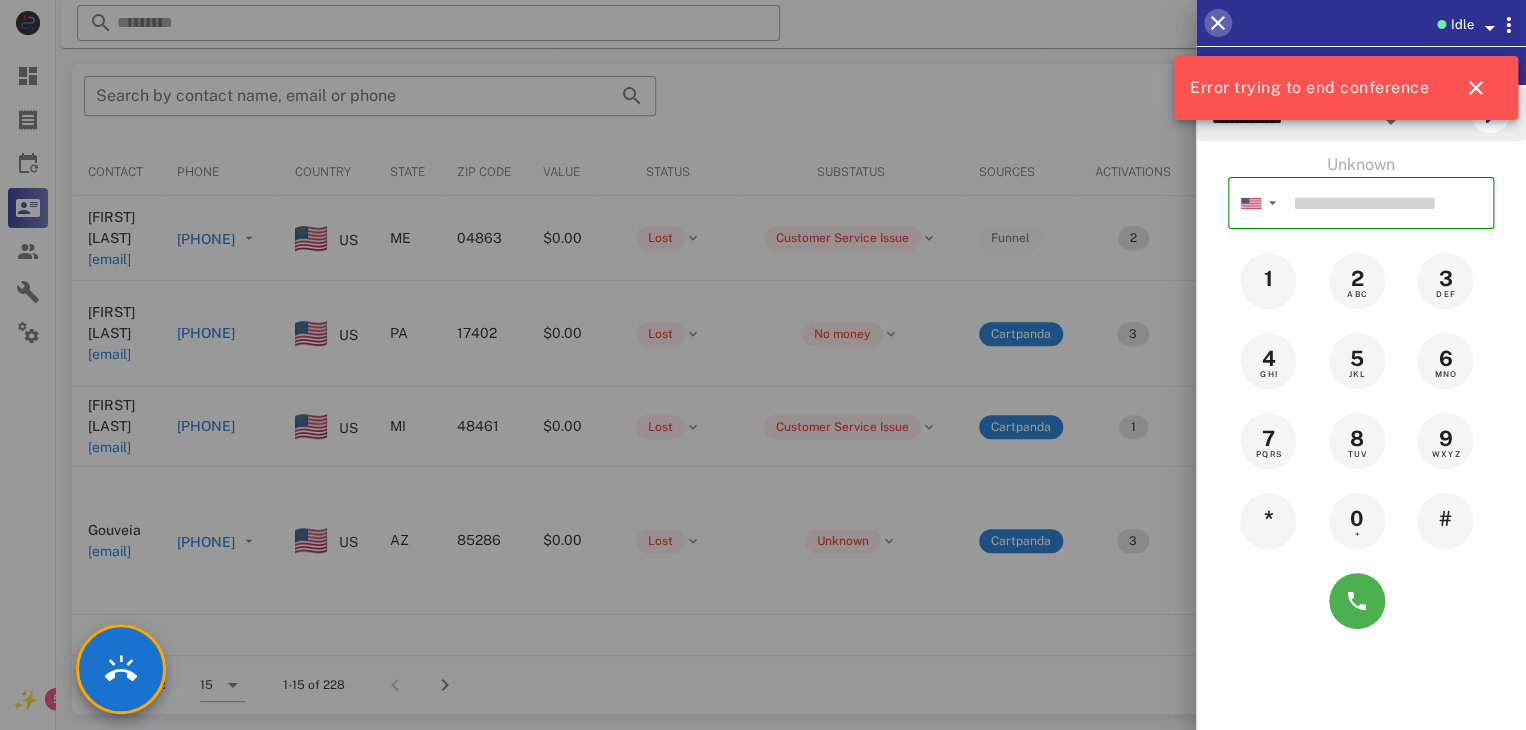 click at bounding box center [1218, 23] 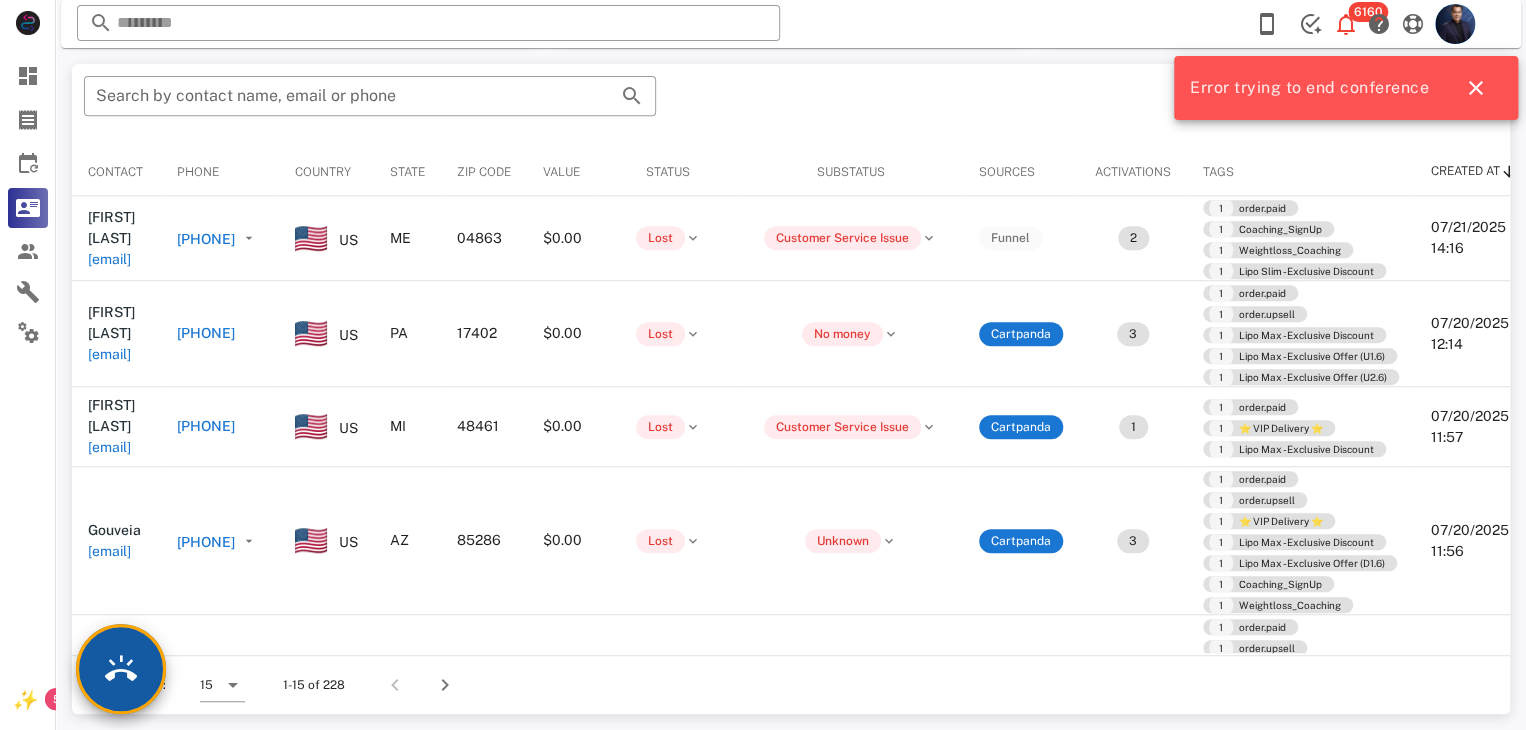 click at bounding box center (121, 669) 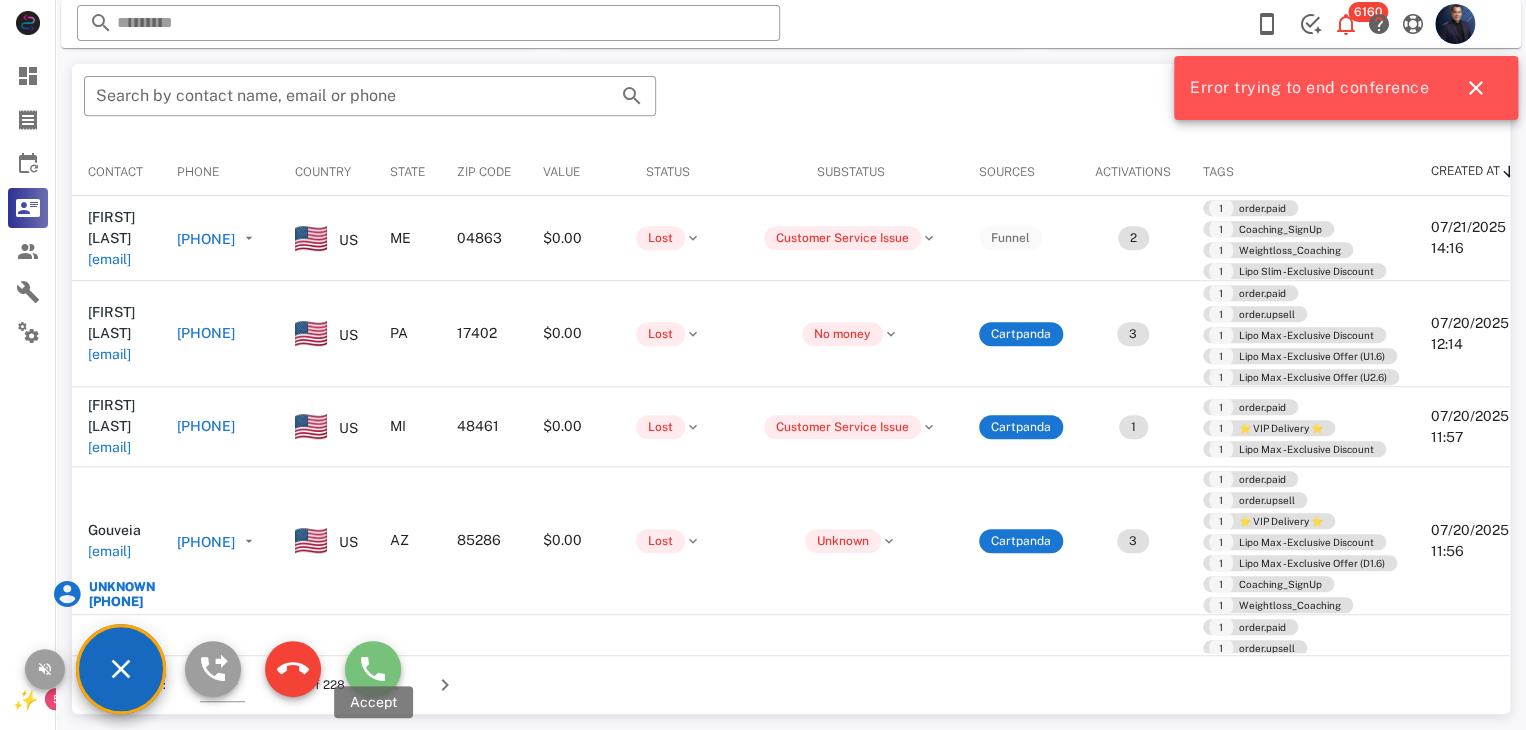 click at bounding box center [373, 669] 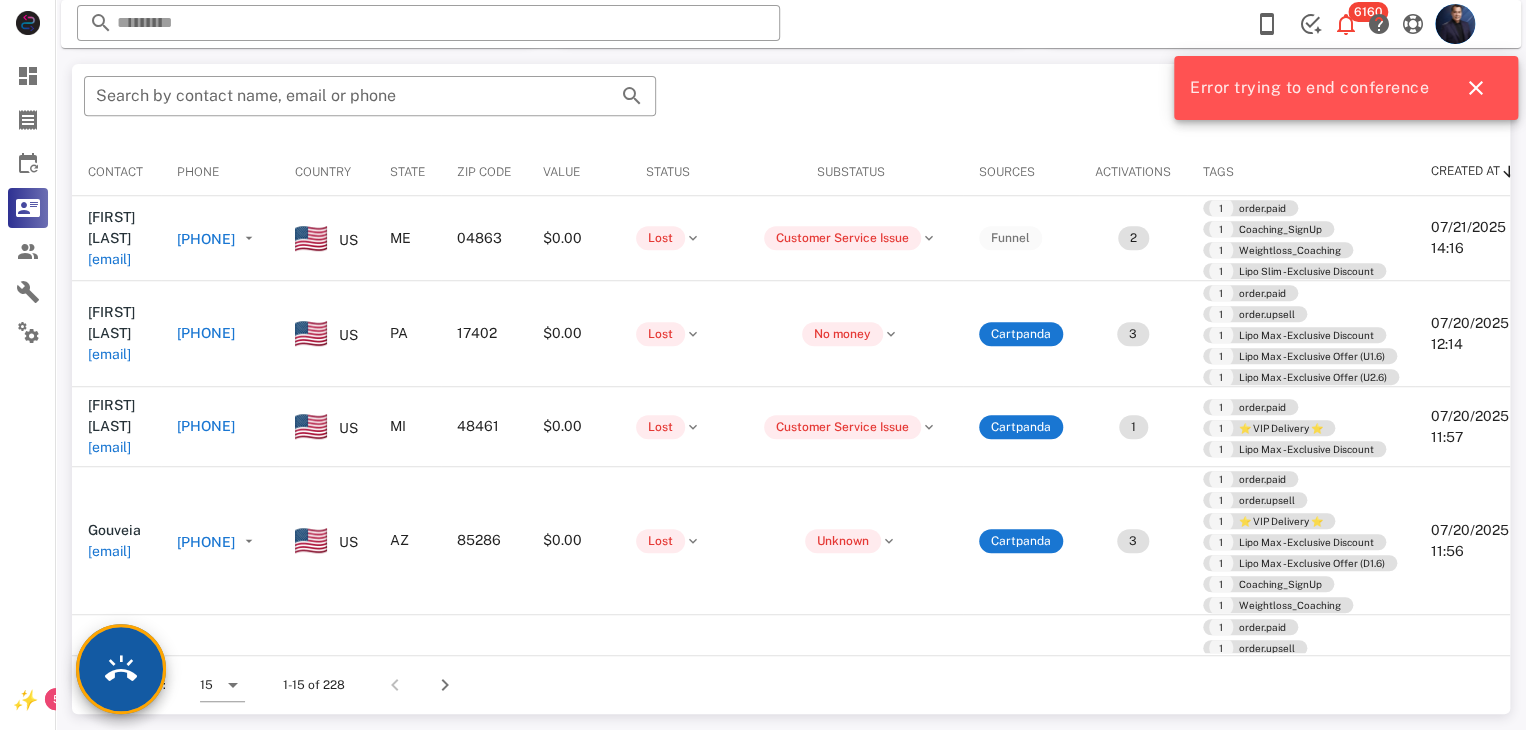 click at bounding box center (121, 669) 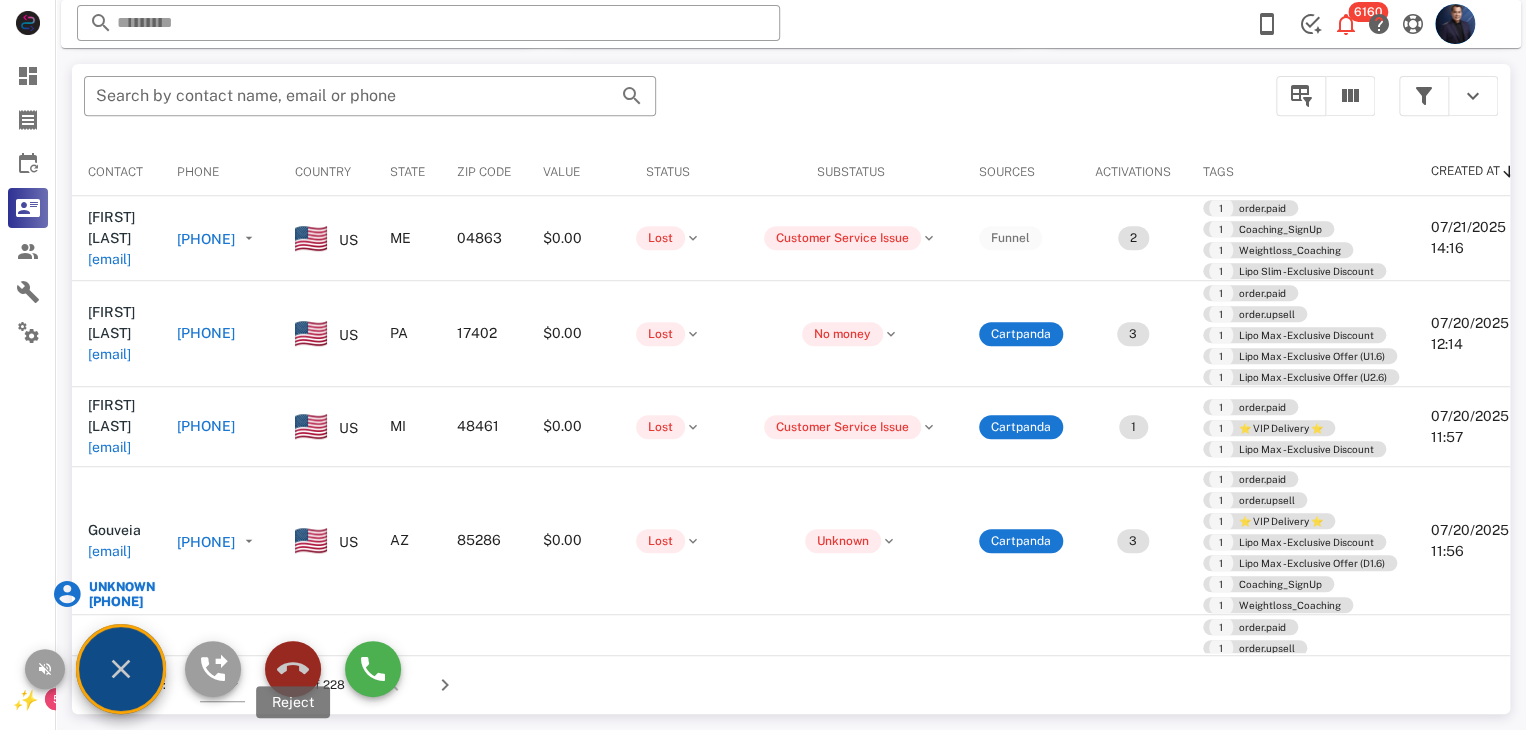 click at bounding box center [293, 669] 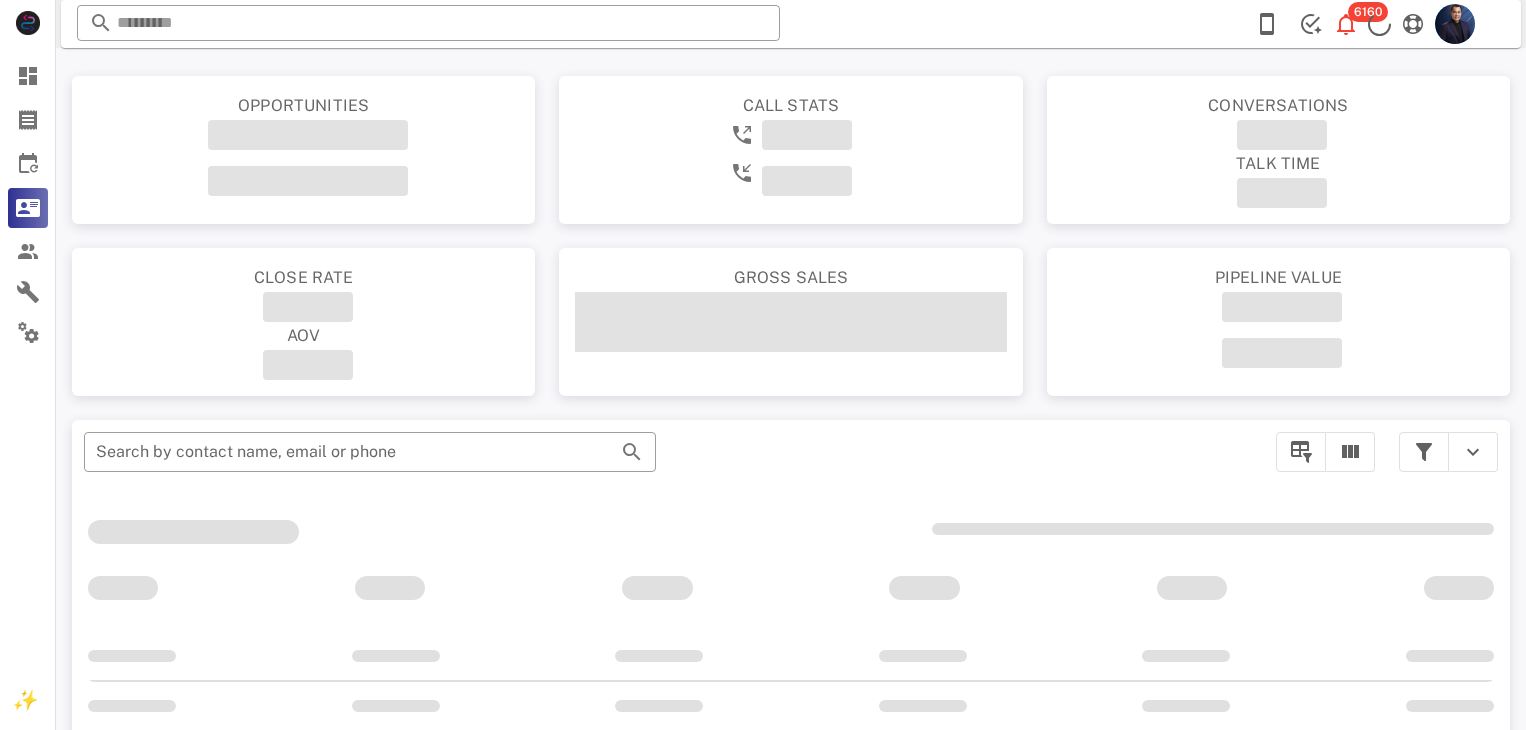 scroll, scrollTop: 0, scrollLeft: 0, axis: both 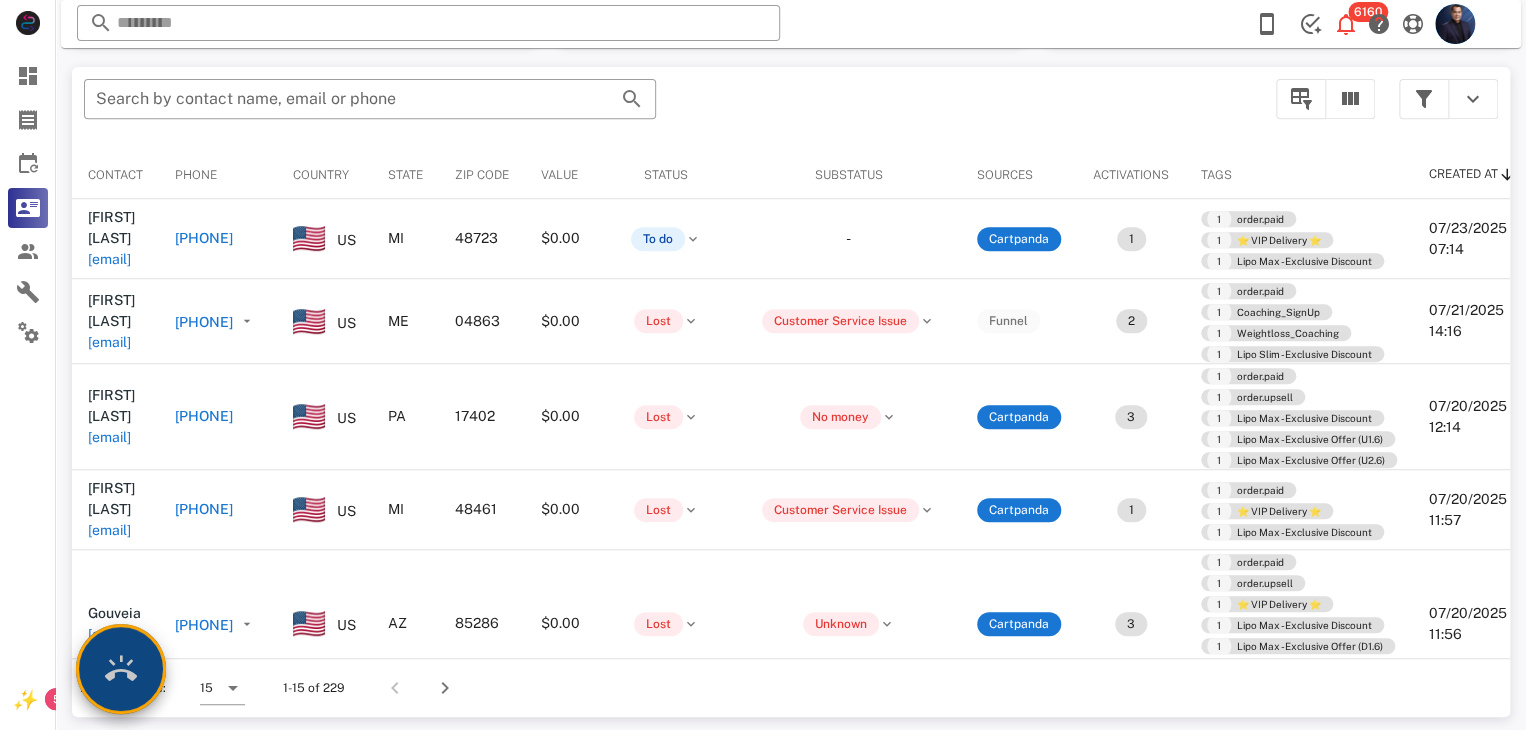click at bounding box center (121, 669) 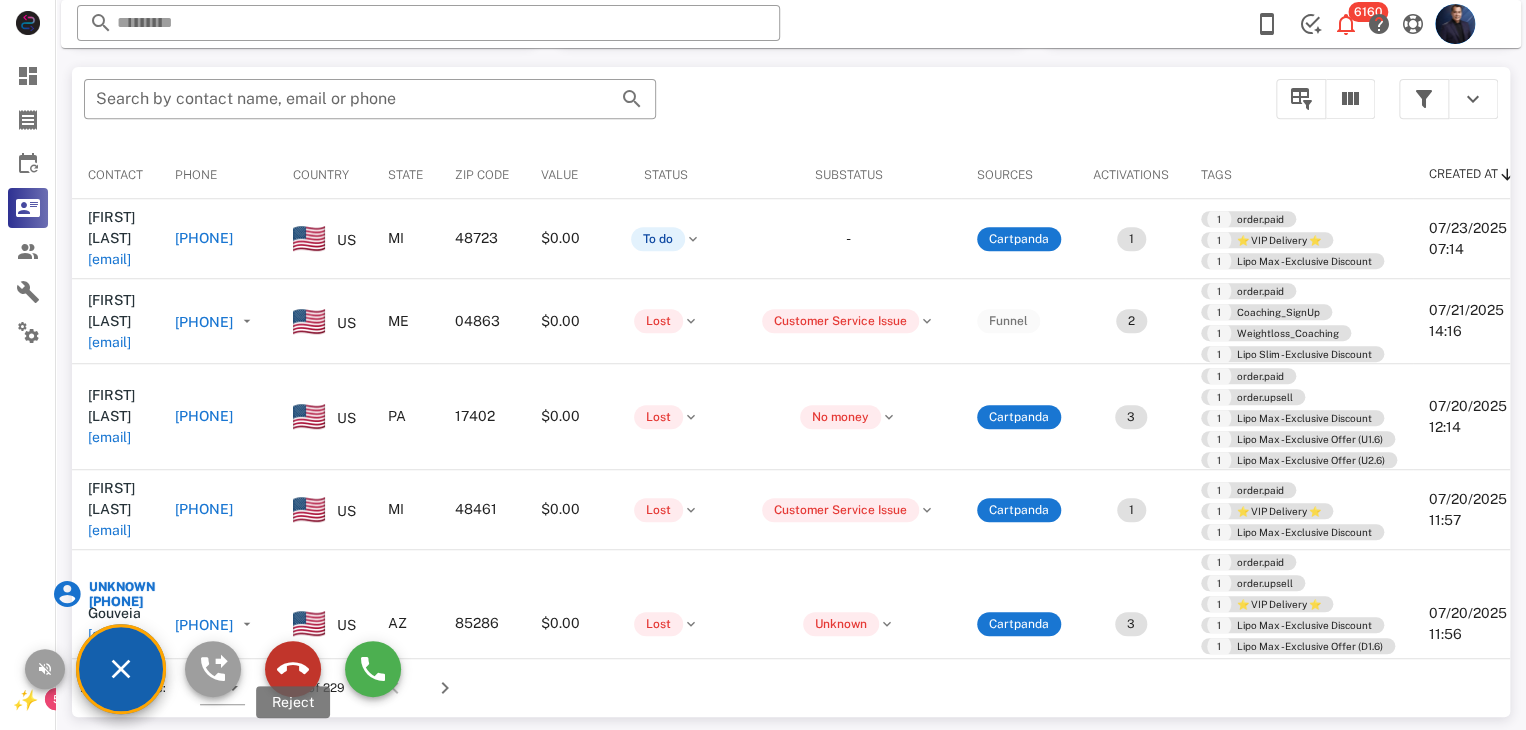 click at bounding box center [293, 669] 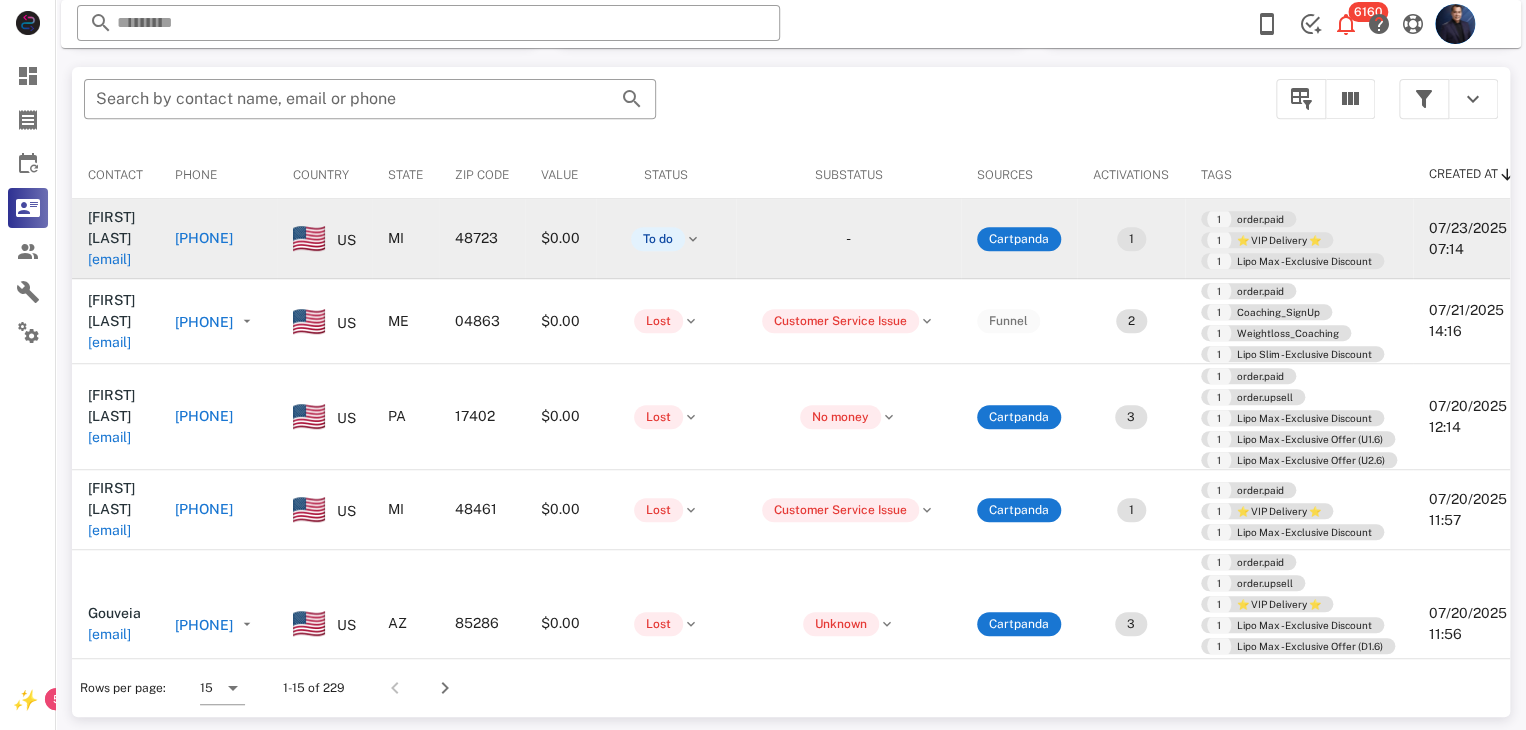 click on "[PHONE]" at bounding box center (204, 238) 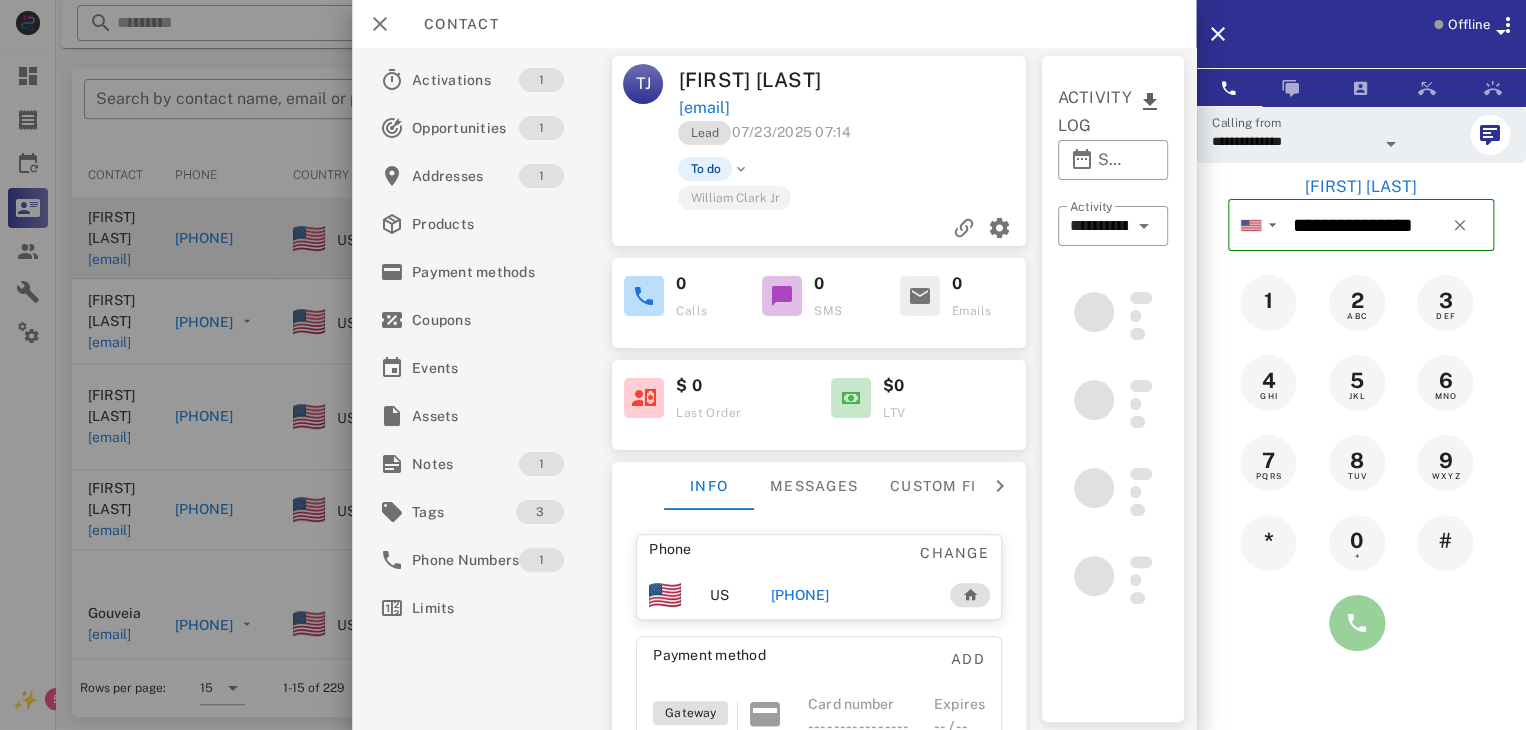 click at bounding box center [1357, 623] 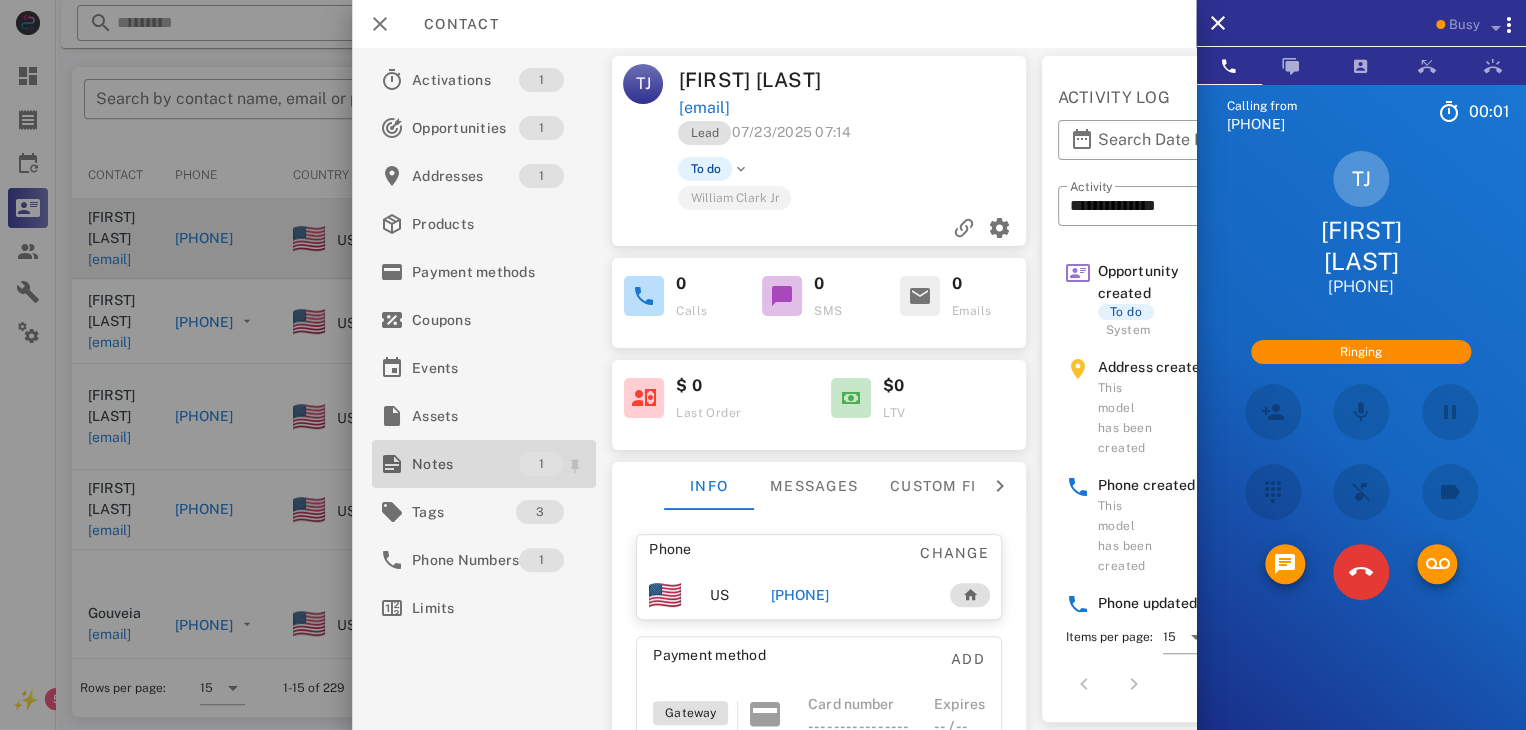 click on "Notes" at bounding box center (465, 464) 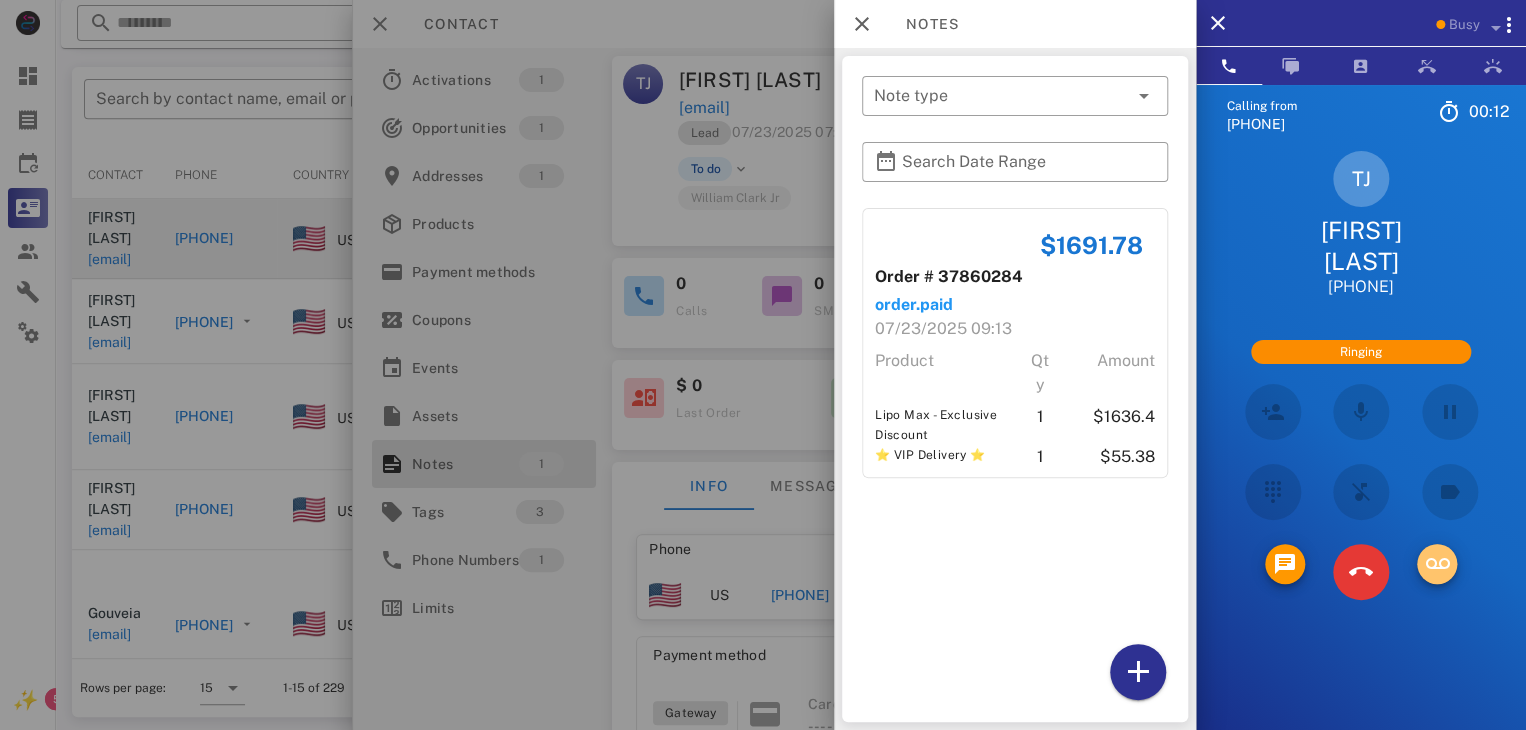 click at bounding box center [1437, 564] 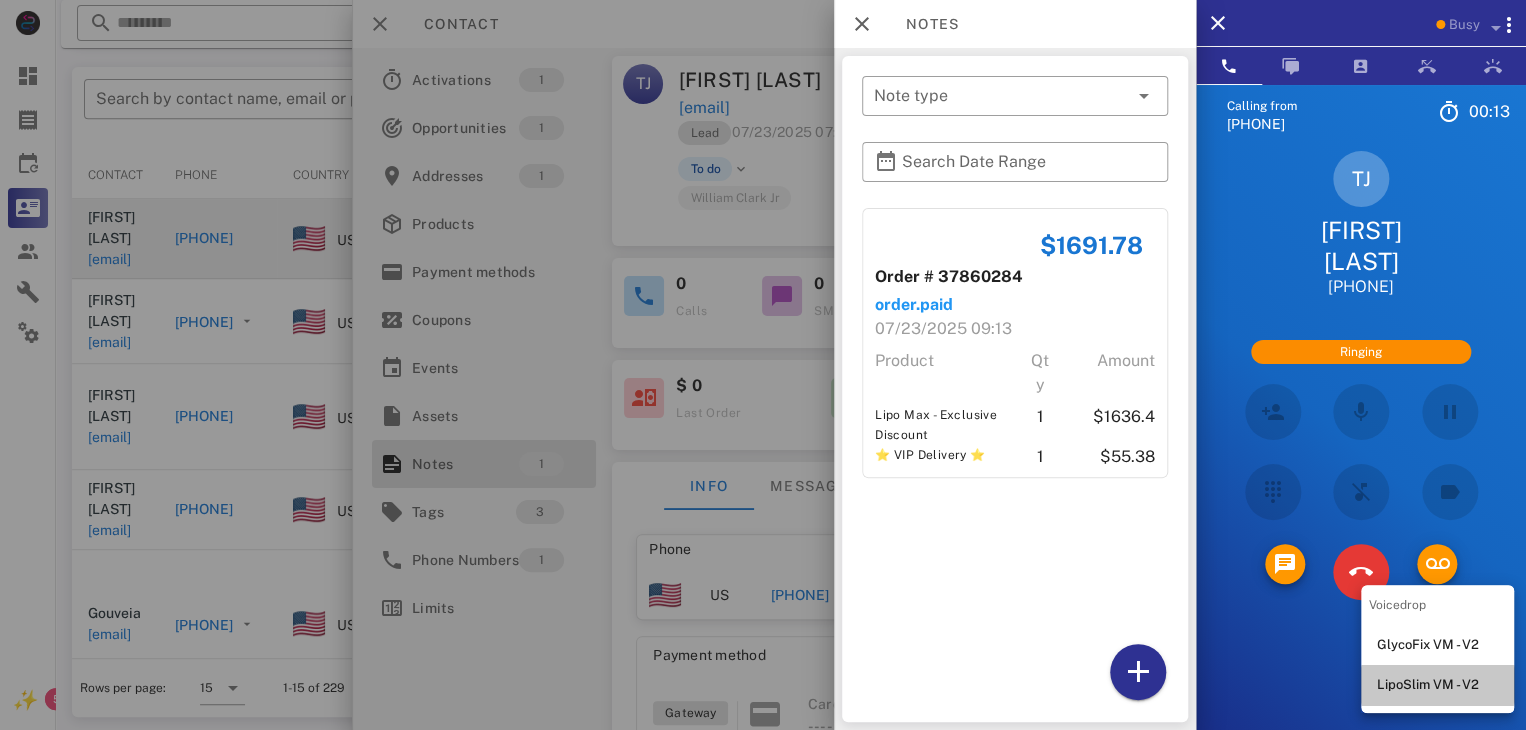 click on "LipoSlim VM - V2" at bounding box center (1437, 685) 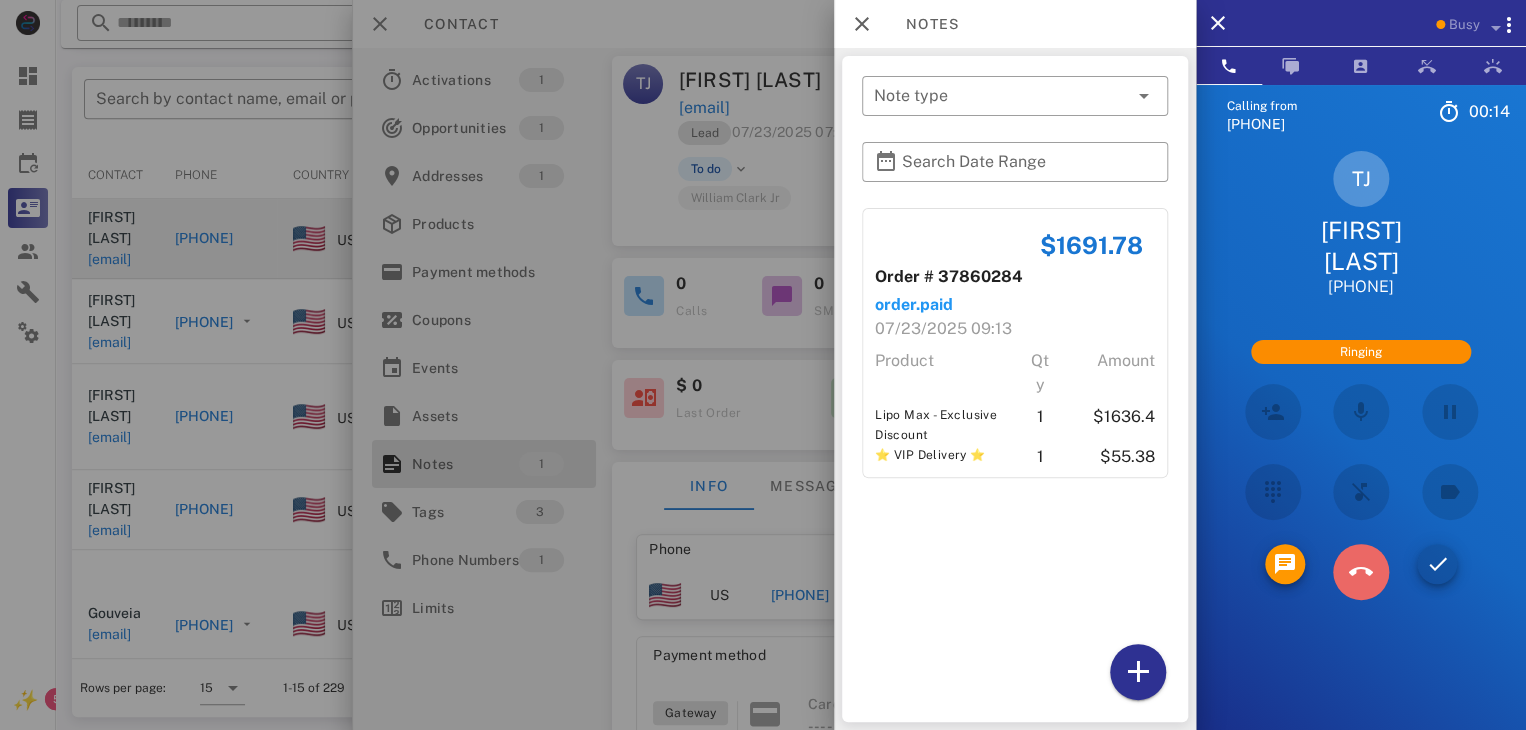 click at bounding box center (1361, 572) 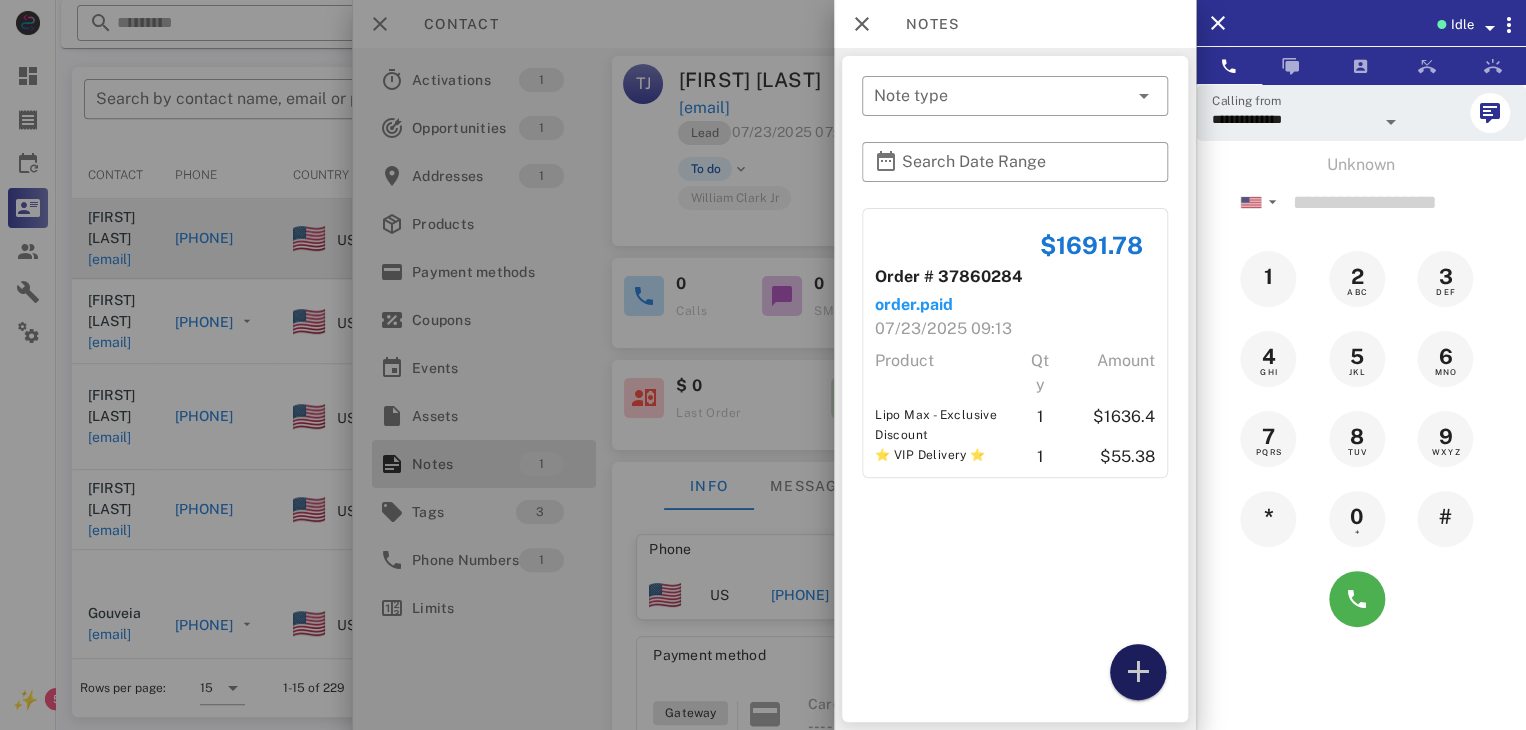 click at bounding box center (1138, 672) 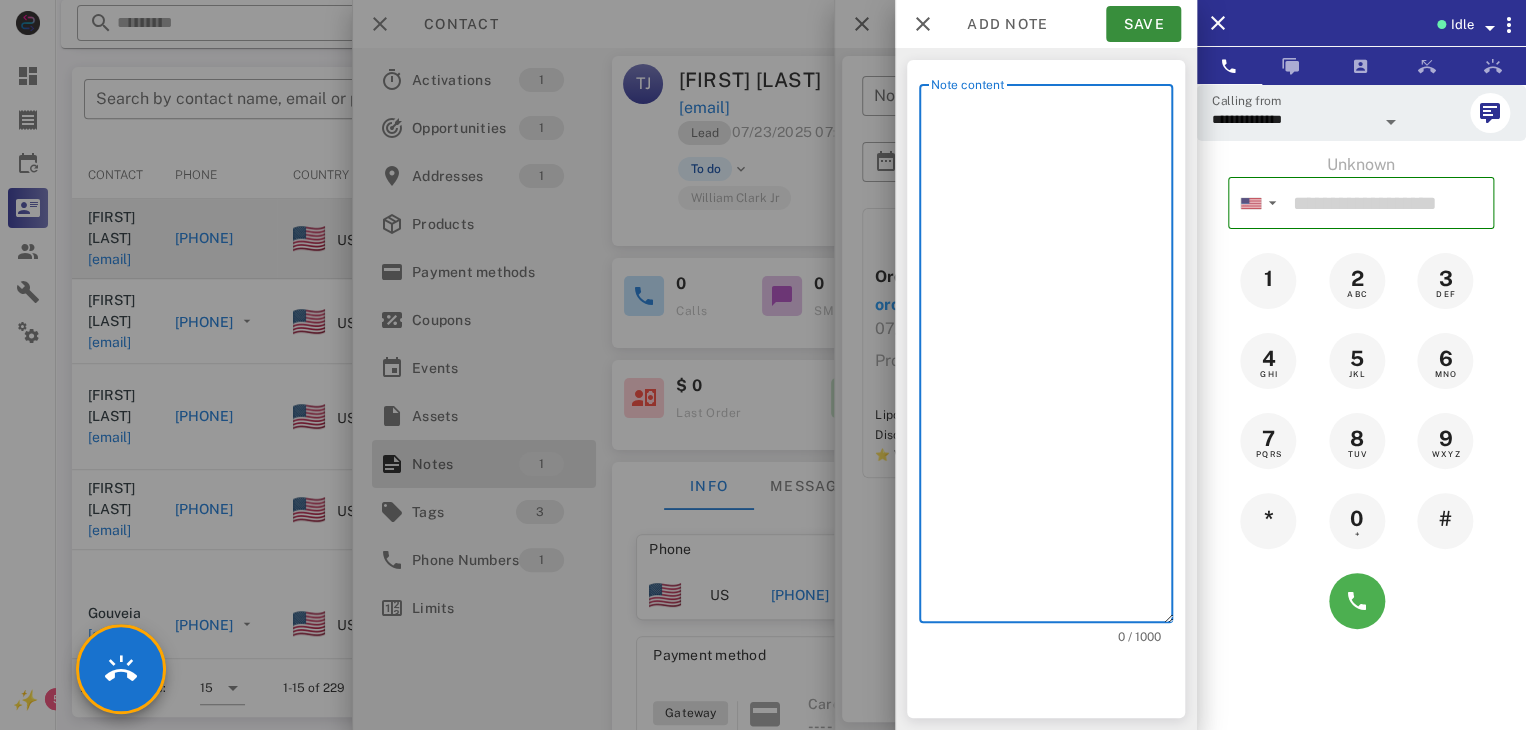 click on "Note content" at bounding box center (1052, 358) 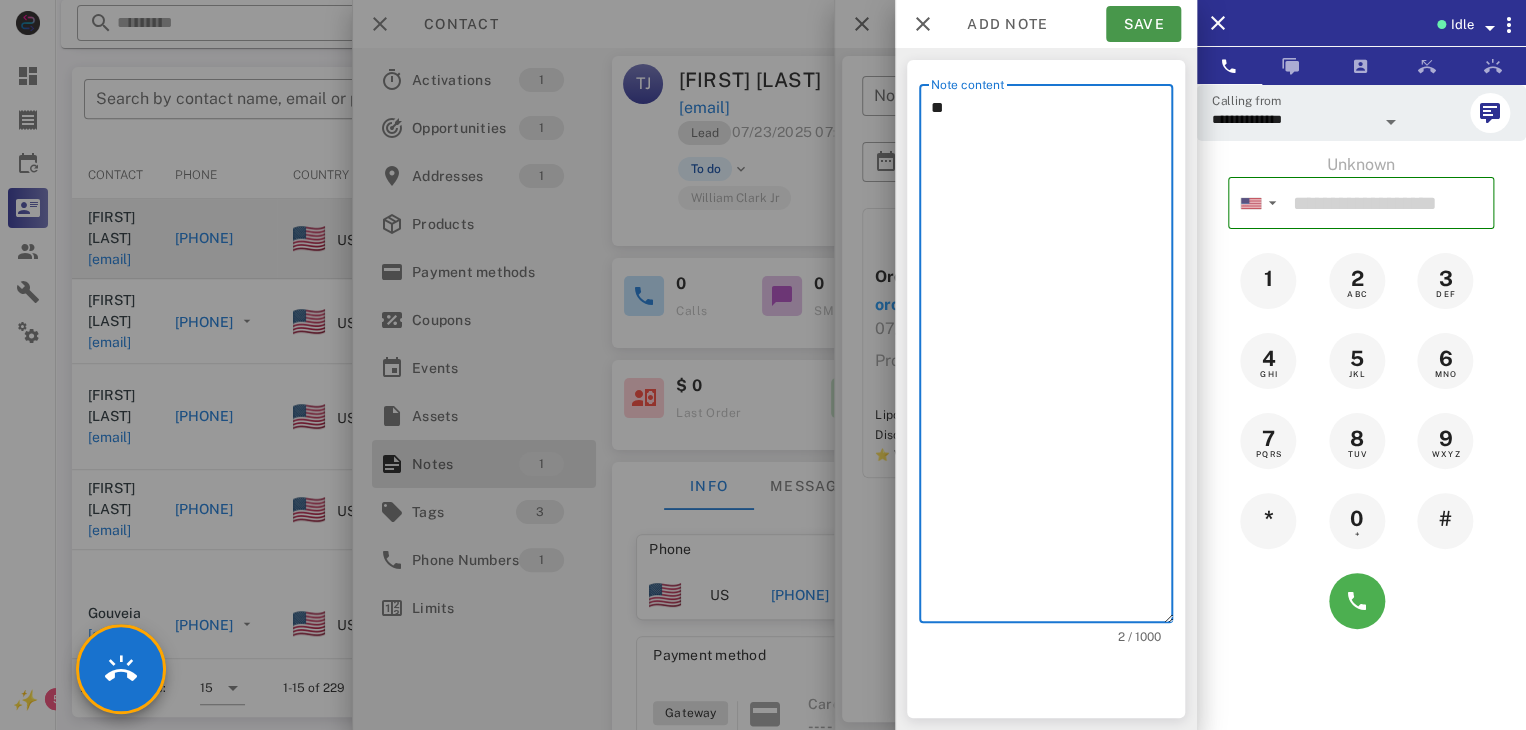 type on "**" 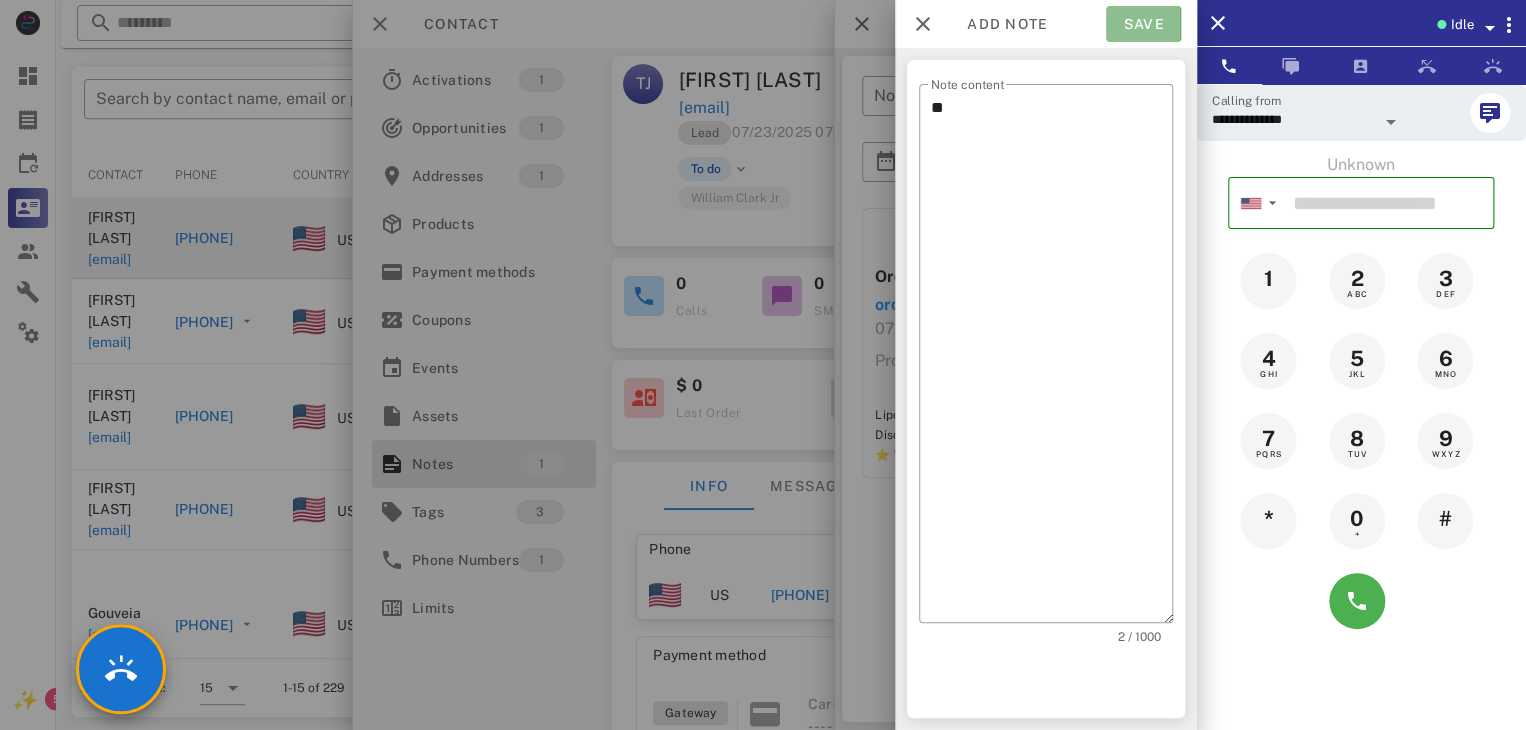 click on "Save" at bounding box center [1143, 24] 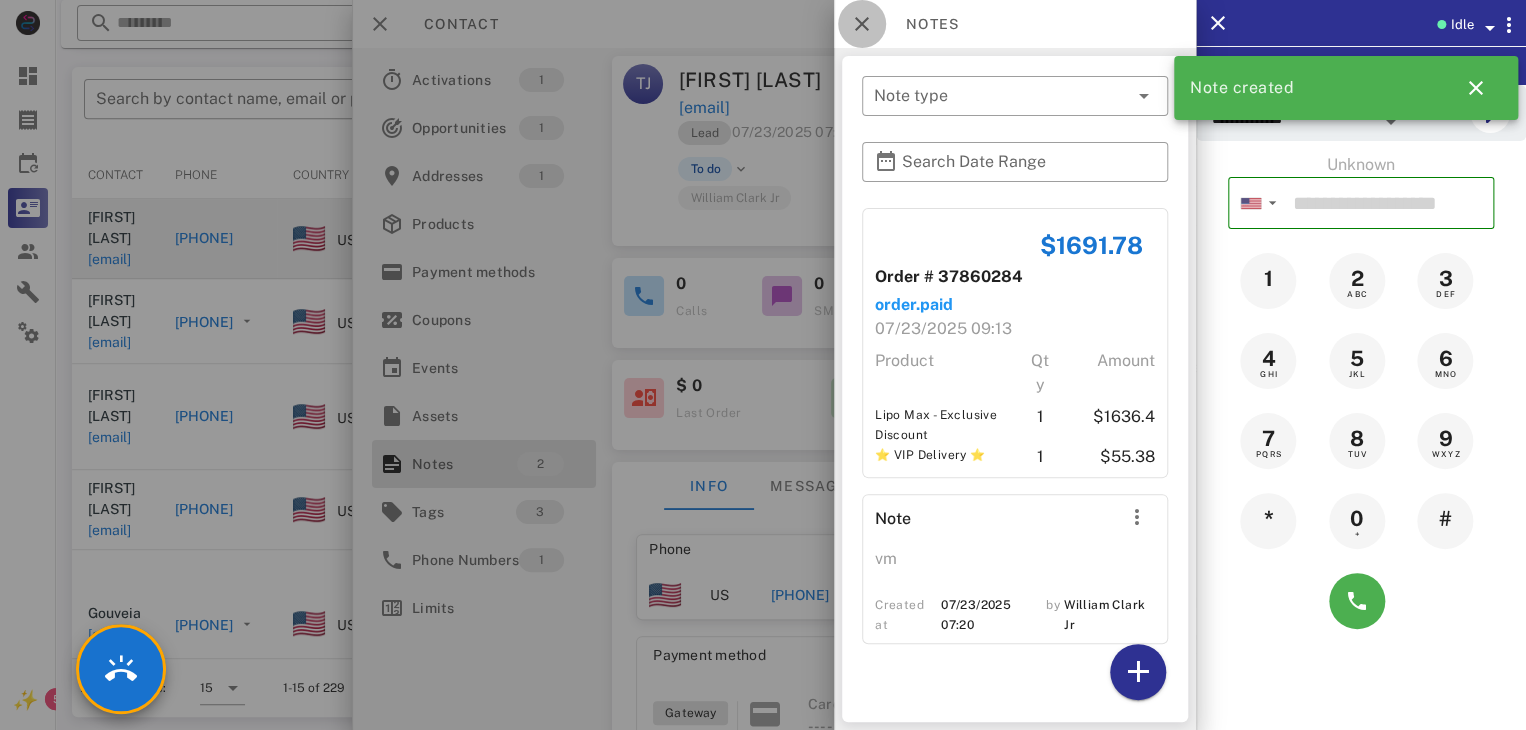 click at bounding box center [862, 24] 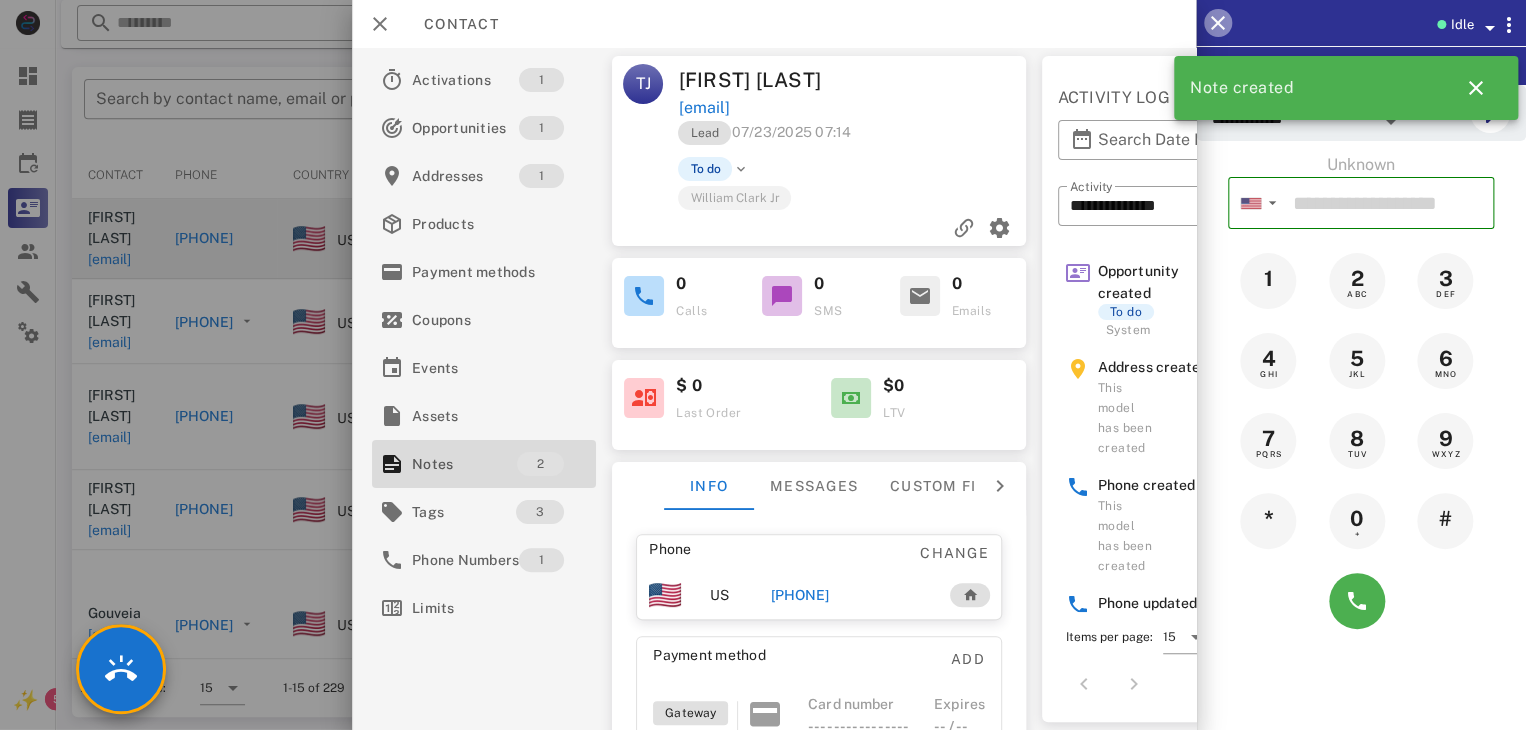 click at bounding box center [1218, 23] 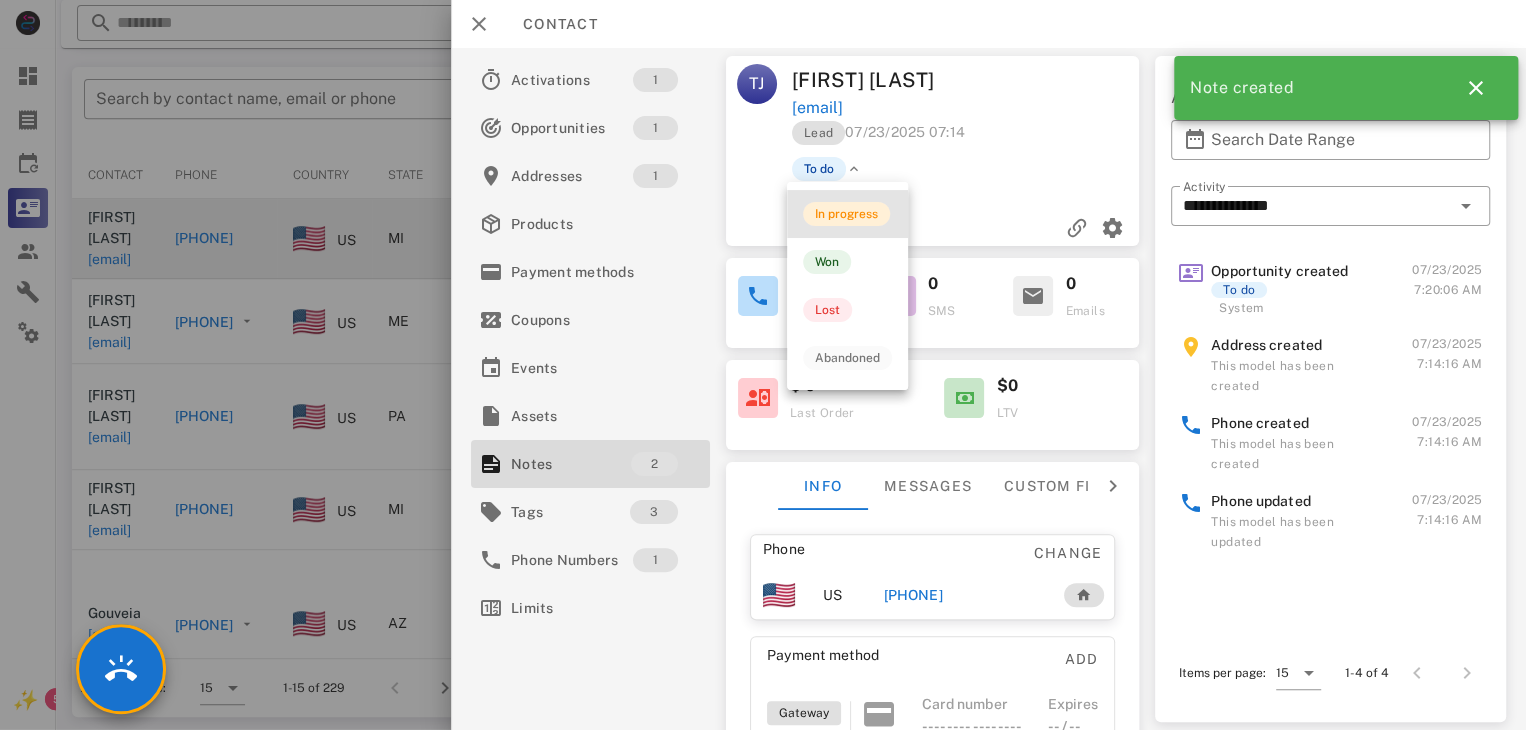 click on "In progress" at bounding box center [846, 214] 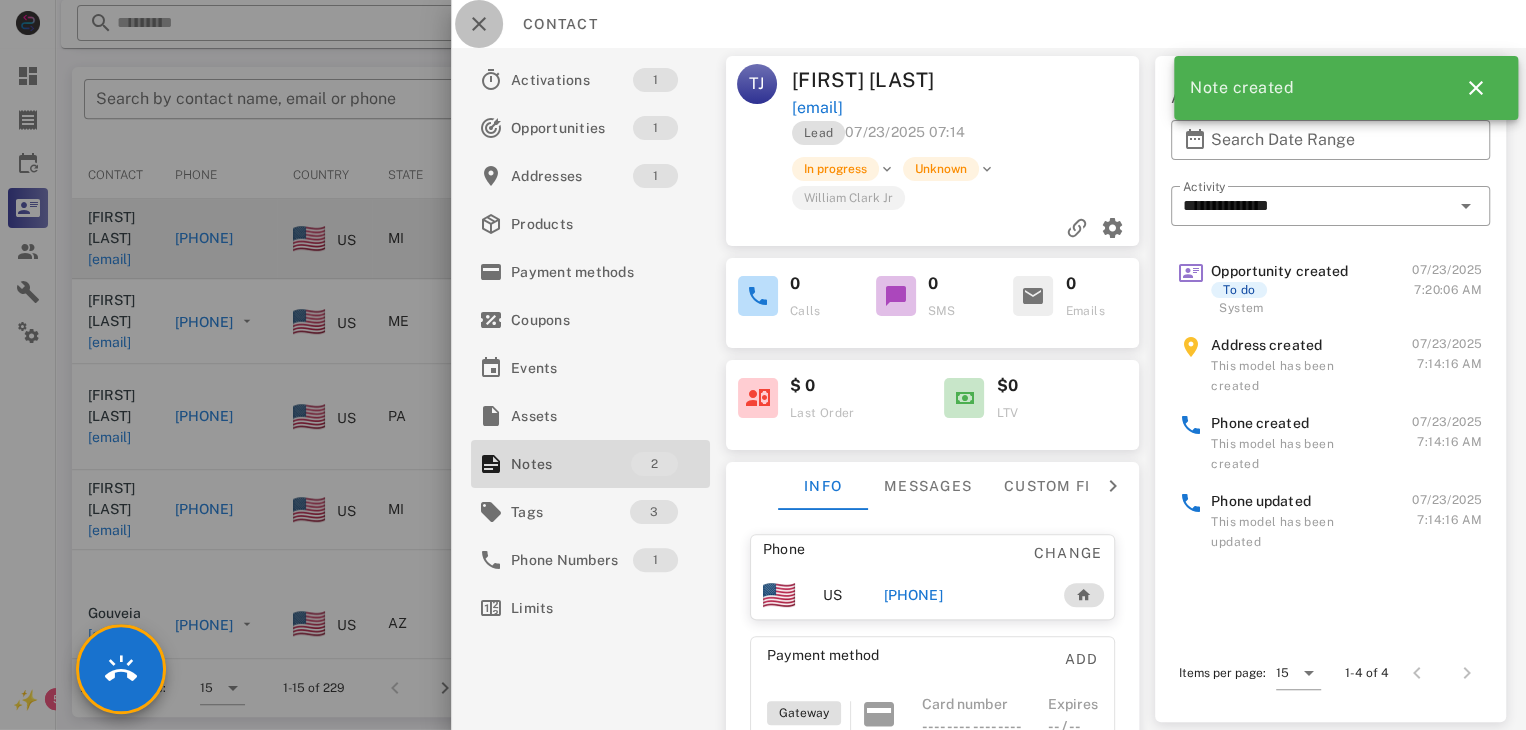 click at bounding box center (479, 24) 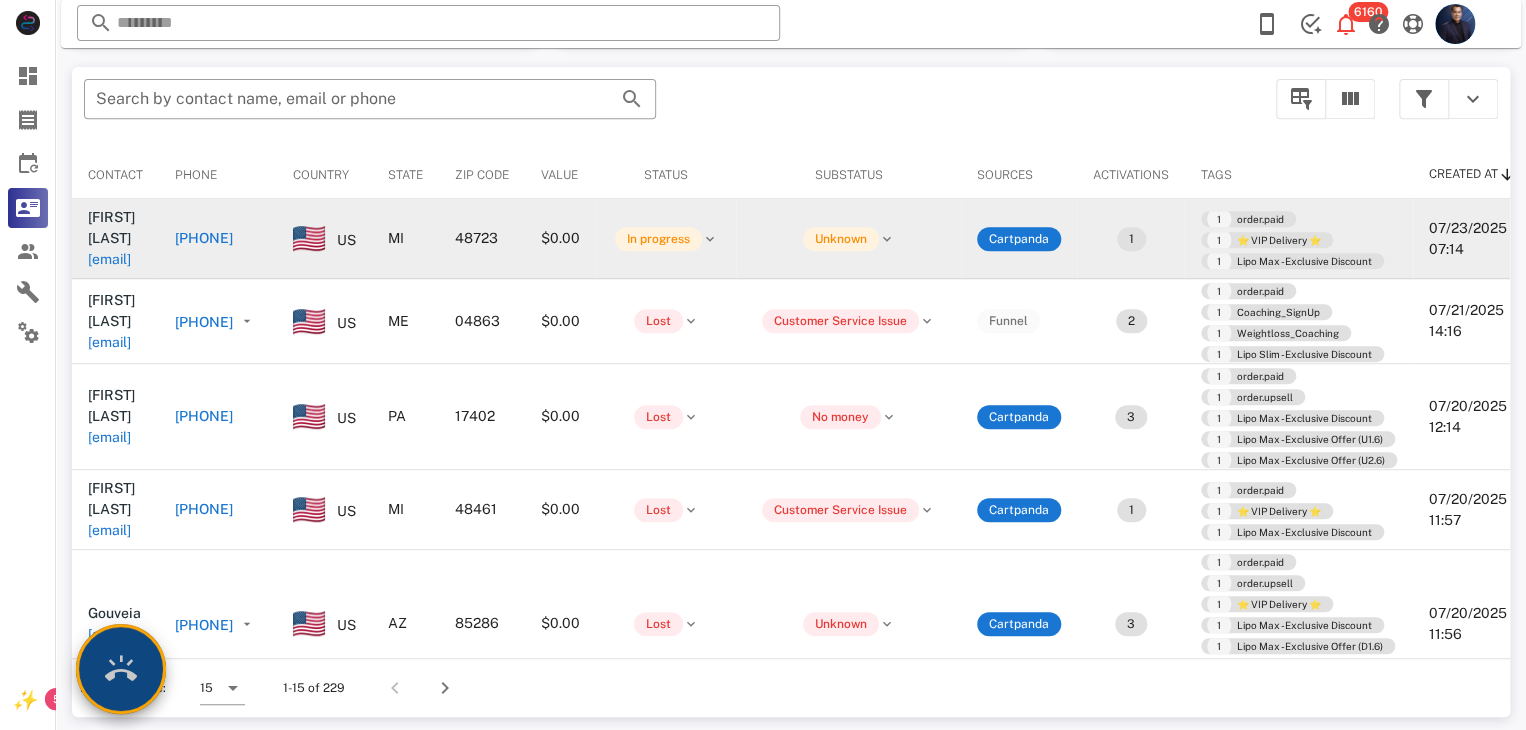 click at bounding box center (121, 669) 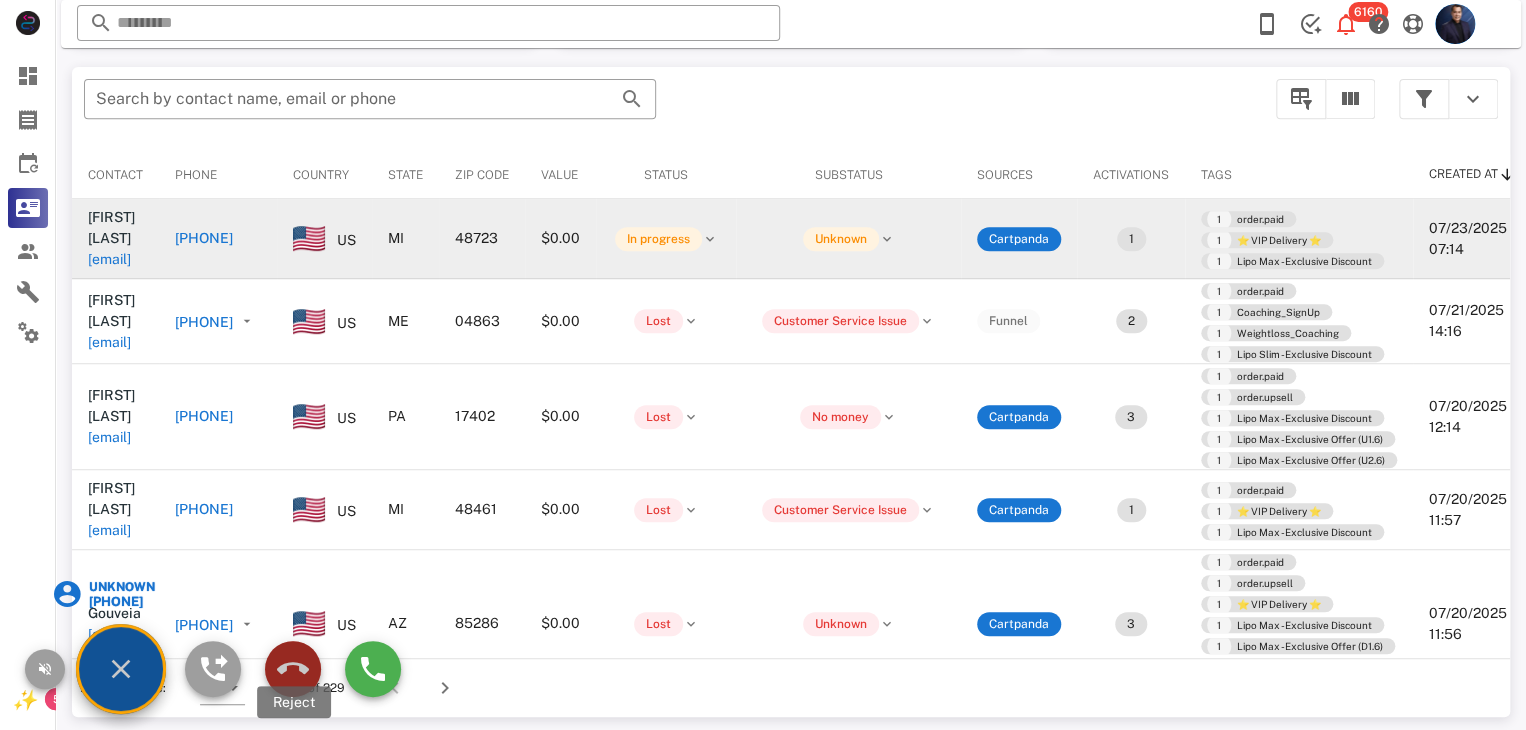 click at bounding box center (293, 669) 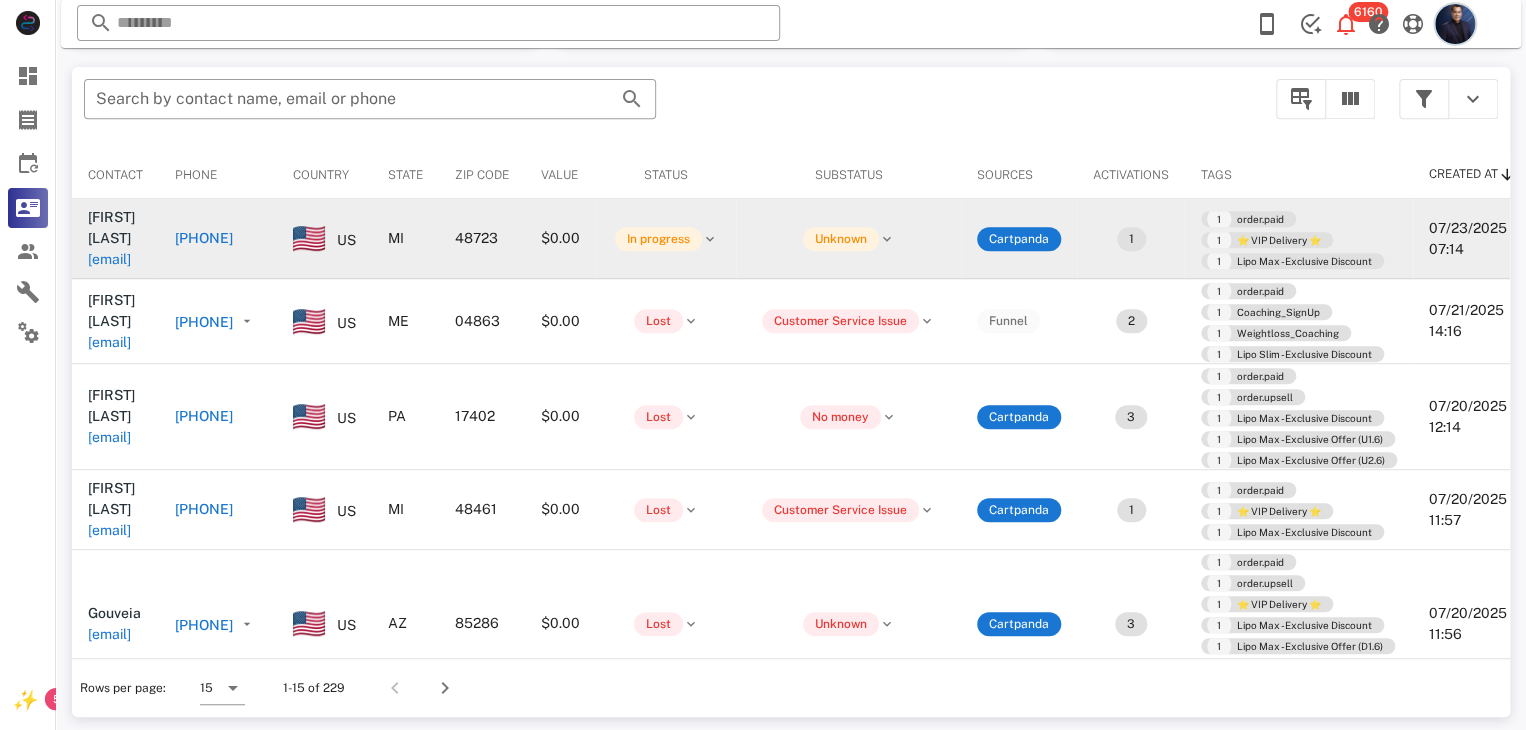 click at bounding box center (1455, 24) 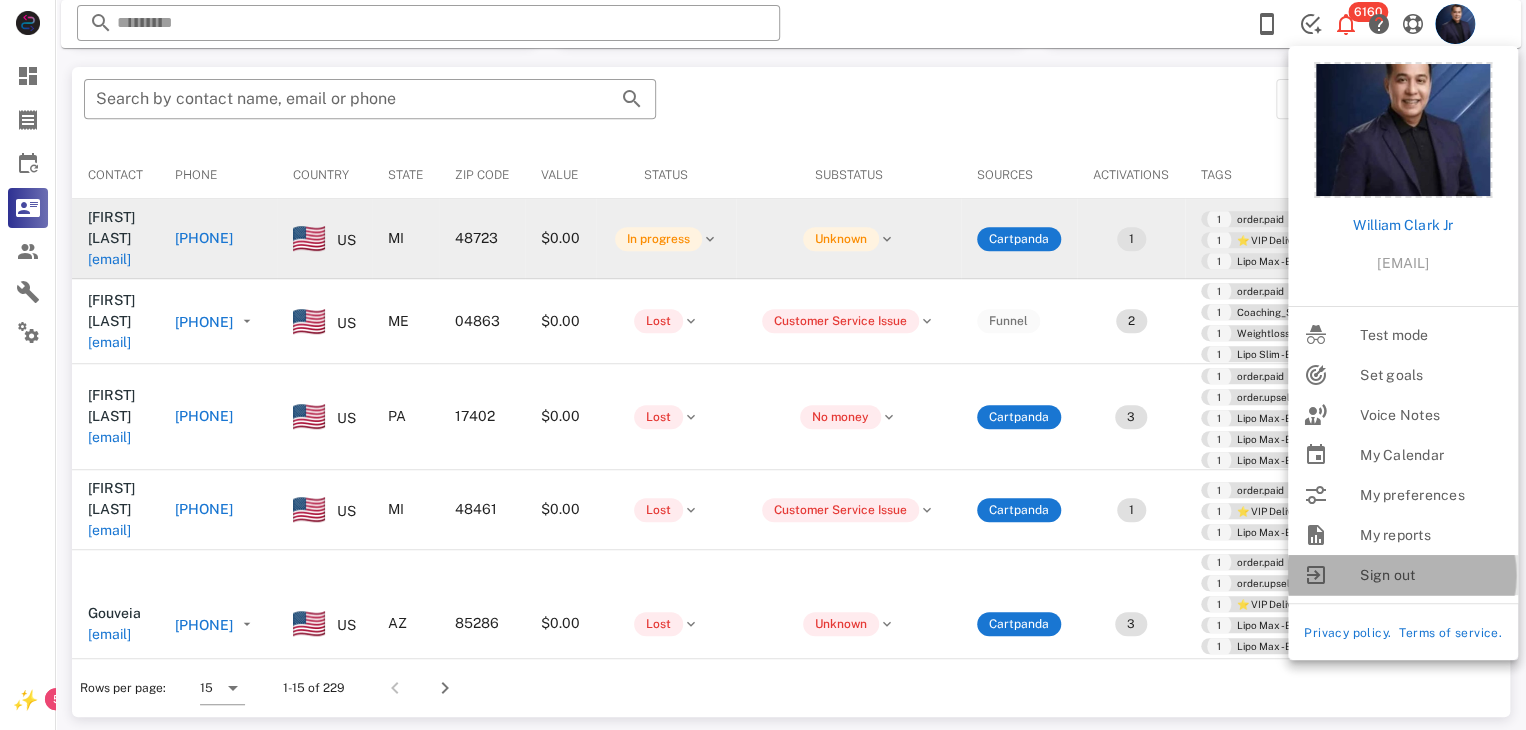 click on "Sign out" at bounding box center [1431, 575] 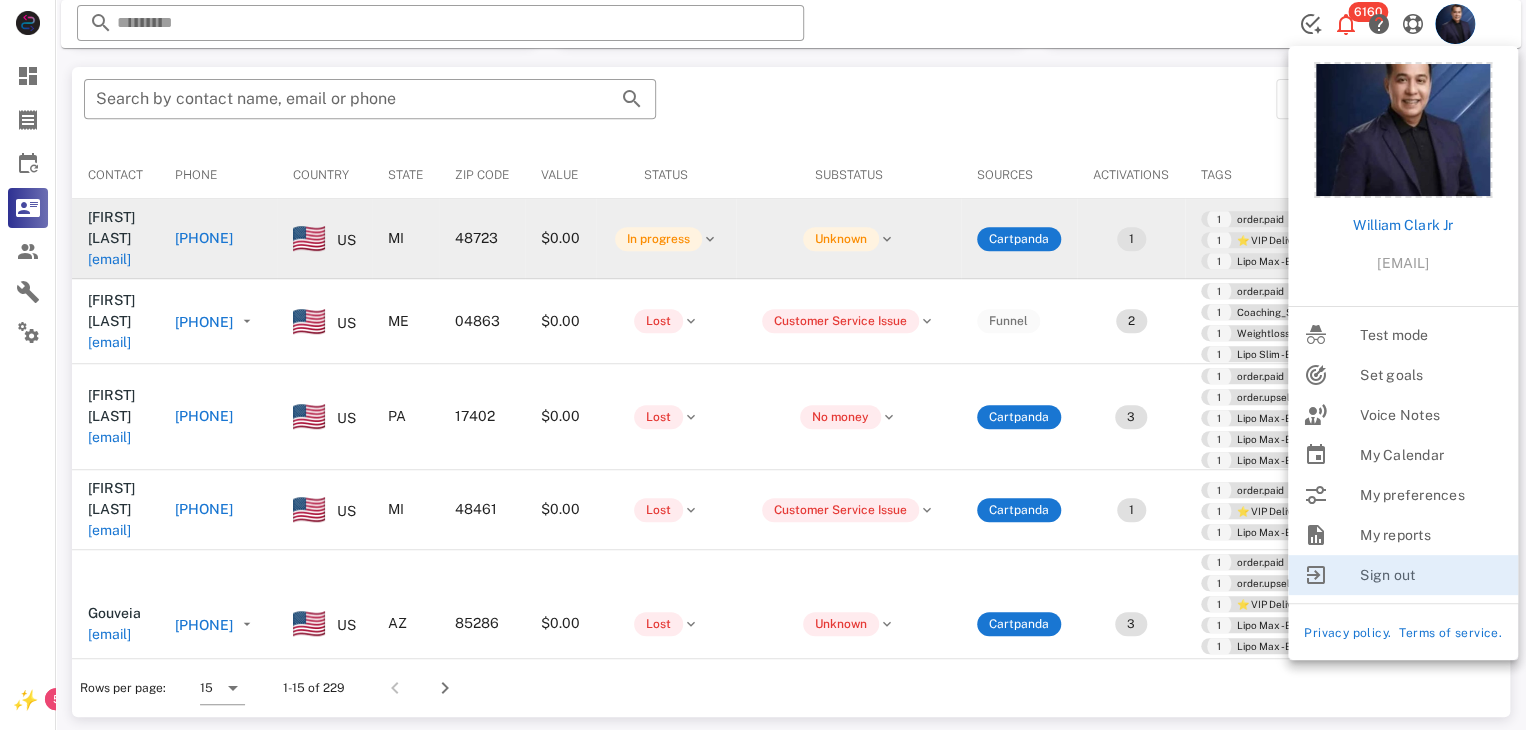 scroll, scrollTop: 0, scrollLeft: 0, axis: both 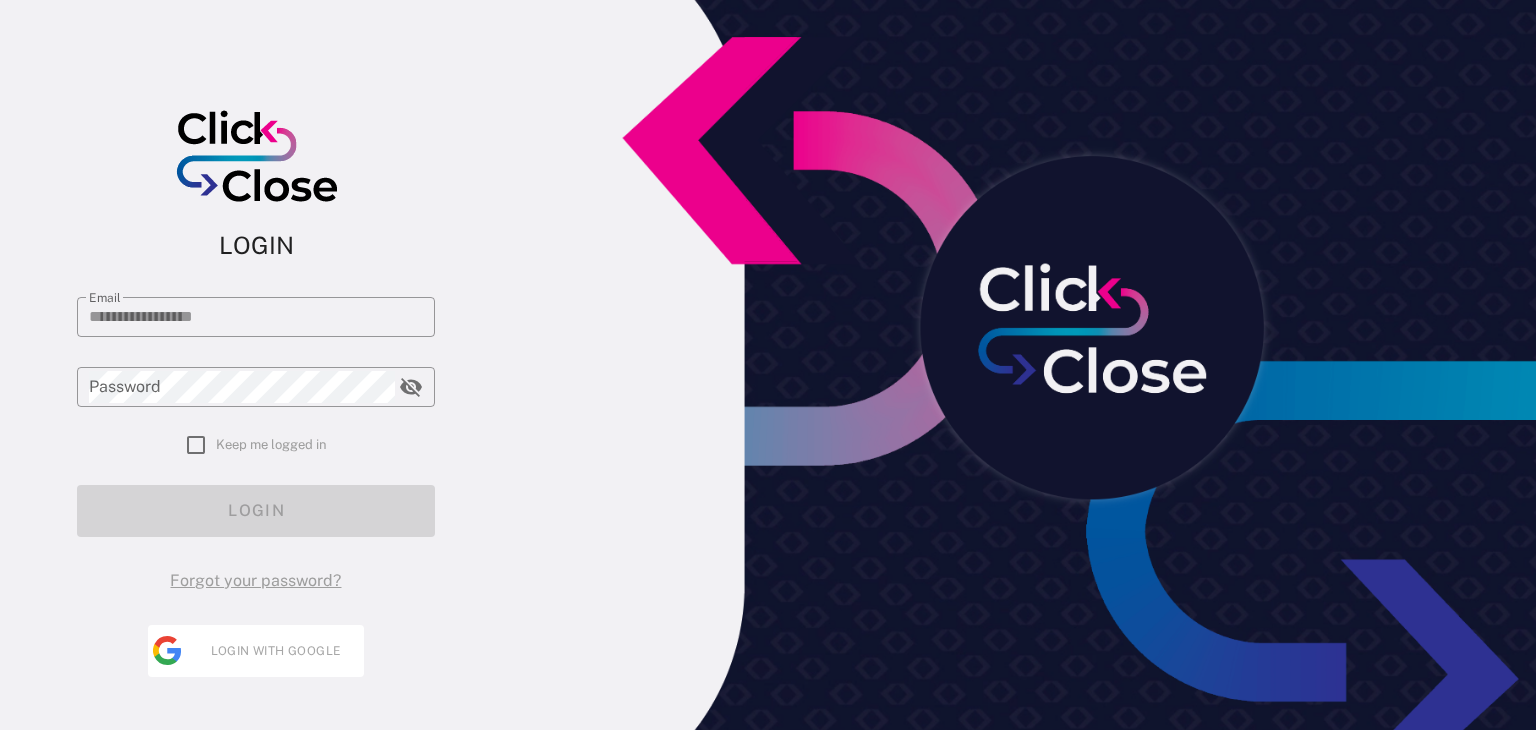 type on "**********" 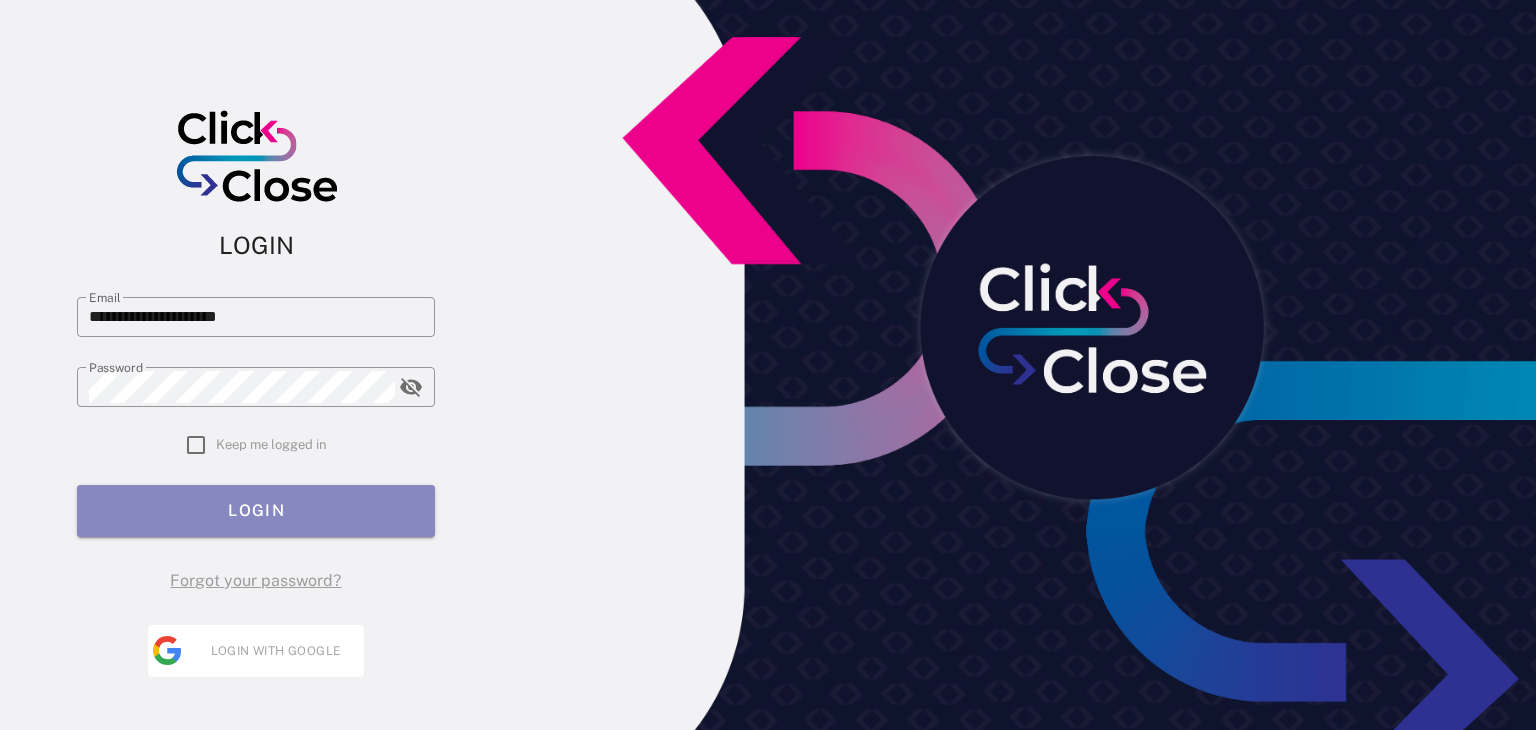click on "LOGIN" at bounding box center (256, 510) 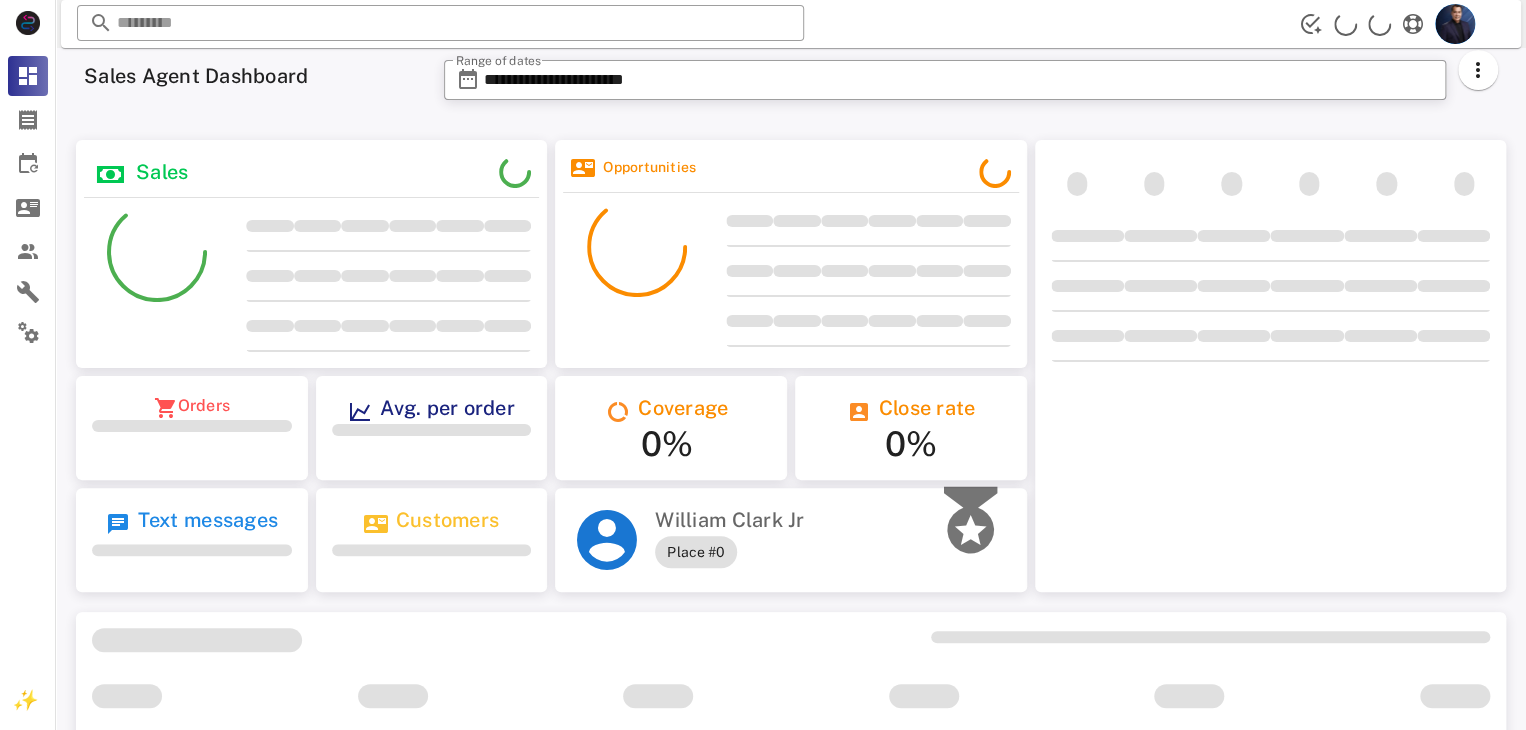 scroll, scrollTop: 0, scrollLeft: 0, axis: both 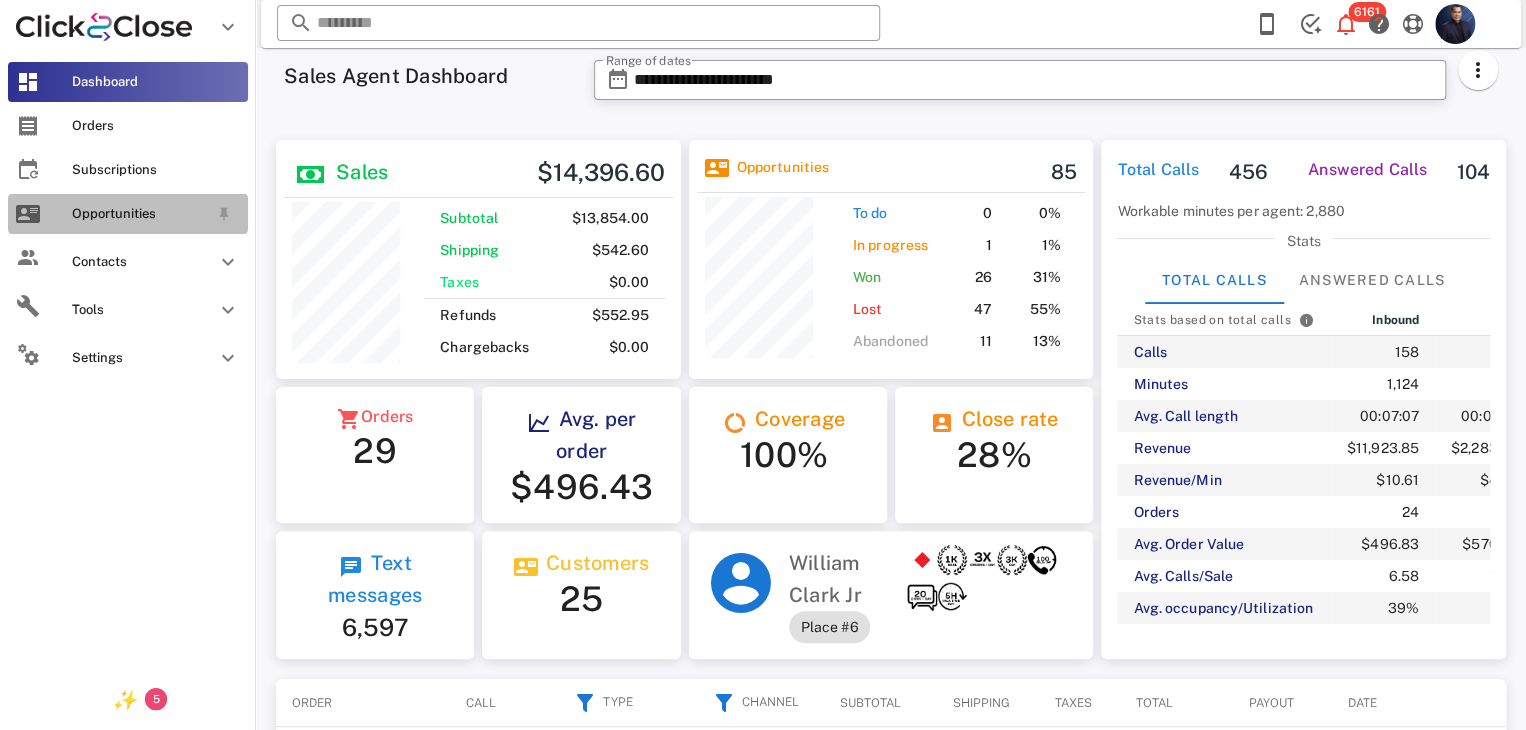 click on "Opportunities" at bounding box center (140, 214) 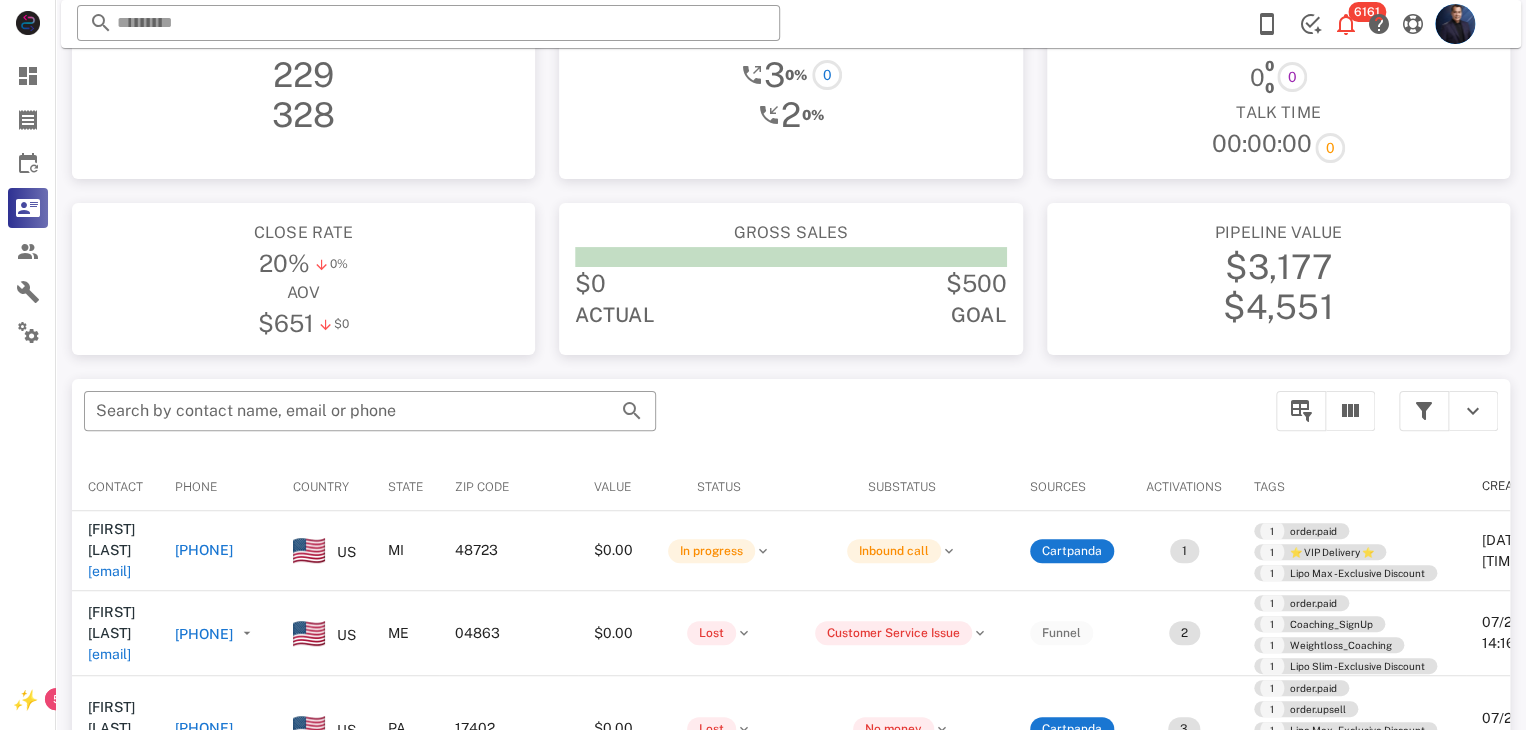 scroll, scrollTop: 100, scrollLeft: 0, axis: vertical 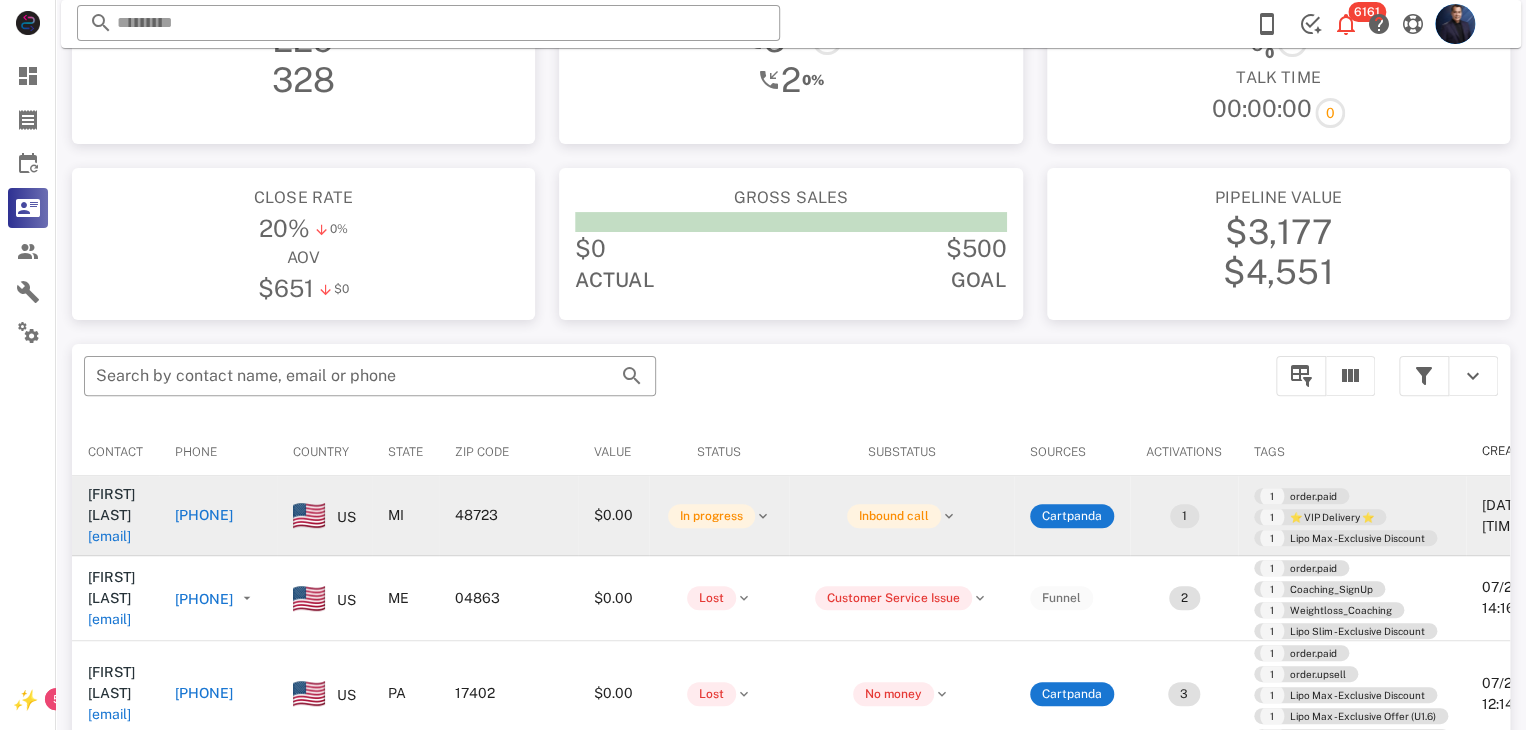 click on "[PHONE]" at bounding box center [204, 515] 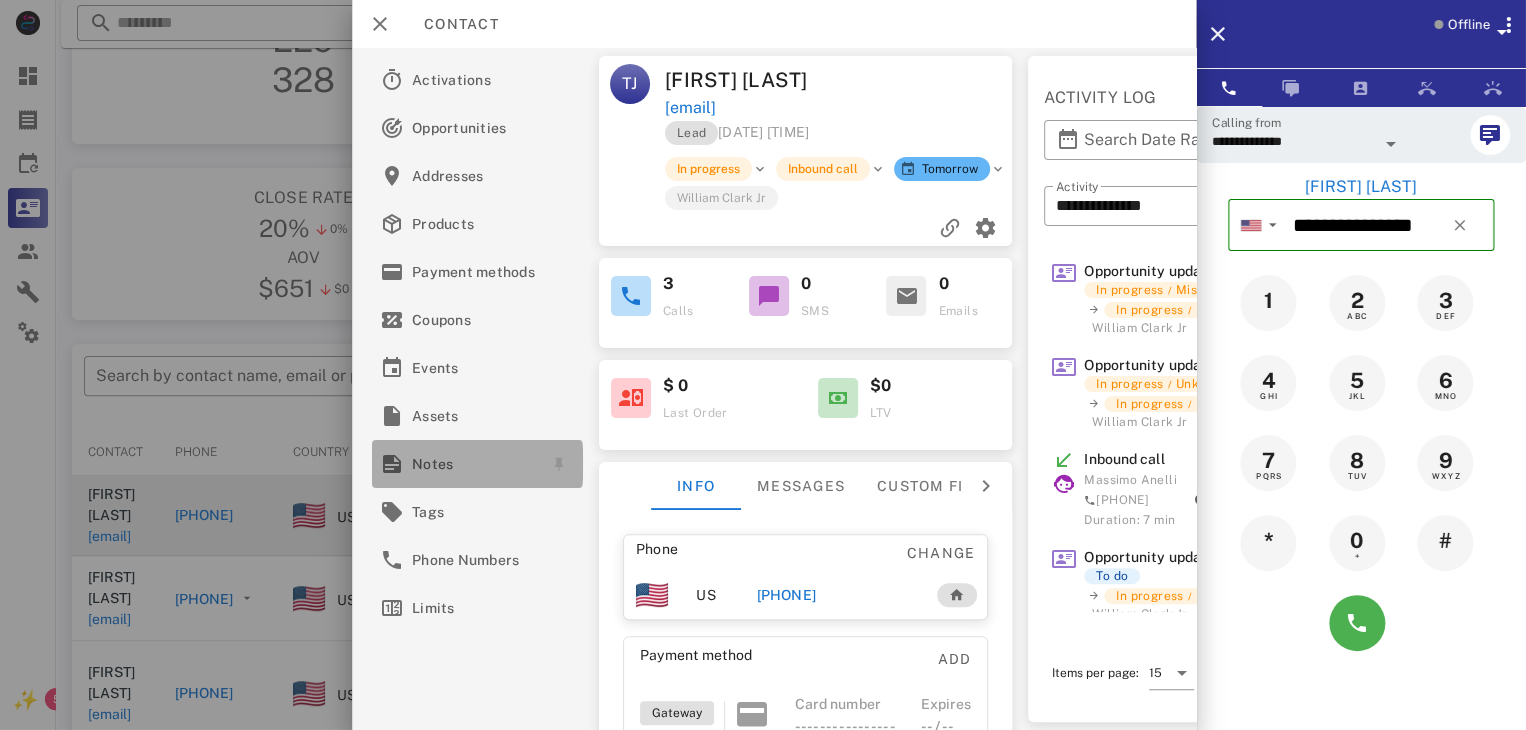 click on "Notes" at bounding box center (473, 464) 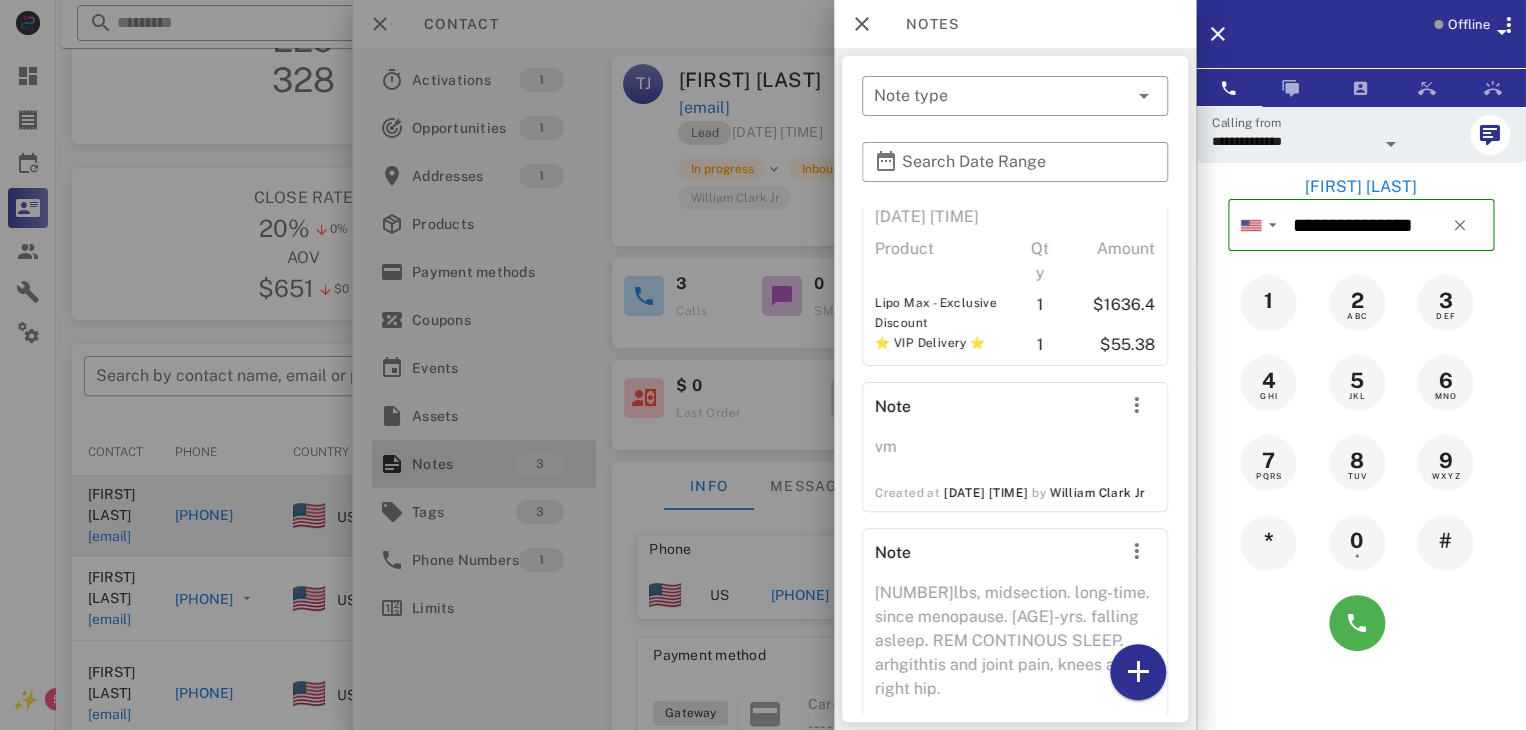 scroll, scrollTop: 196, scrollLeft: 0, axis: vertical 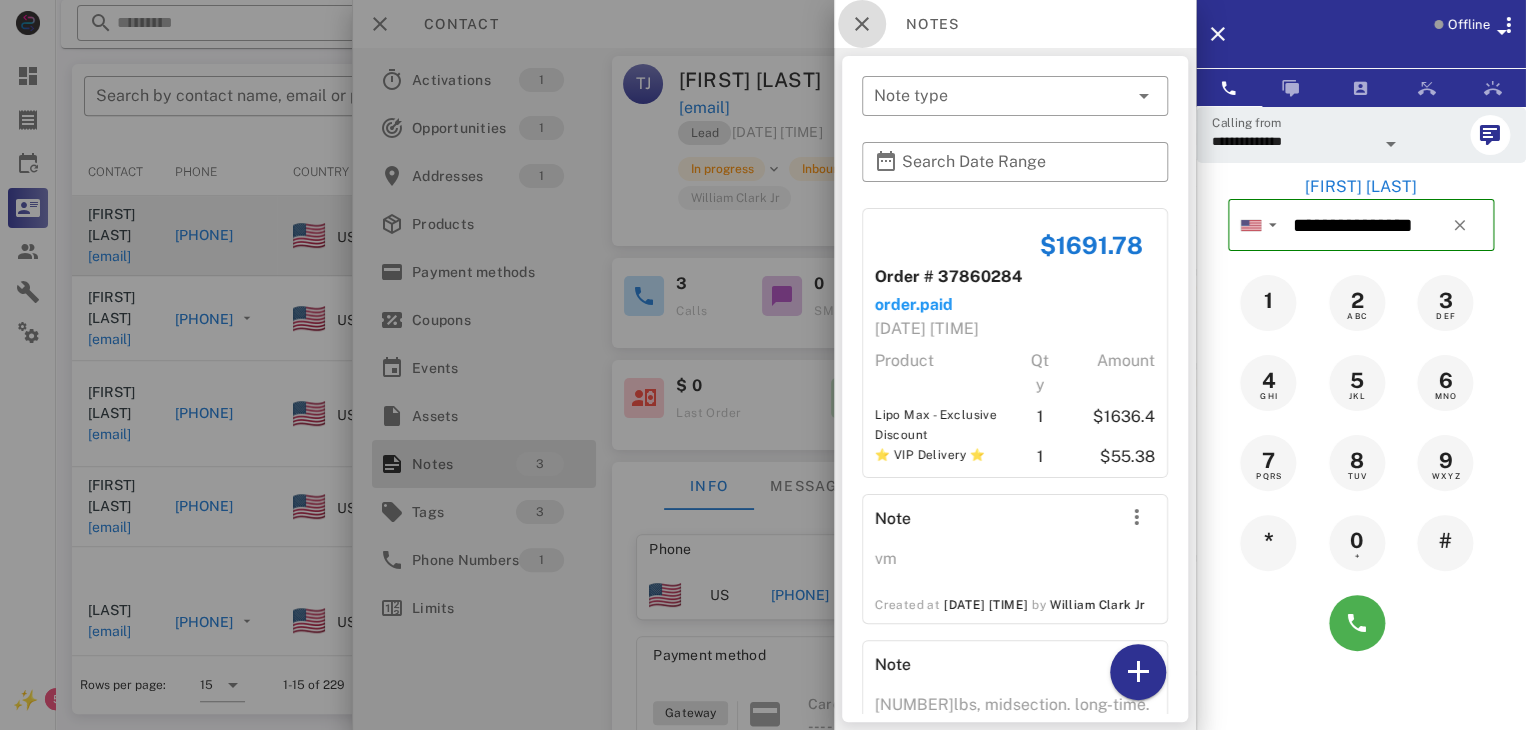 click at bounding box center [862, 24] 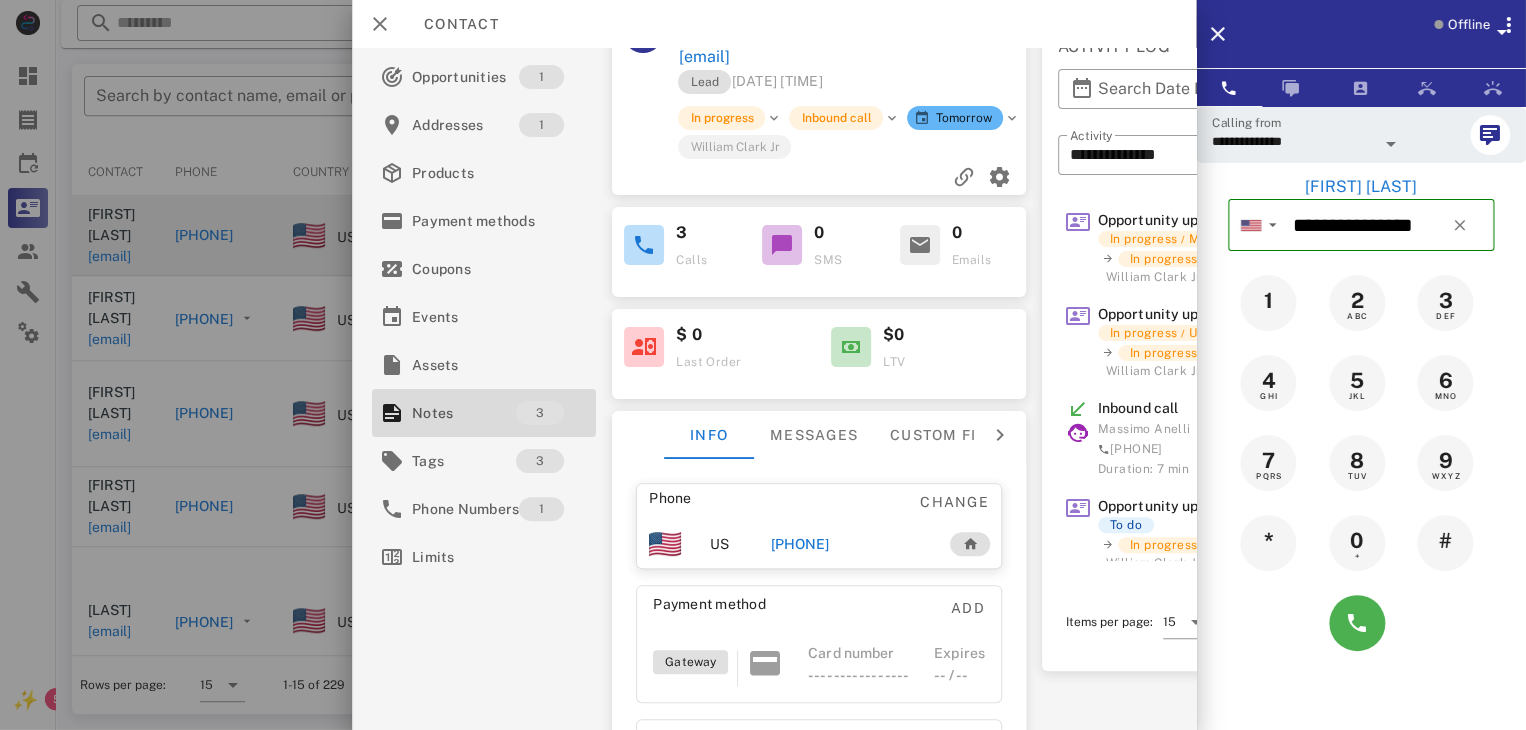 scroll, scrollTop: 100, scrollLeft: 0, axis: vertical 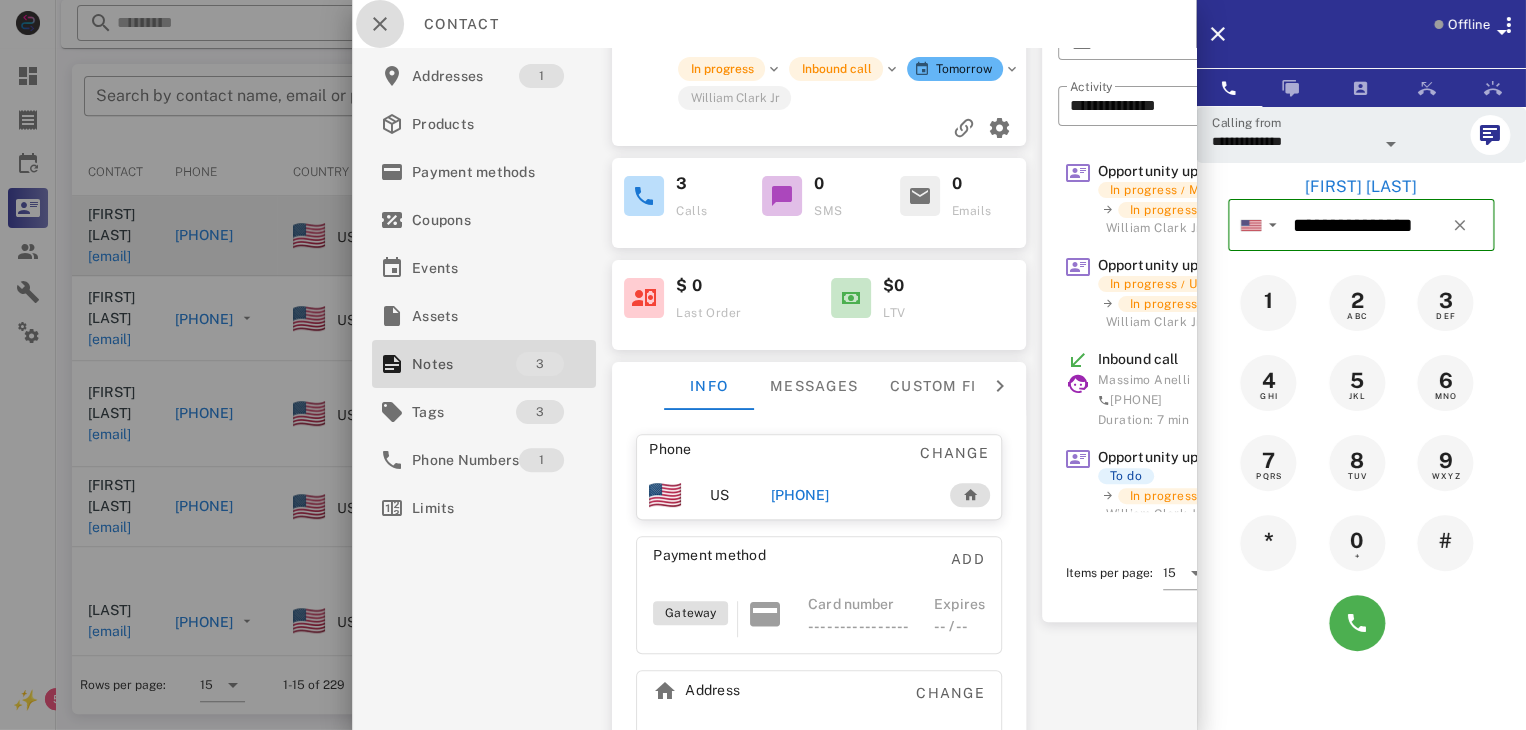 click at bounding box center (380, 24) 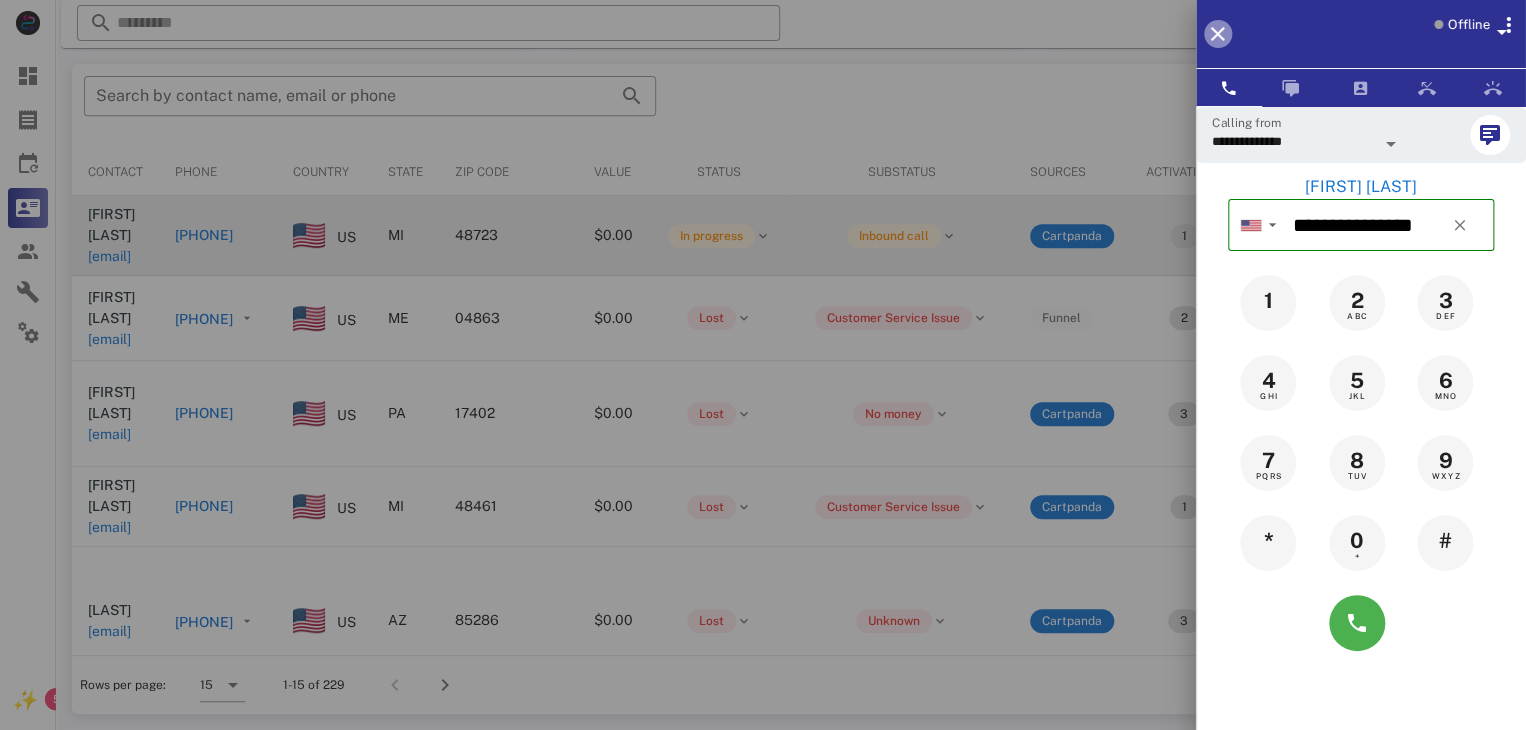 click at bounding box center (1218, 34) 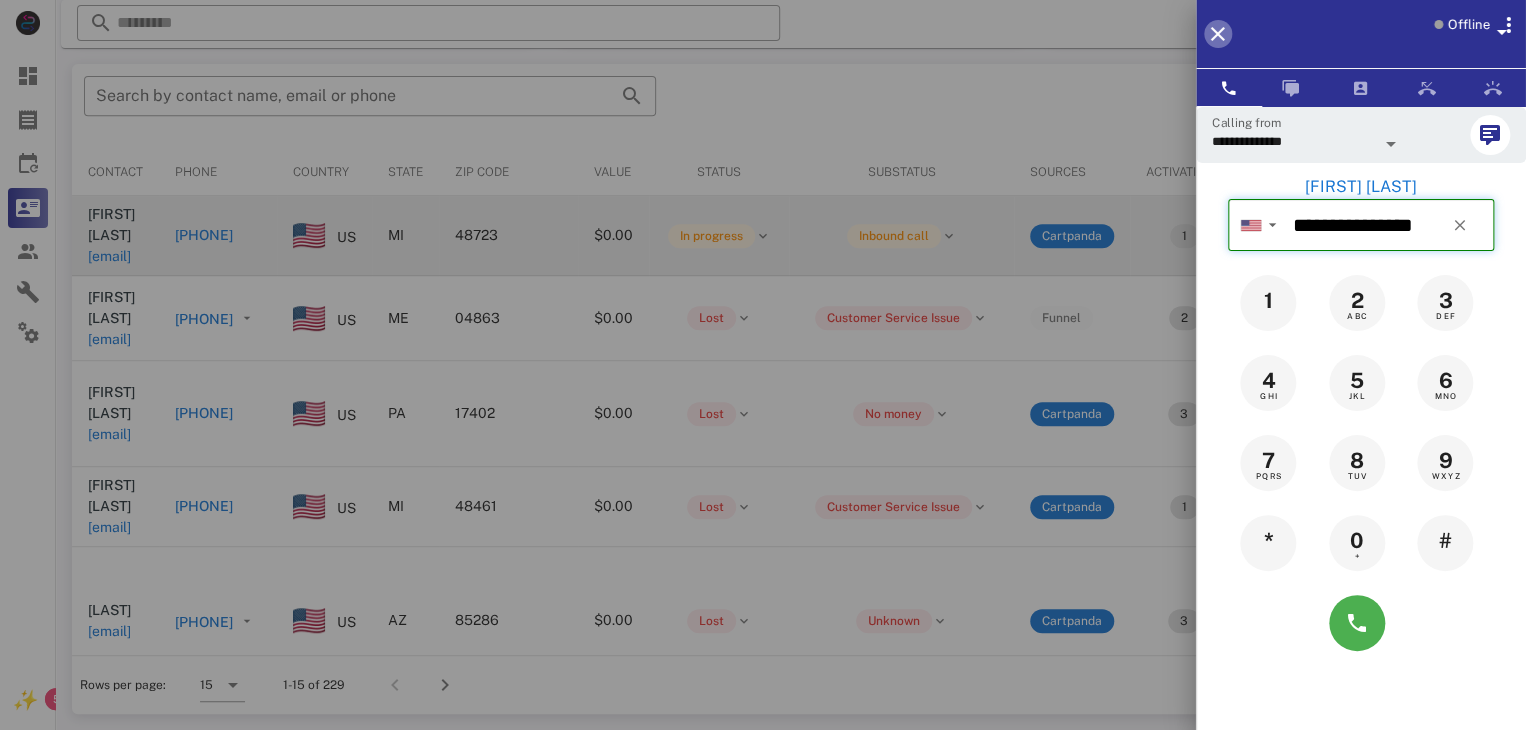 type 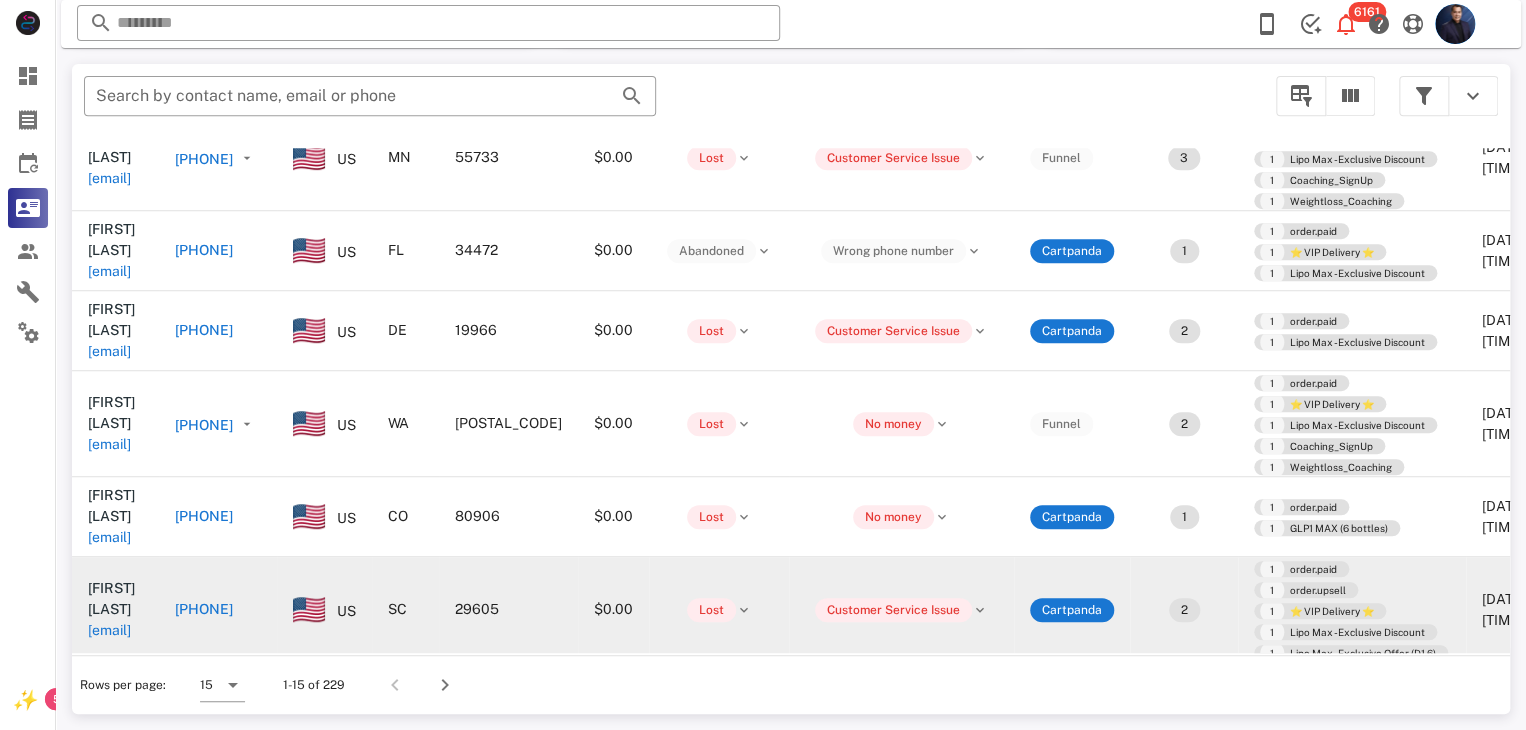 scroll, scrollTop: 1024, scrollLeft: 0, axis: vertical 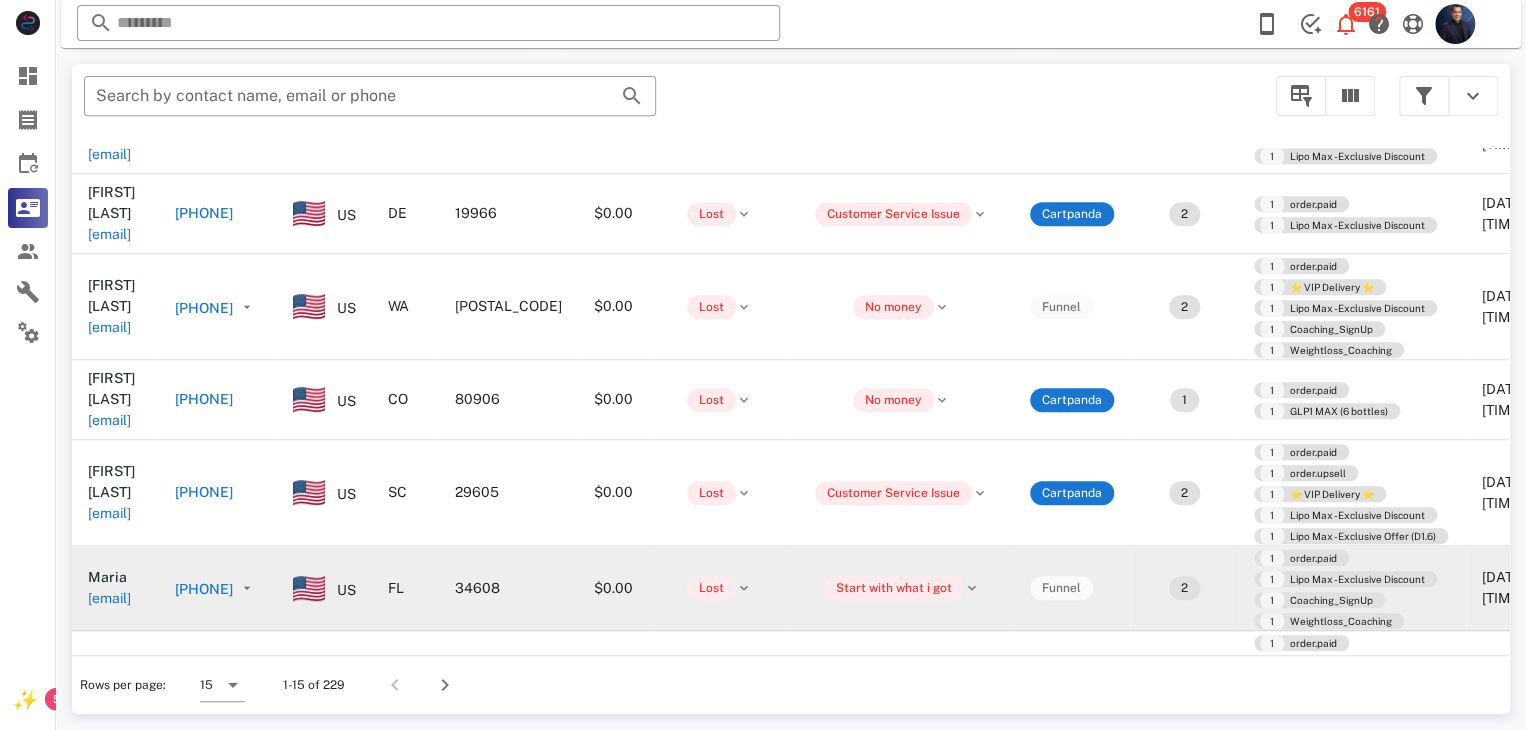 click on "+13526069268" at bounding box center [204, 589] 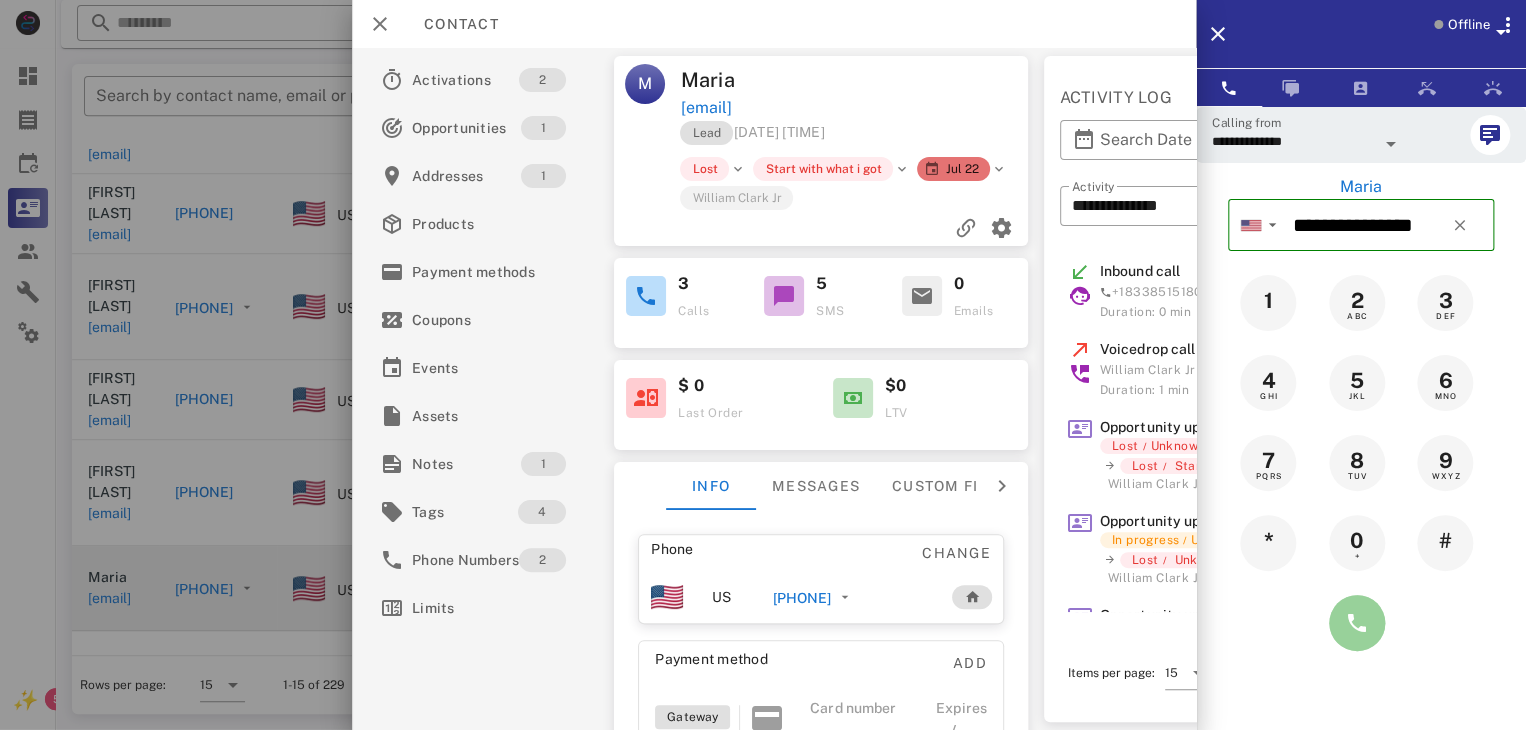 click at bounding box center [1357, 623] 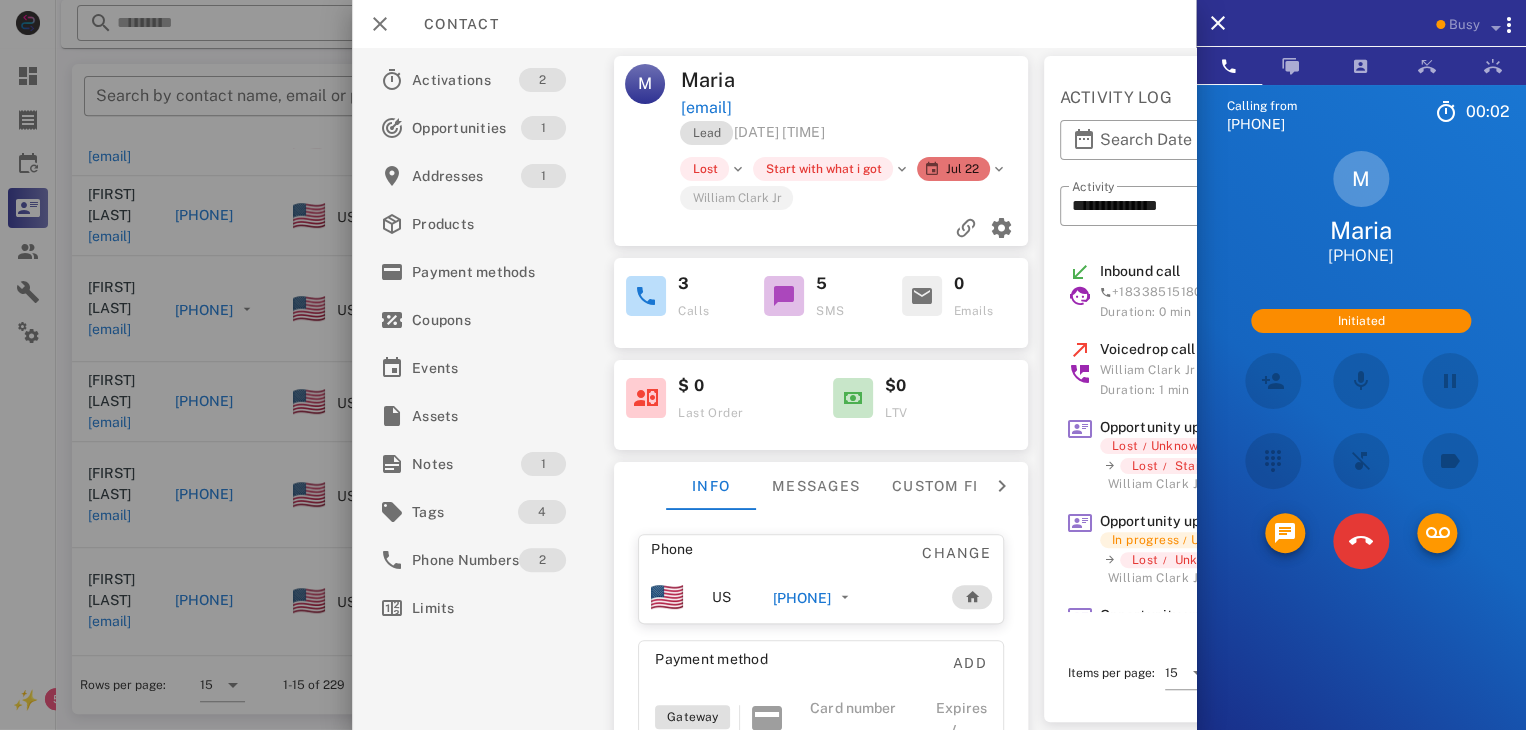 scroll, scrollTop: 940, scrollLeft: 0, axis: vertical 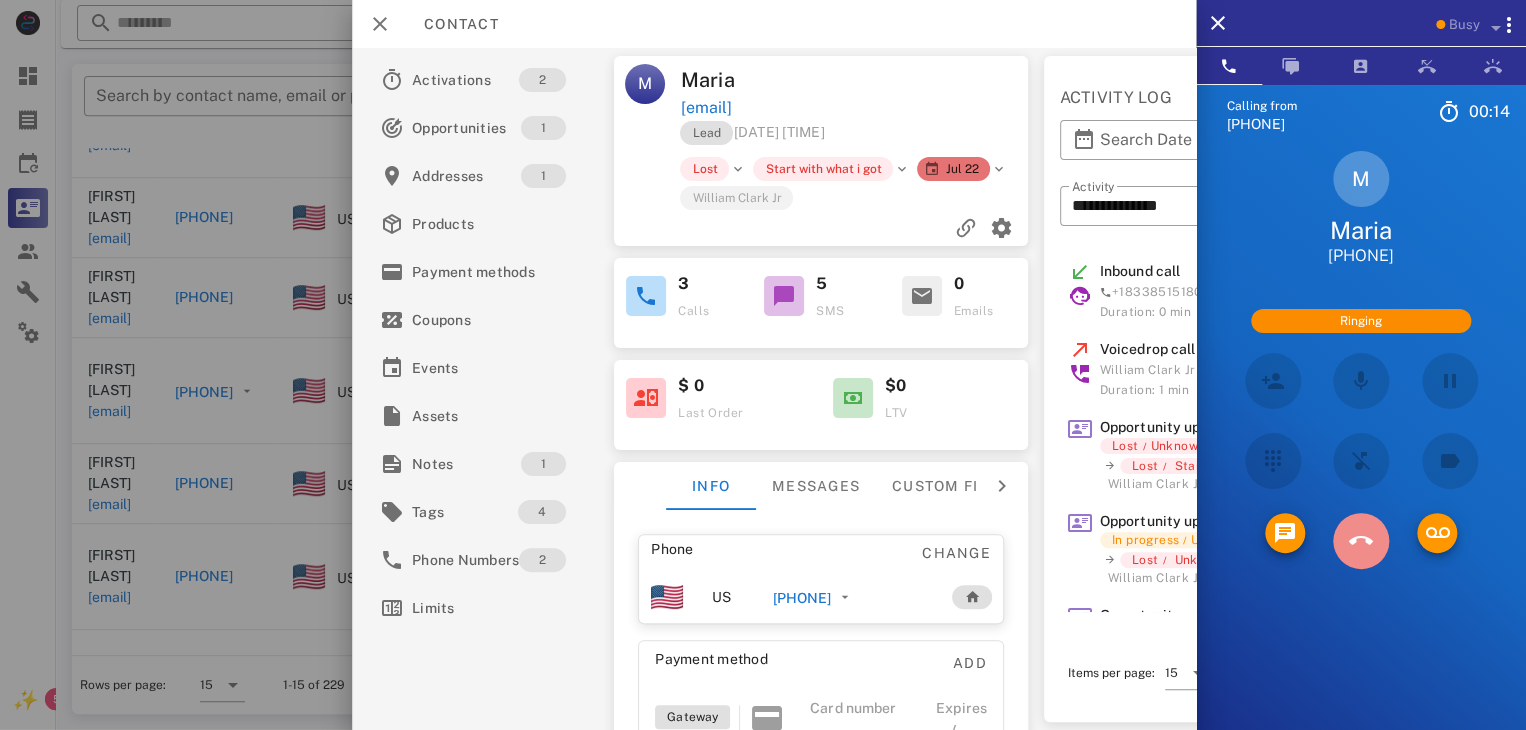 click at bounding box center (1361, 541) 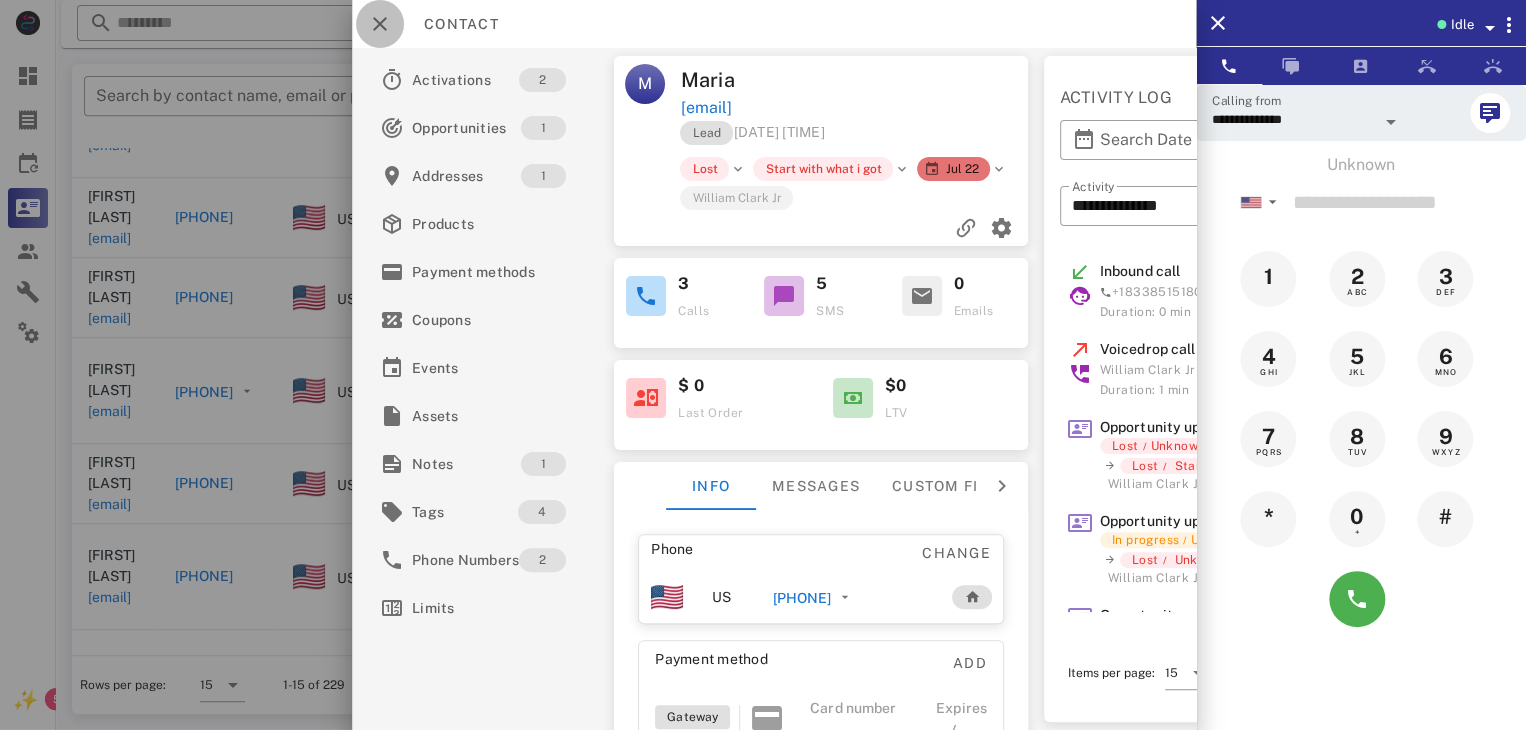click at bounding box center (380, 24) 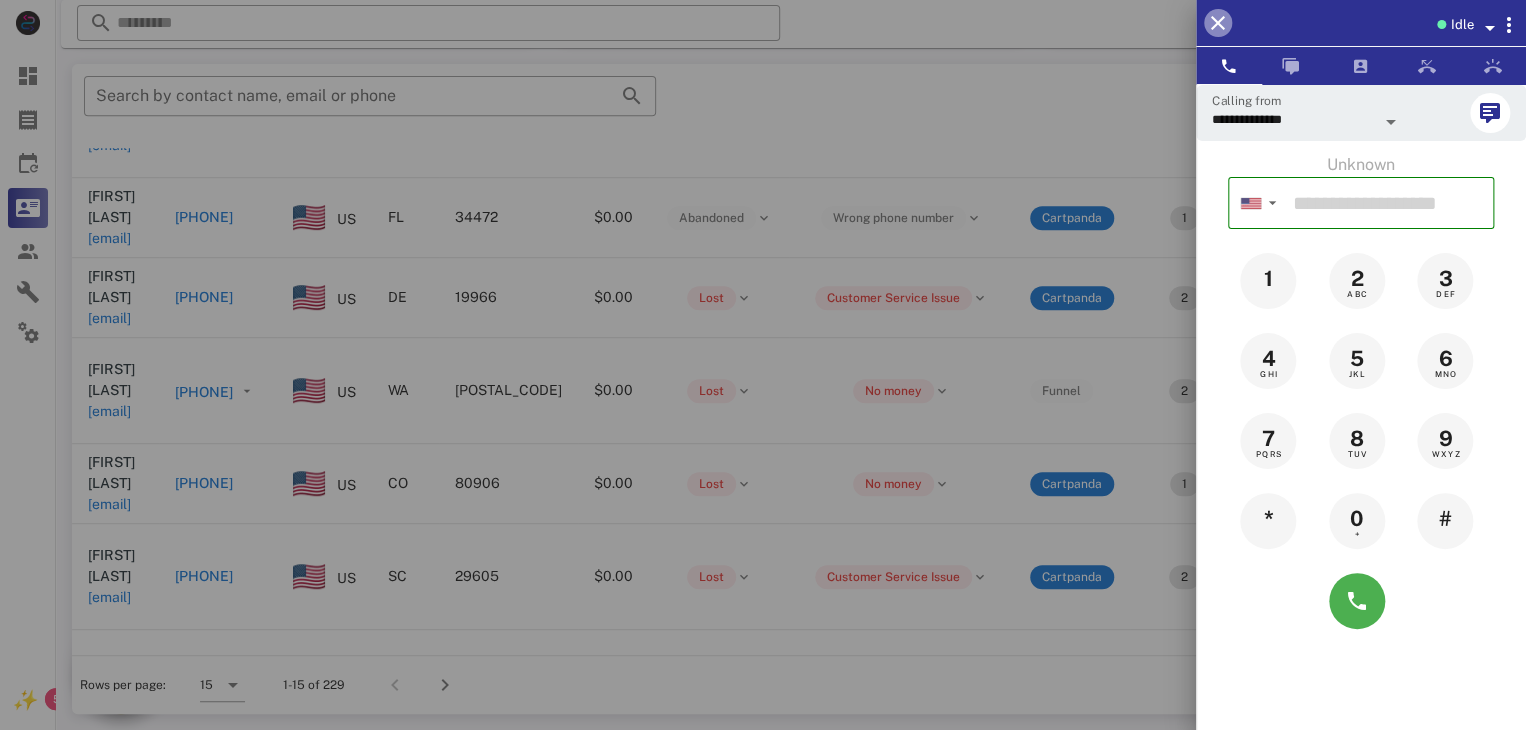 click at bounding box center [1218, 23] 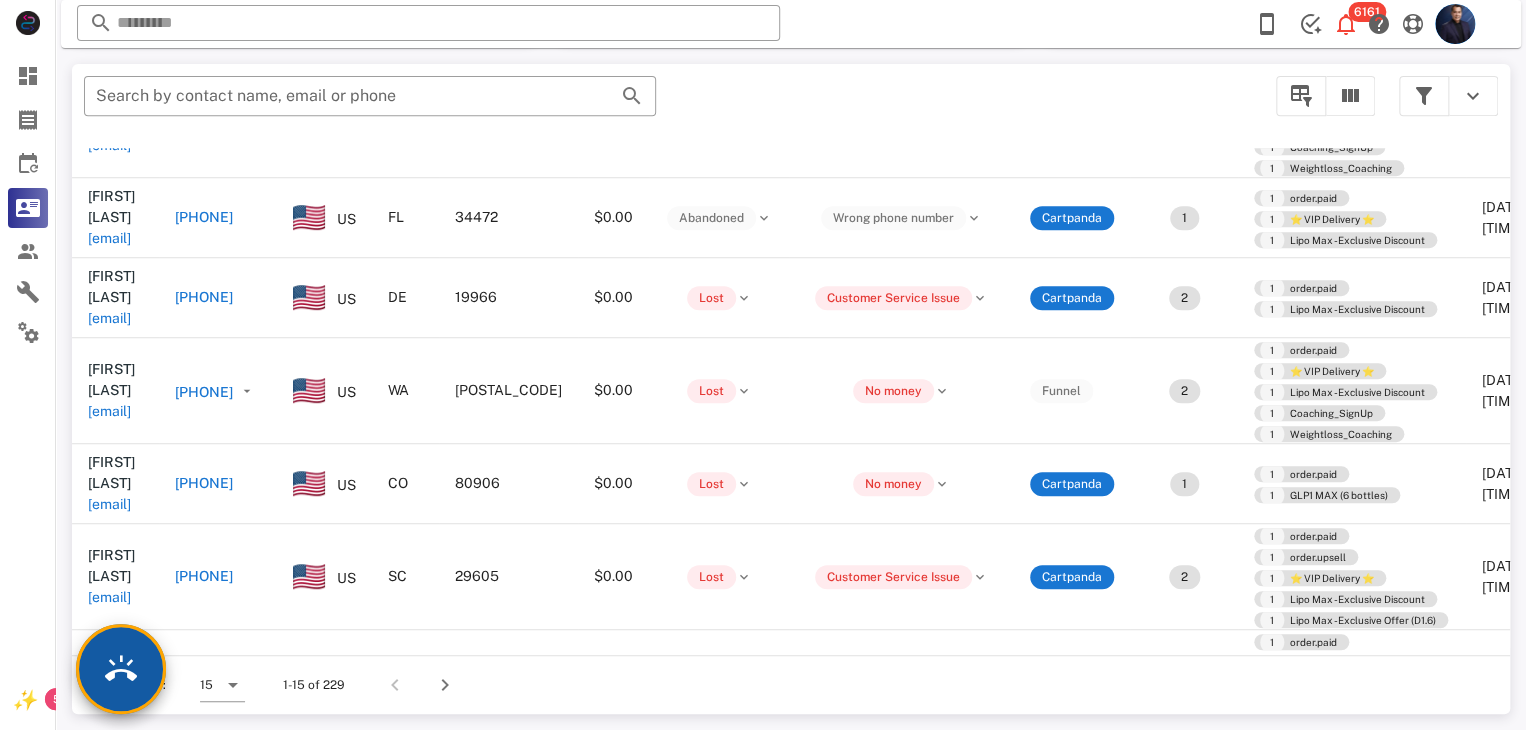 click at bounding box center [121, 669] 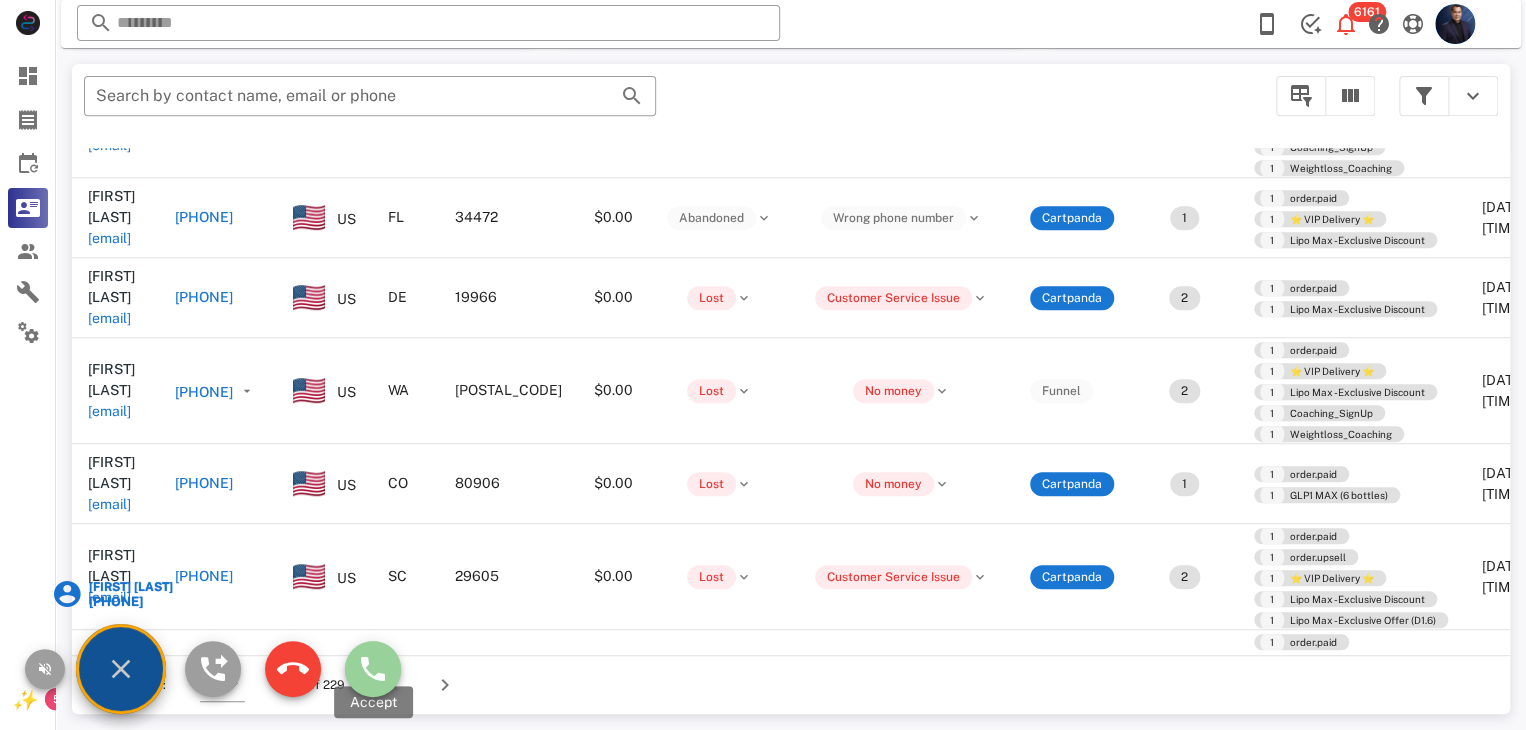 click at bounding box center [373, 669] 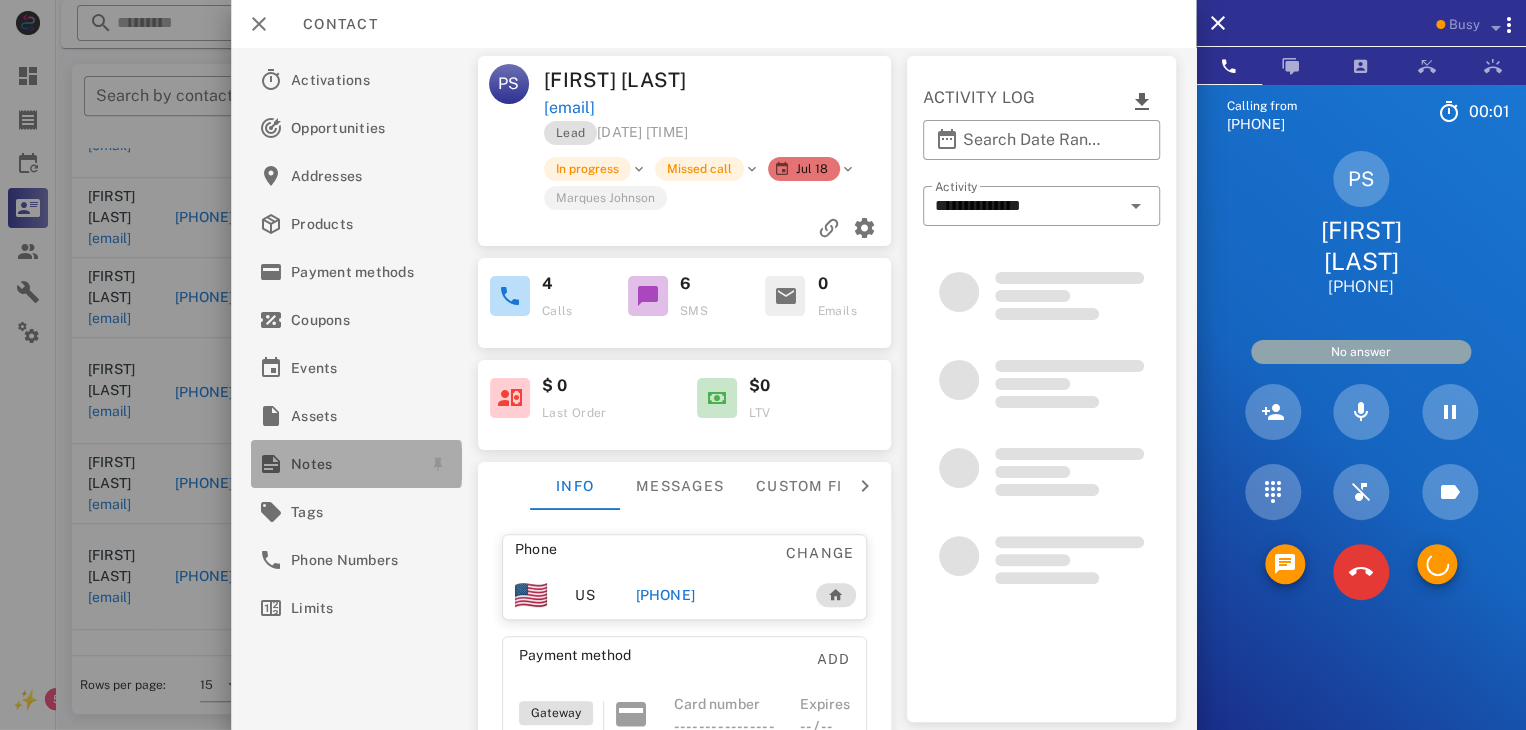 click on "Notes" at bounding box center (352, 464) 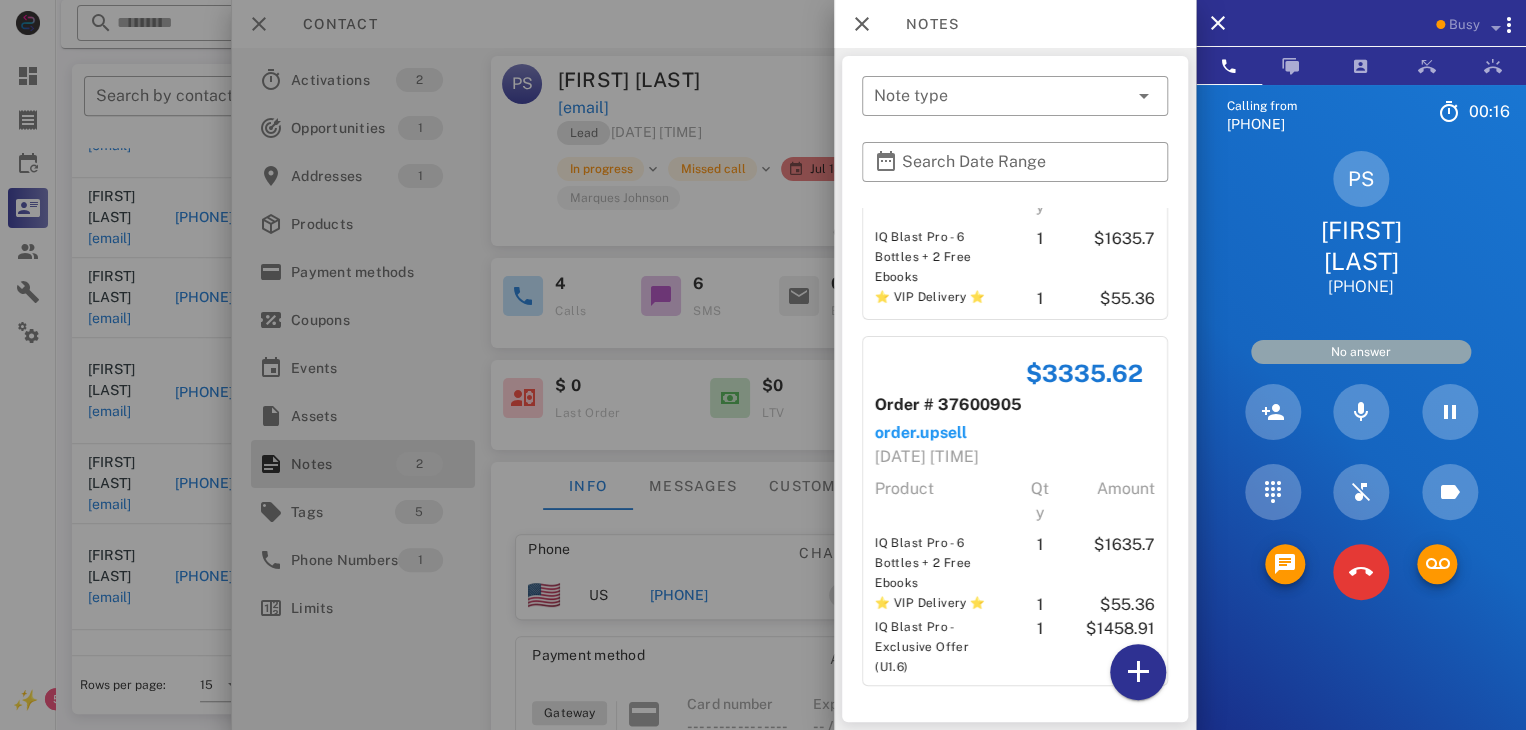 scroll, scrollTop: 0, scrollLeft: 0, axis: both 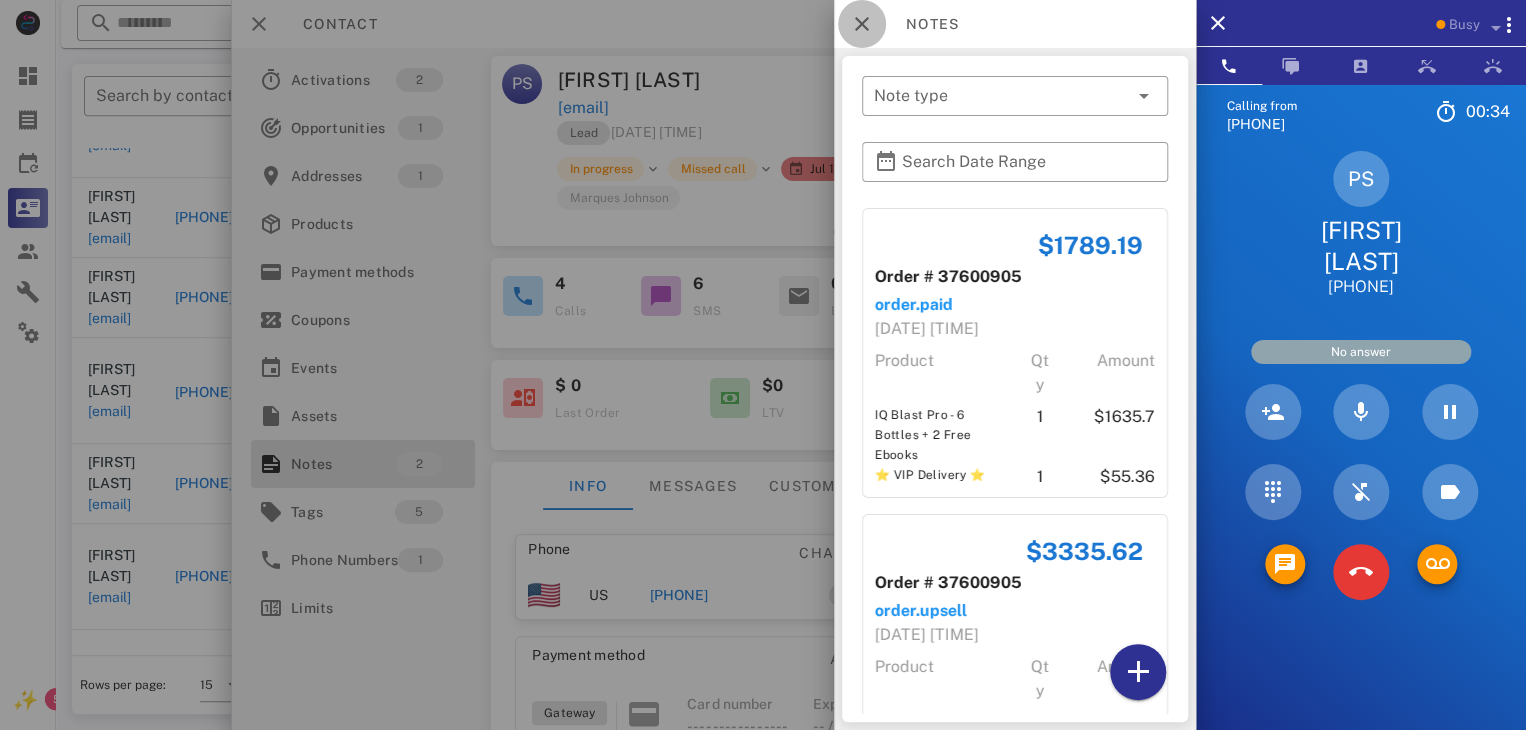 click at bounding box center (862, 24) 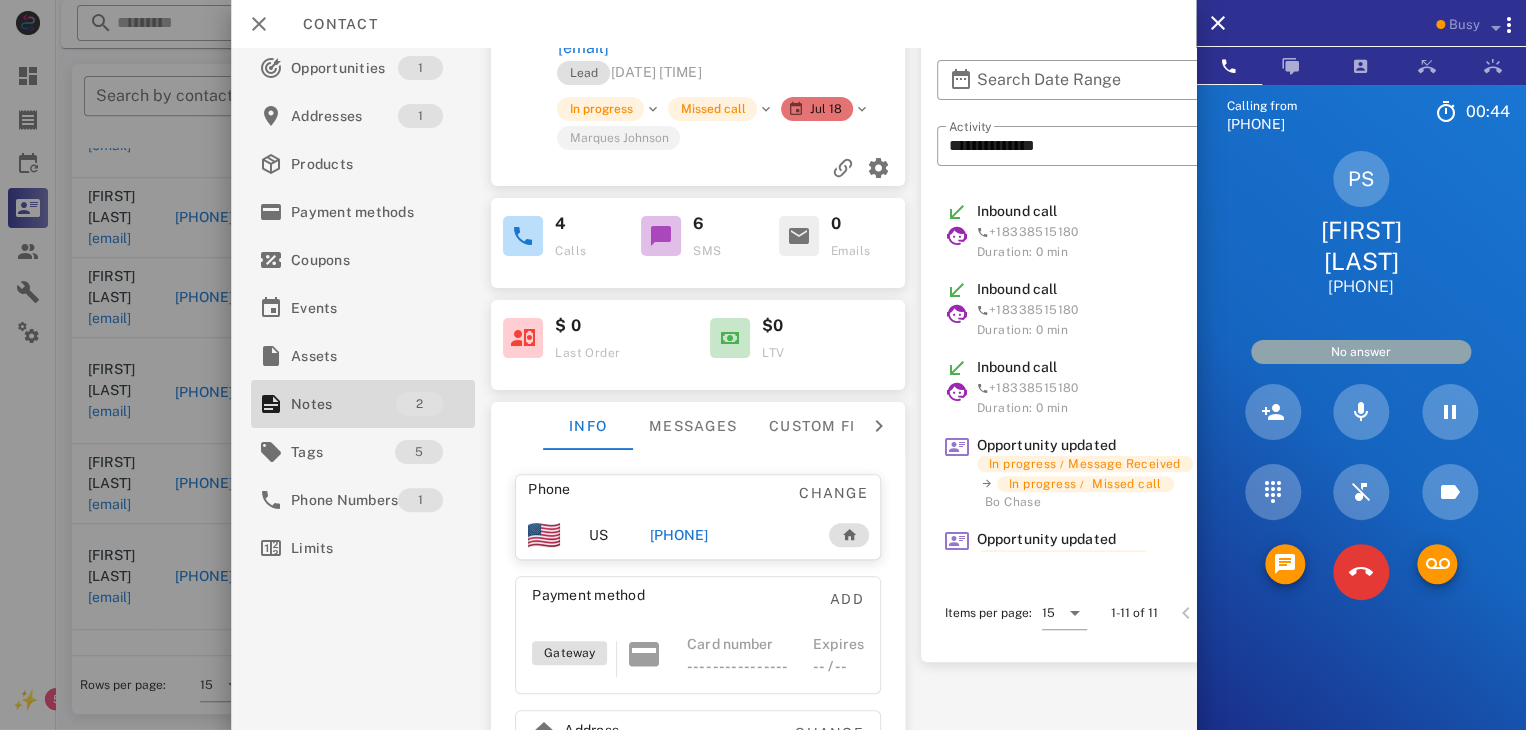 scroll, scrollTop: 0, scrollLeft: 0, axis: both 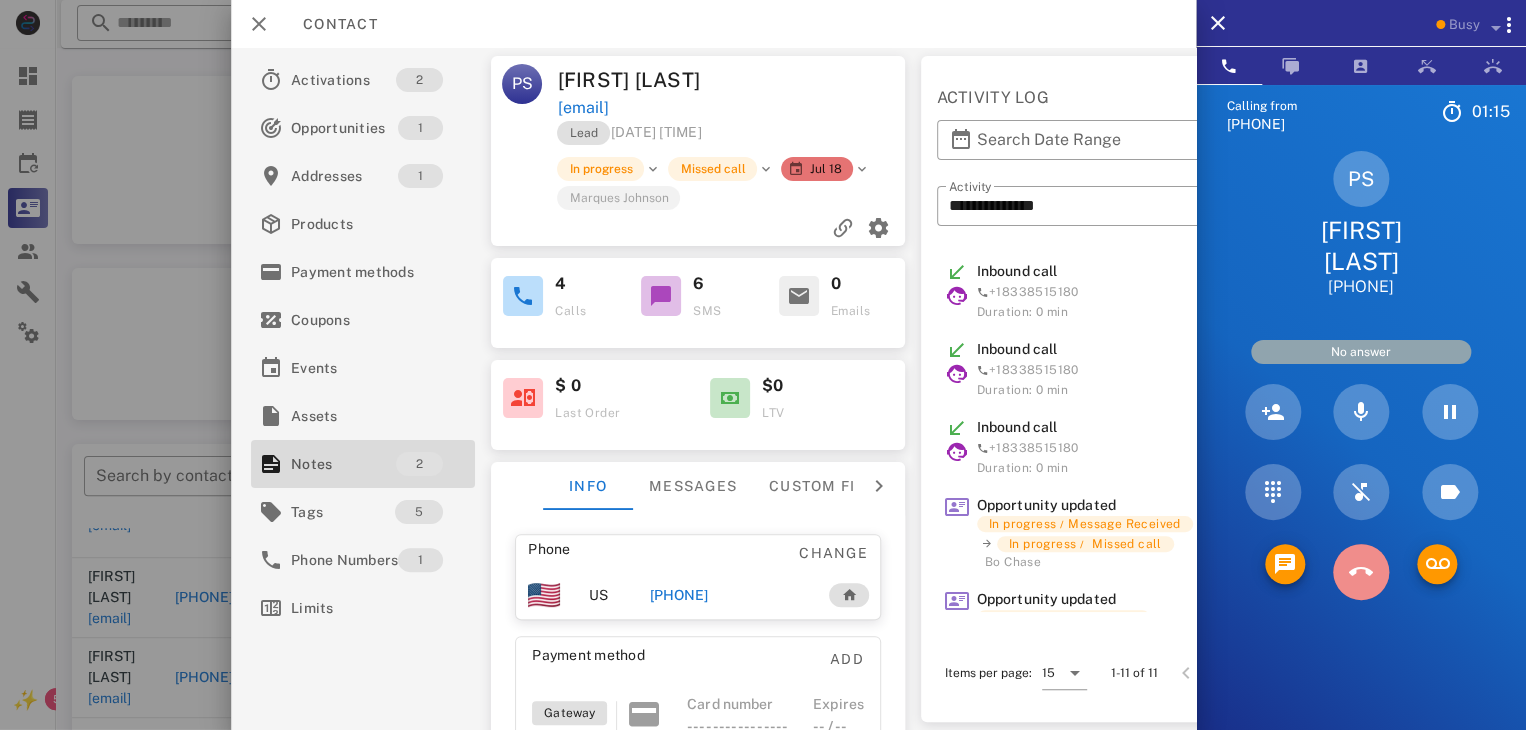 click at bounding box center (1361, 572) 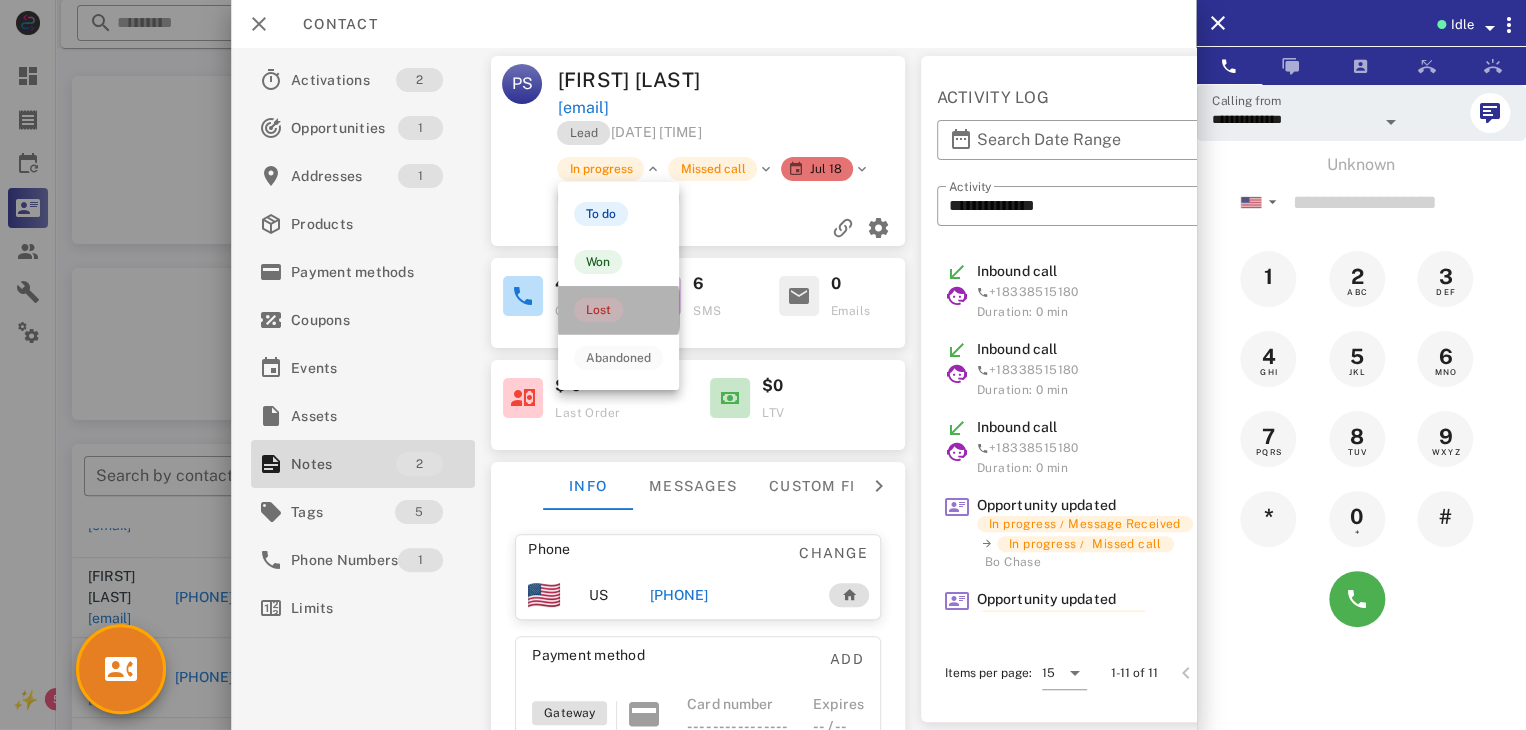 click on "Lost" at bounding box center (598, 310) 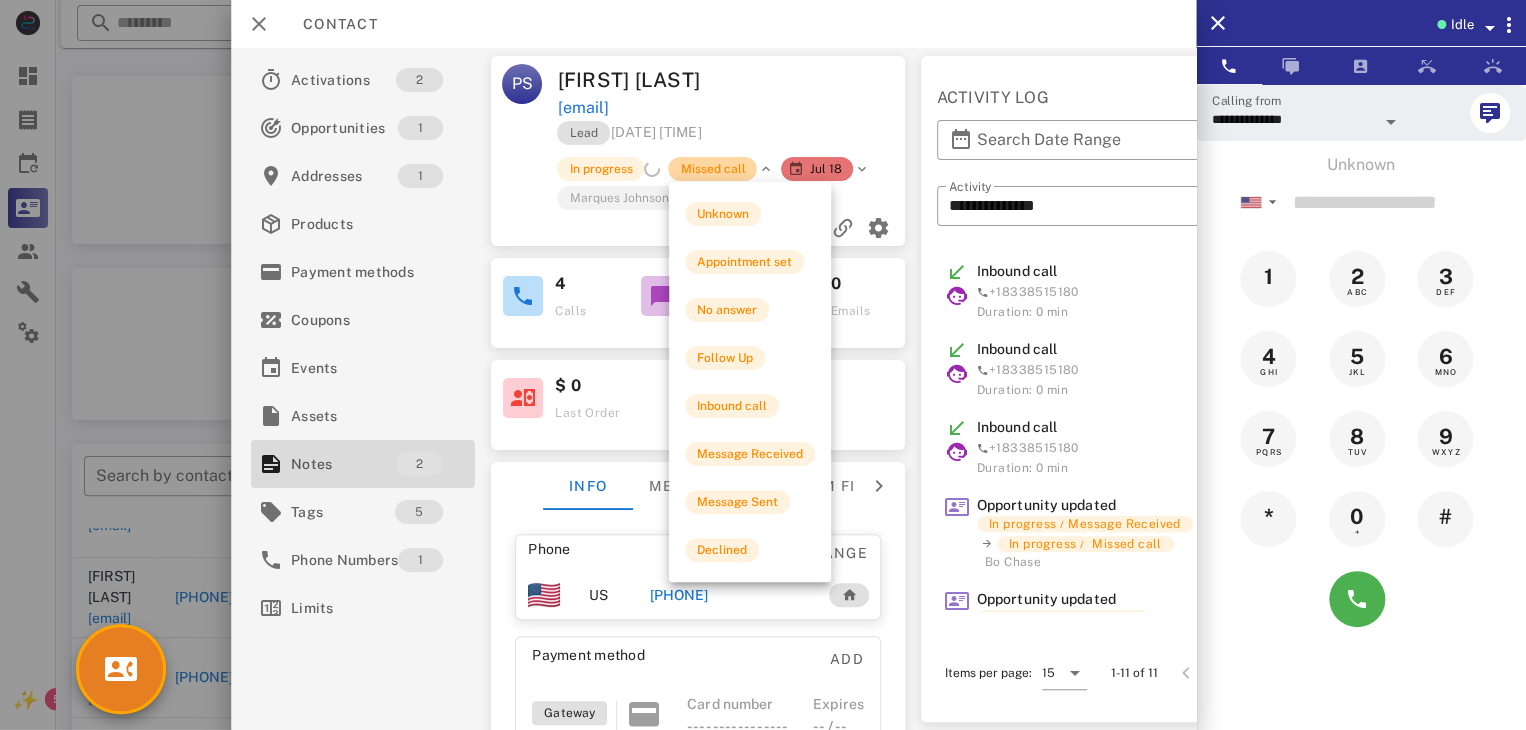 click on "In progress   Missed call   Jul 18" at bounding box center [769, 169] 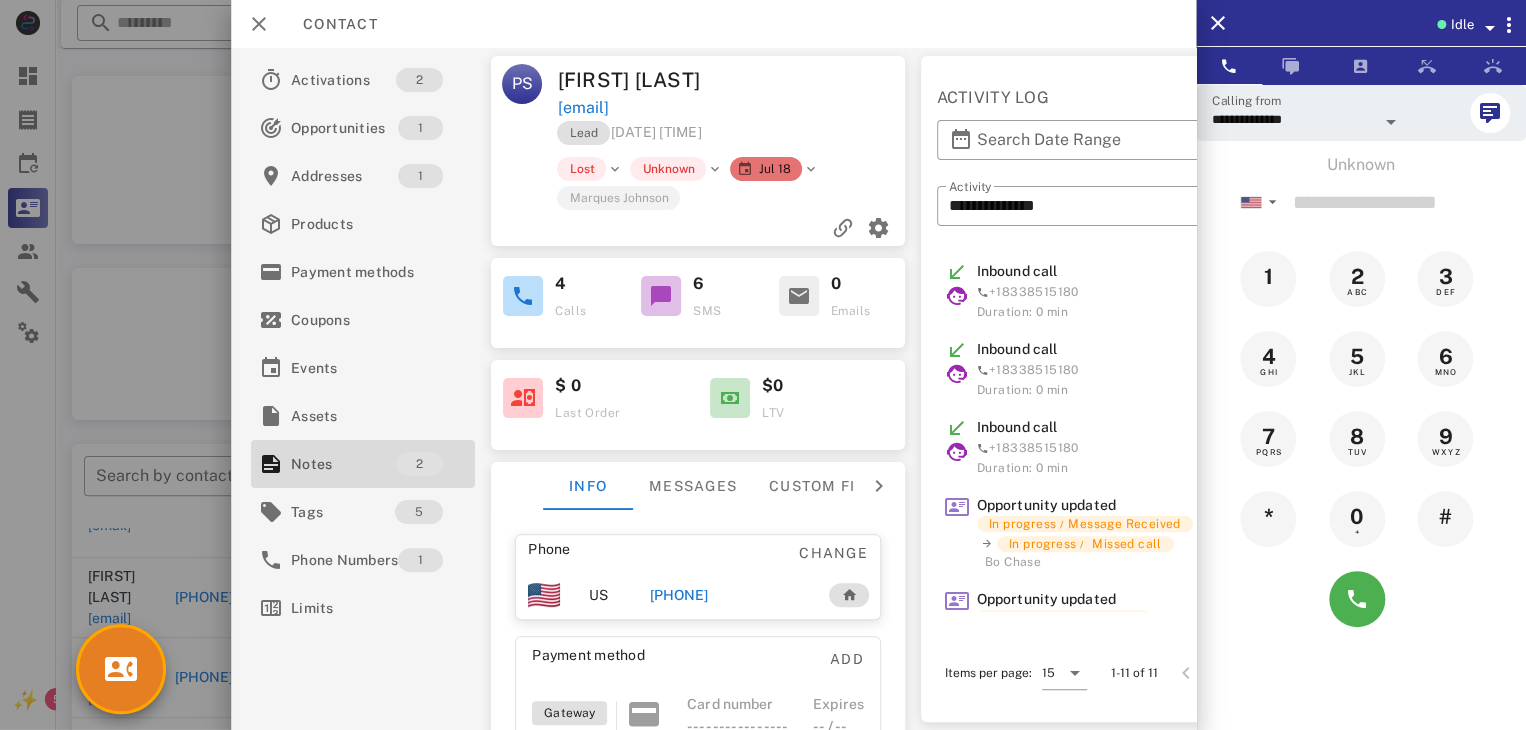 click on "Marques Johnson" at bounding box center (619, 197) 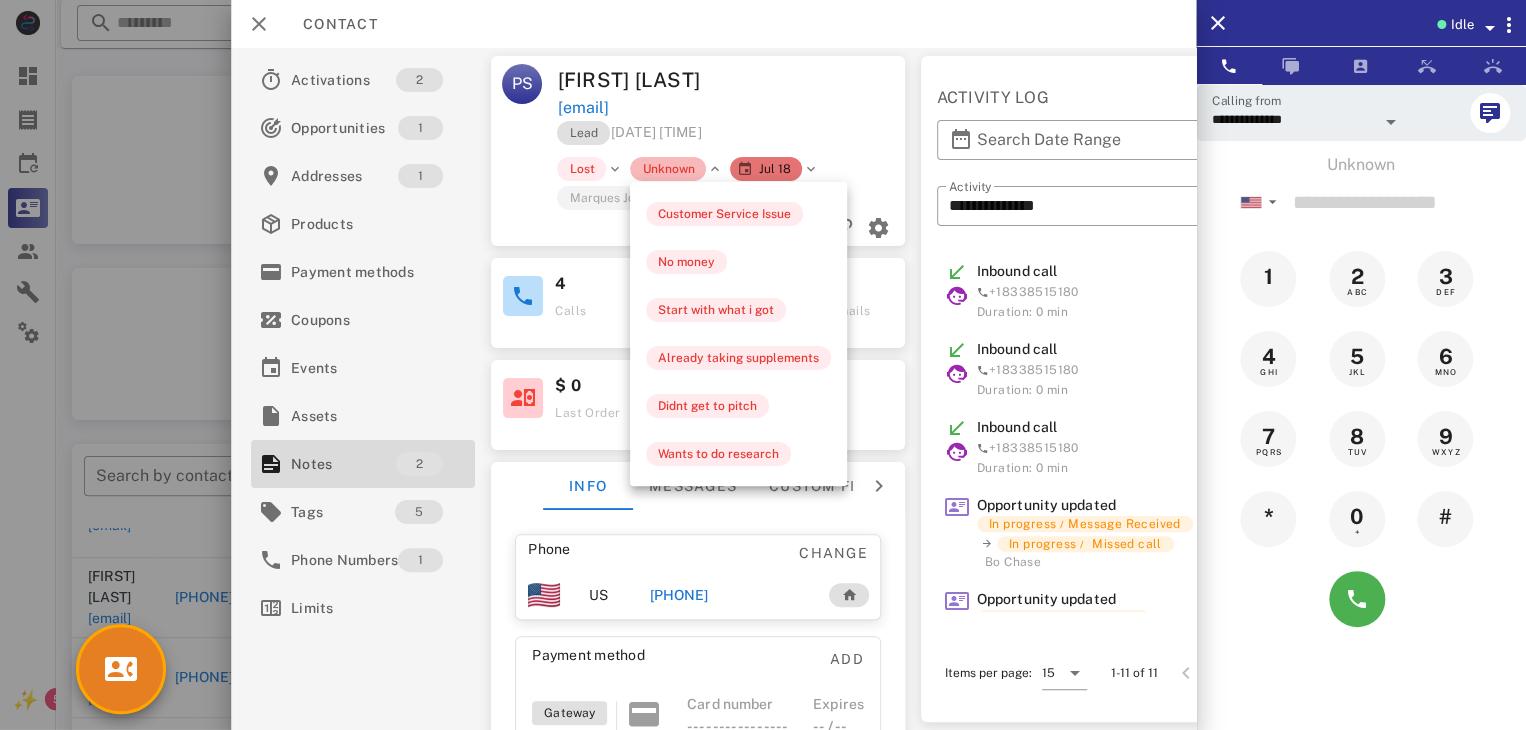 click on "Unknown" at bounding box center (669, 169) 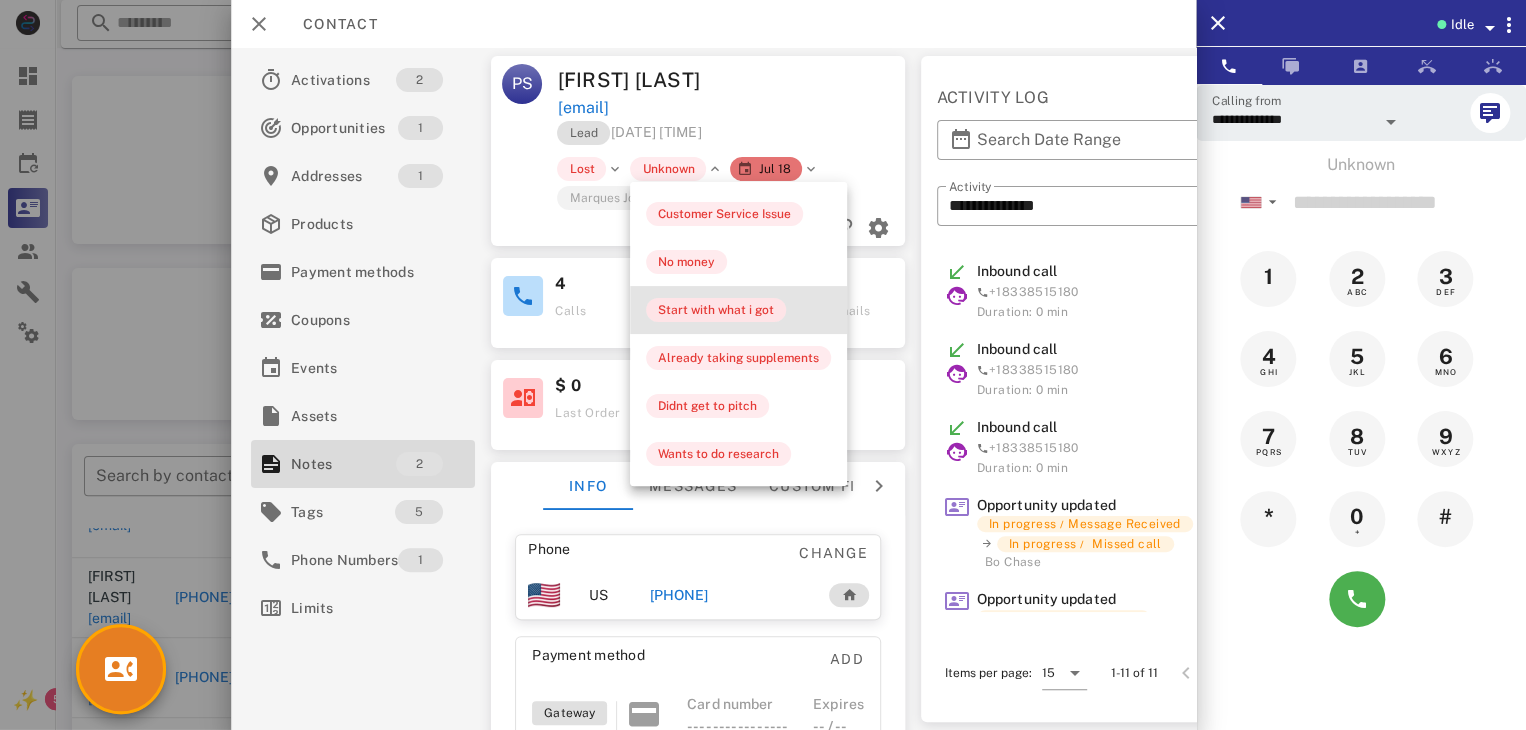 click on "Start with what i got" at bounding box center [716, 310] 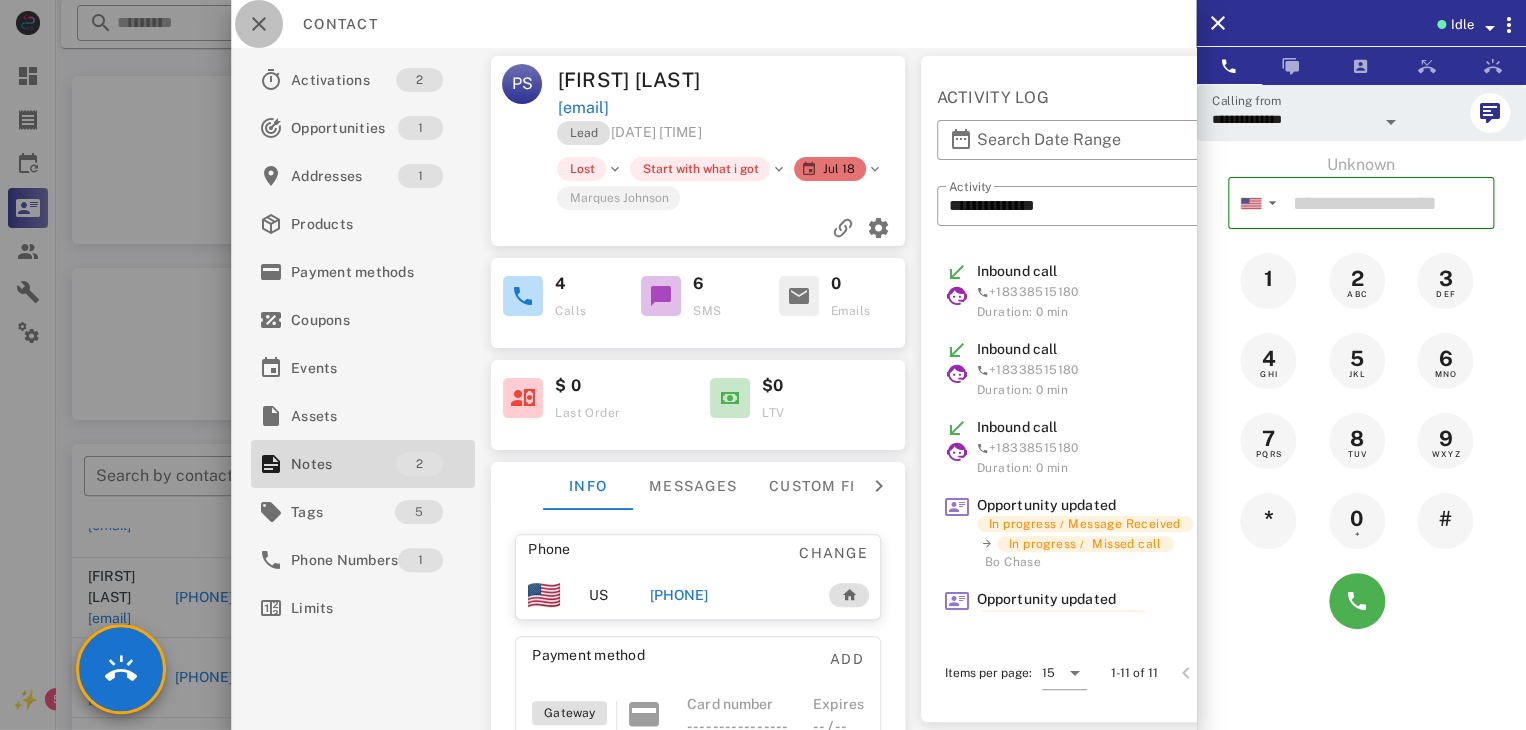 click at bounding box center (259, 24) 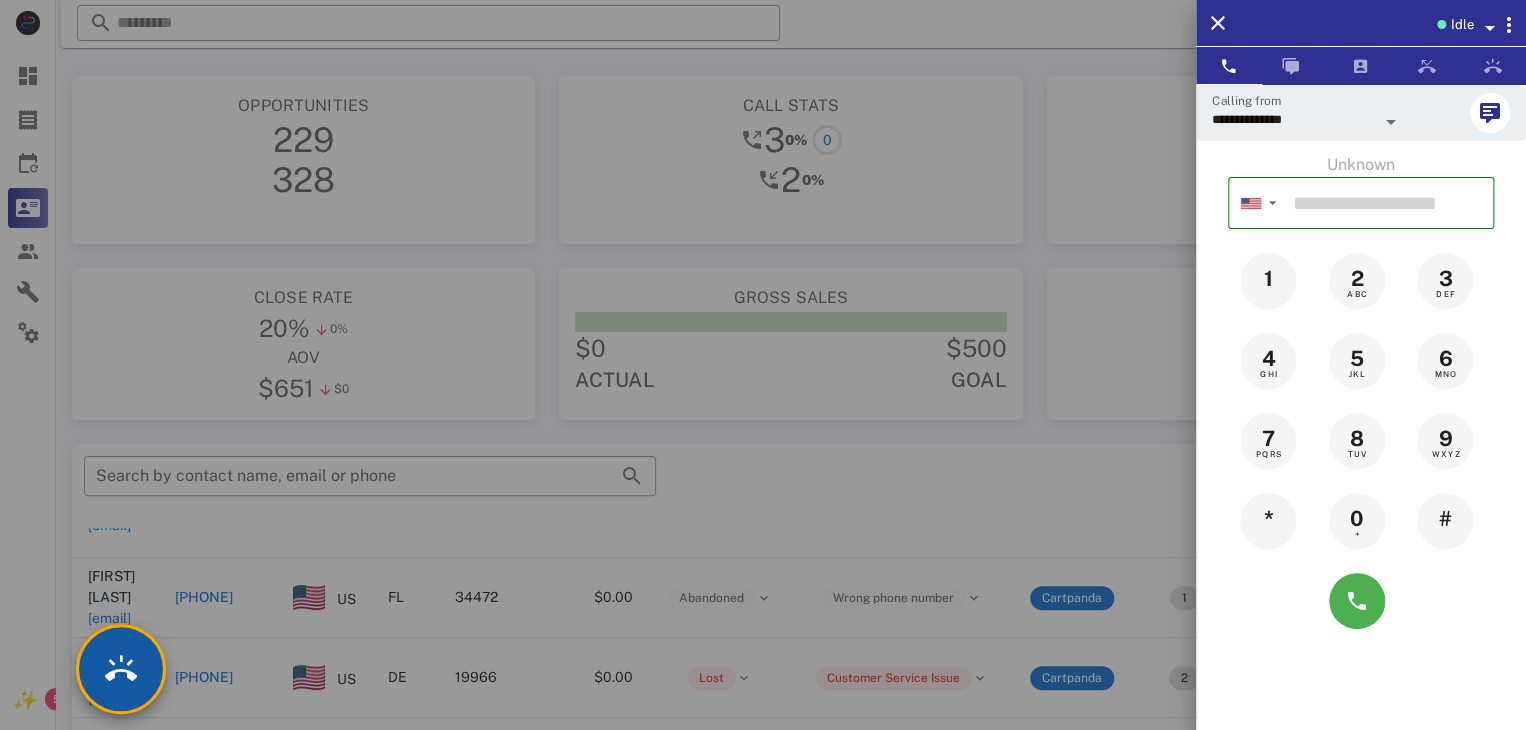 click at bounding box center (121, 669) 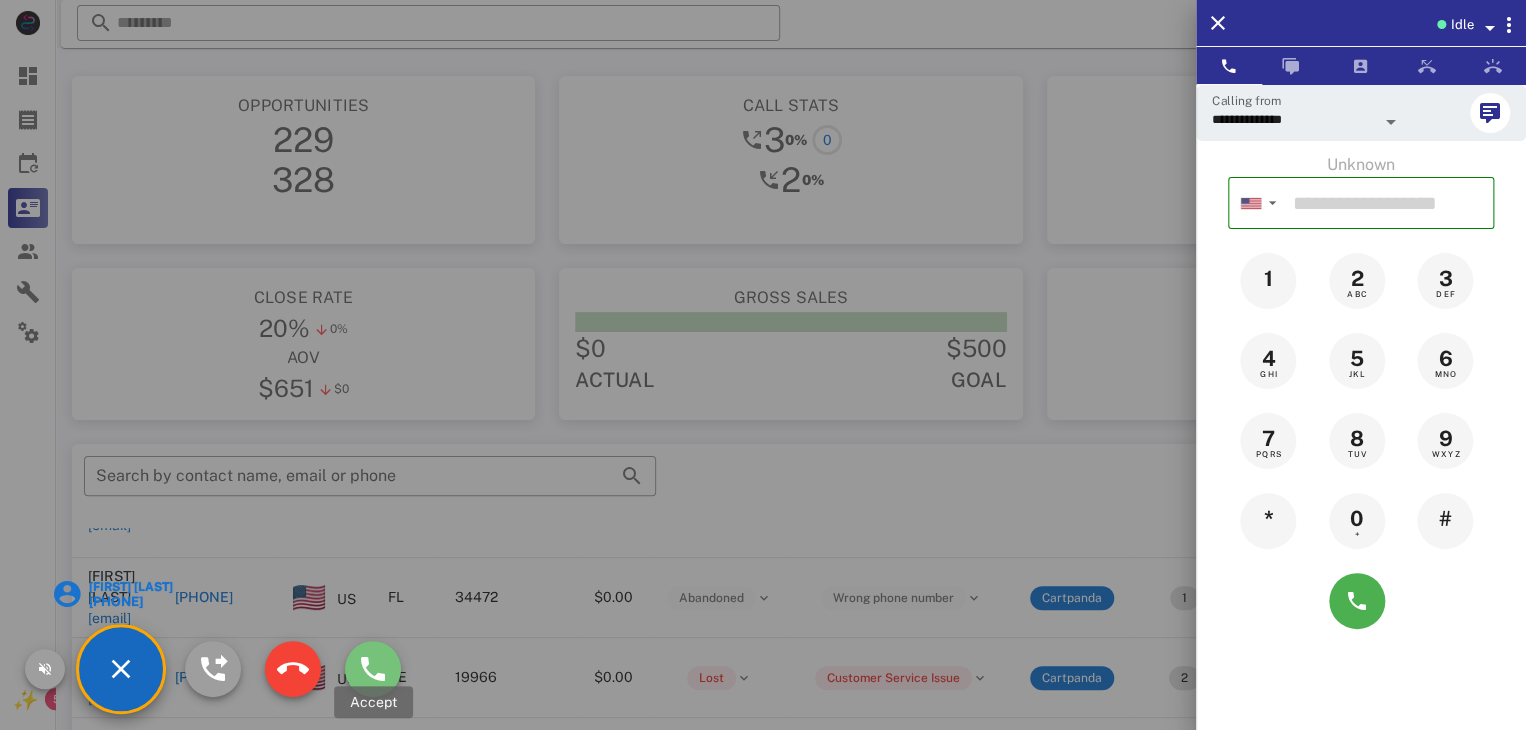 click at bounding box center [373, 669] 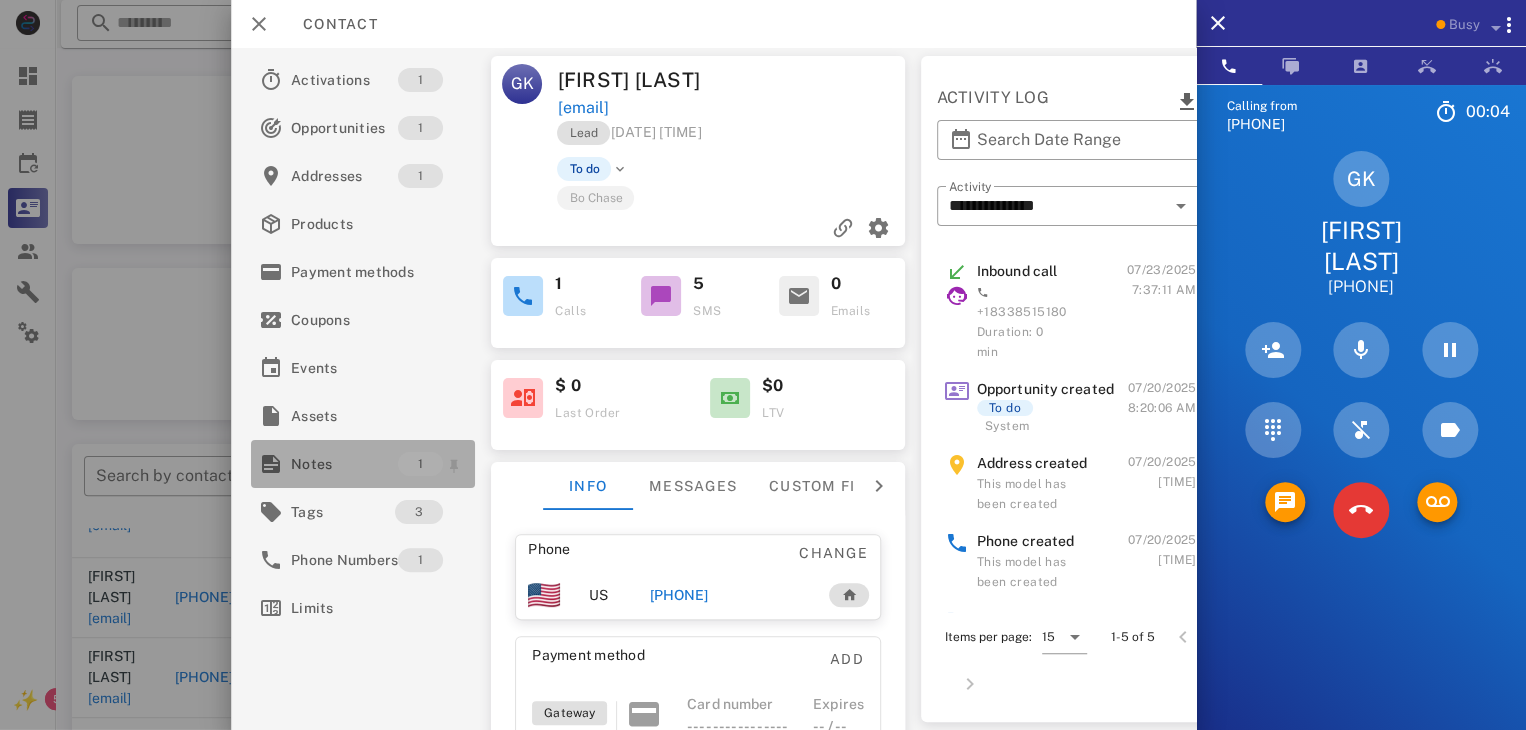 click on "Notes" at bounding box center (344, 464) 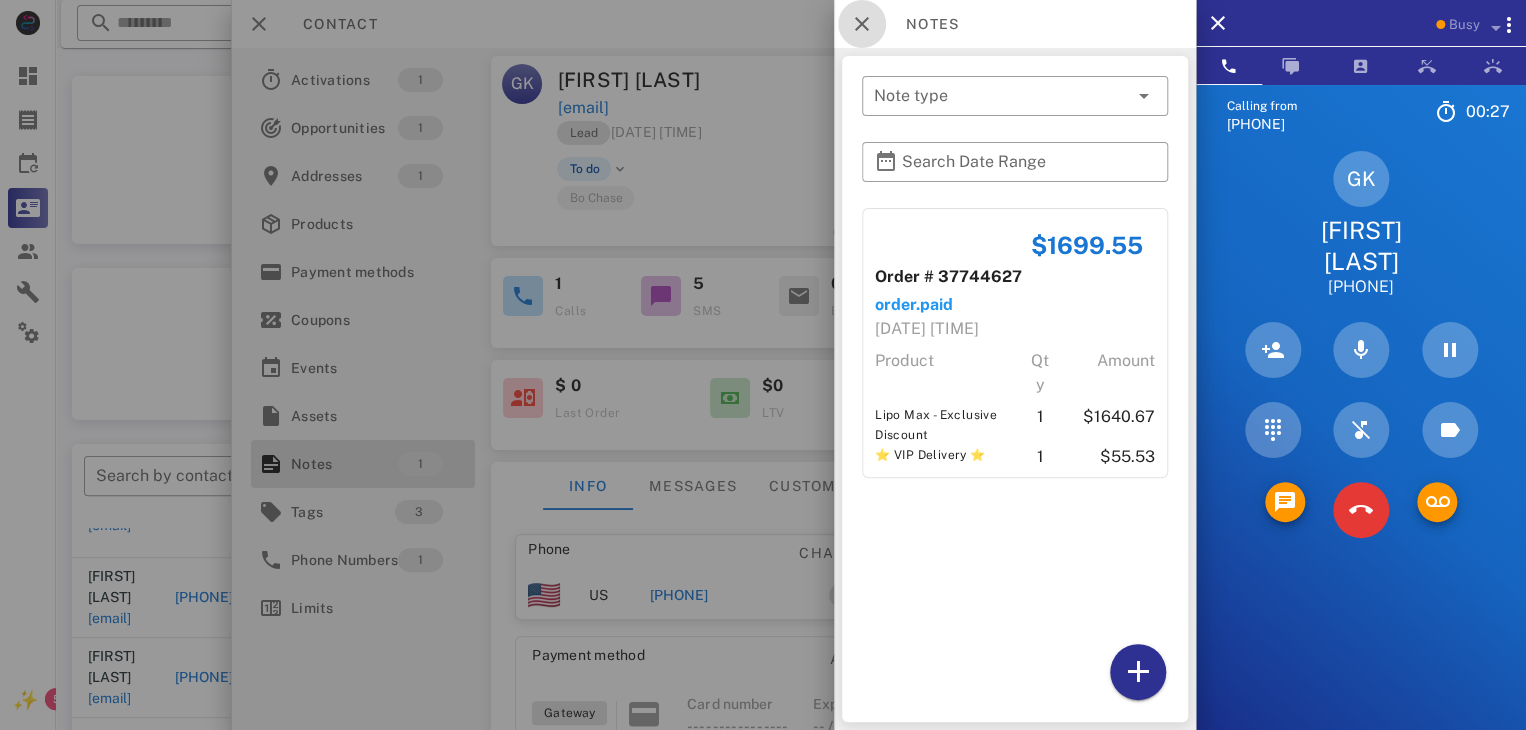 click at bounding box center [862, 24] 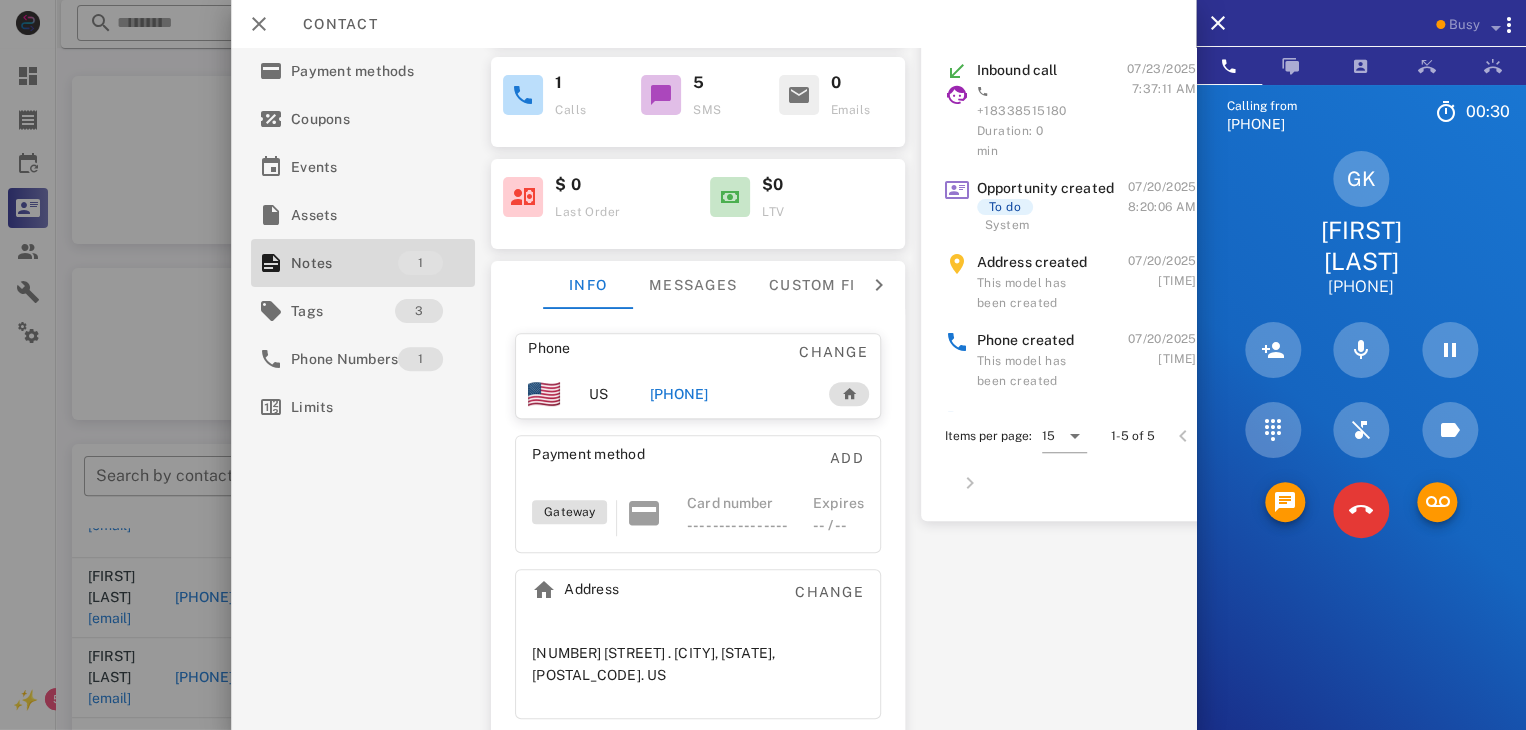 scroll, scrollTop: 202, scrollLeft: 0, axis: vertical 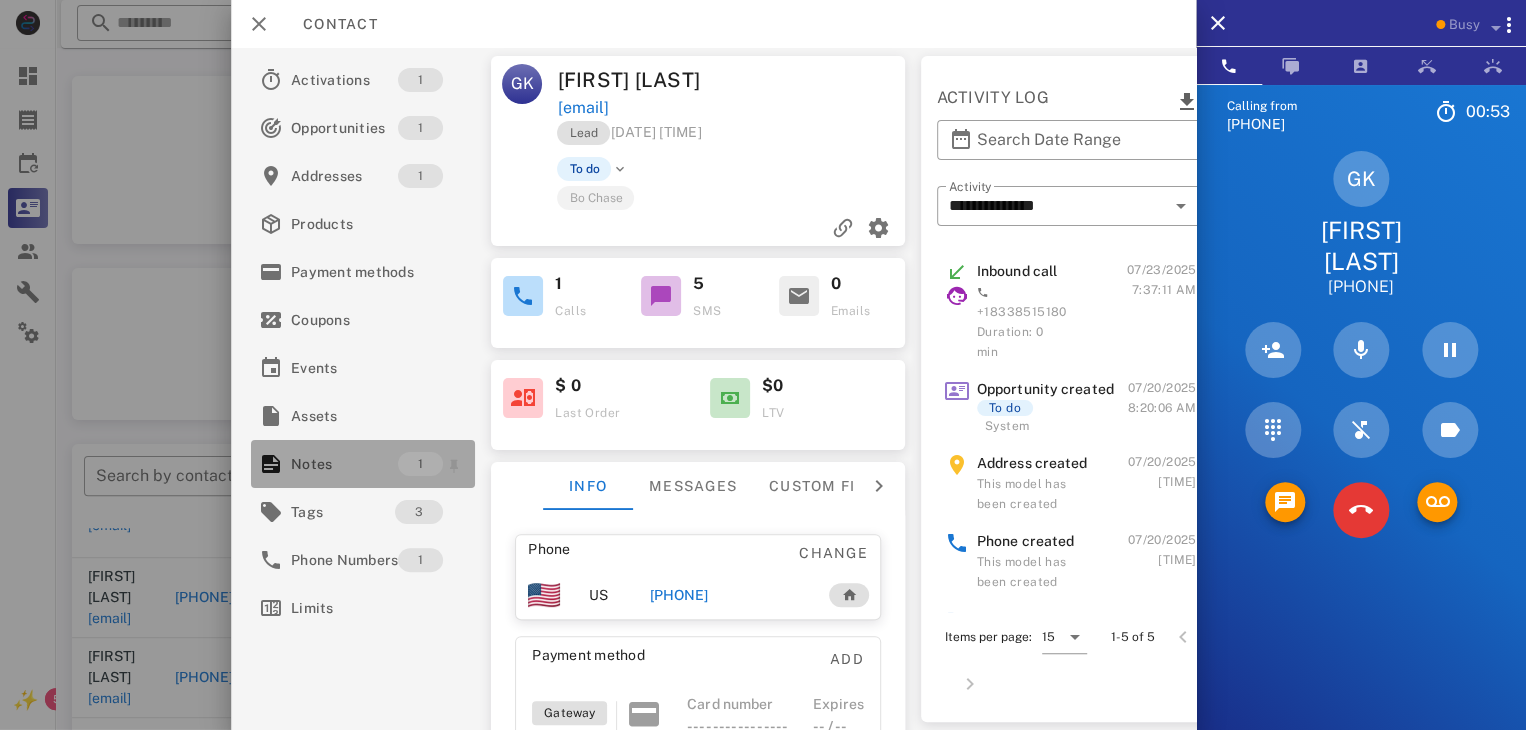 click on "Notes" at bounding box center (344, 464) 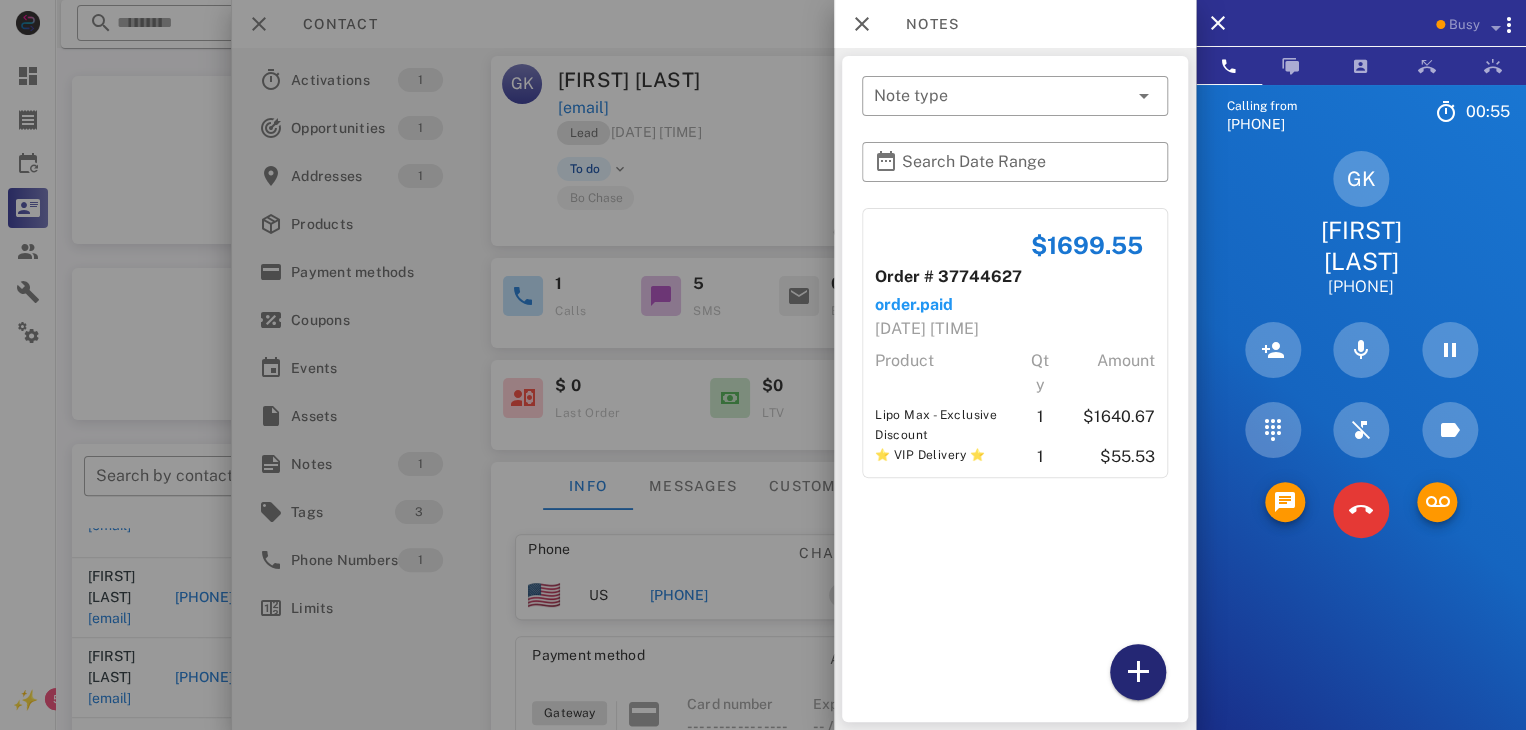 click at bounding box center [1138, 672] 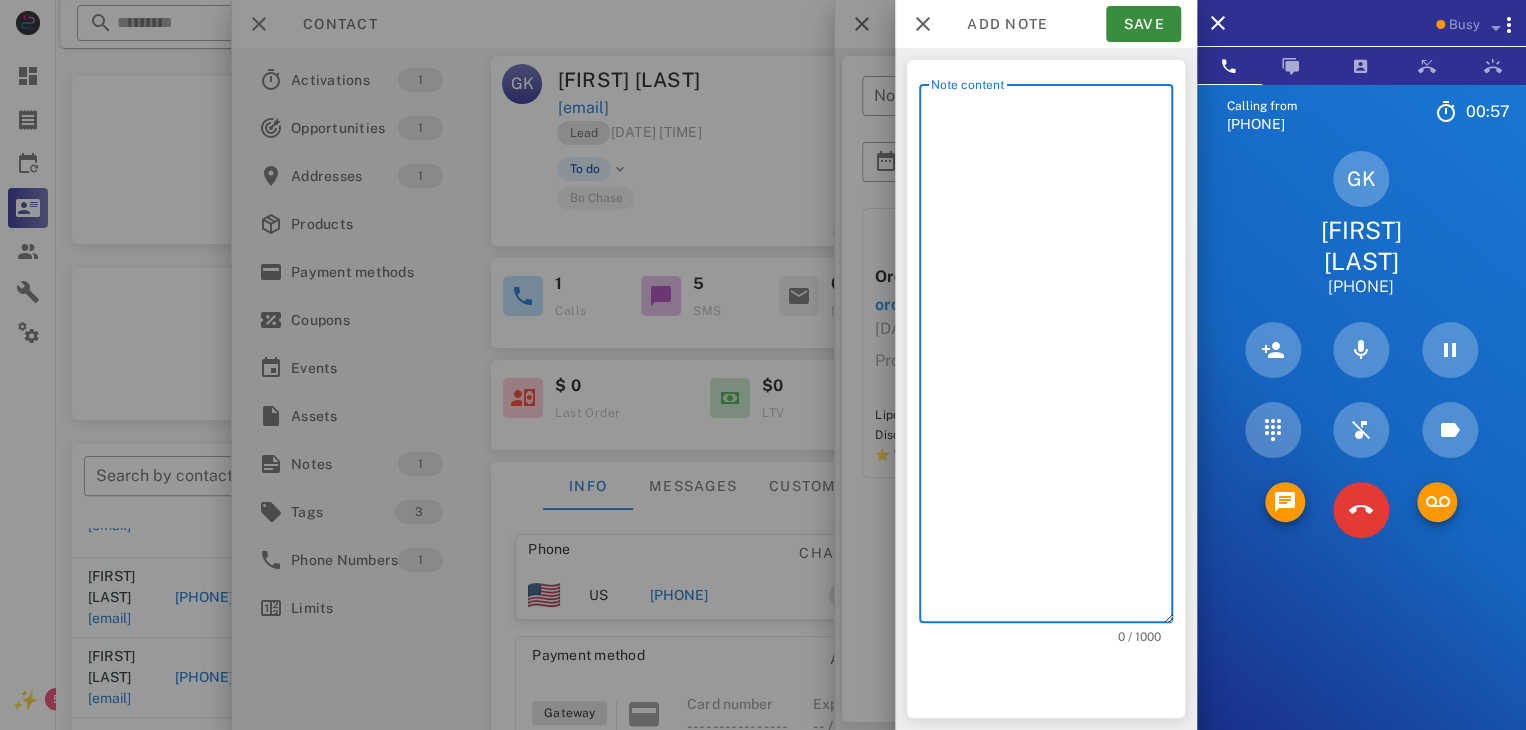 click on "Note content" at bounding box center (1052, 358) 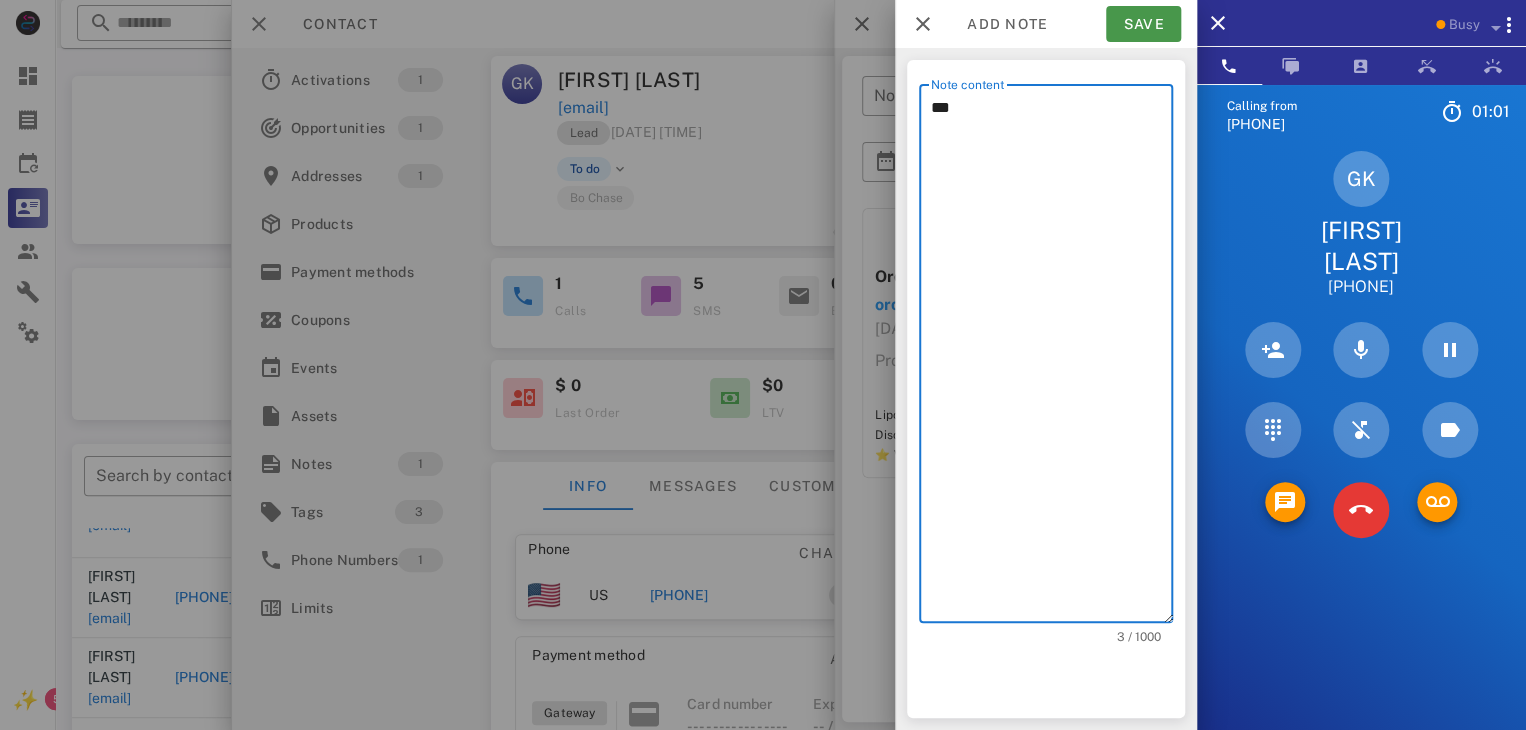 type on "***" 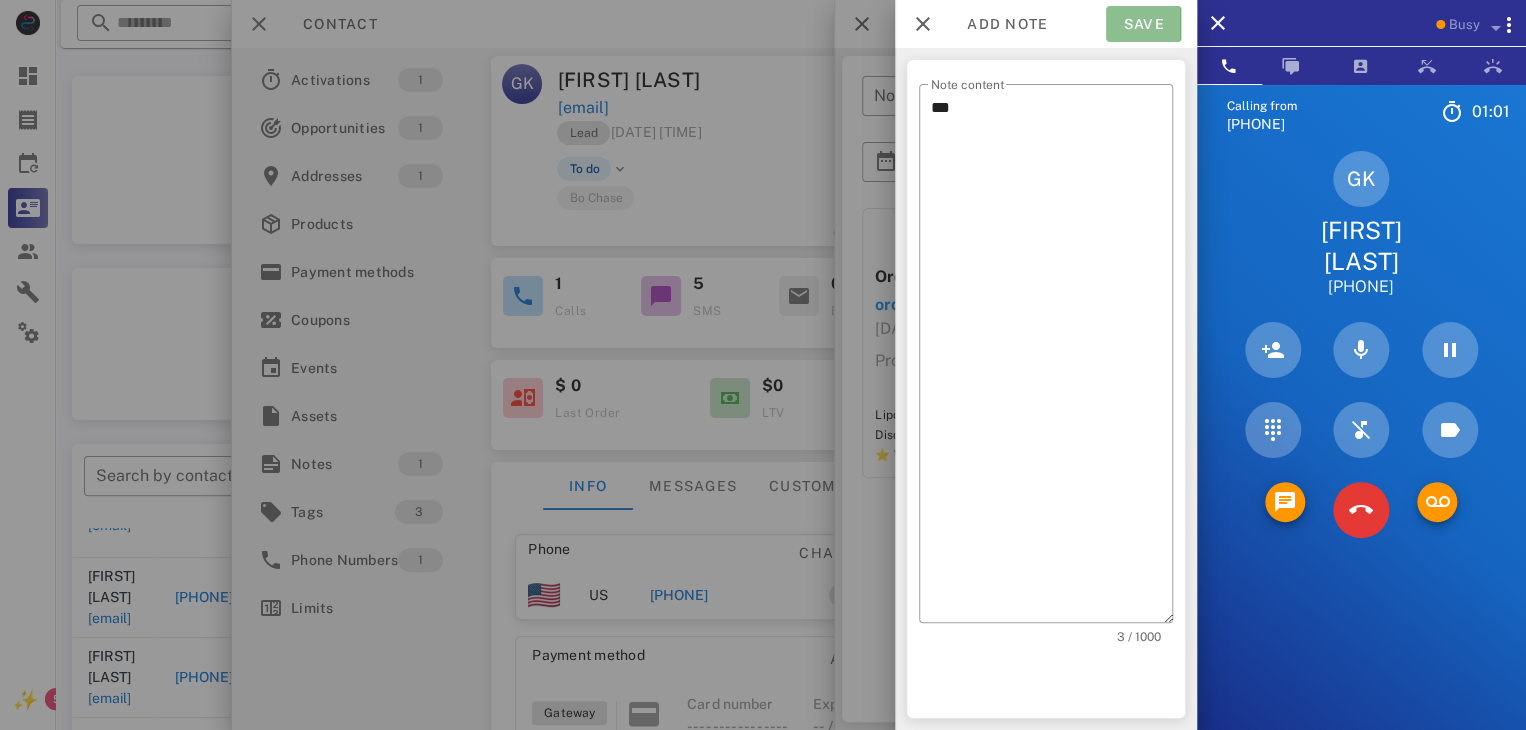 click on "Save" at bounding box center [1143, 24] 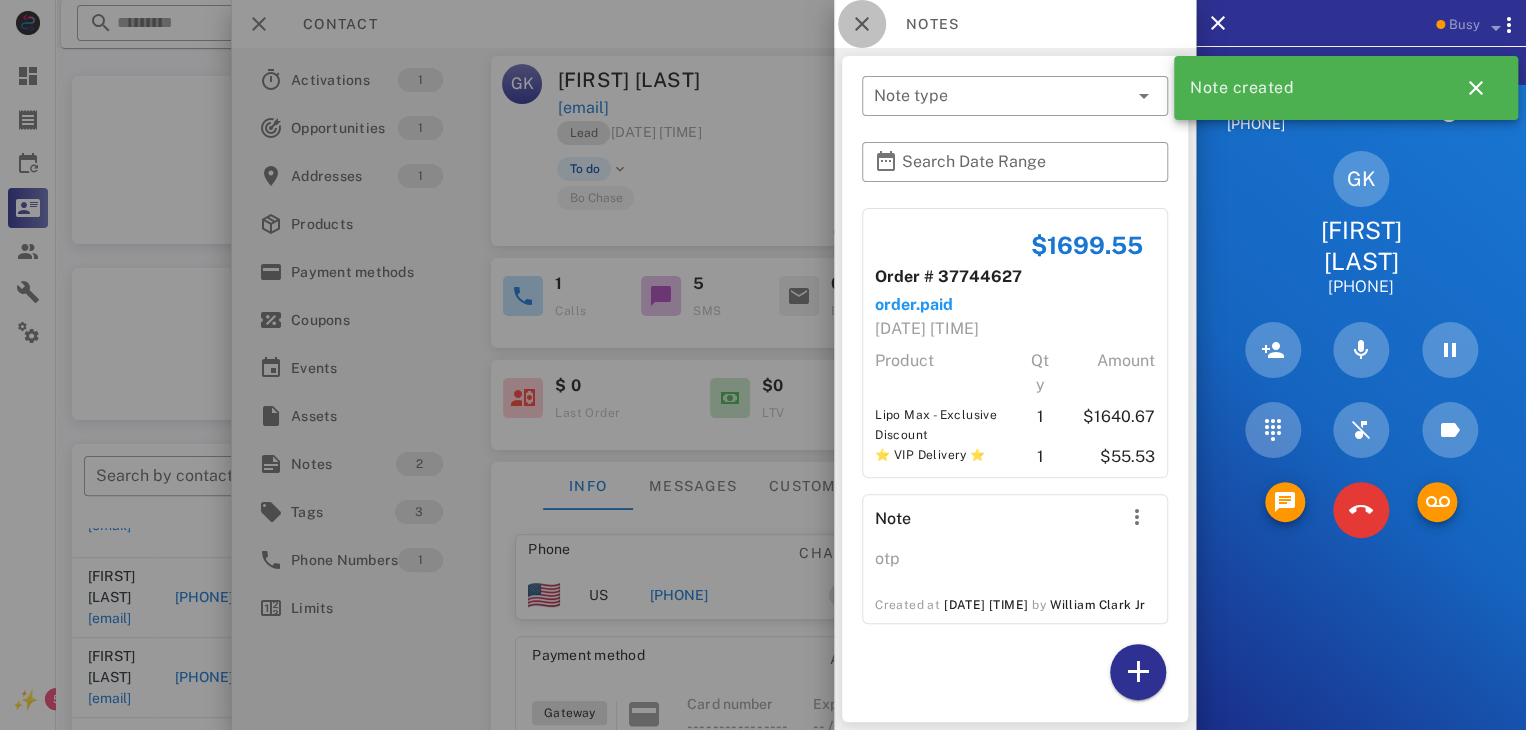 click at bounding box center (862, 24) 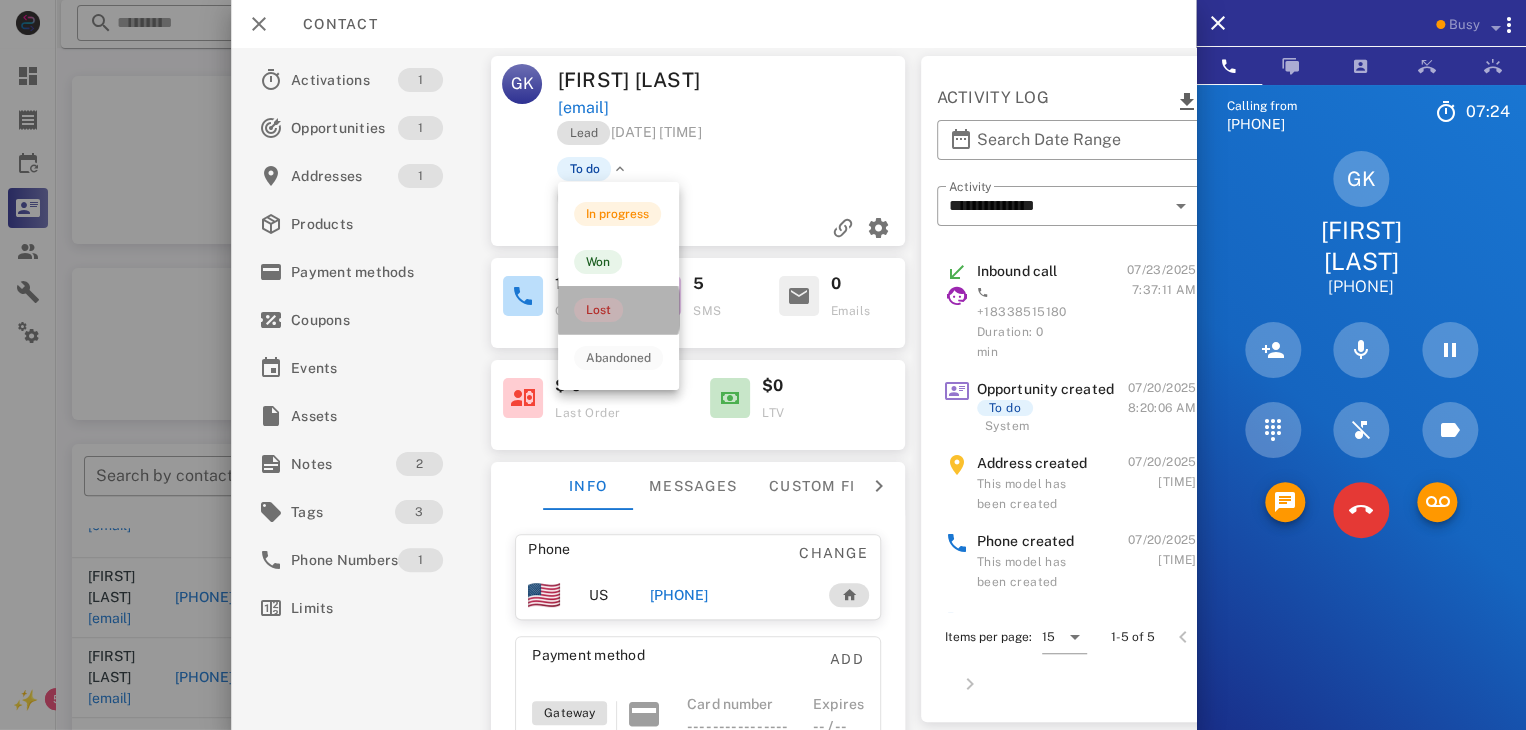 click on "Lost" at bounding box center [598, 310] 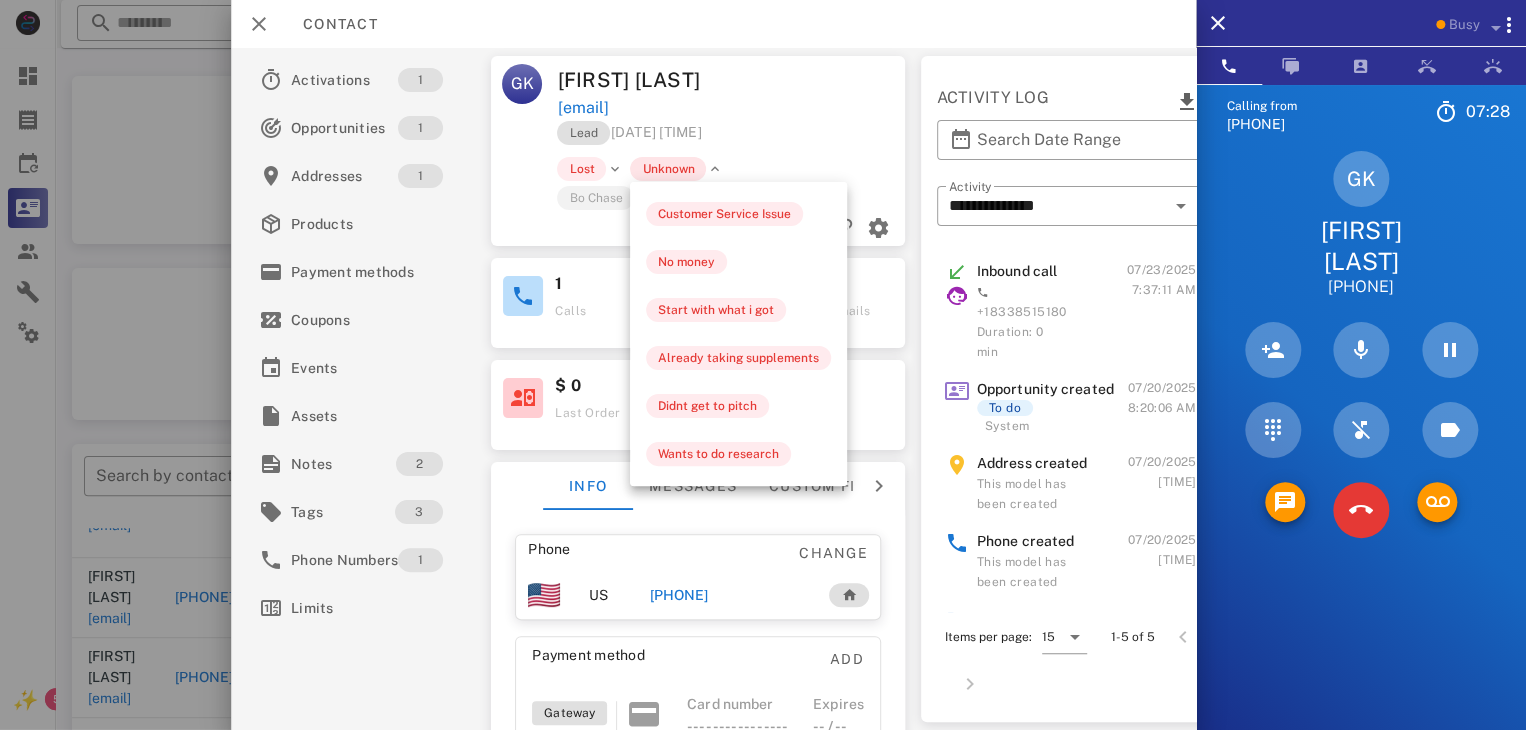 click on "Unknown" at bounding box center [669, 169] 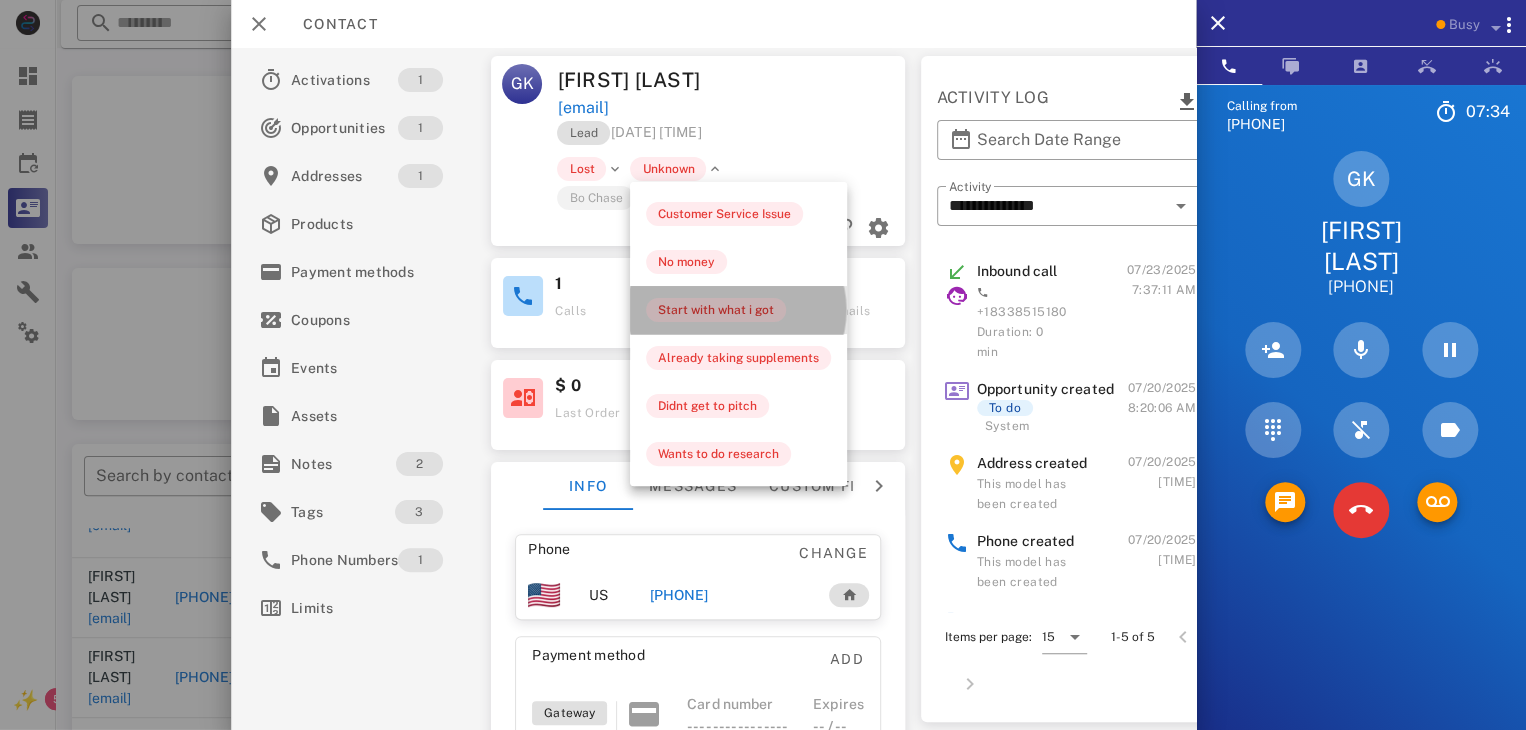 click on "Start with what i got" at bounding box center (716, 310) 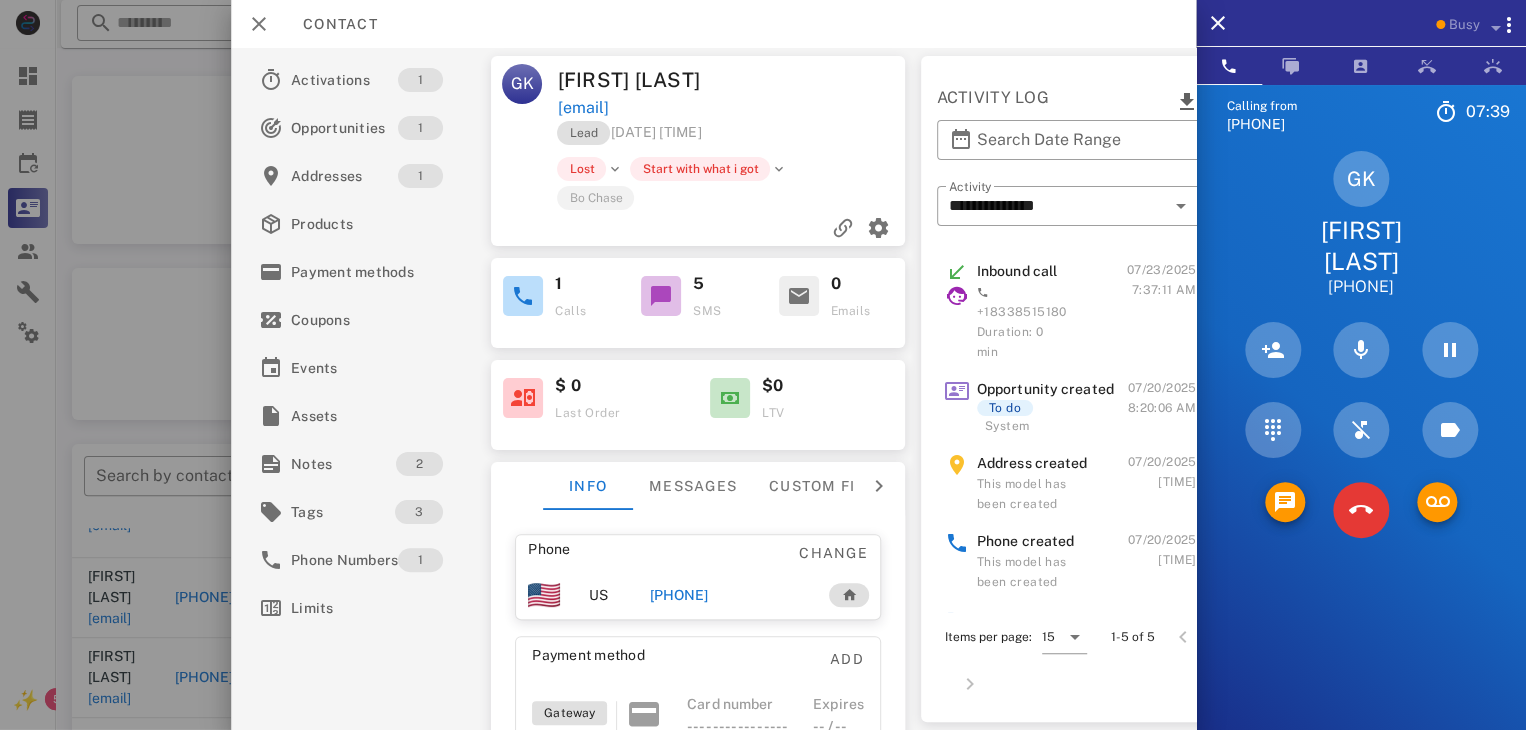 click on "Calling from (239) 402-7286 07: 39  Unknown      ▼     Australia
+61
Canada
+1
Guam
+1671
Mexico (México)
+52
New Zealand
+64
United Kingdom
+44
United States
+1
1 2 ABC 3 DEF 4 GHI 5 JKL 6 MNO 7 PQRS 8 TUV 9 WXYZ * 0 + #  GK   Gail Kushner  +13017040091 Directory ​  A1  Agent 122  Idle   CA  Chase Adams  Idle   EC  Erik Calzadillas  Idle   JP  Jennifer Phillips  Idle   LM  Lior Mizrahi  Idle   MT  Marc Tertulien  Idle   MC  Marielena Carillo  Idle   MR  Marlene Rodriguez  Idle   MJ  Marques Johnson  Idle   MB  Matt Burd  Idle   SJ  Synthia Jean  Idle   MA  Massimo Anelli  Busy   JS  Julie Serna  Busy   LW  Laura Weiss  Busy   MA  Massimo Anelli  Busy   NW  Nicola Wiles  Busy   AD  Accounting Dept  Offline   A1  Agent 112  Offline   A1  agent 114  Offline   A1  Agent 119  Offline   A1  Agent 120  Offline   A1  Agent 123  Offline   A1   A1" at bounding box center (1361, 449) 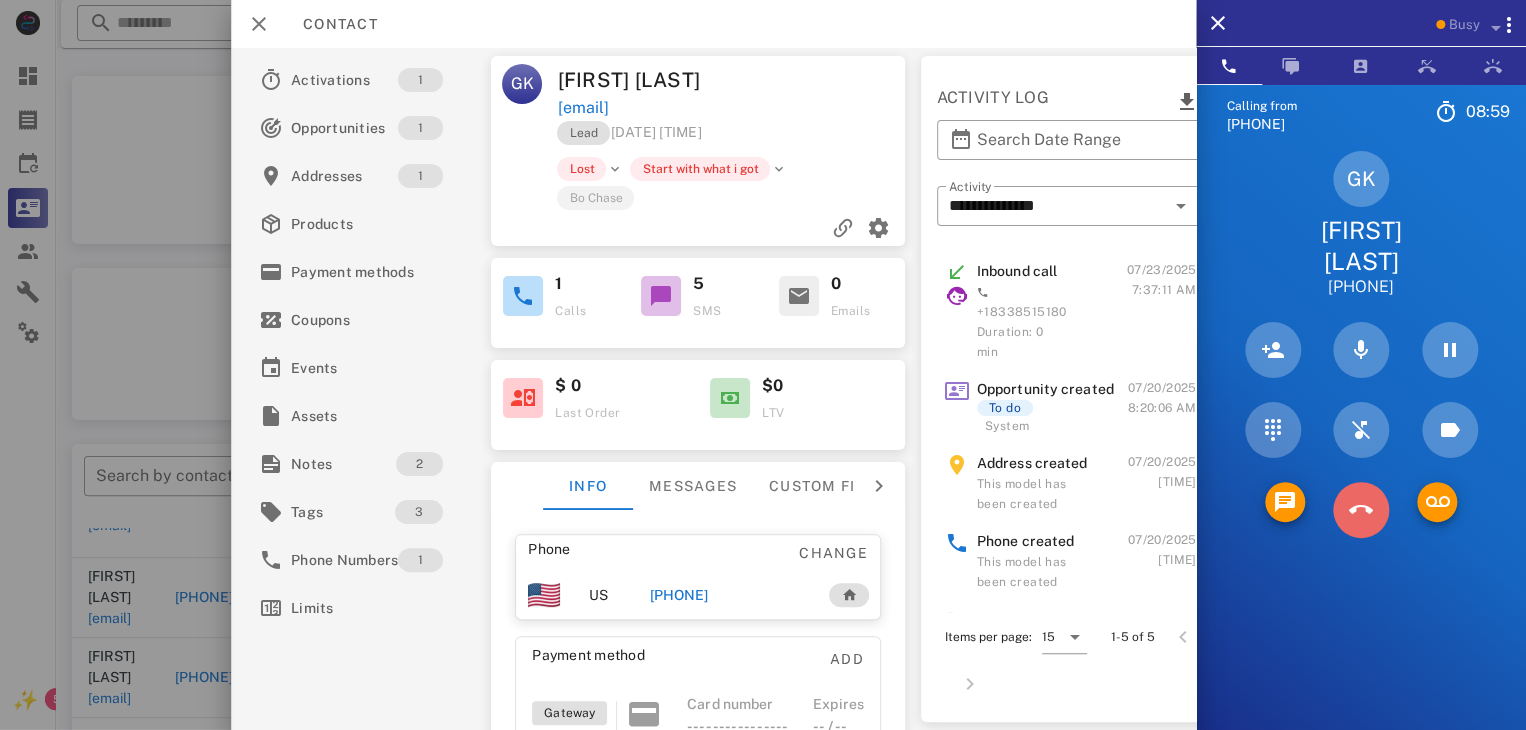 click at bounding box center [1361, 510] 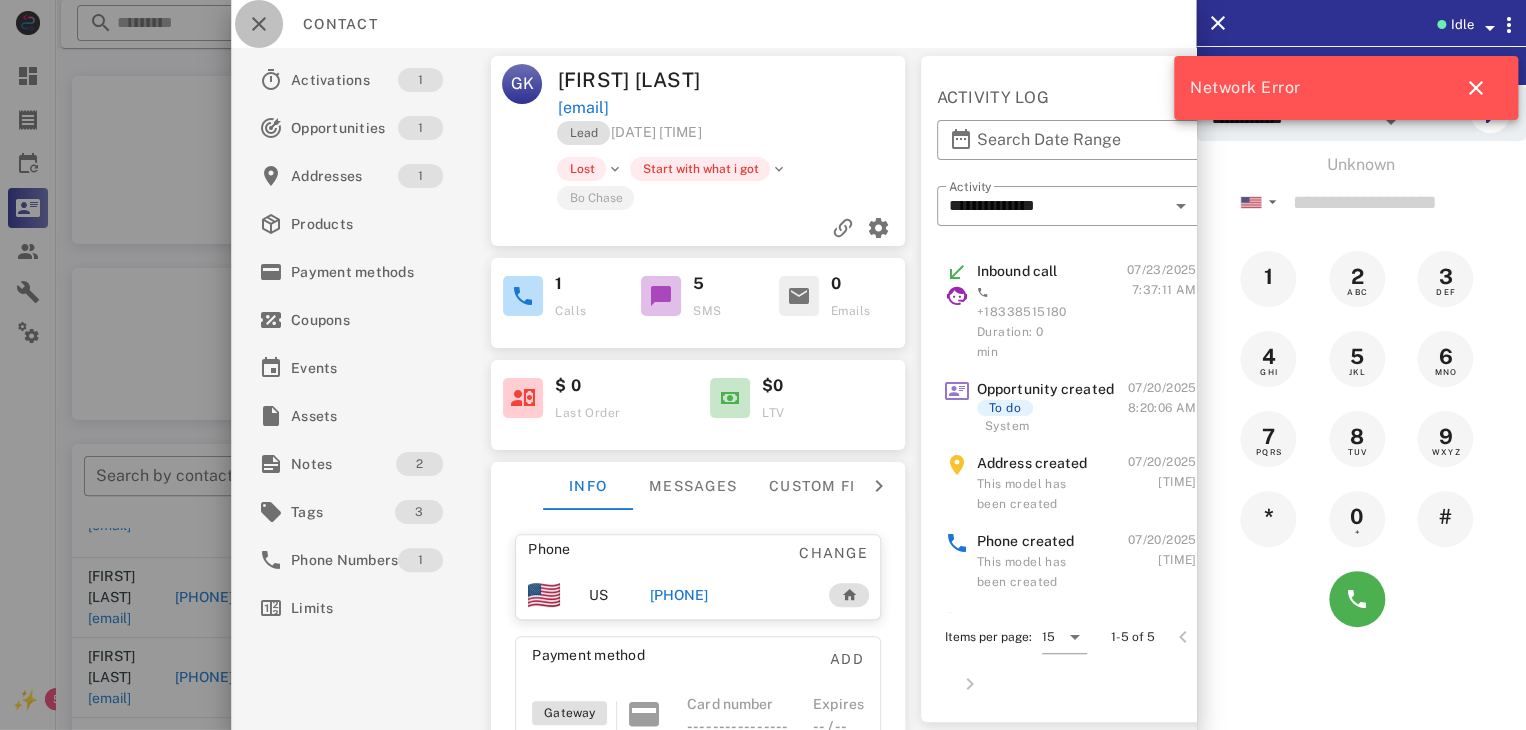 click at bounding box center [259, 24] 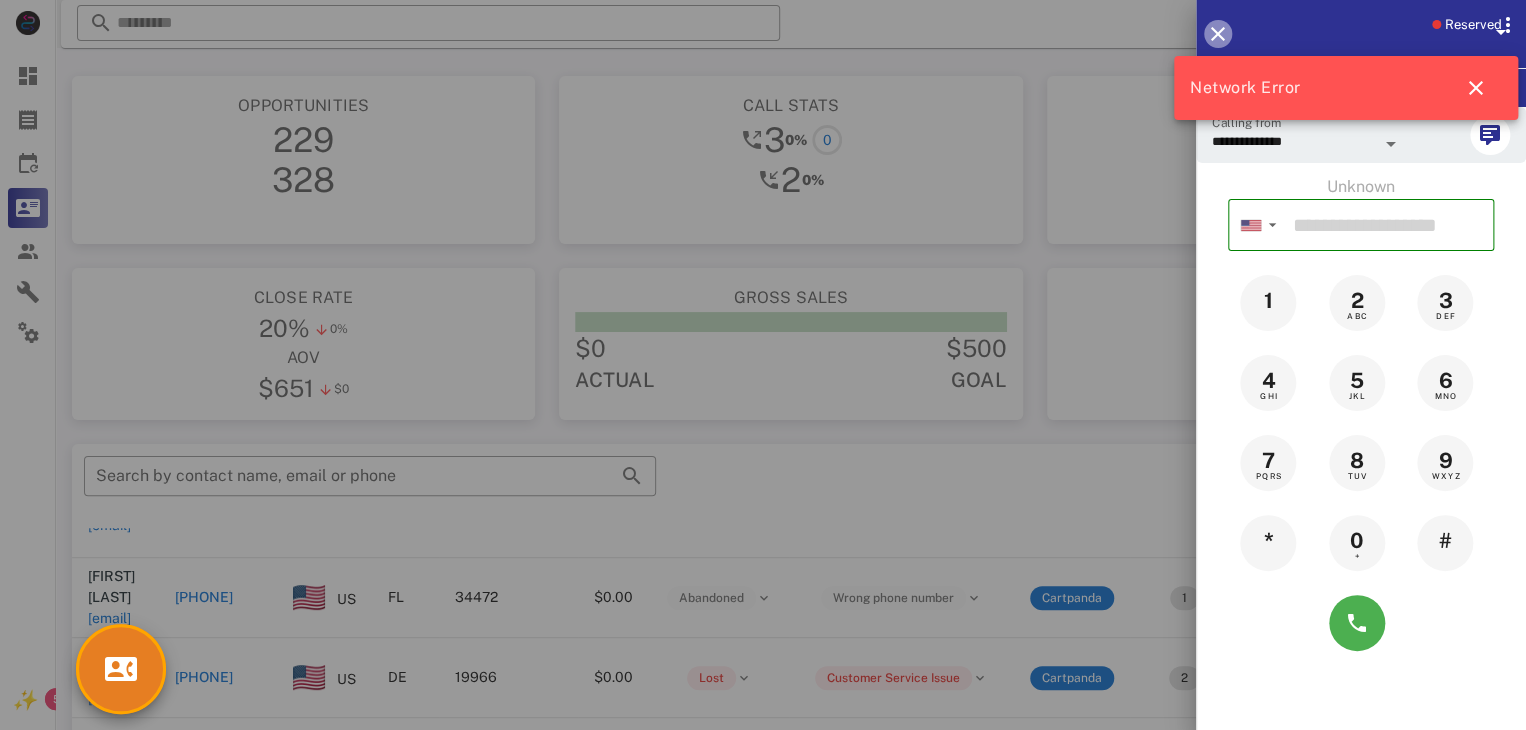 click at bounding box center [1218, 34] 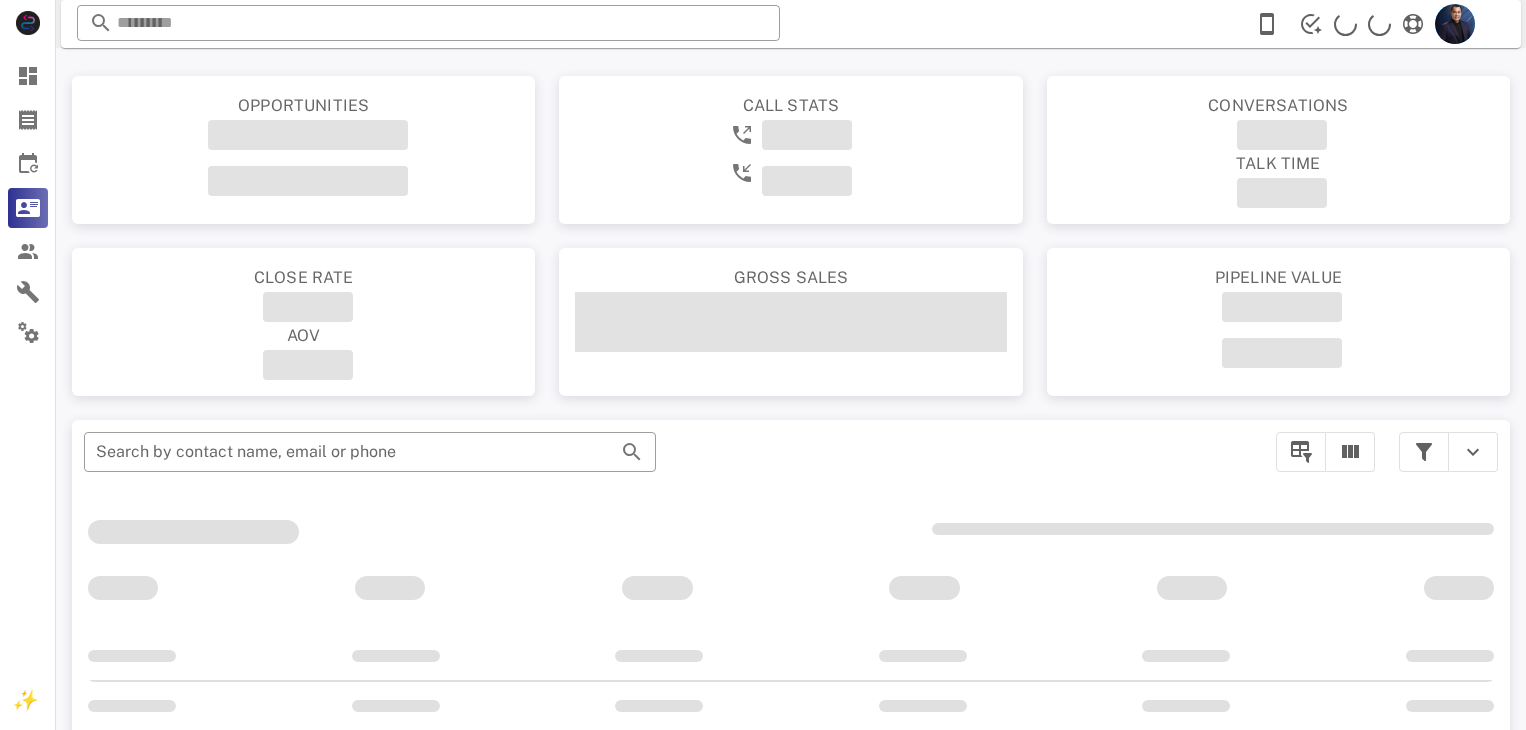scroll, scrollTop: 0, scrollLeft: 0, axis: both 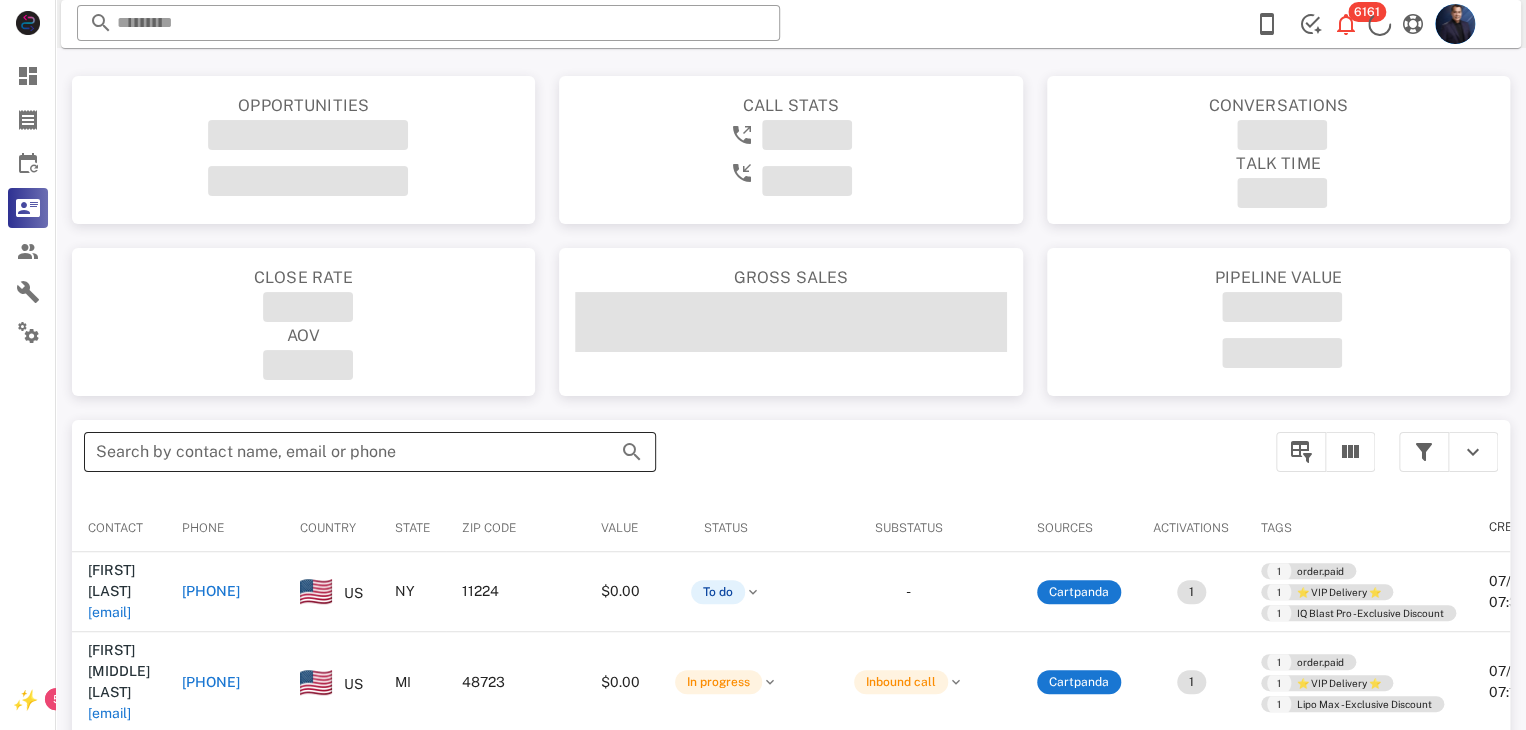 click on "Search by contact name, email or phone" at bounding box center (342, 452) 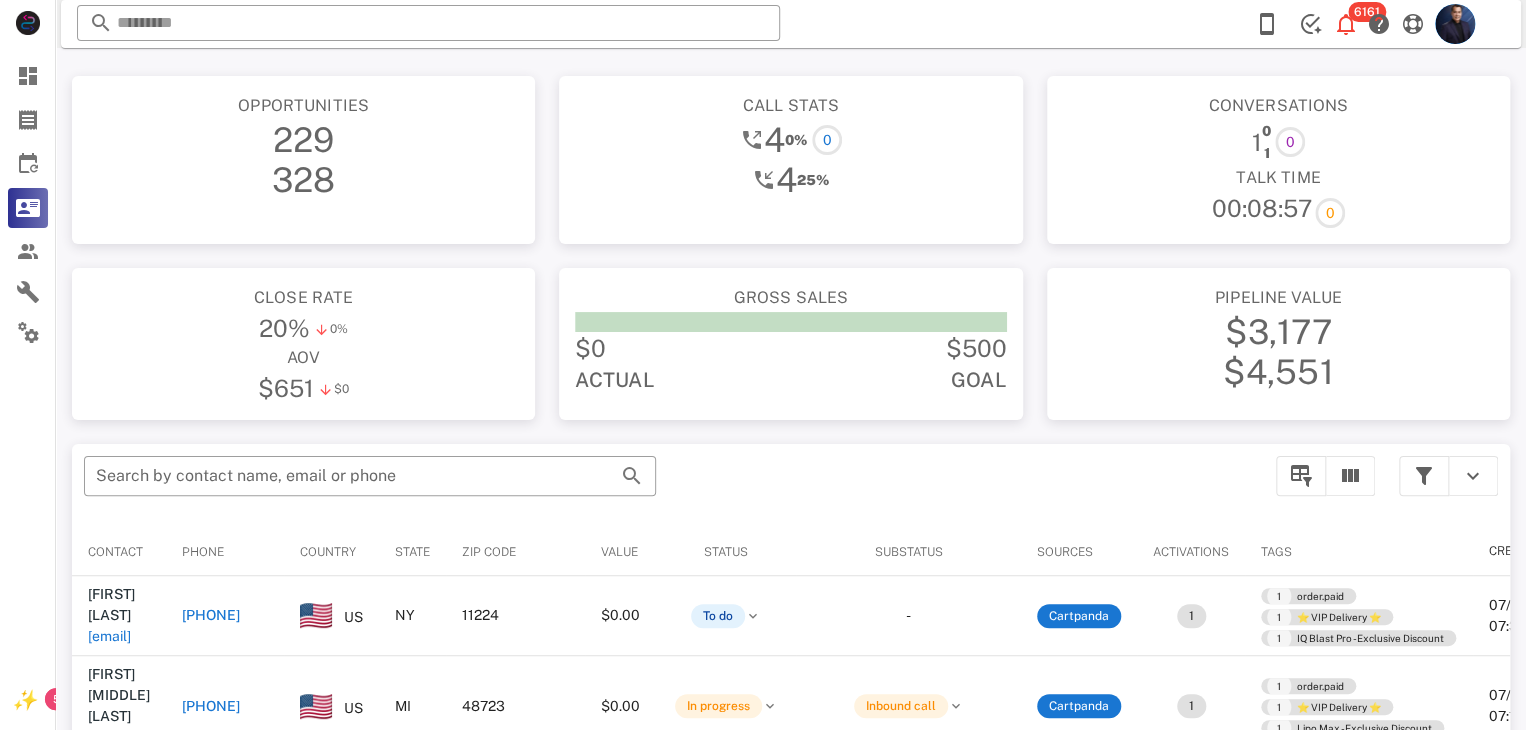 click on "[PHONE]" at bounding box center [377, 608] 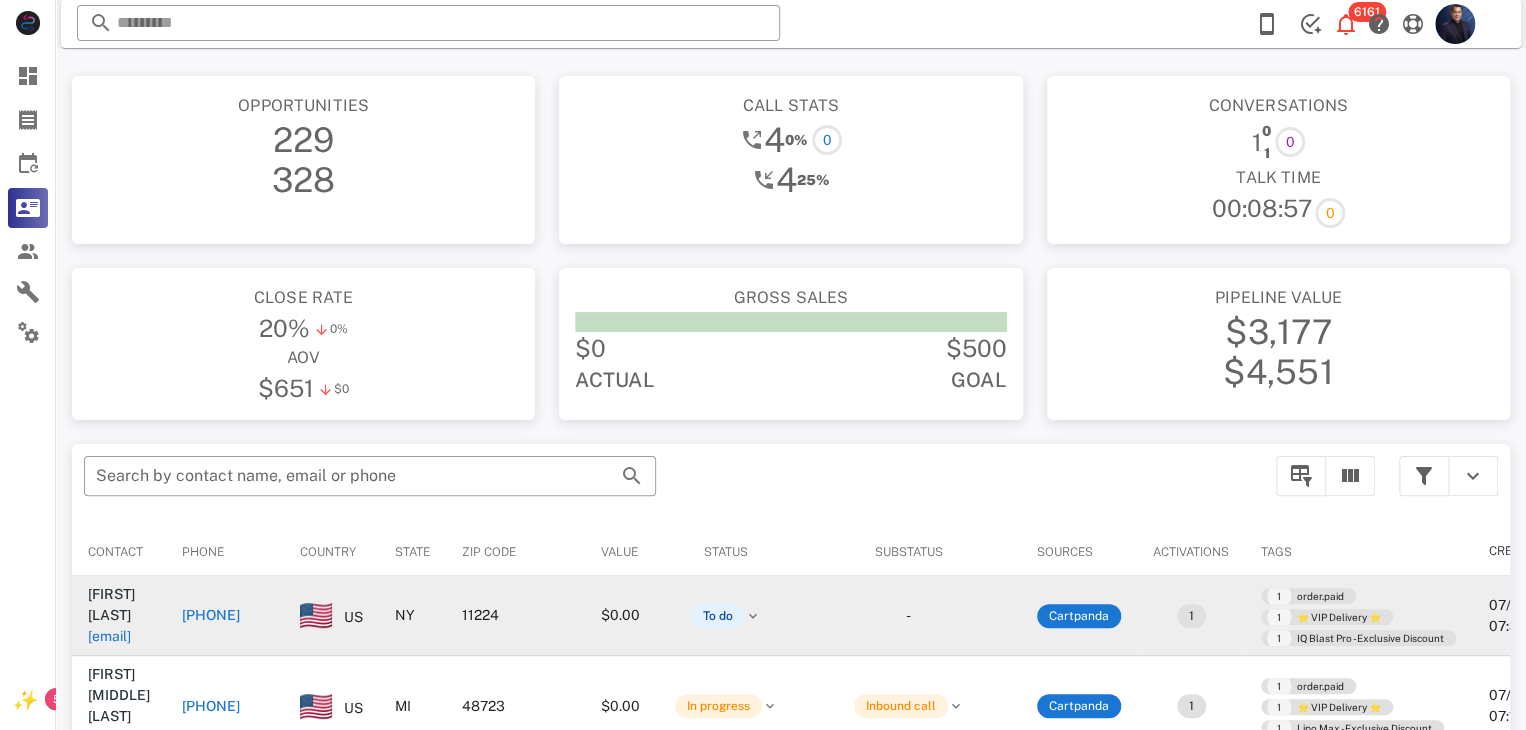 click on "[PHONE]" at bounding box center [363, 607] 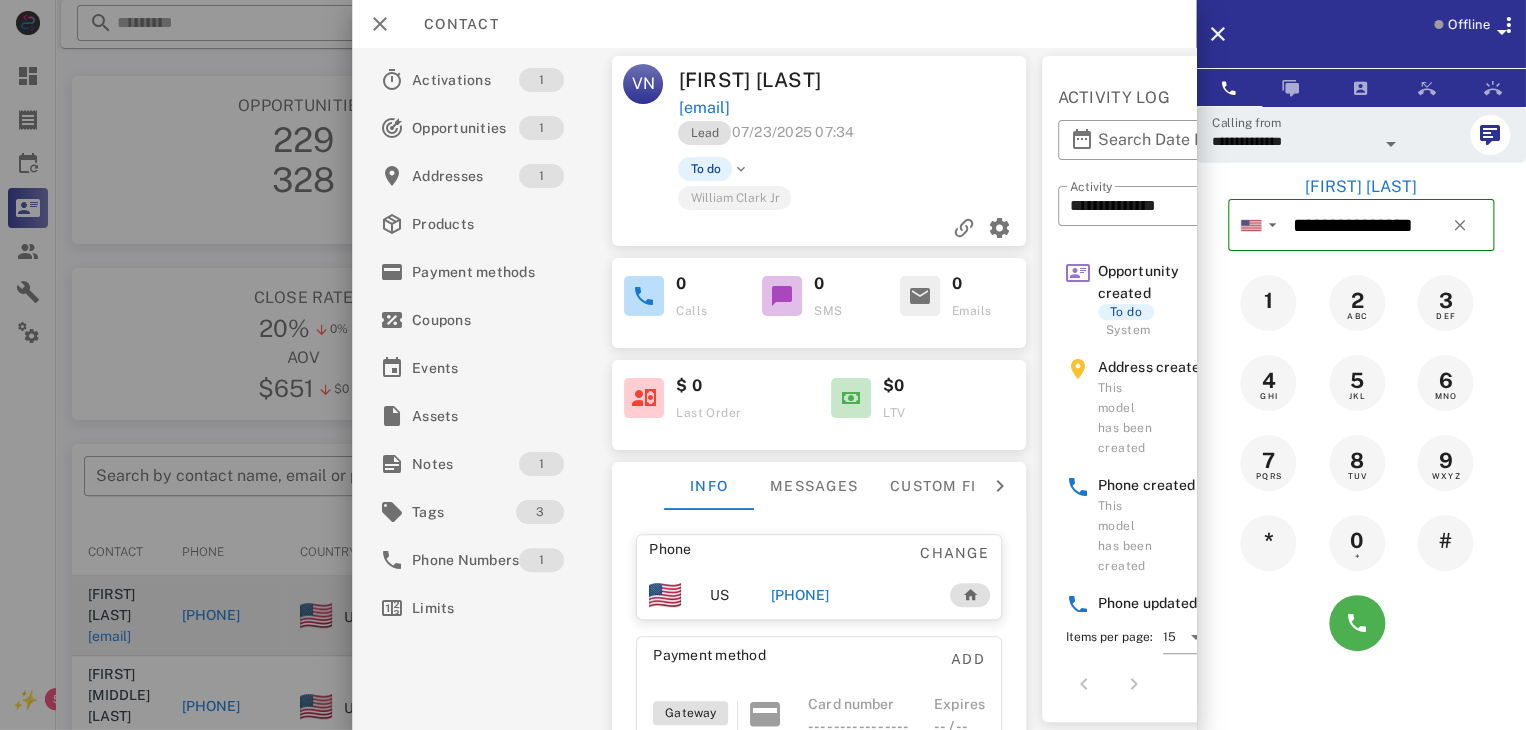 click on "Opportunity created To do System  07/23/2025   7:40:08 AM  Address created  This model has been created   07/23/2025   7:34:13 AM  Phone created  This model has been created   07/23/2025   7:34:13 AM  Phone updated  This model has been updated   07/23/2025   7:34:13 AM  Items per page: 15  1-4 of 4" at bounding box center (1175, 432) 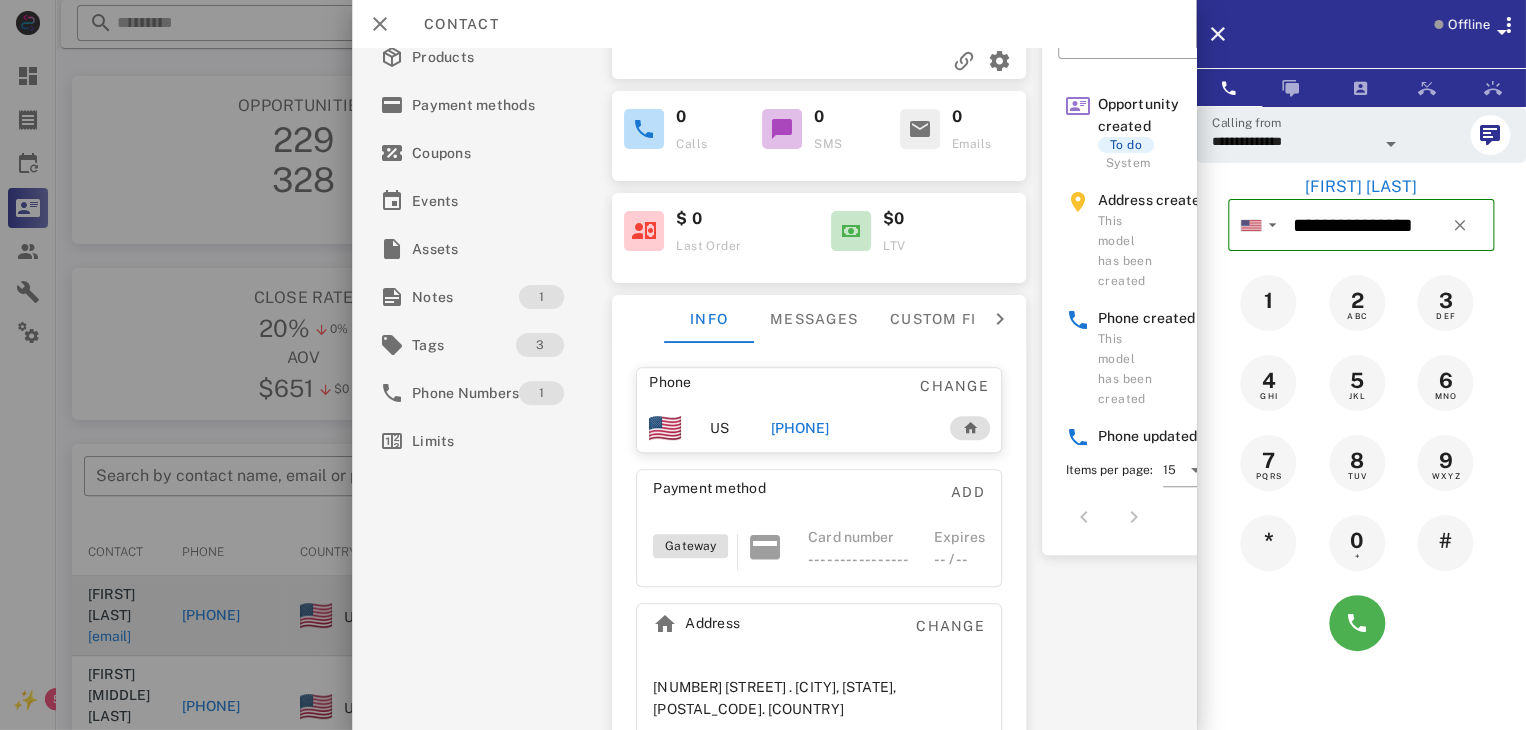 scroll, scrollTop: 168, scrollLeft: 0, axis: vertical 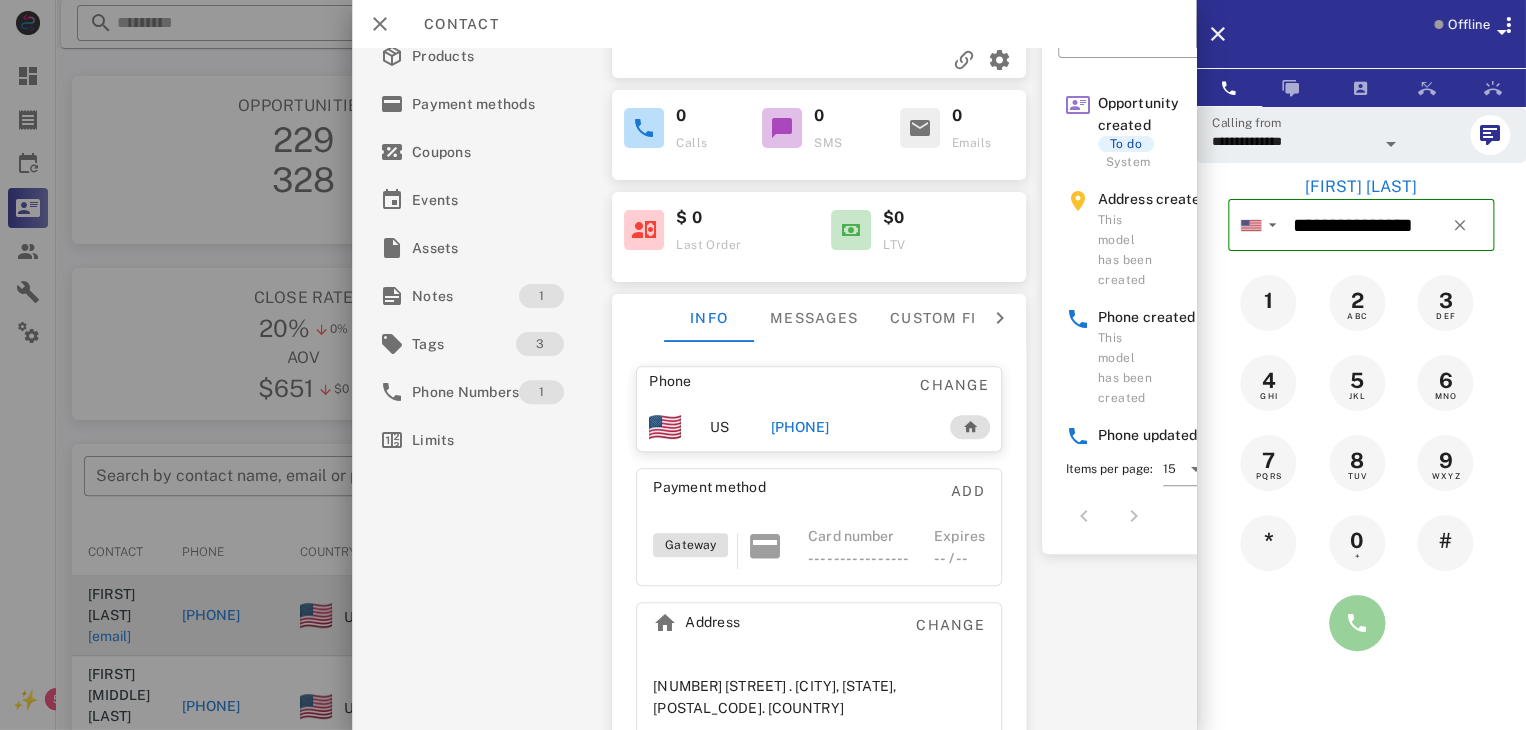 click at bounding box center [1357, 623] 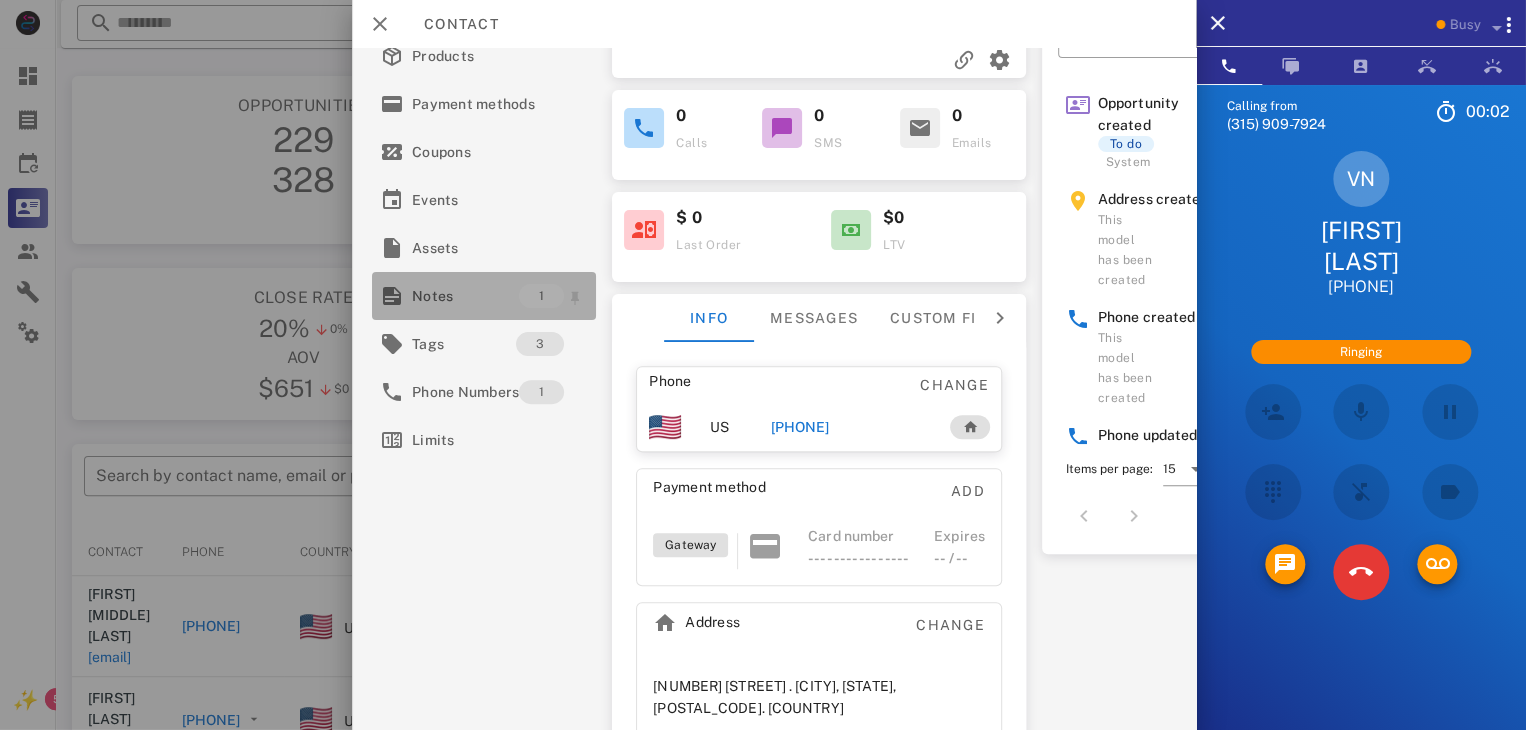 click on "Notes" at bounding box center (465, 296) 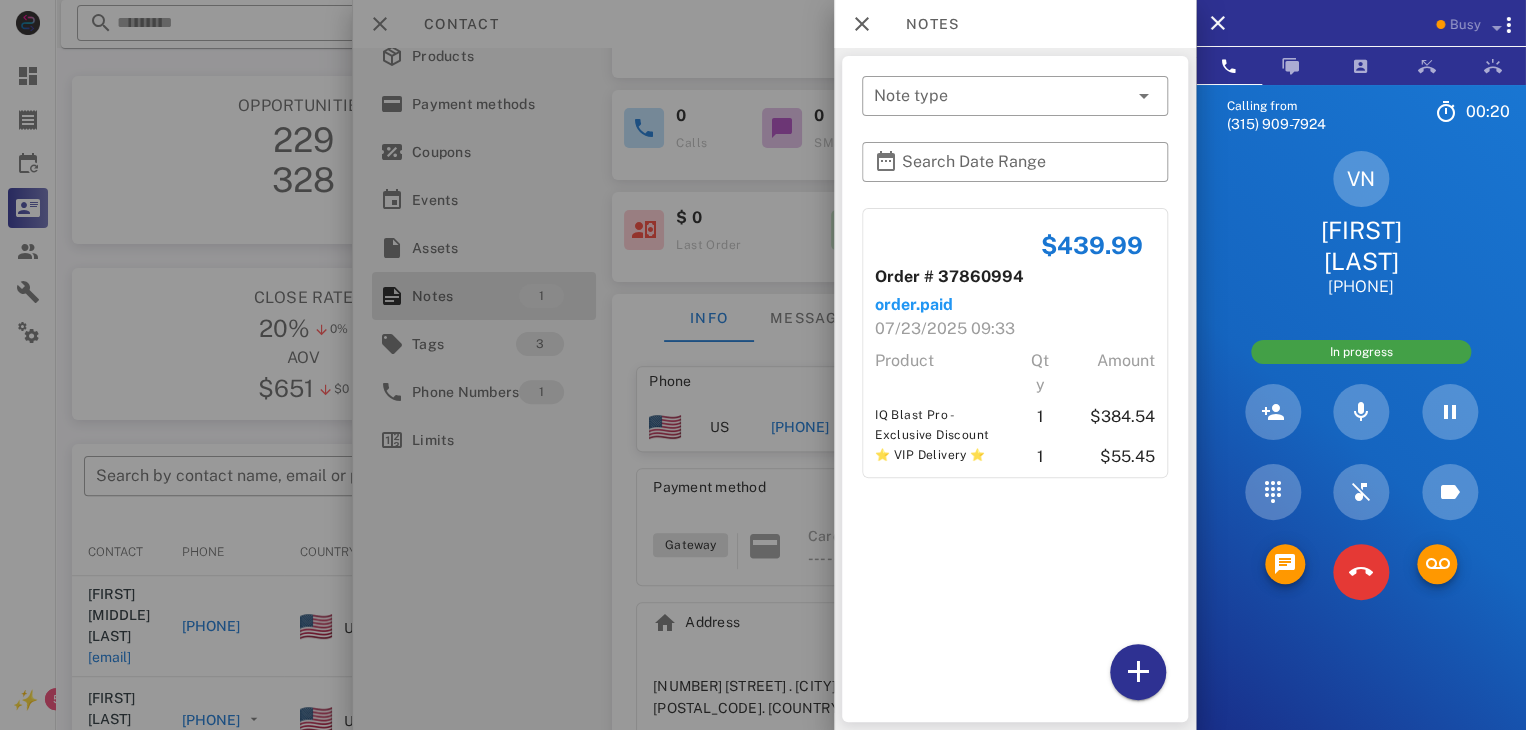 click at bounding box center (763, 365) 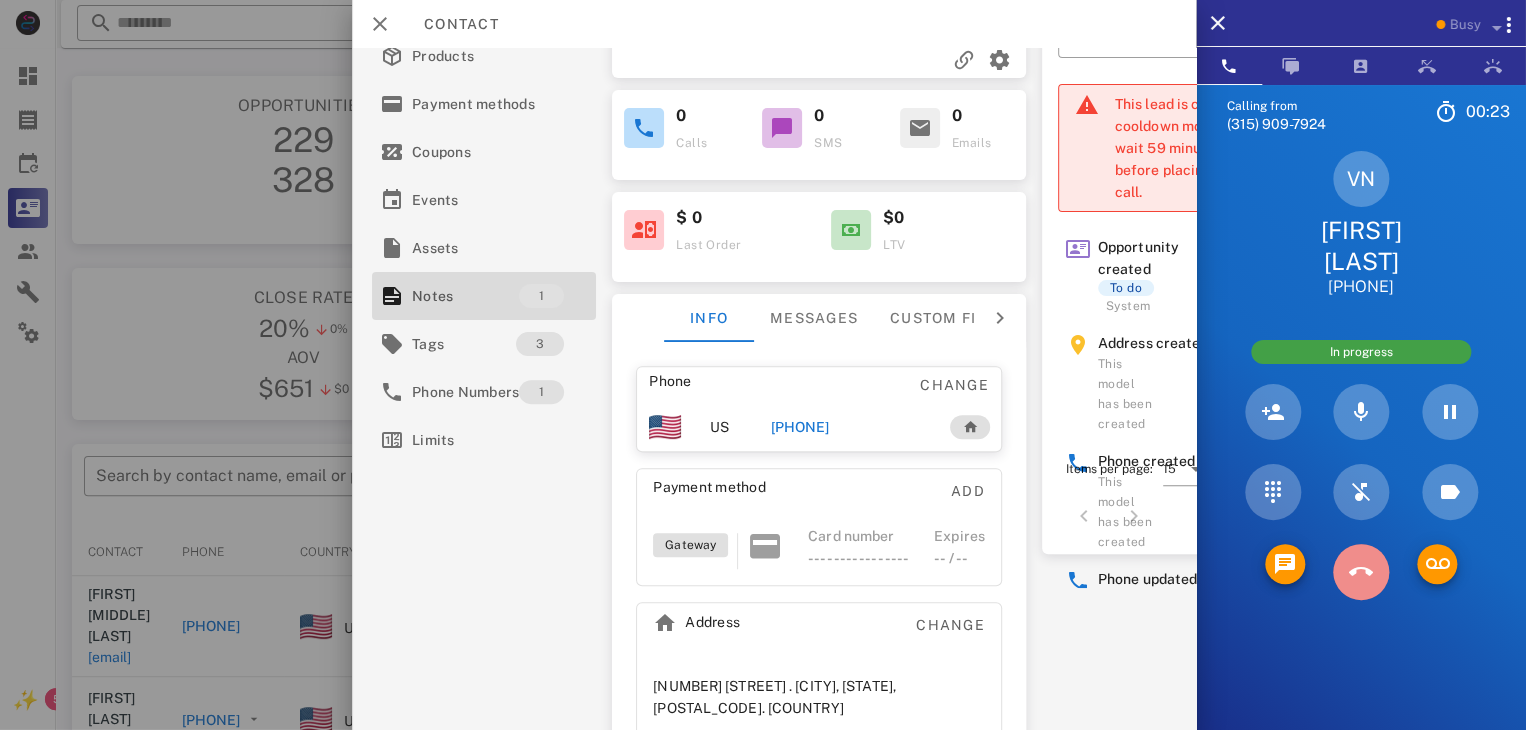 click at bounding box center (1361, 572) 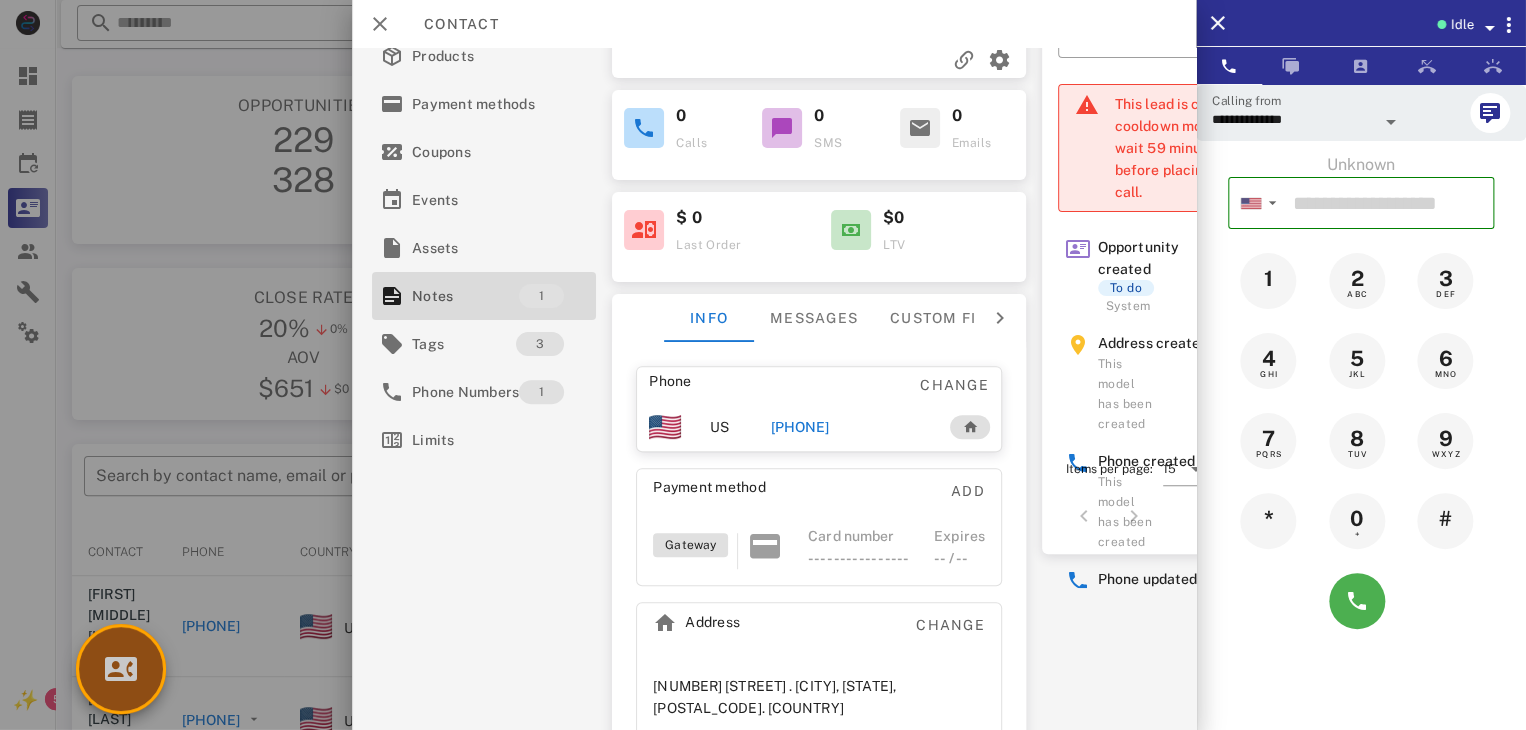 click at bounding box center [121, 669] 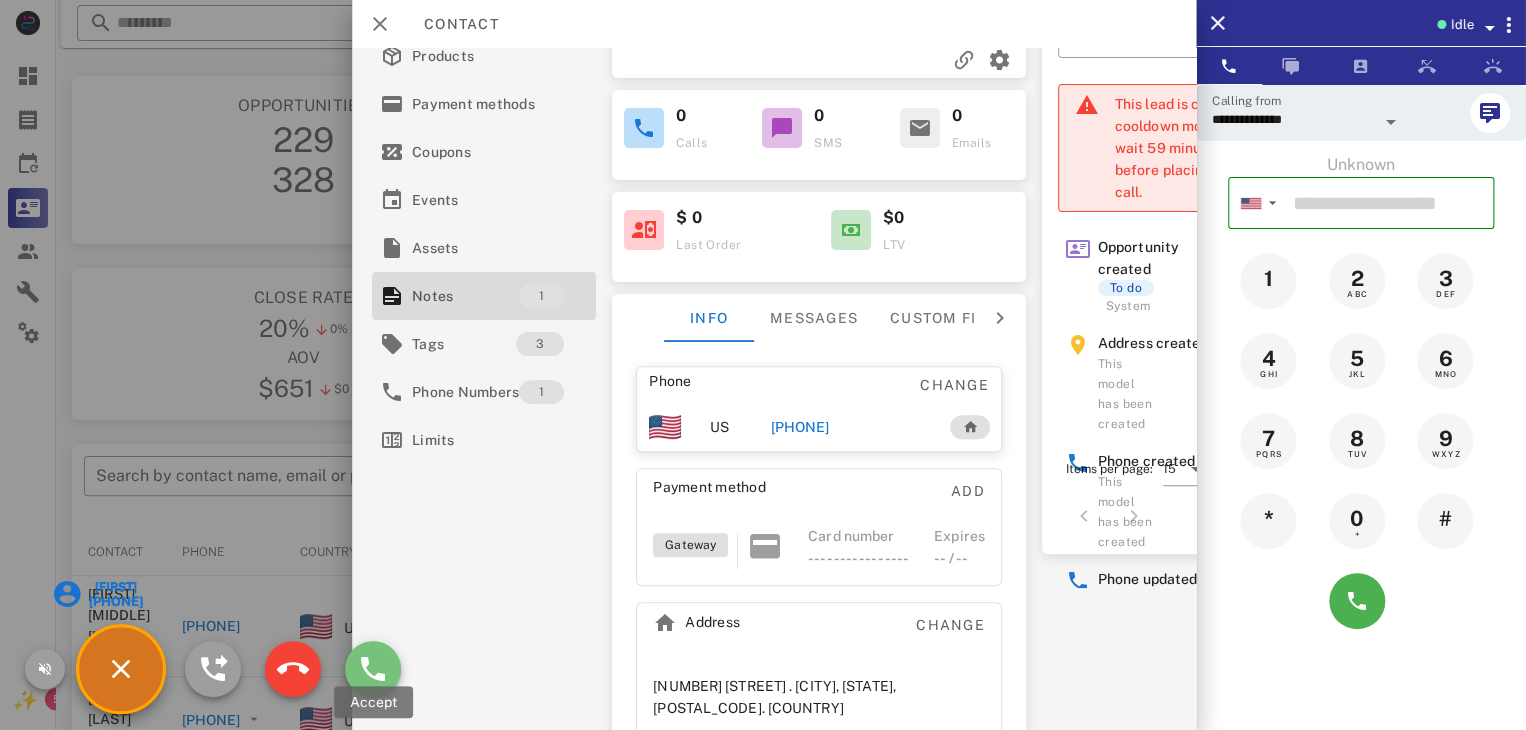 click at bounding box center [373, 669] 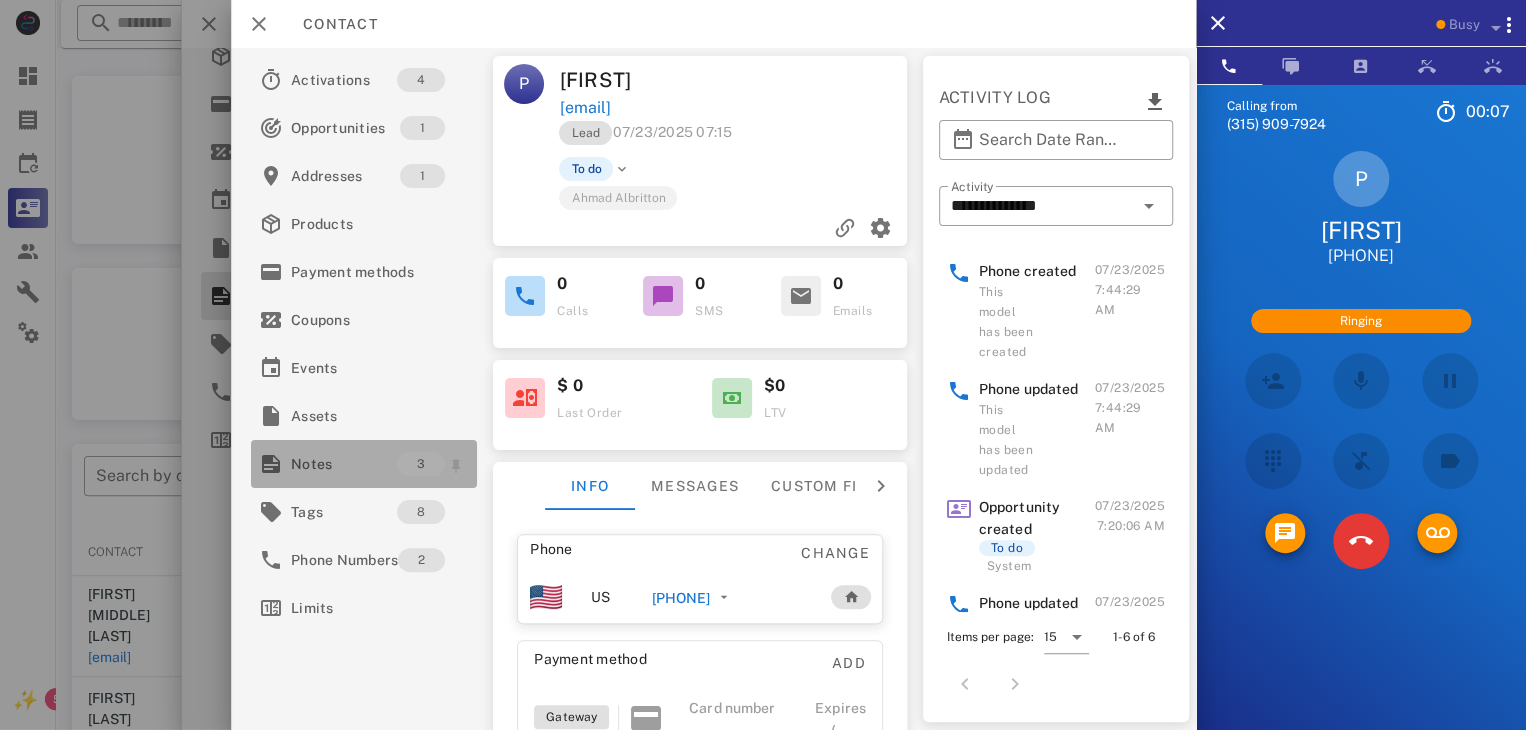 click on "Notes" at bounding box center [344, 464] 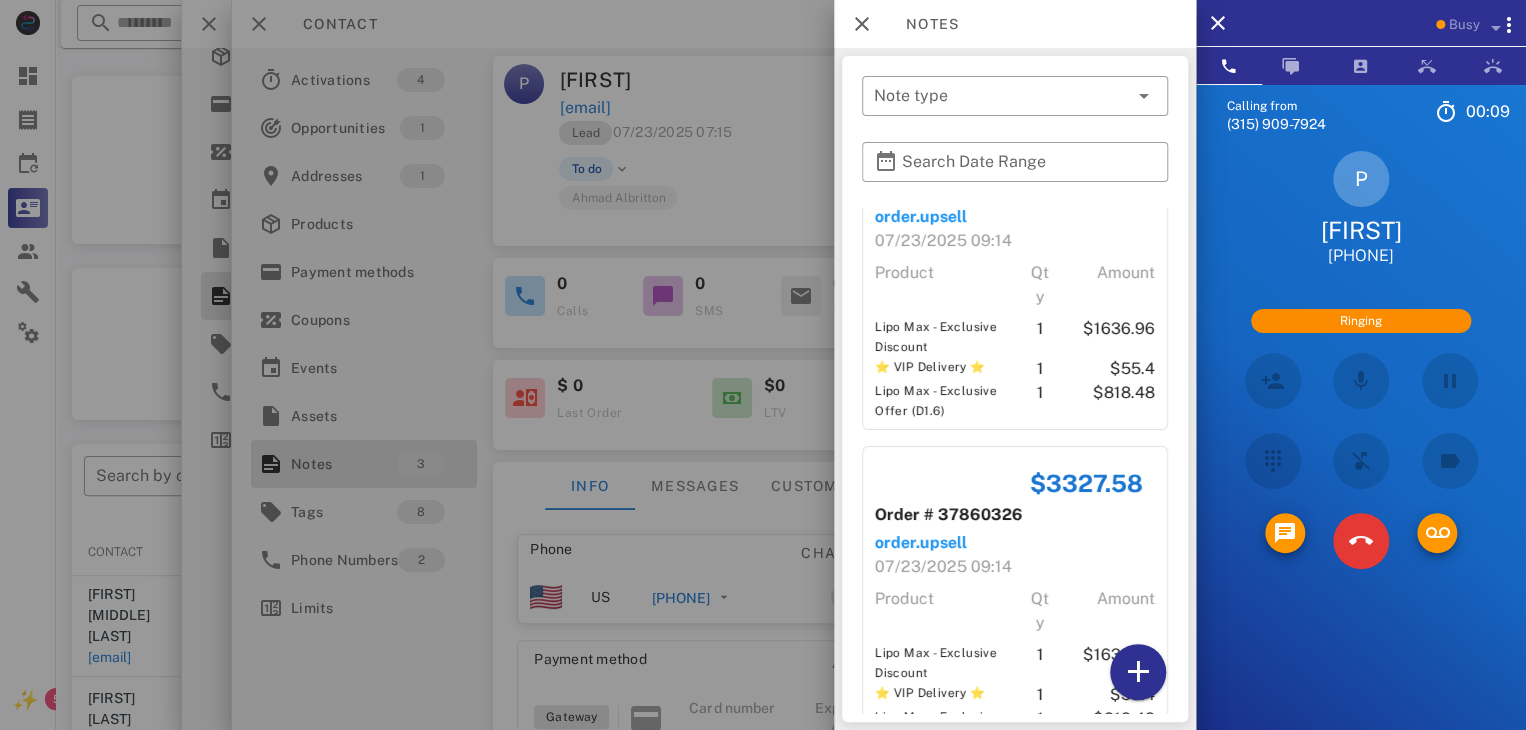 scroll, scrollTop: 484, scrollLeft: 0, axis: vertical 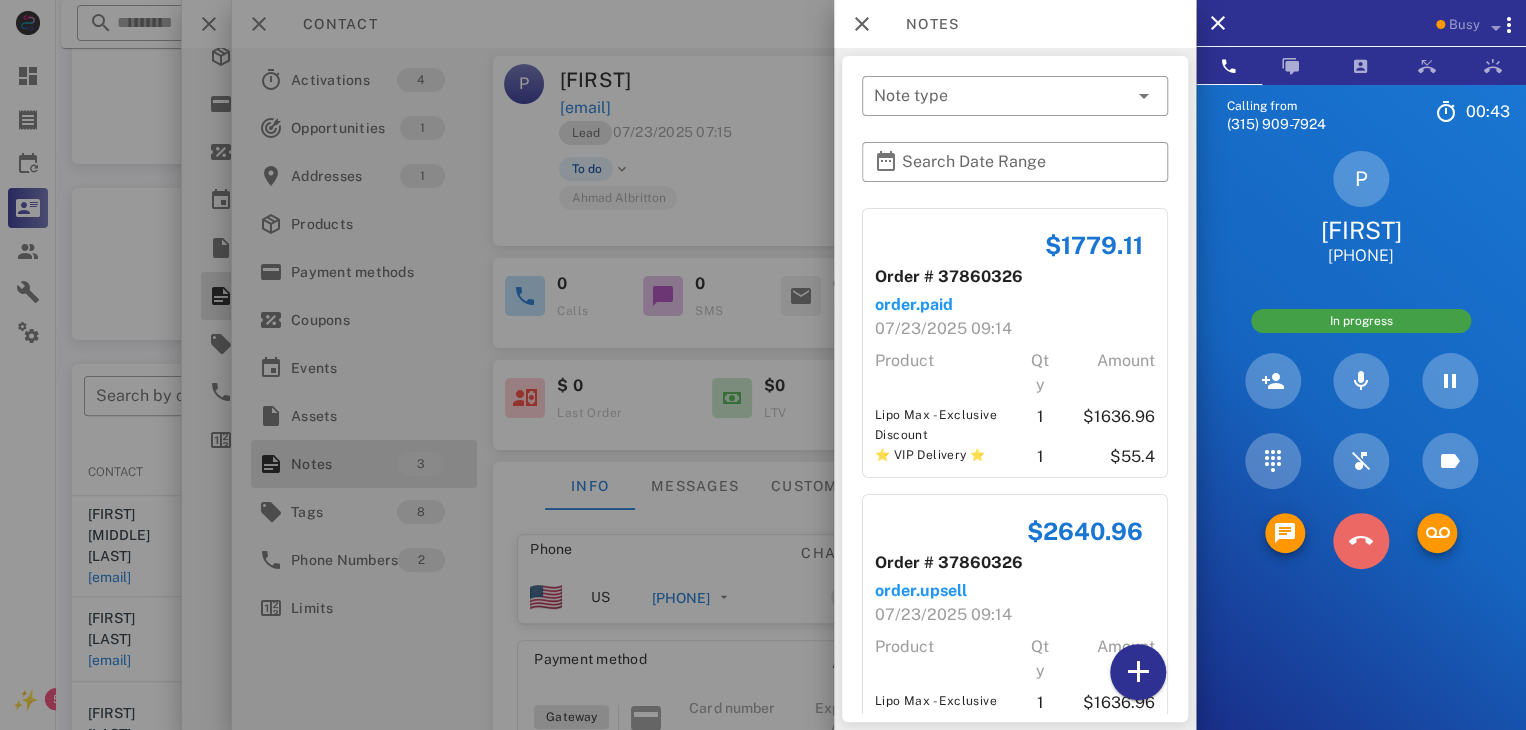 click at bounding box center [1361, 541] 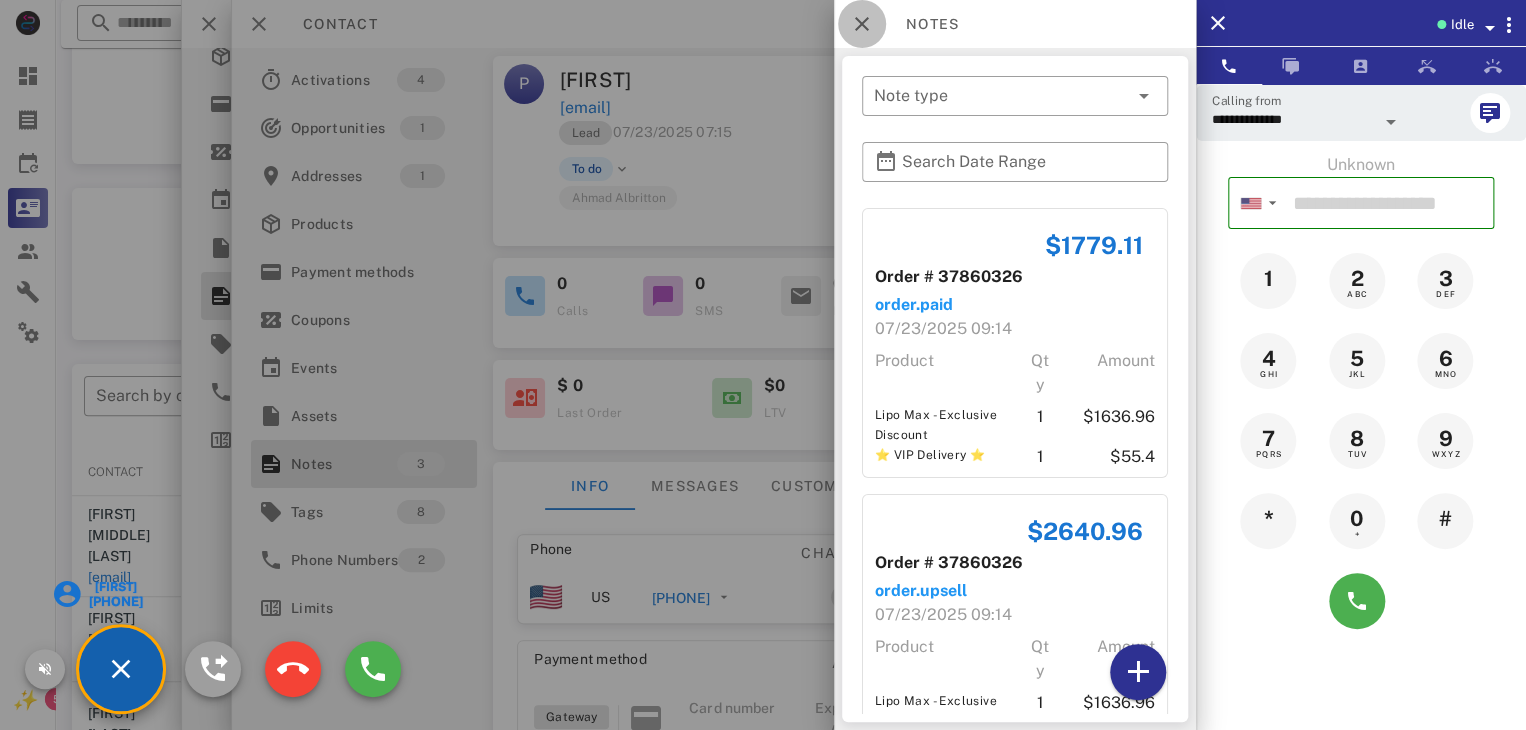click at bounding box center (862, 24) 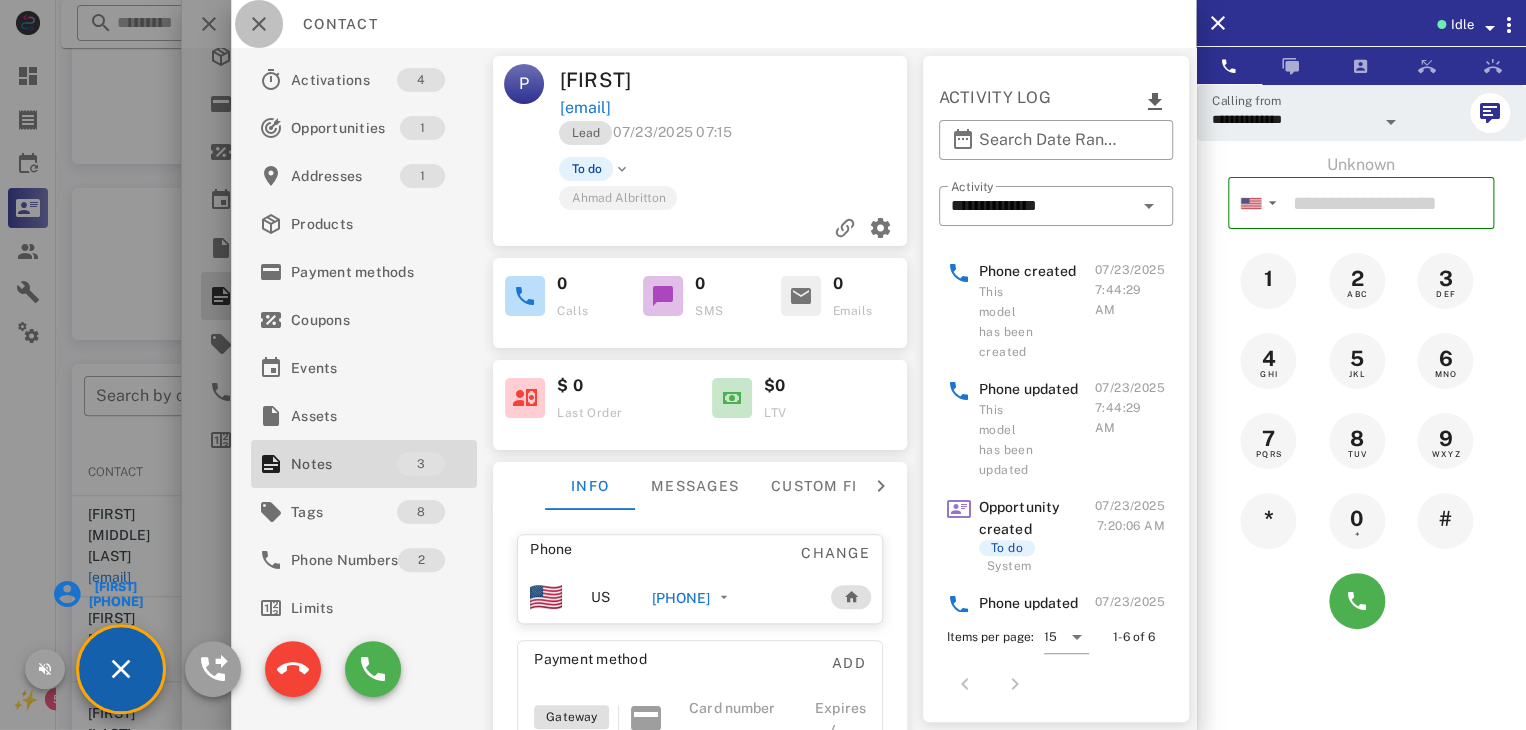 click at bounding box center (259, 24) 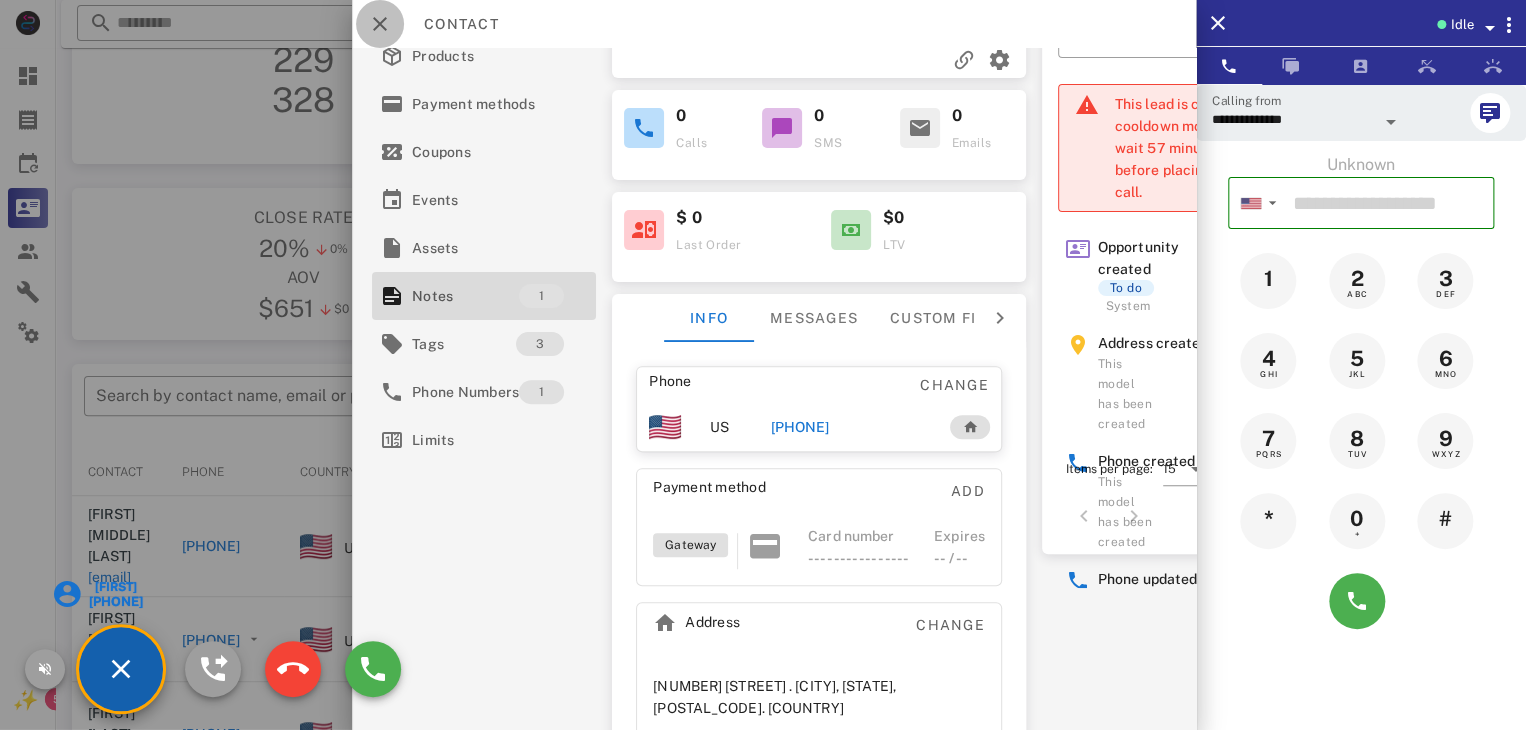 click at bounding box center (380, 24) 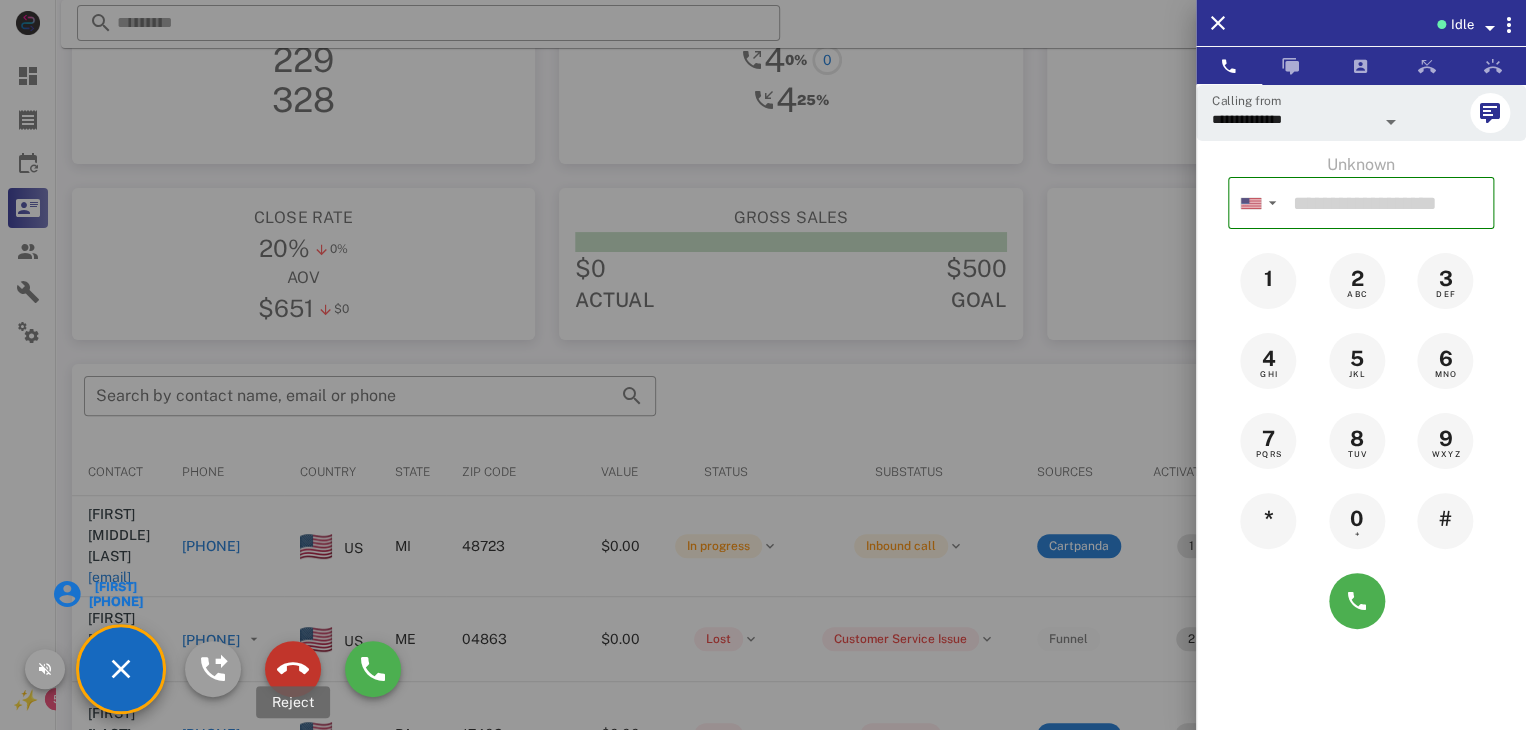 click at bounding box center [293, 669] 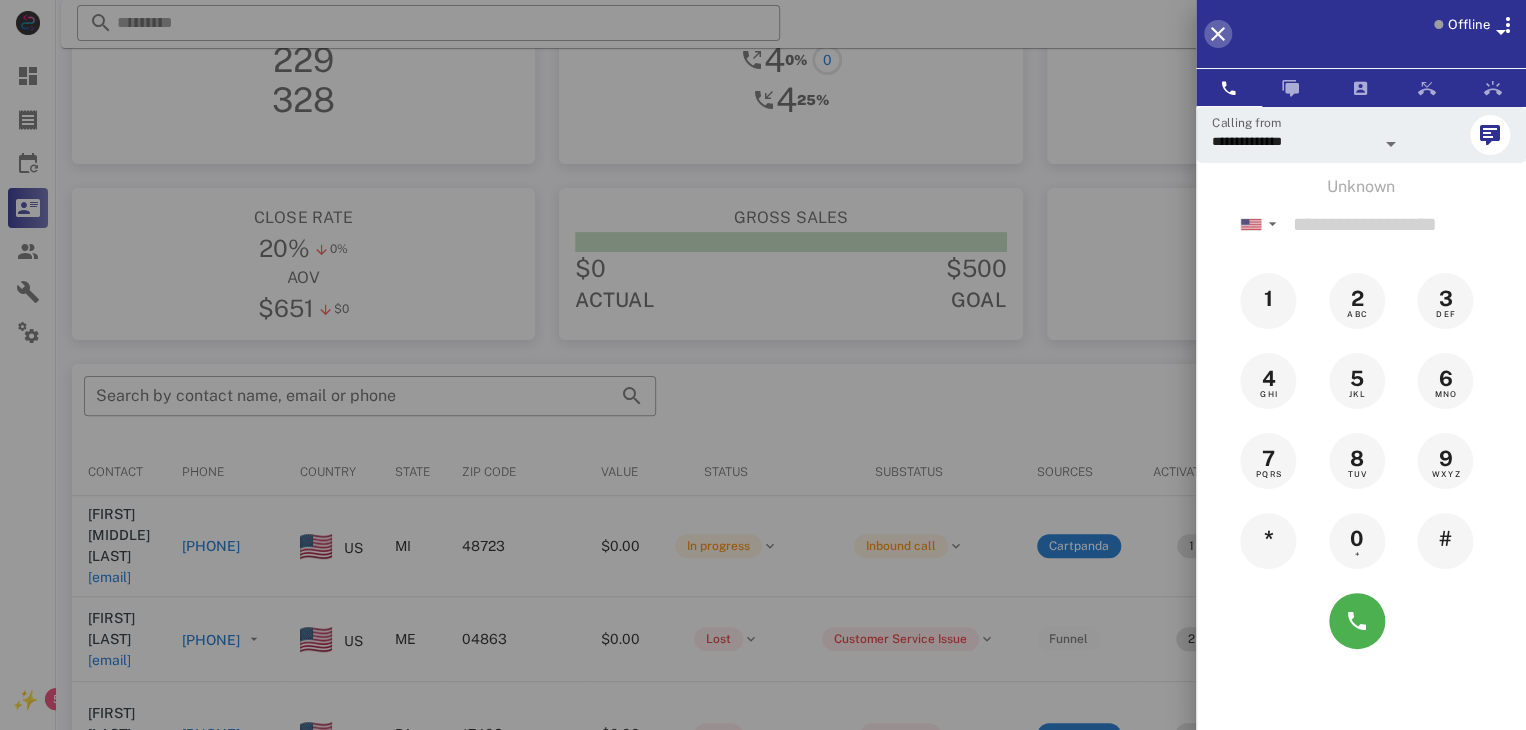 click at bounding box center (1218, 34) 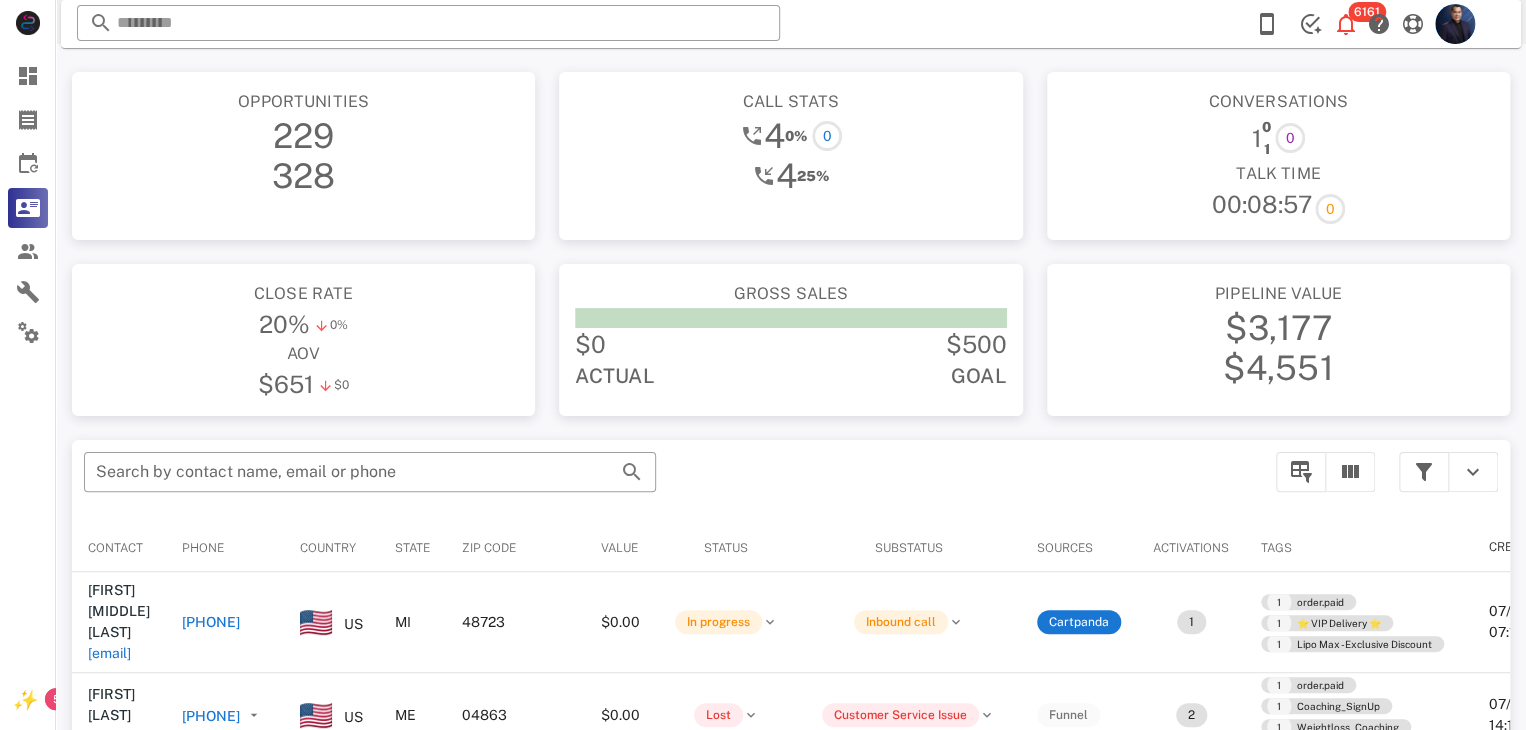 scroll, scrollTop: 0, scrollLeft: 0, axis: both 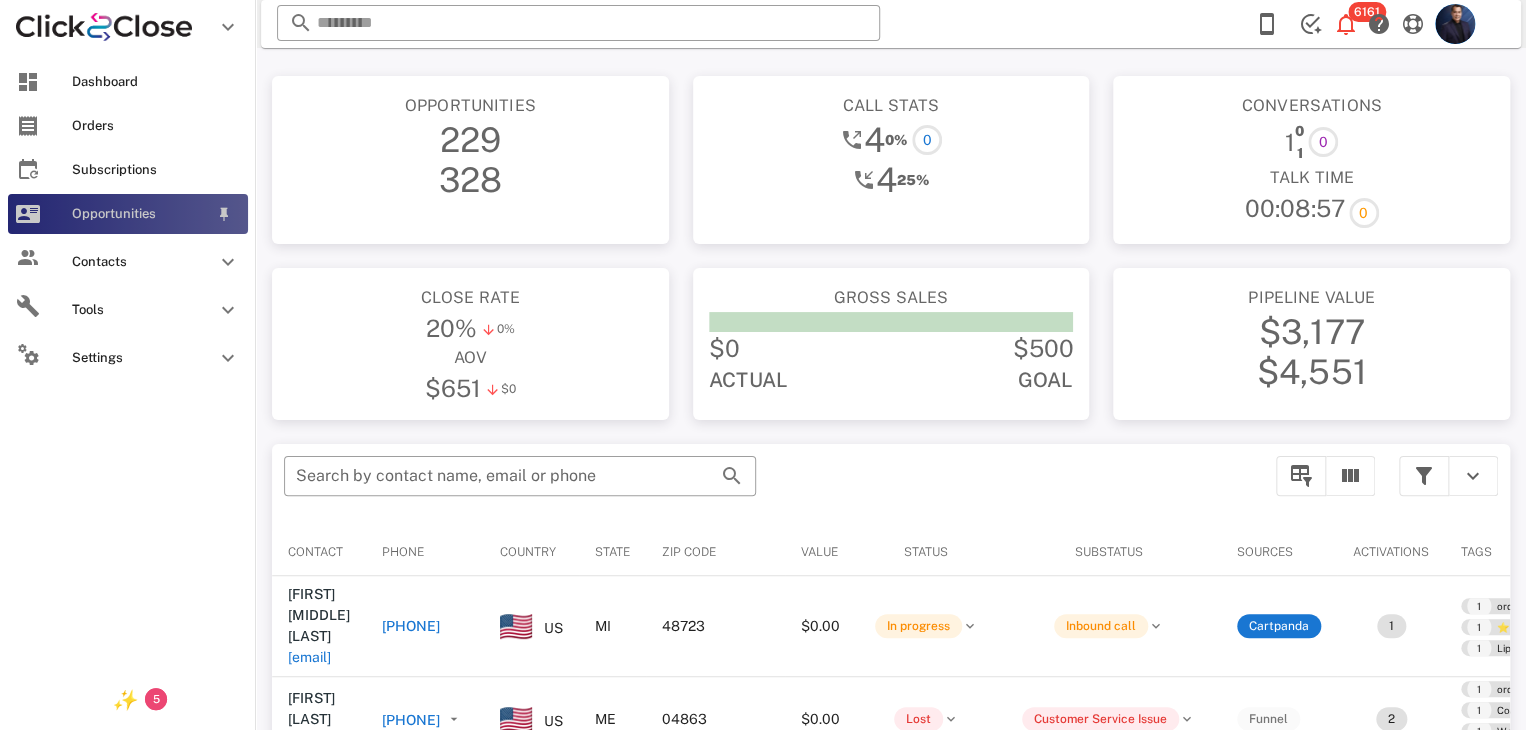 click on "Opportunities" at bounding box center (140, 214) 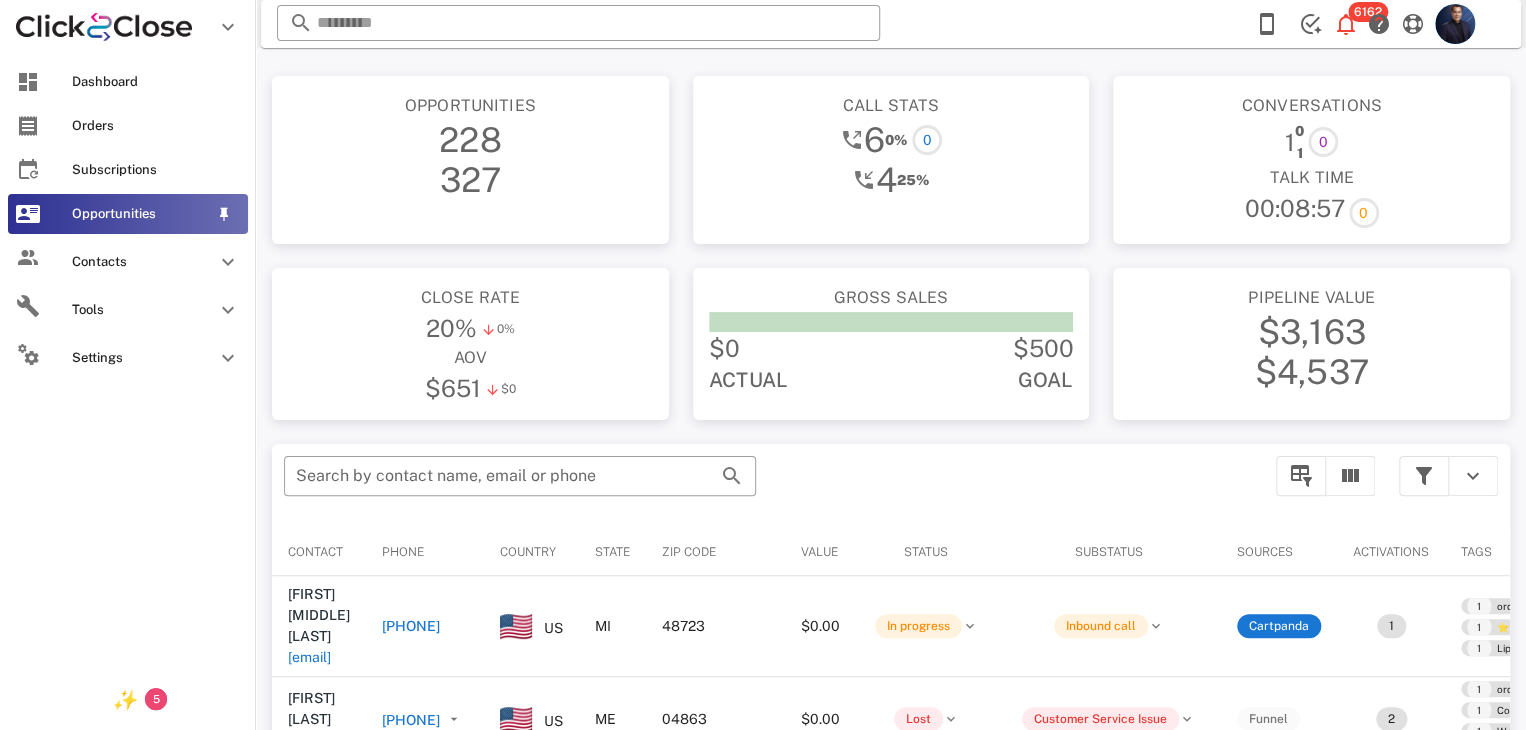 click on "Opportunities" at bounding box center (140, 214) 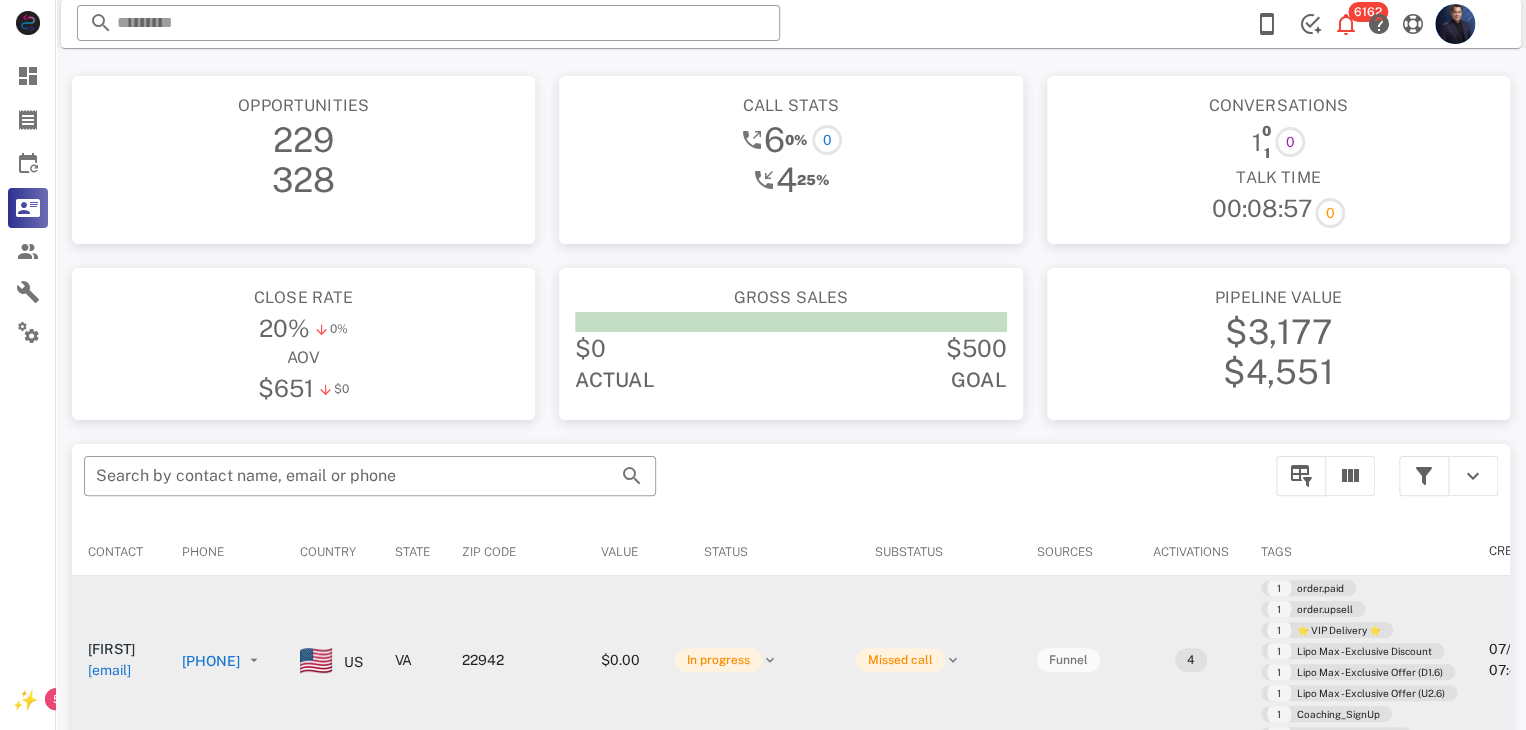 click on "[PHONE]" at bounding box center (363, 661) 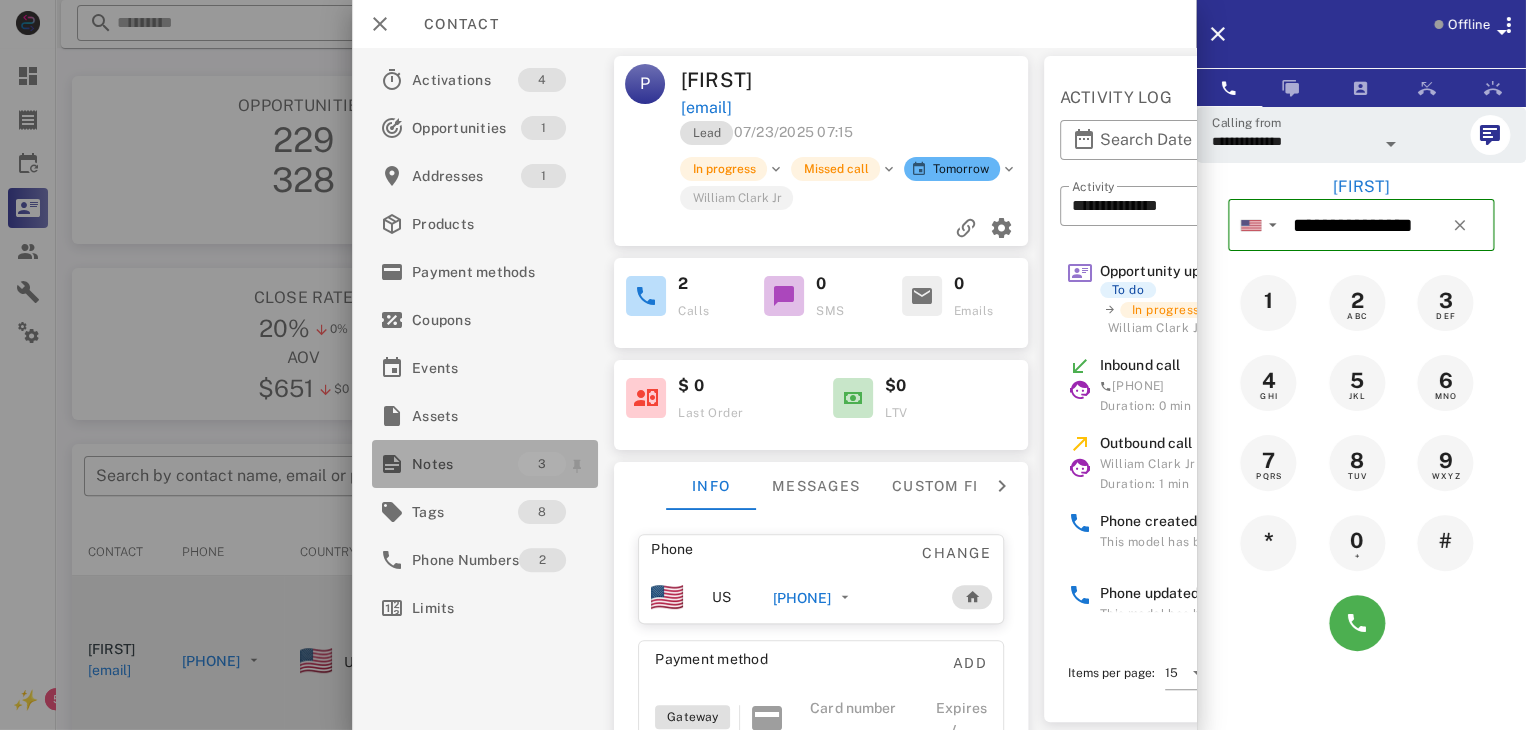 click on "Notes" at bounding box center (465, 464) 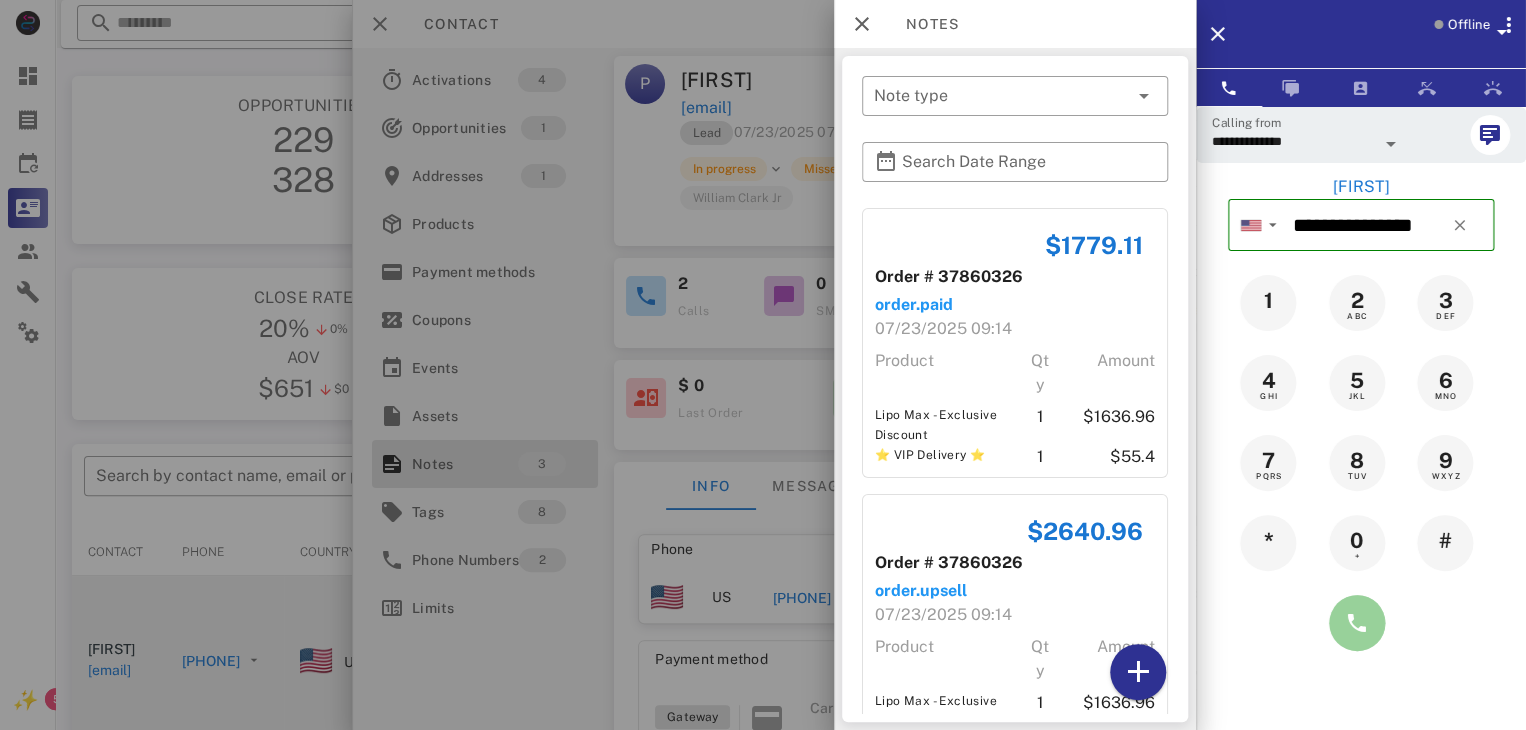click at bounding box center [1357, 623] 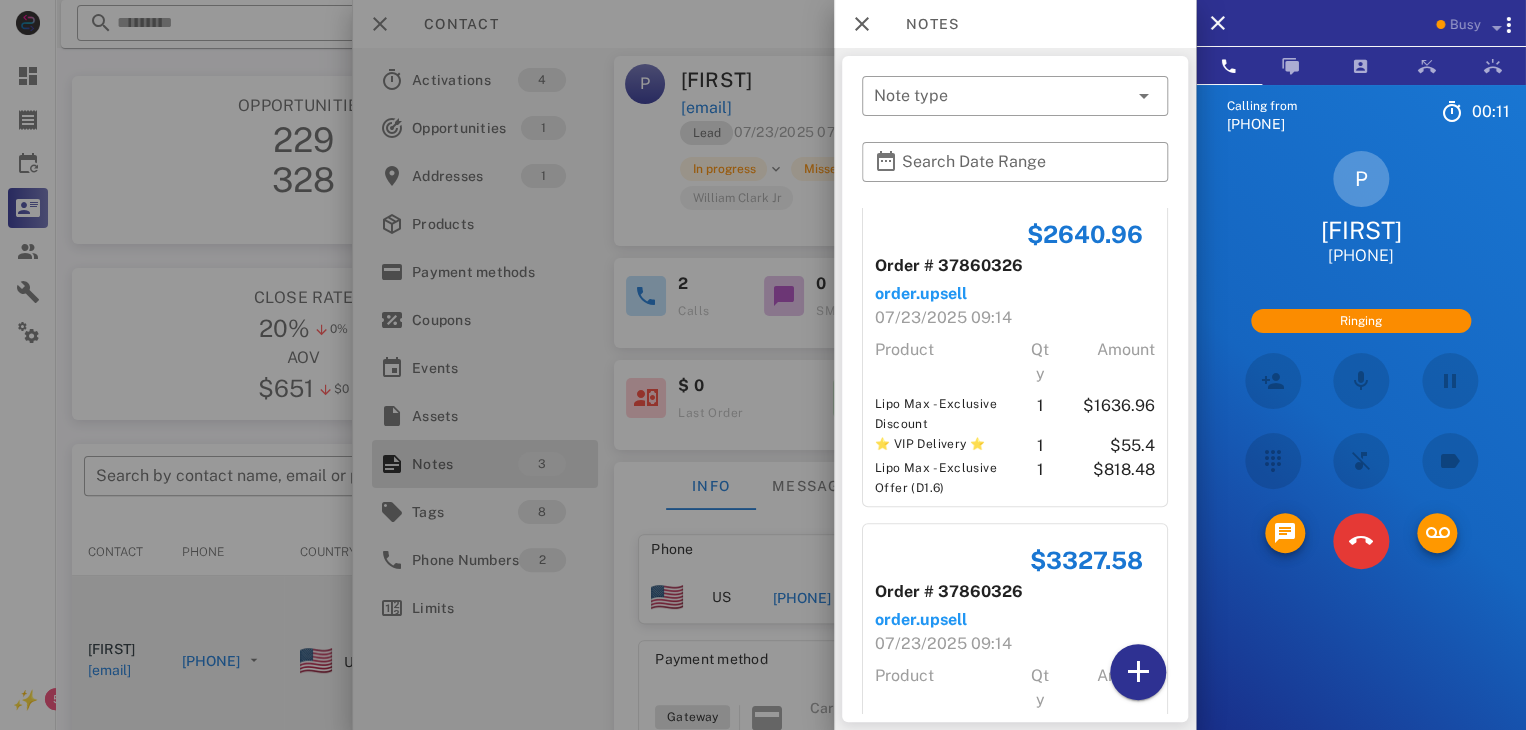 scroll, scrollTop: 0, scrollLeft: 0, axis: both 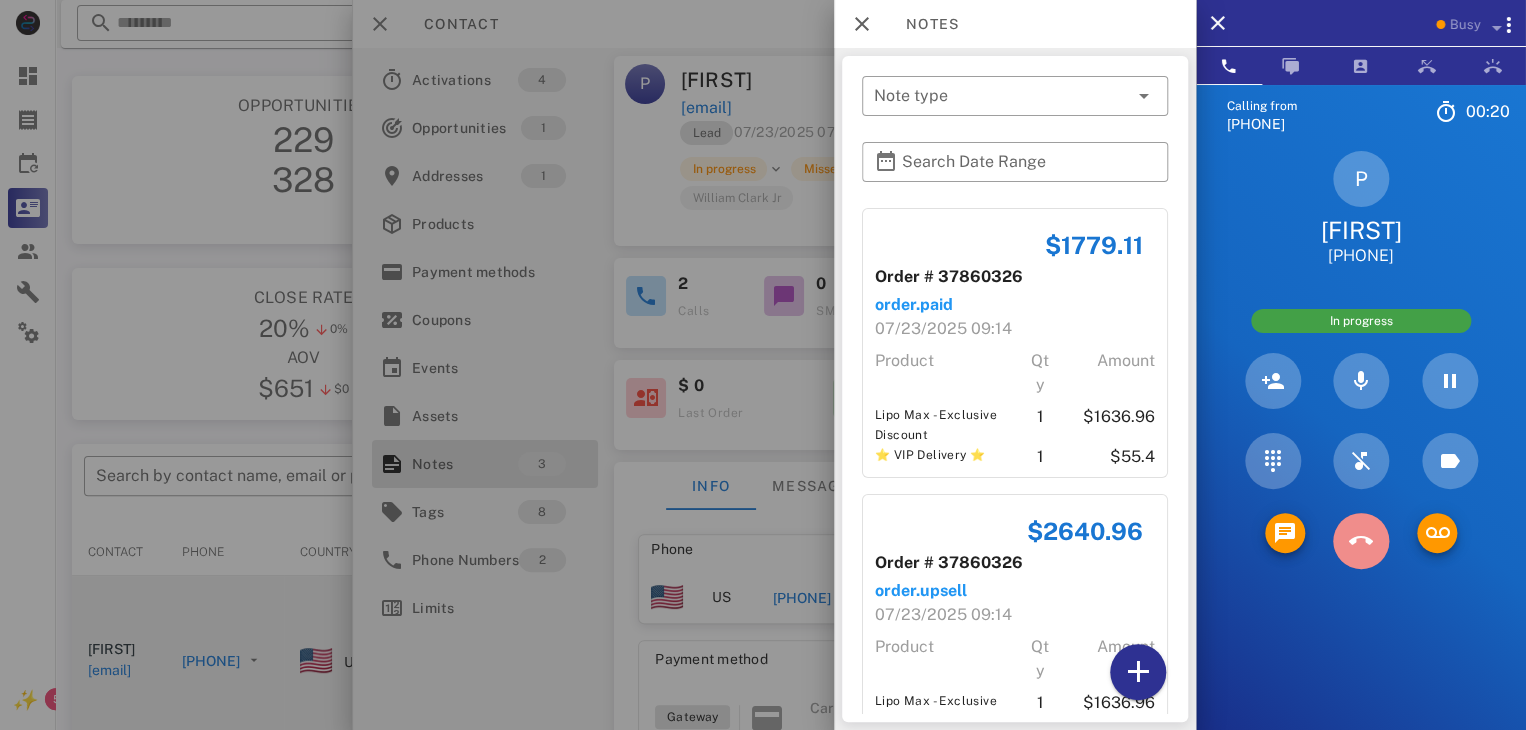 click at bounding box center (1361, 541) 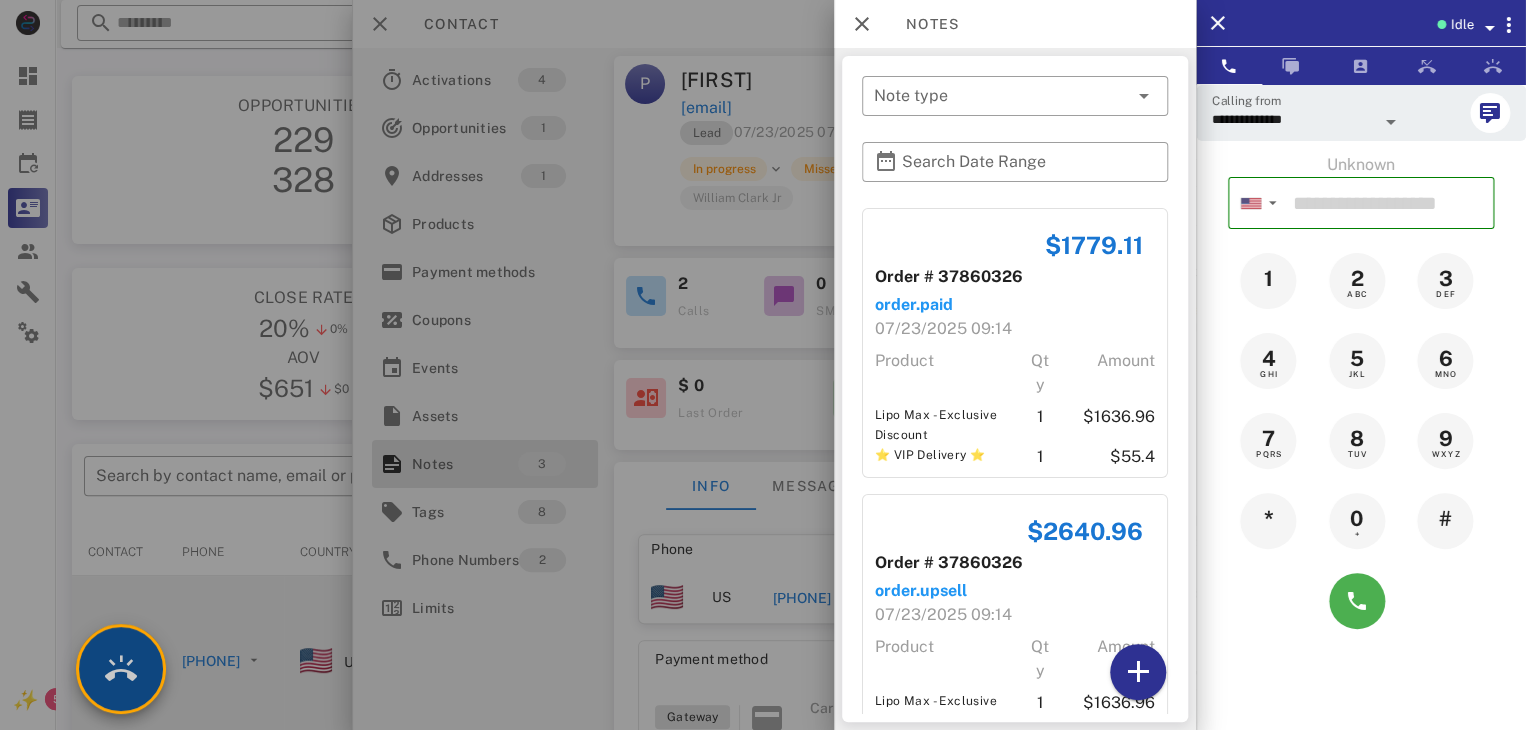click at bounding box center [121, 669] 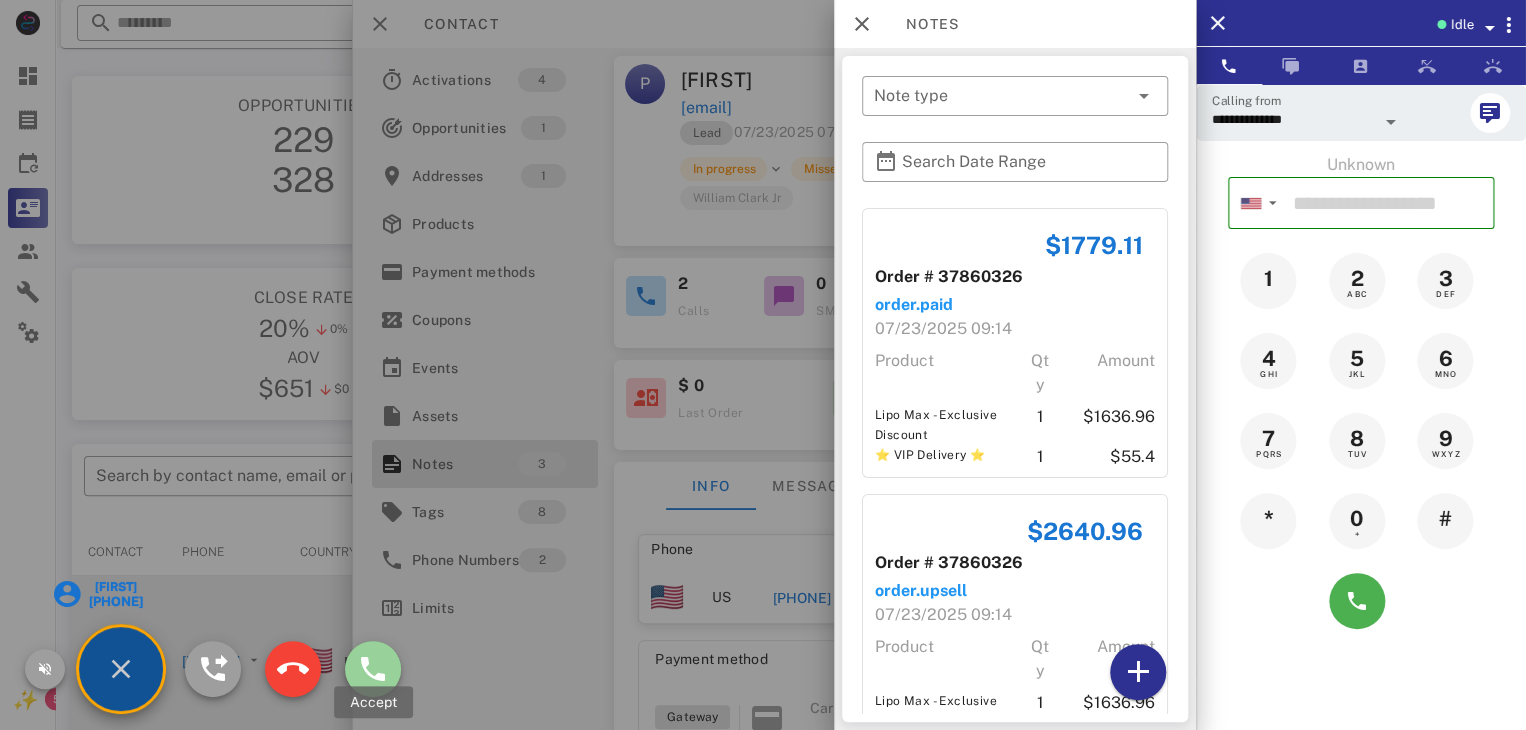 click at bounding box center [373, 669] 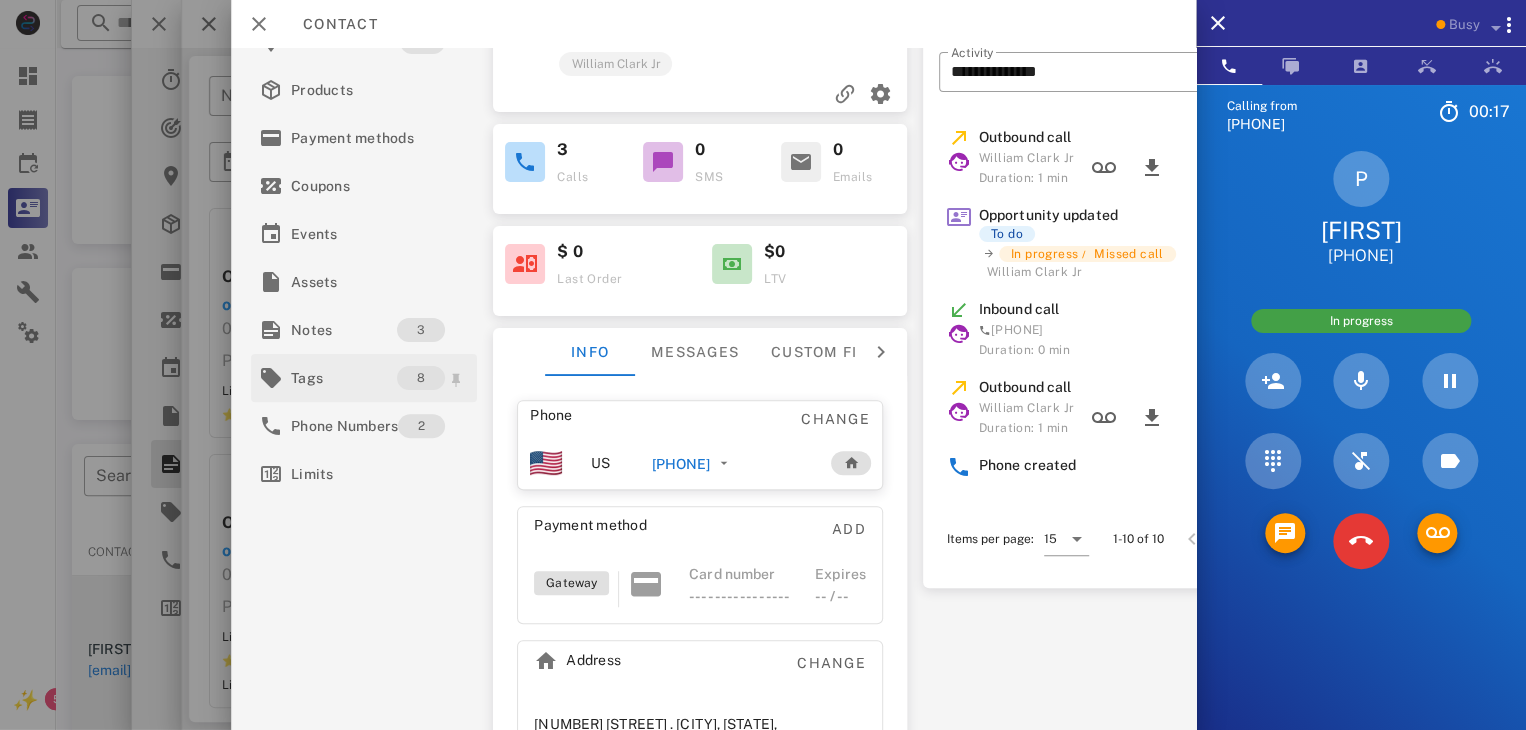 scroll, scrollTop: 100, scrollLeft: 0, axis: vertical 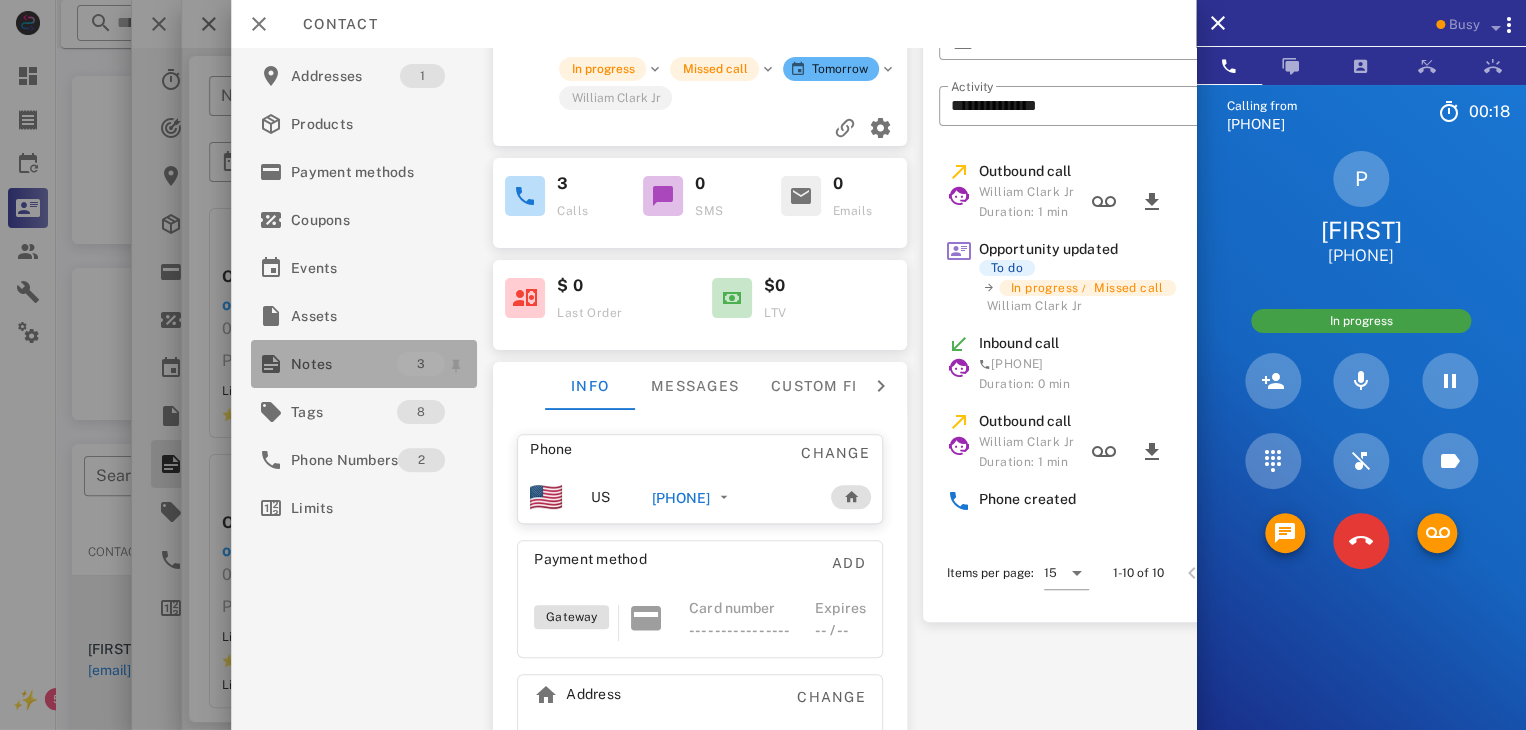 click on "Notes" at bounding box center (344, 364) 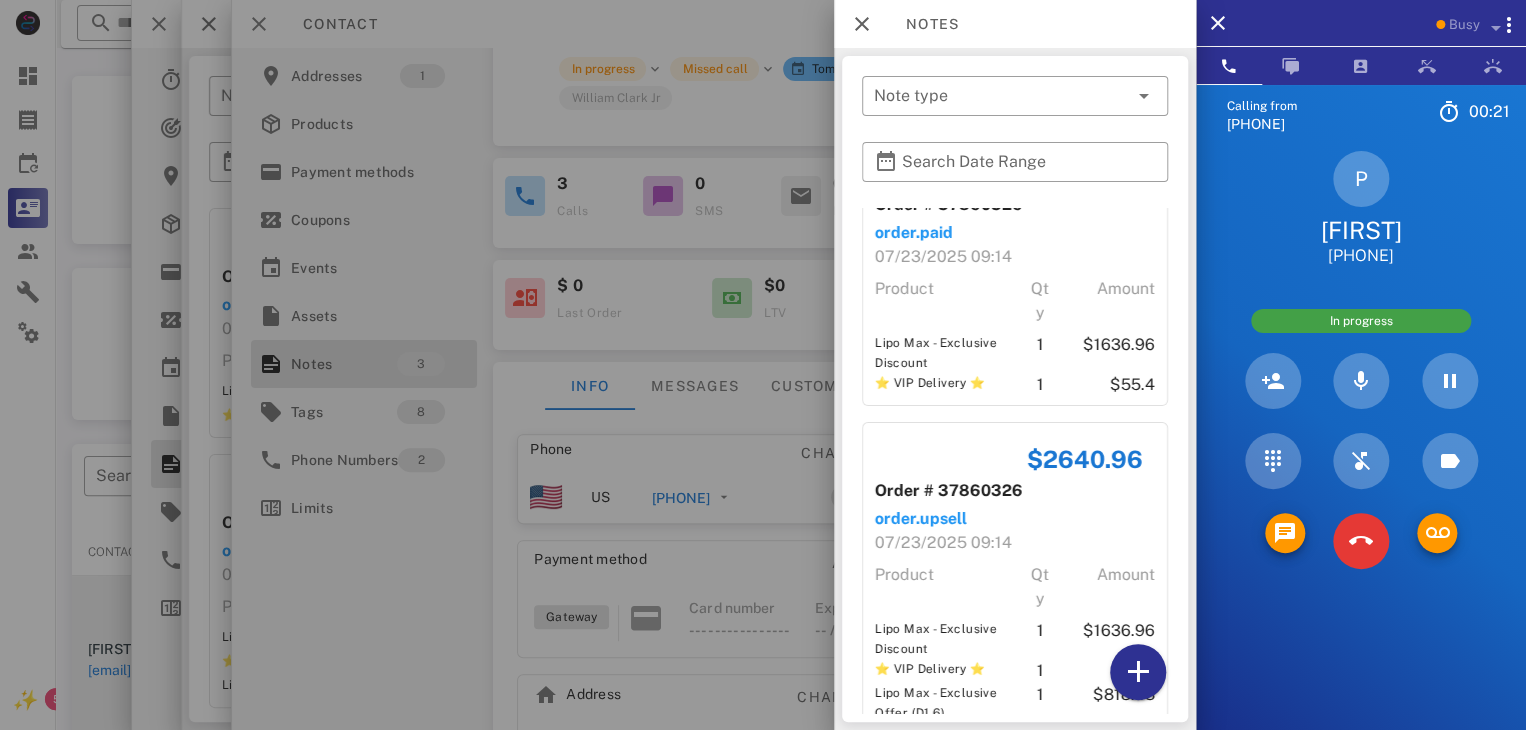 scroll, scrollTop: 0, scrollLeft: 0, axis: both 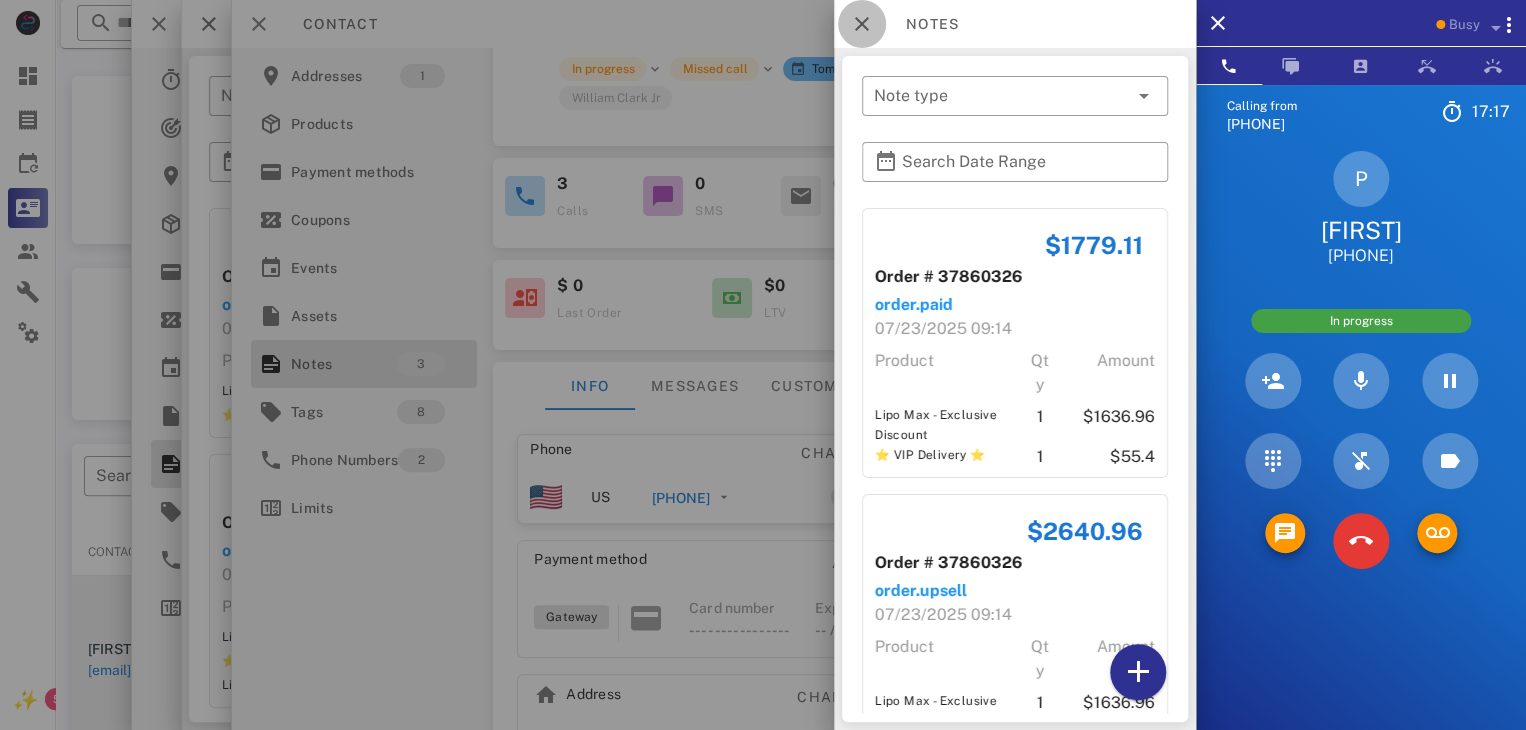 click at bounding box center (862, 24) 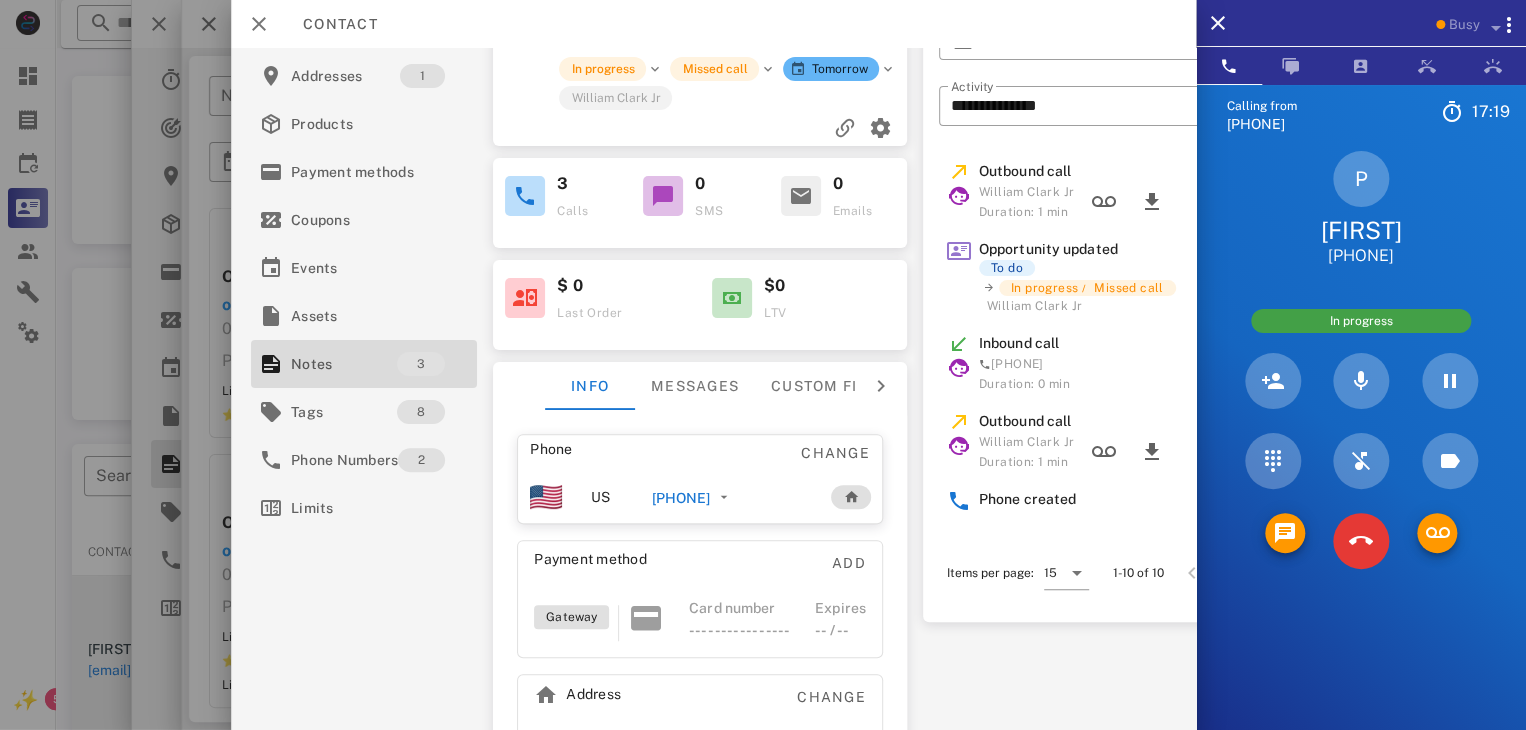 scroll, scrollTop: 0, scrollLeft: 0, axis: both 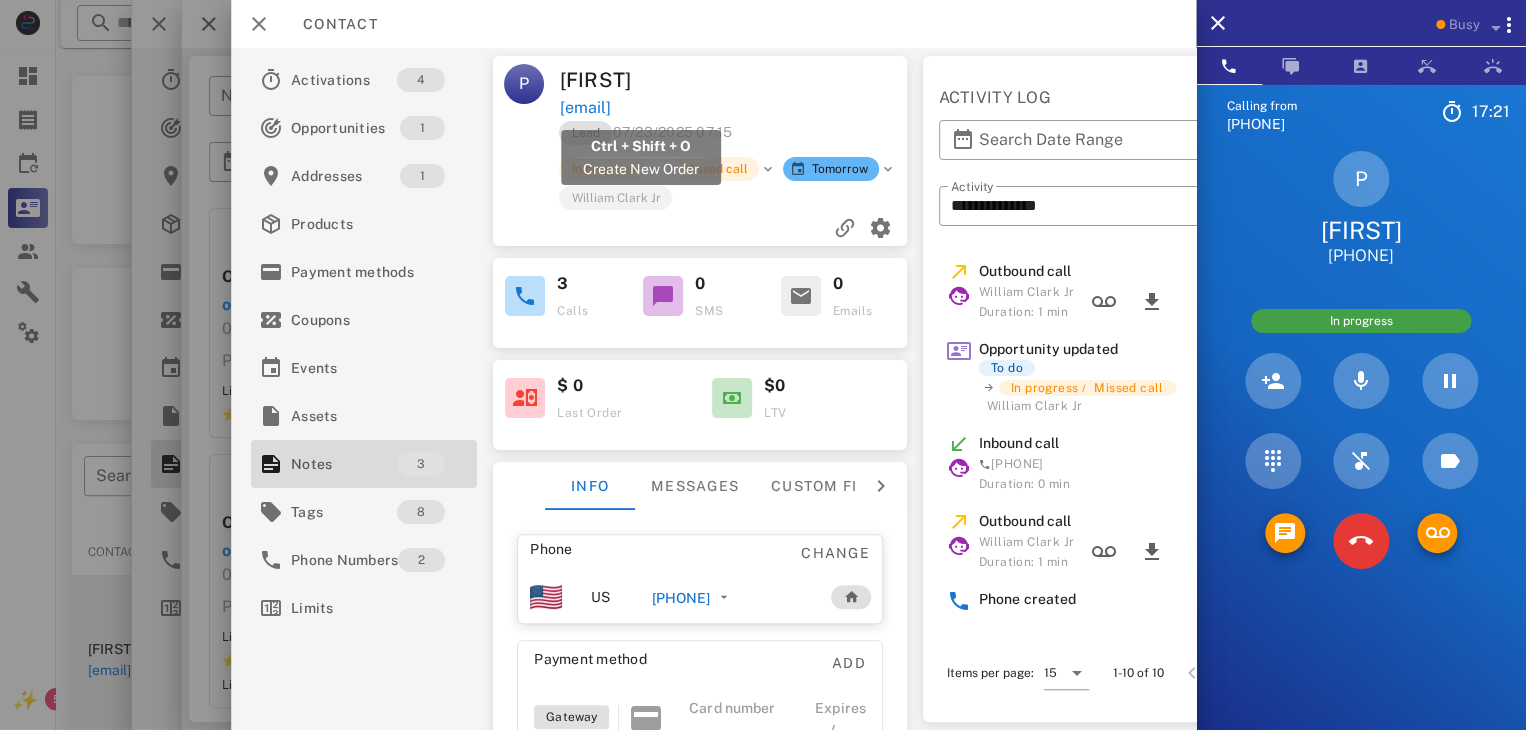 click on "p.shifflett@[EXAMPLE.COM]" at bounding box center (657, 108) 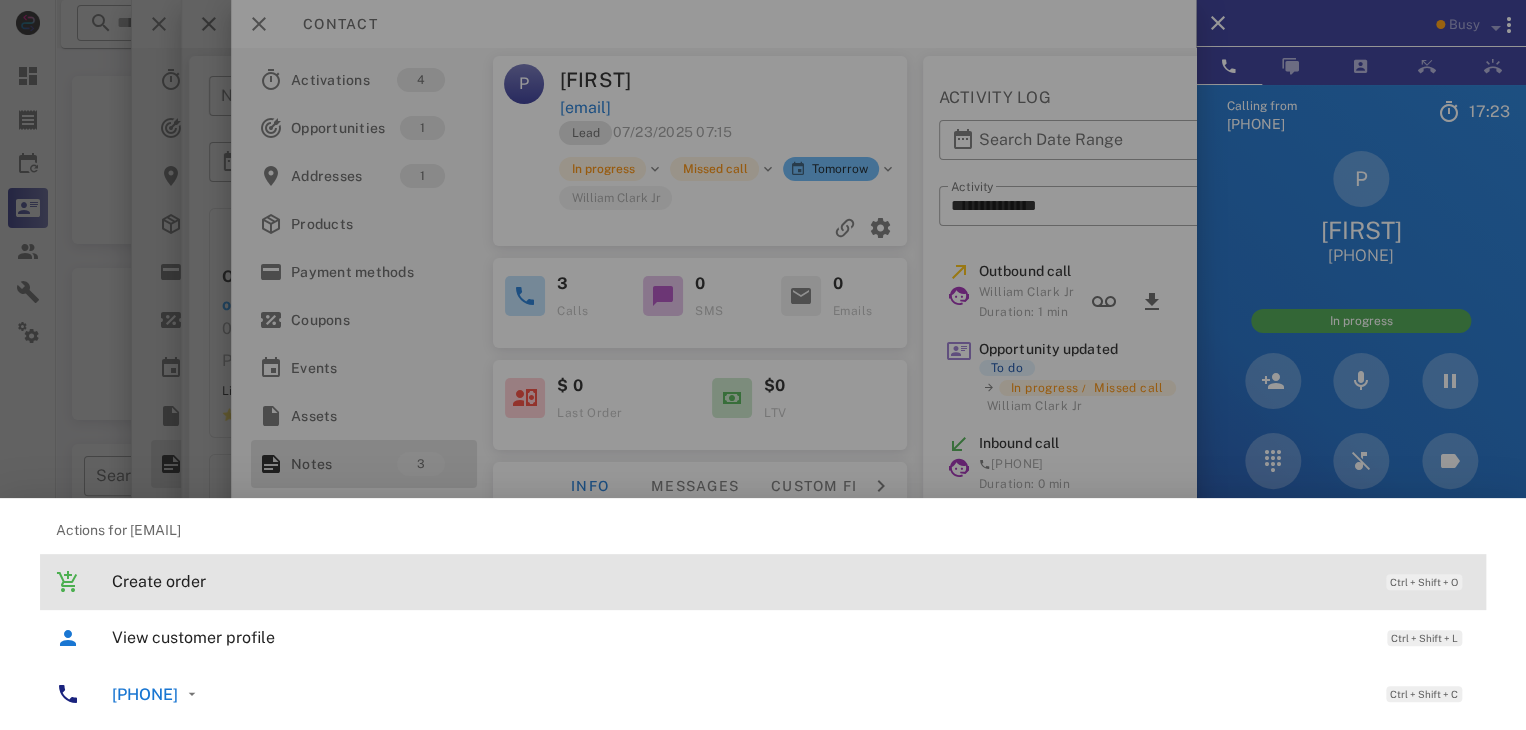 click on "Create order" at bounding box center (739, 581) 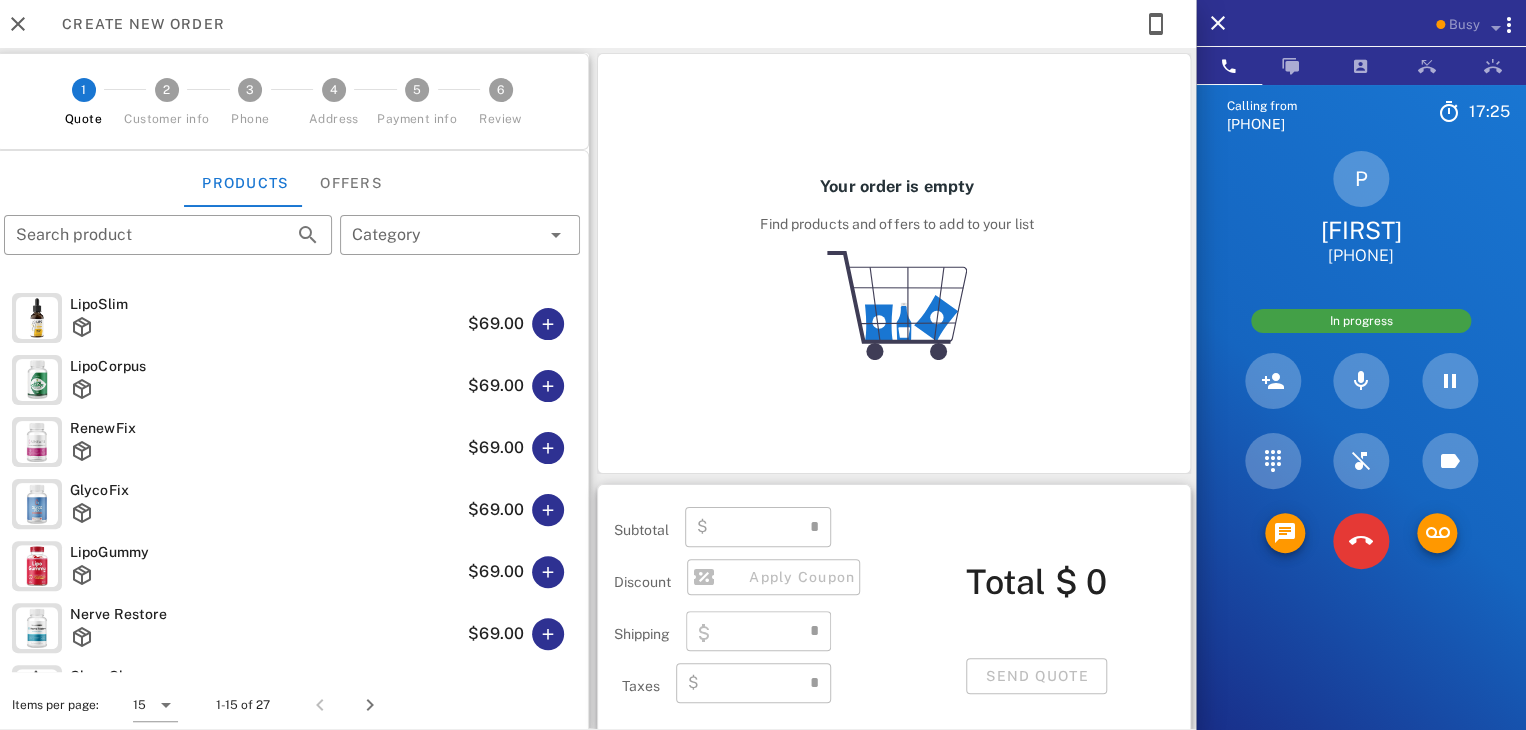 type on "**********" 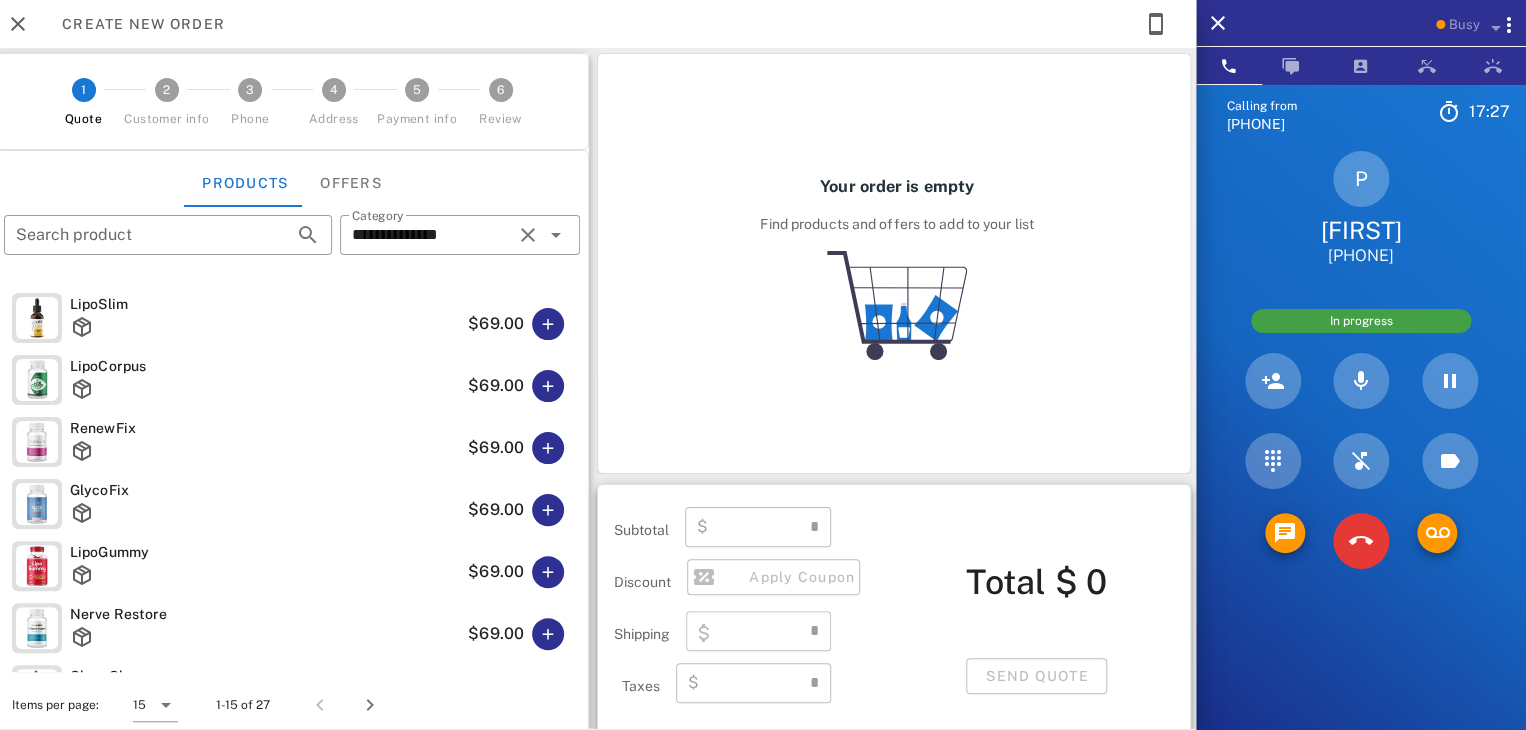 type on "****" 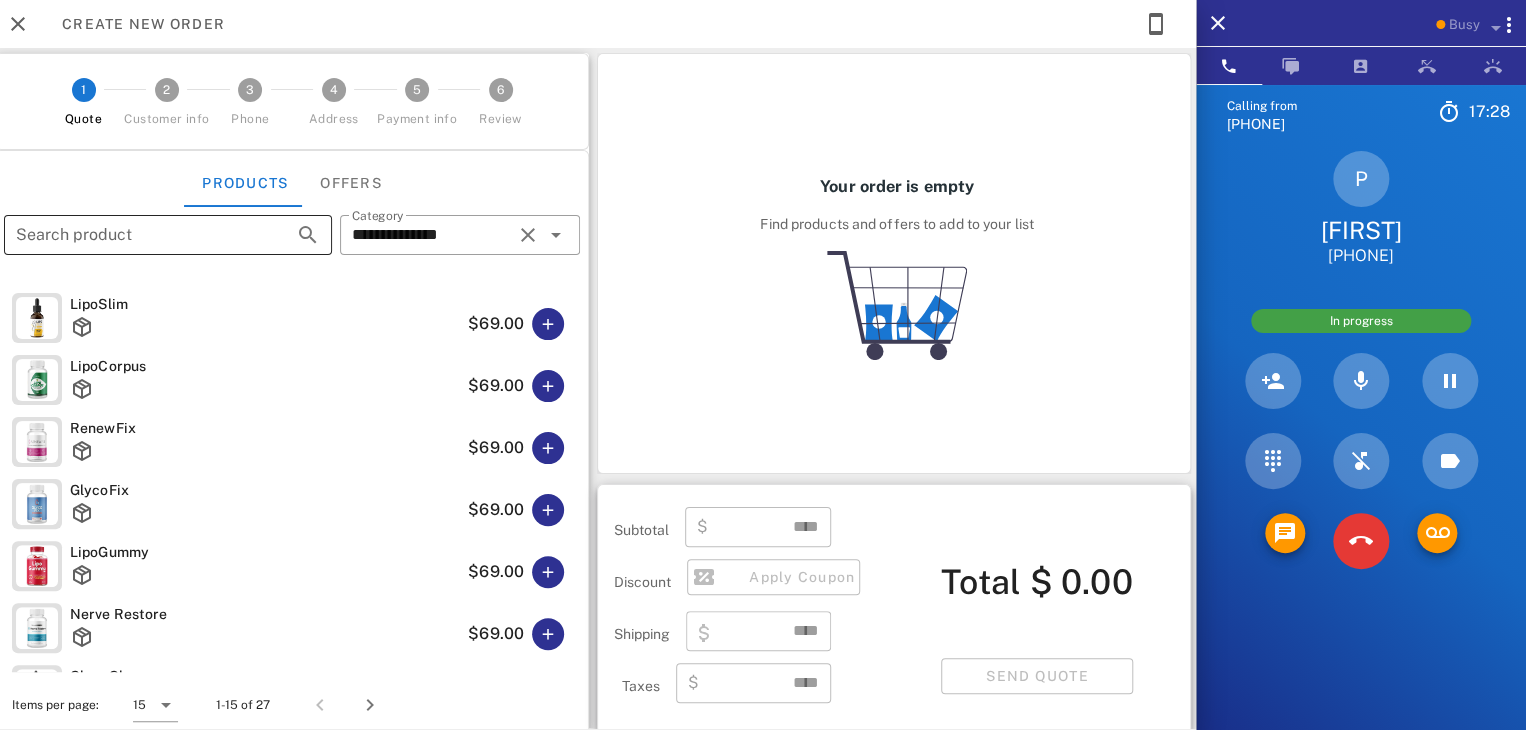 click on "Search product" at bounding box center [140, 235] 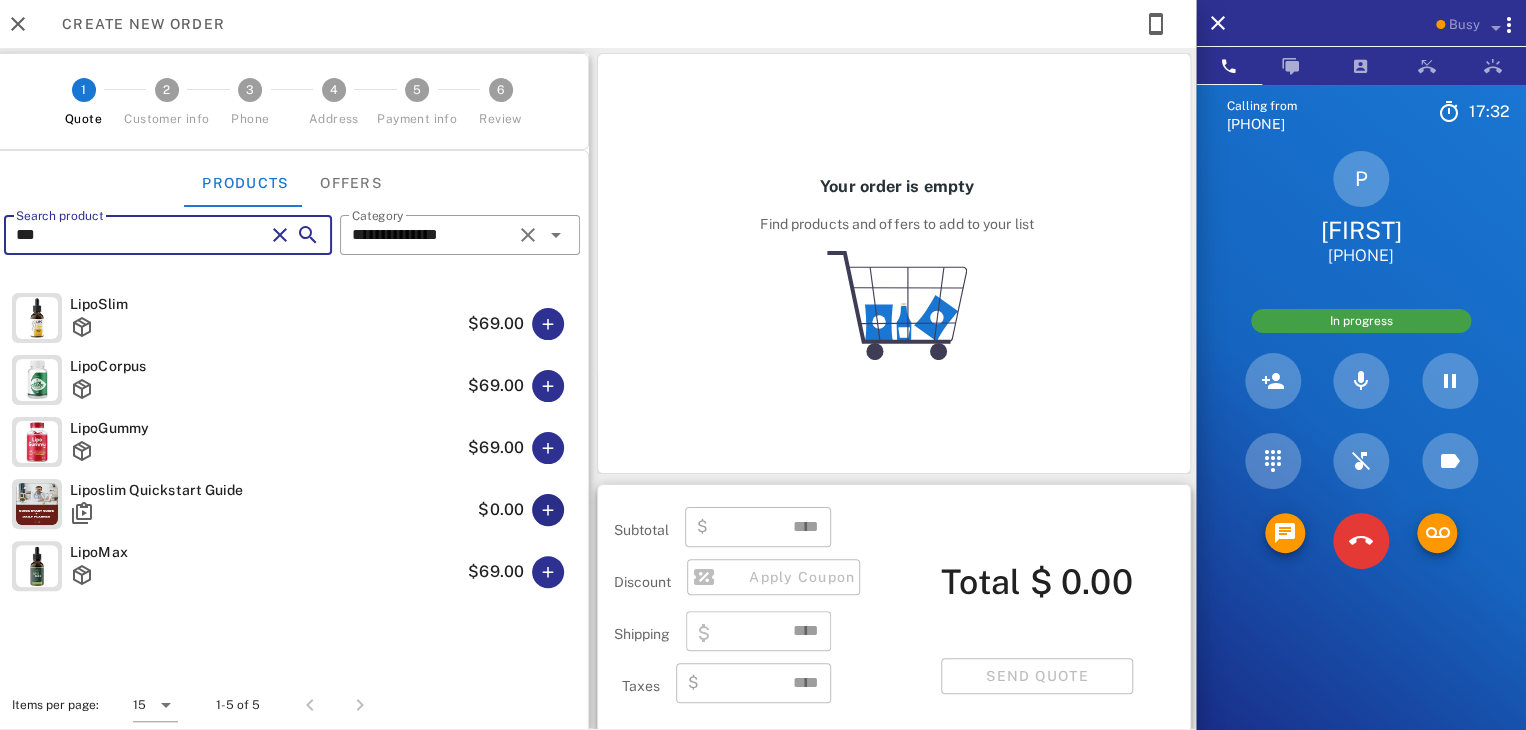 type on "***" 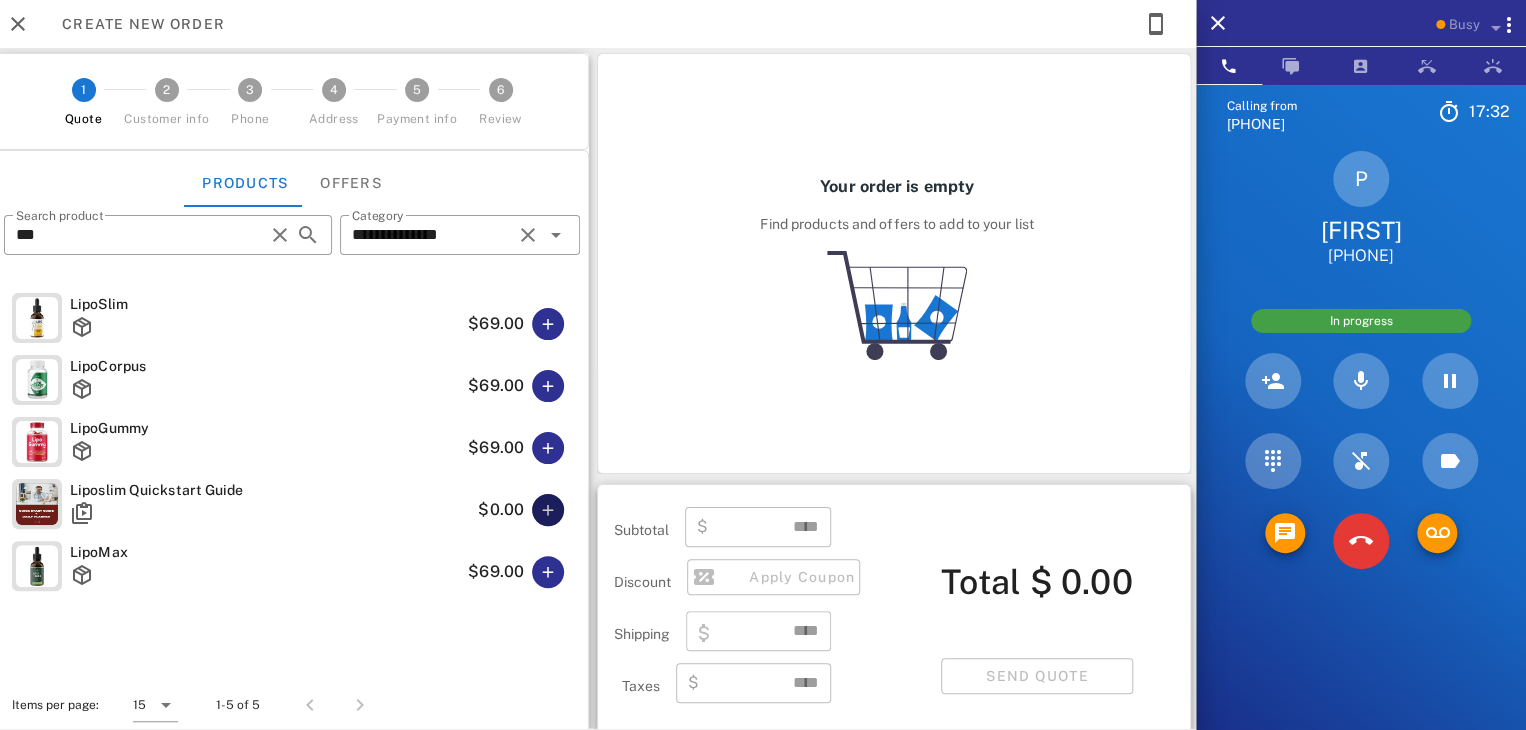 click at bounding box center (548, 510) 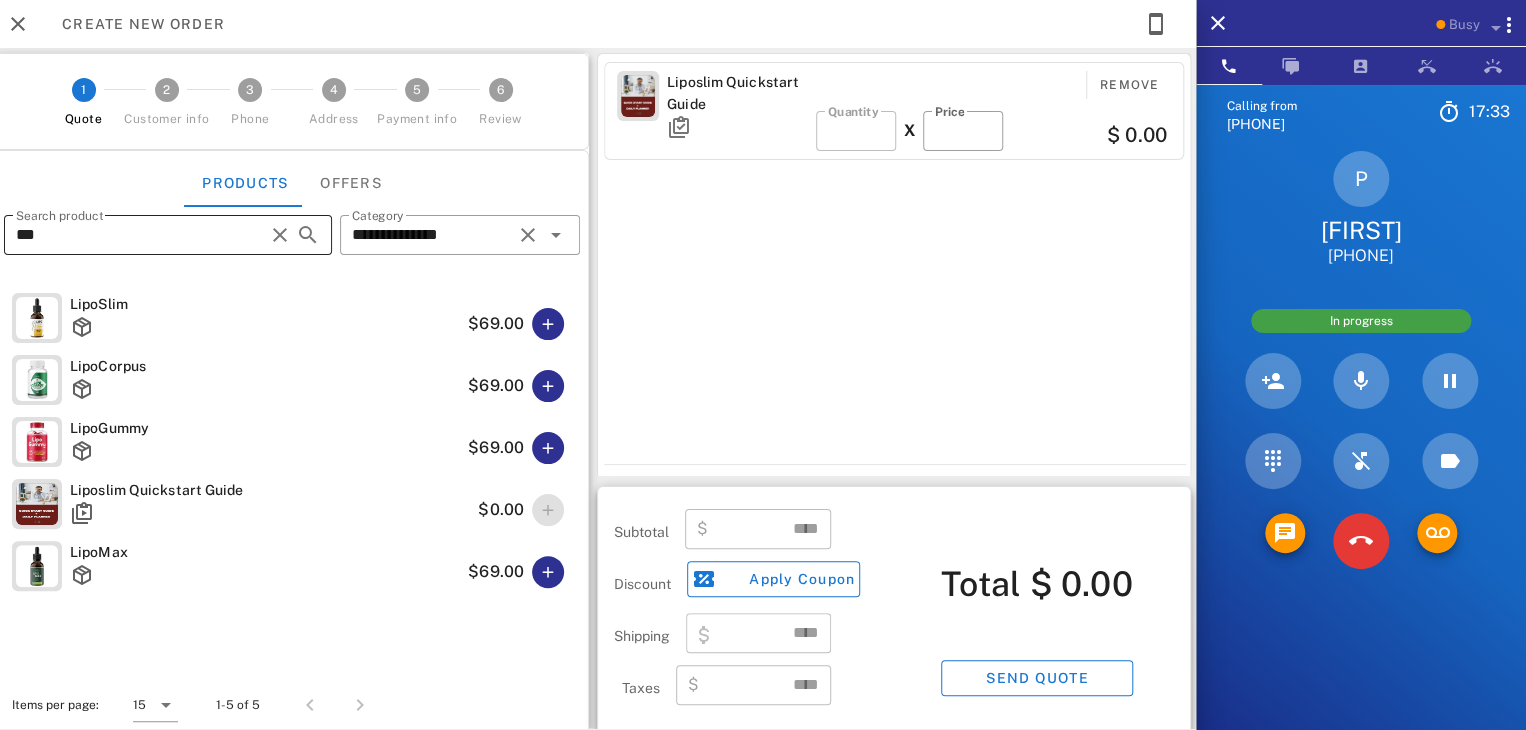 click at bounding box center (280, 235) 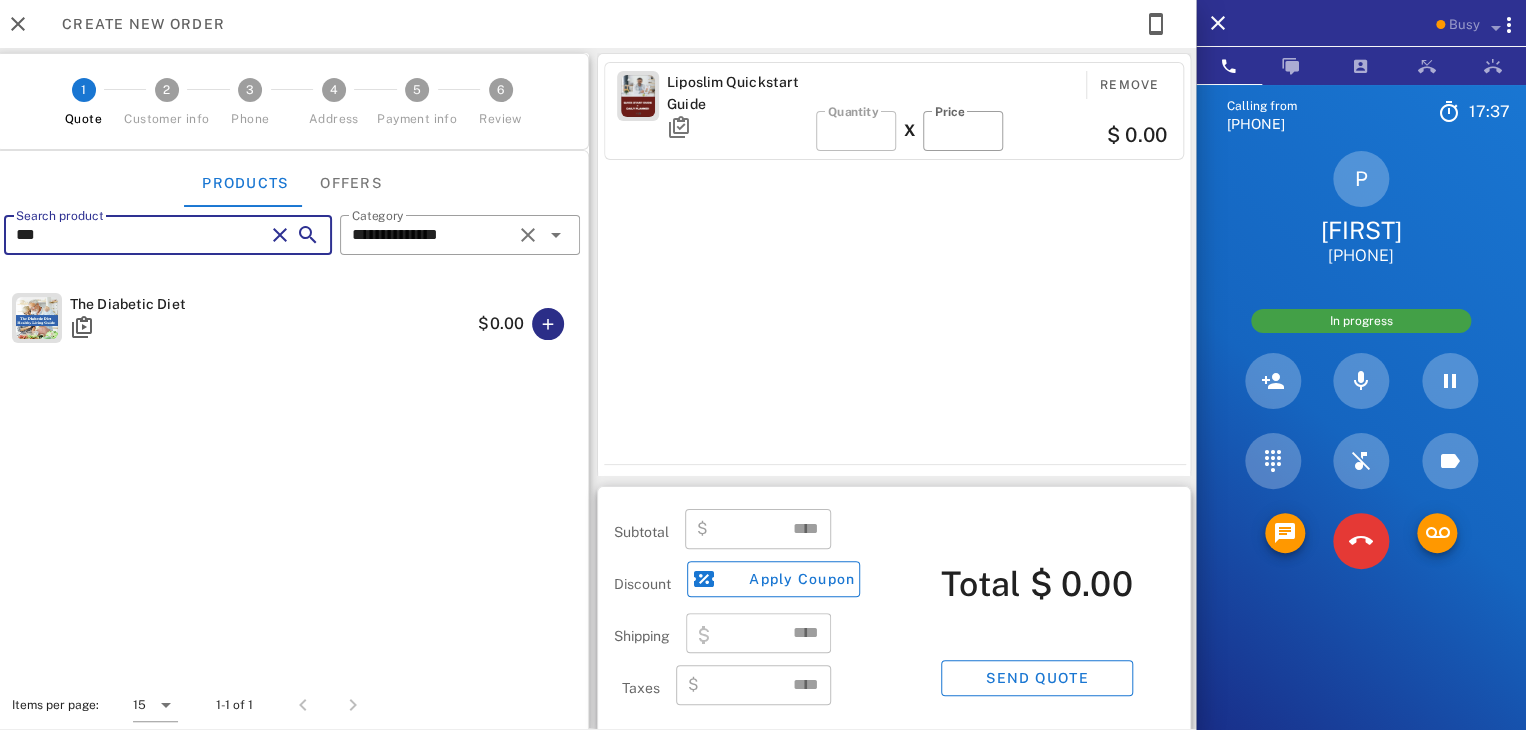 type on "***" 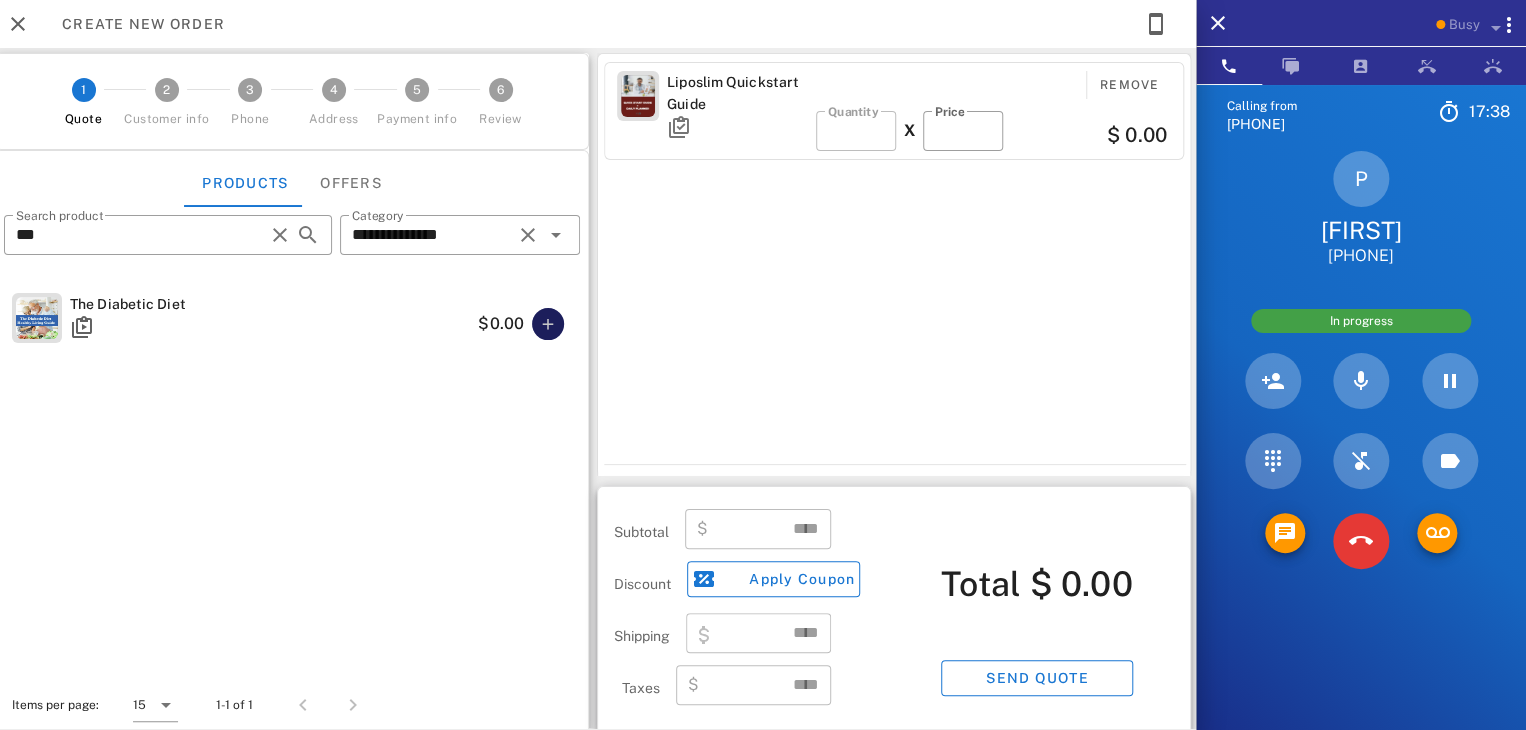 click at bounding box center [548, 324] 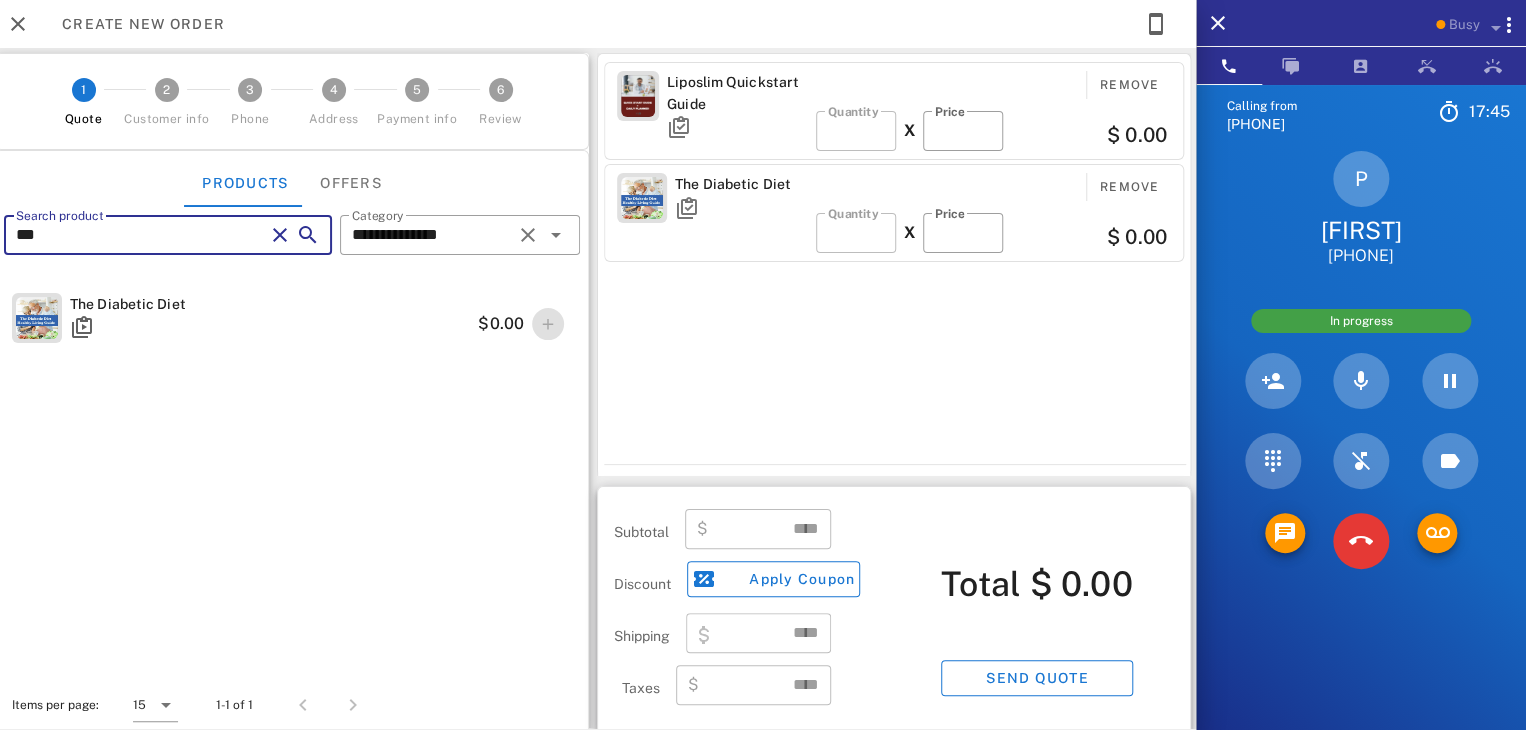 click on "***" at bounding box center (140, 235) 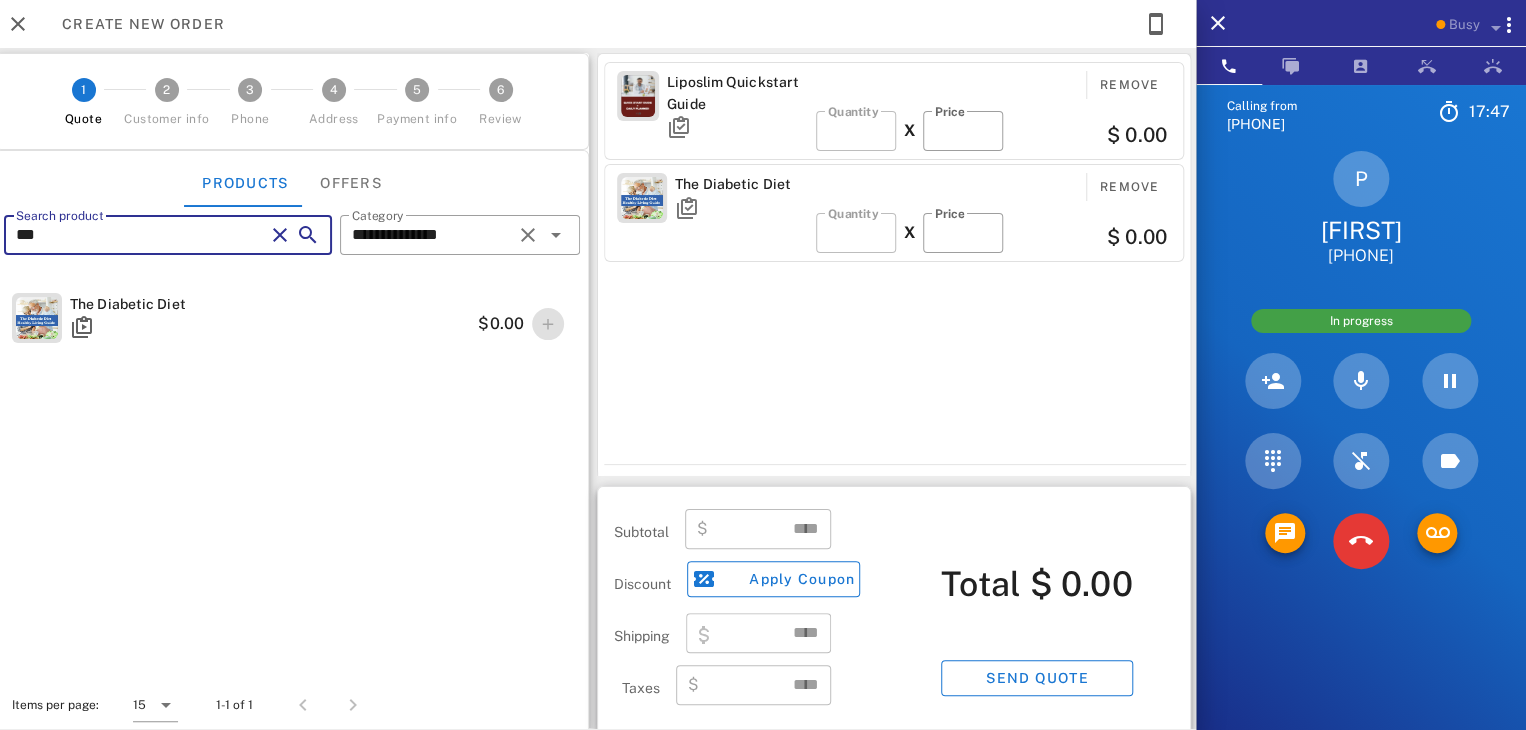 click at bounding box center (280, 235) 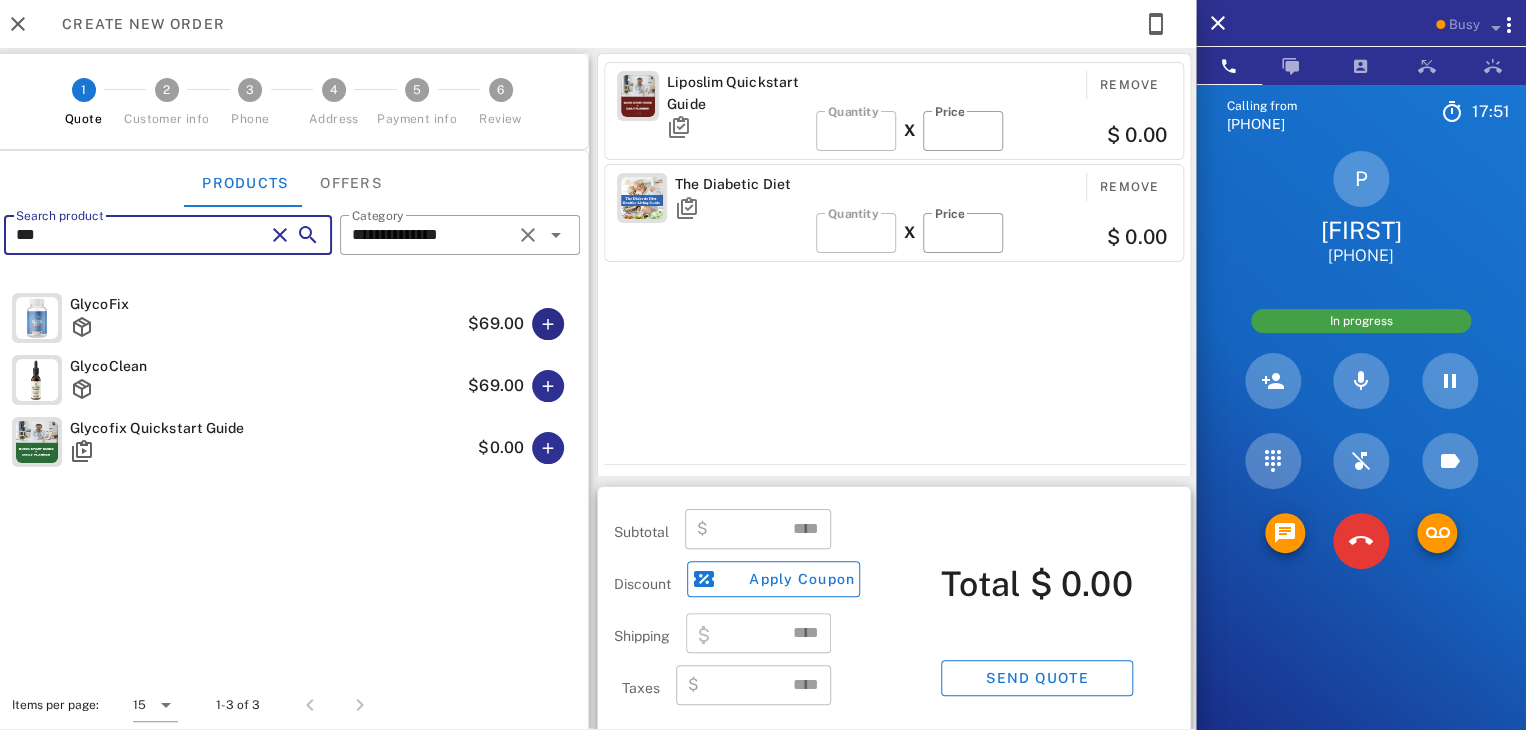 type on "***" 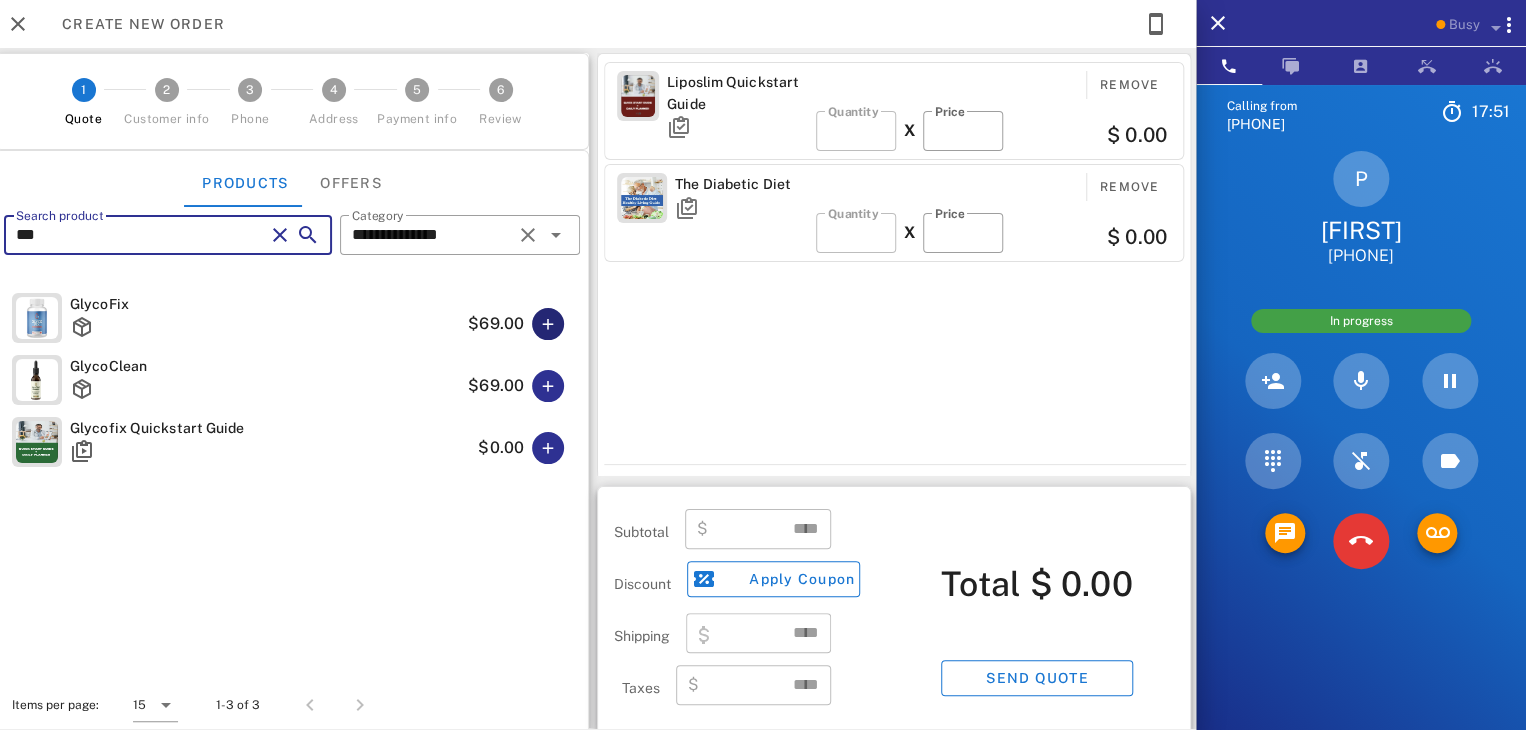 click at bounding box center [548, 324] 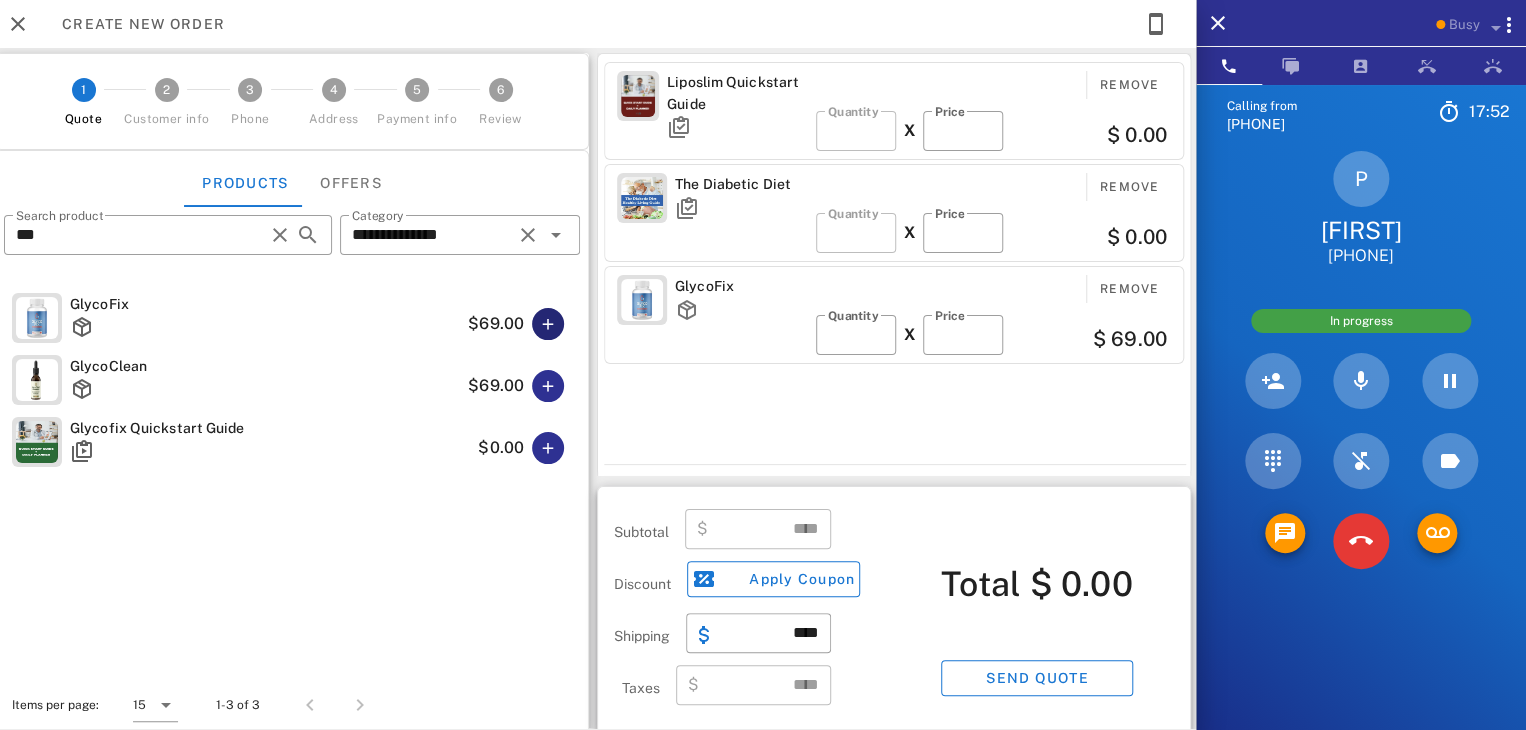 type on "*****" 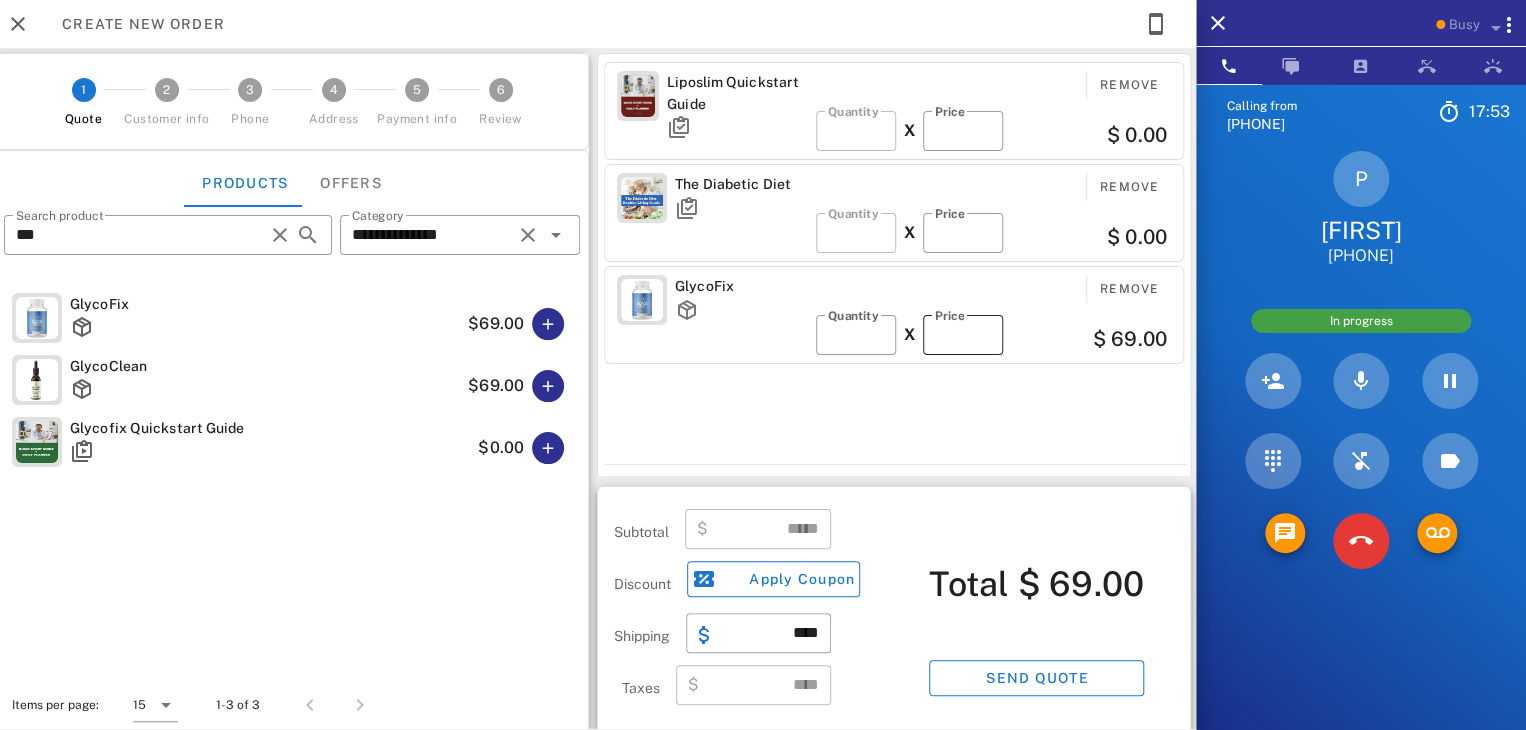 click on "**" at bounding box center [963, 335] 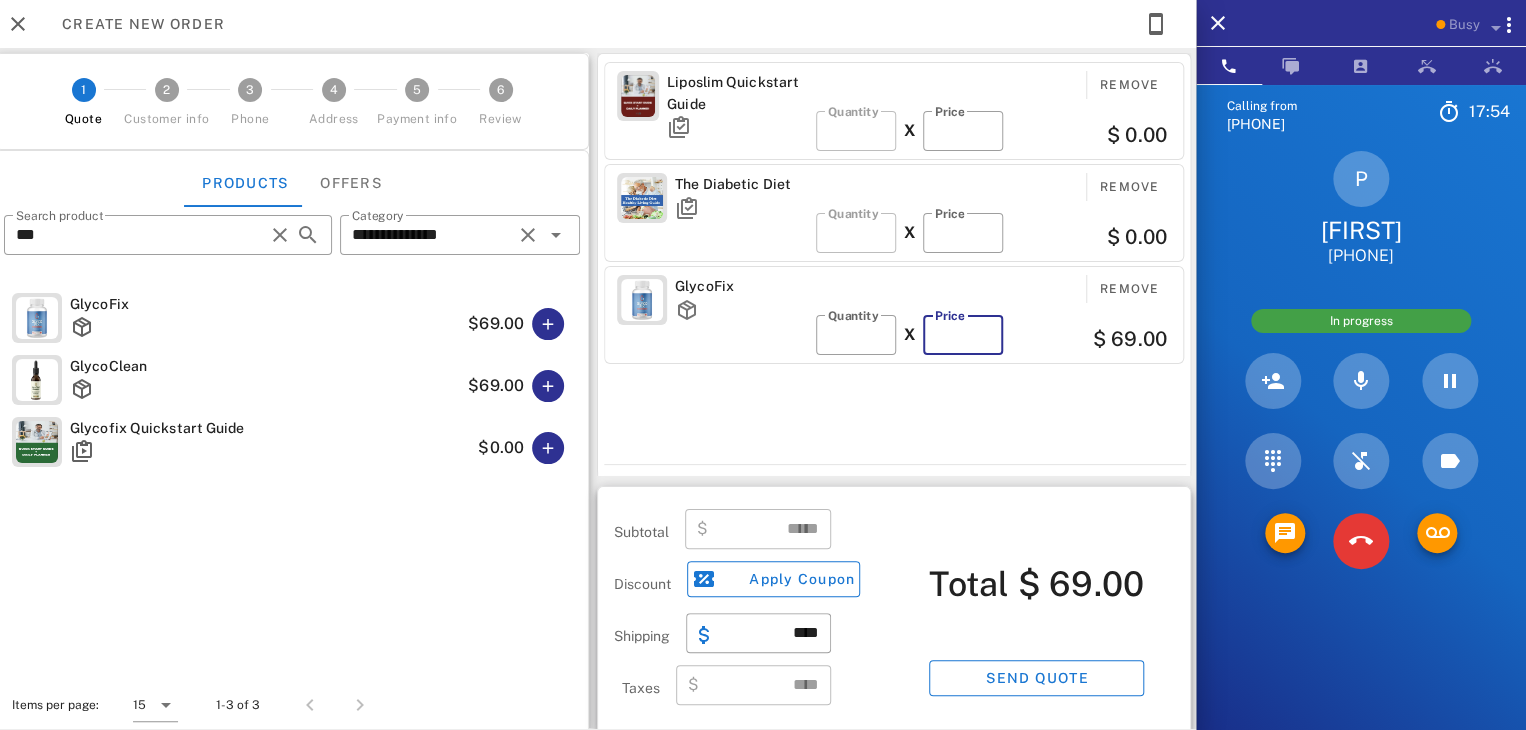 type on "*" 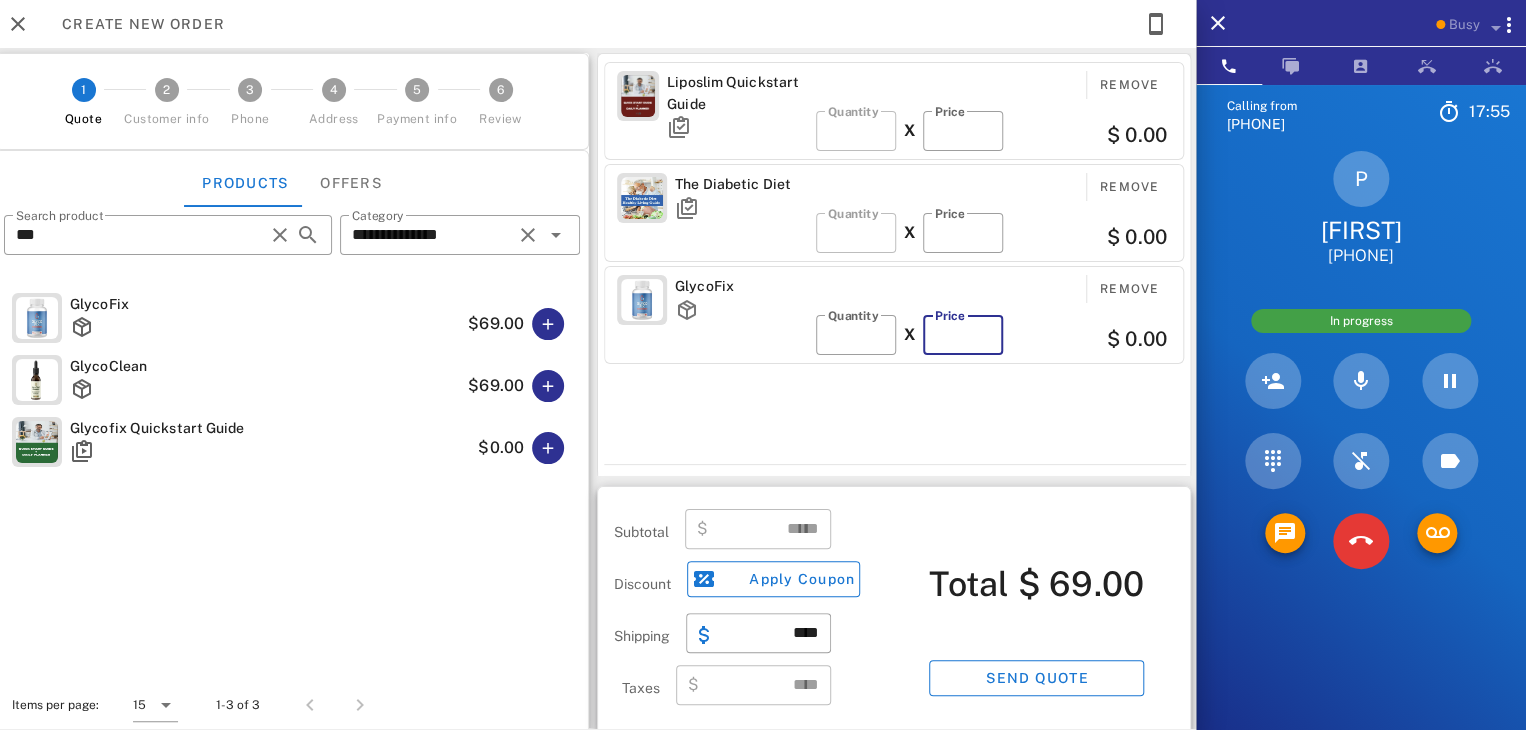 type on "**" 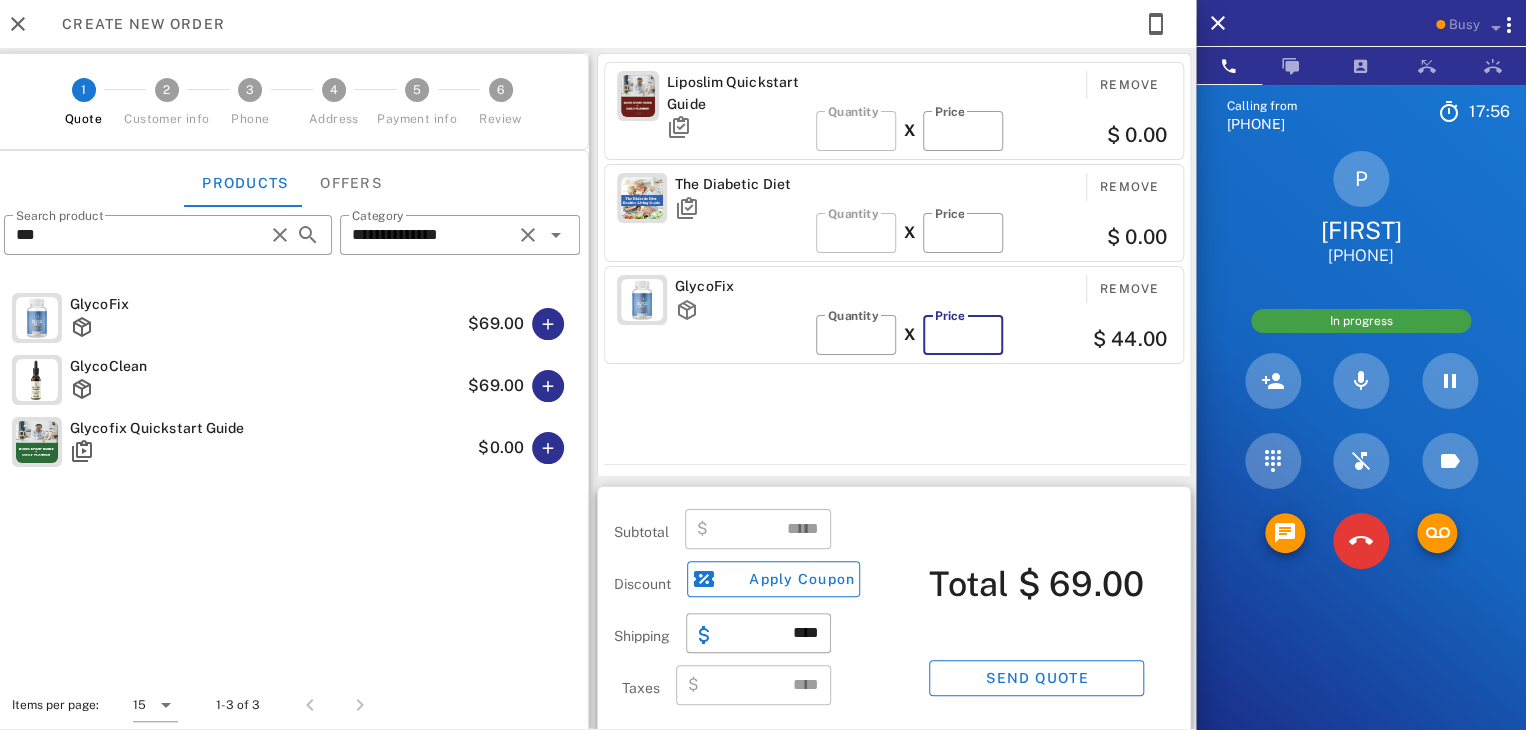 type on "*****" 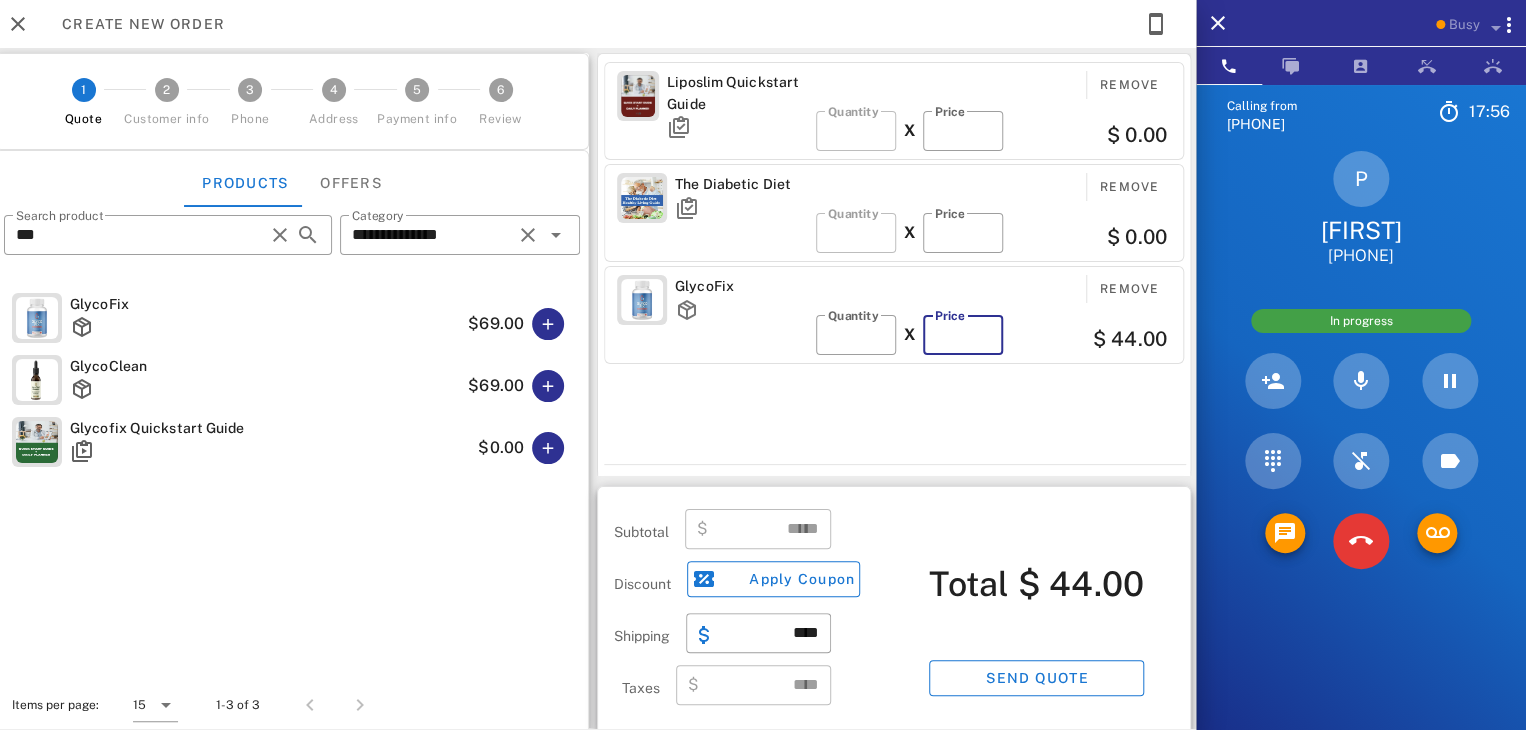 type on "**" 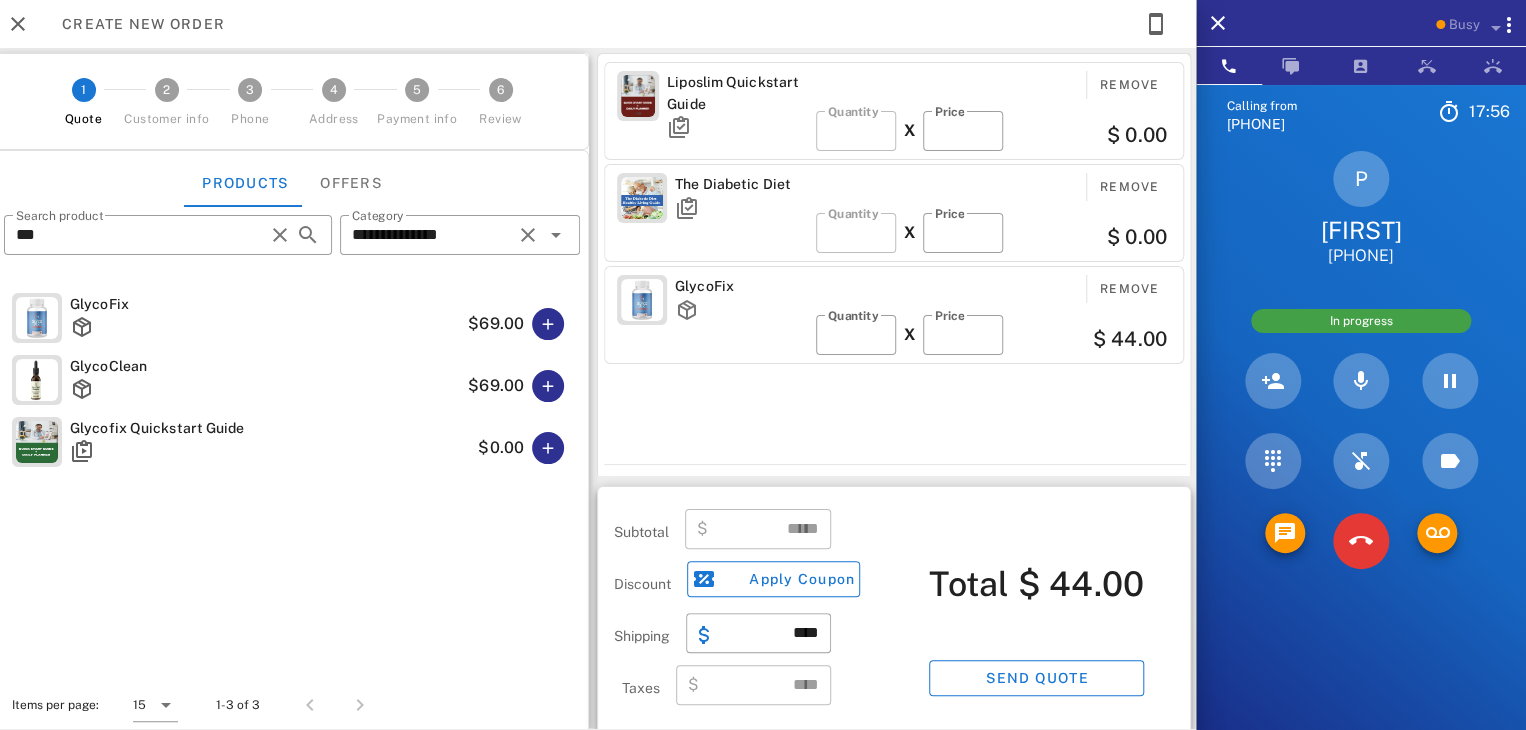 click on "Liposlim Quickstart Guide  Remove  ​ Quantity * X ​ Price *  $ 0.00  The Diabetic Diet  Remove  ​ Quantity * X ​ Price *  $ 0.00  GlycoFix  Remove  ​ Quantity * X ​ Price **  $ 44.00" at bounding box center [897, 259] 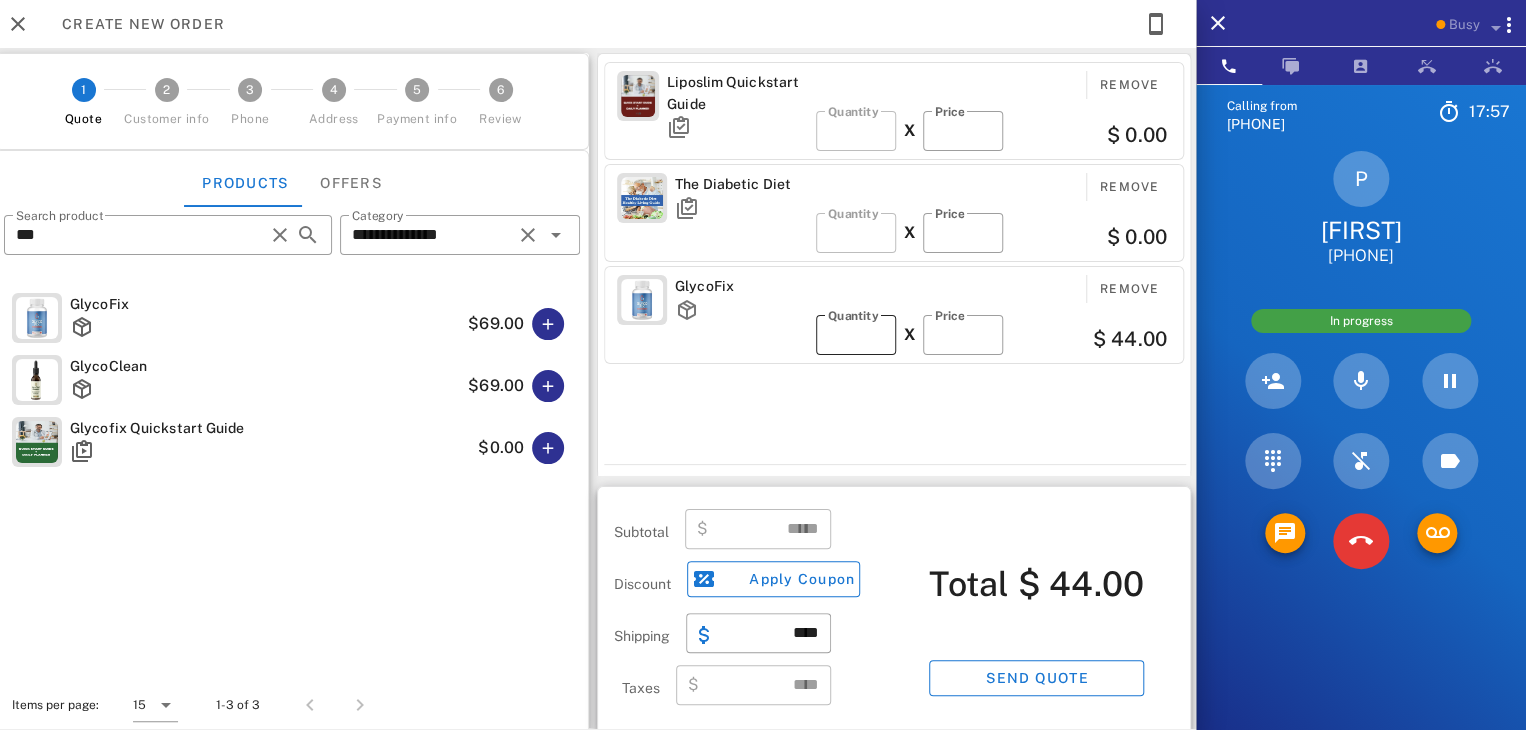 click on "*" at bounding box center [856, 335] 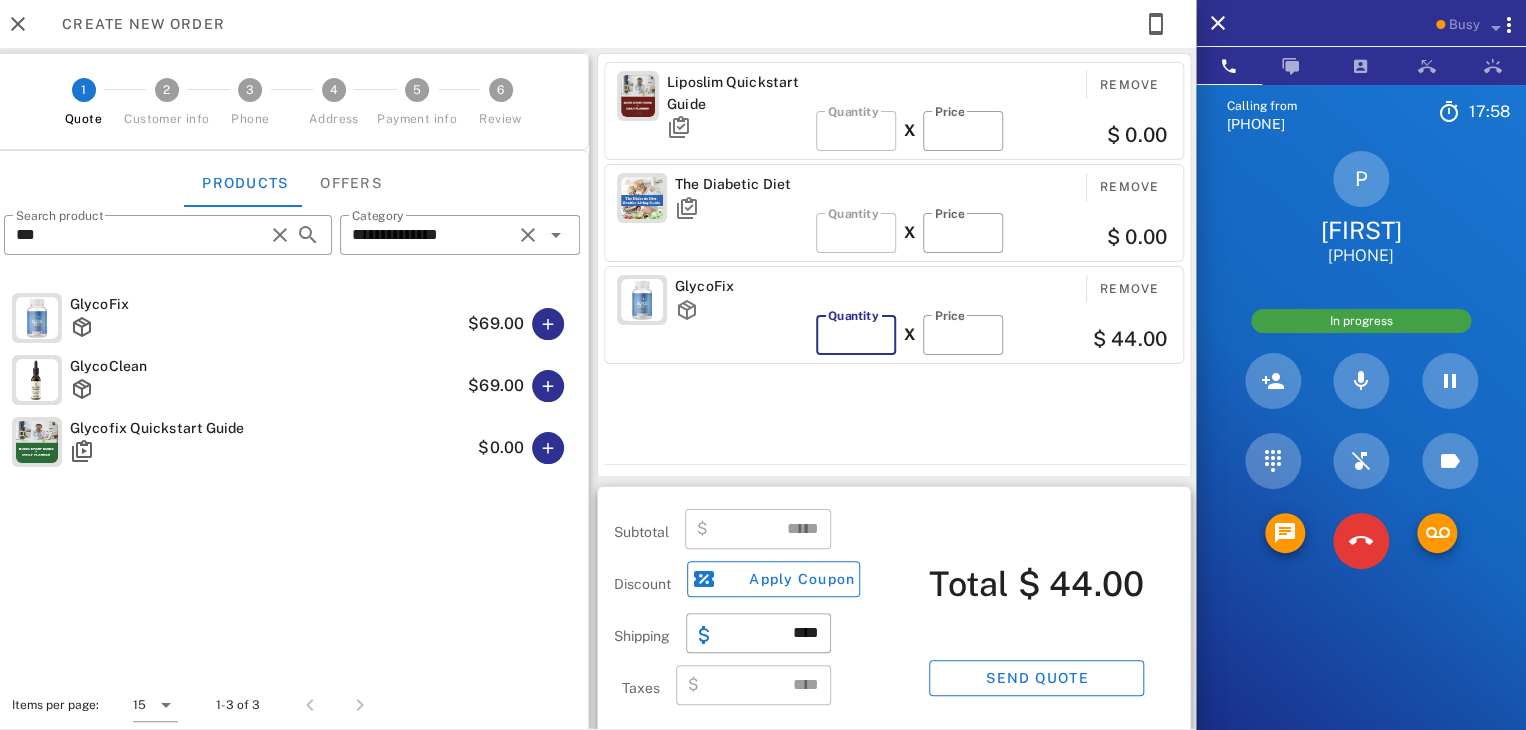 type 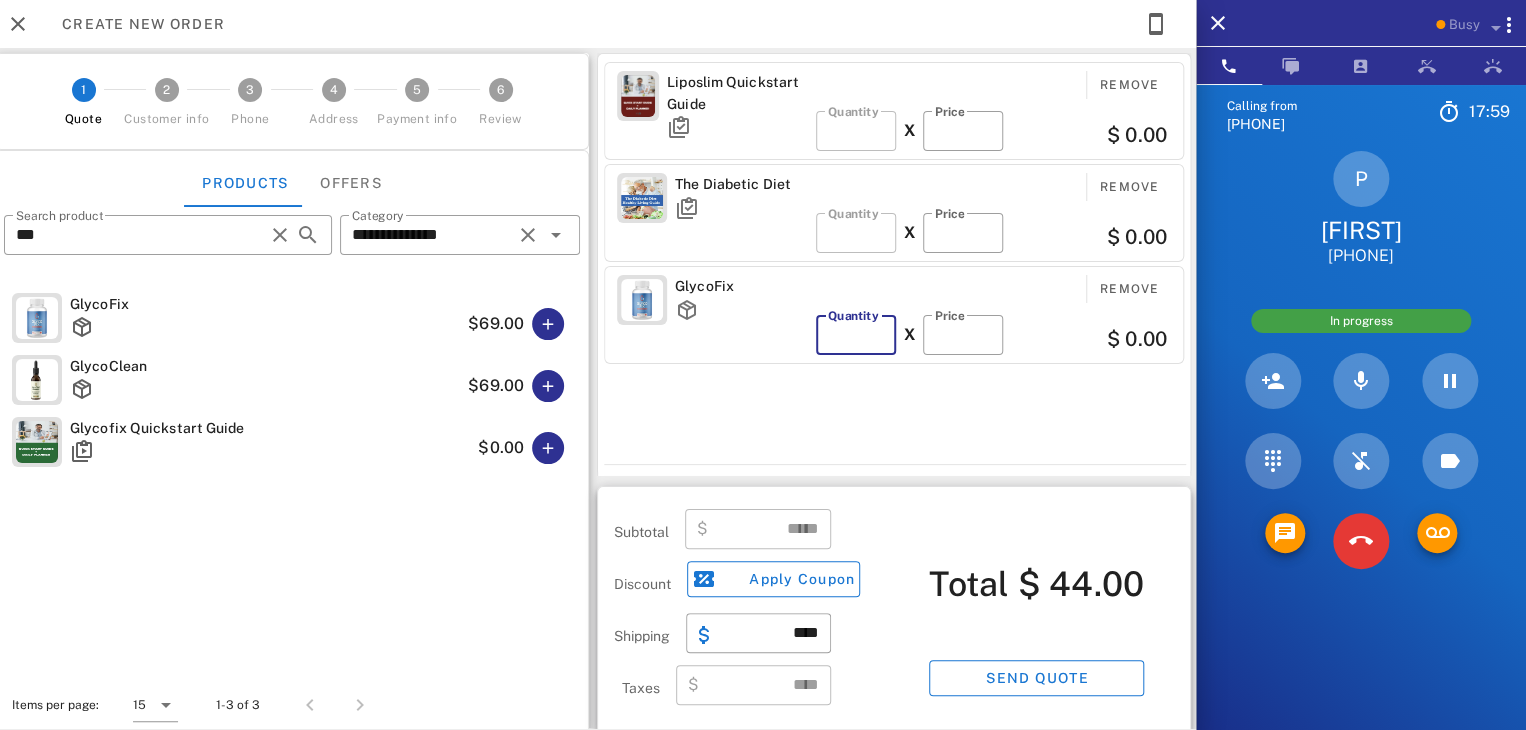 type on "***" 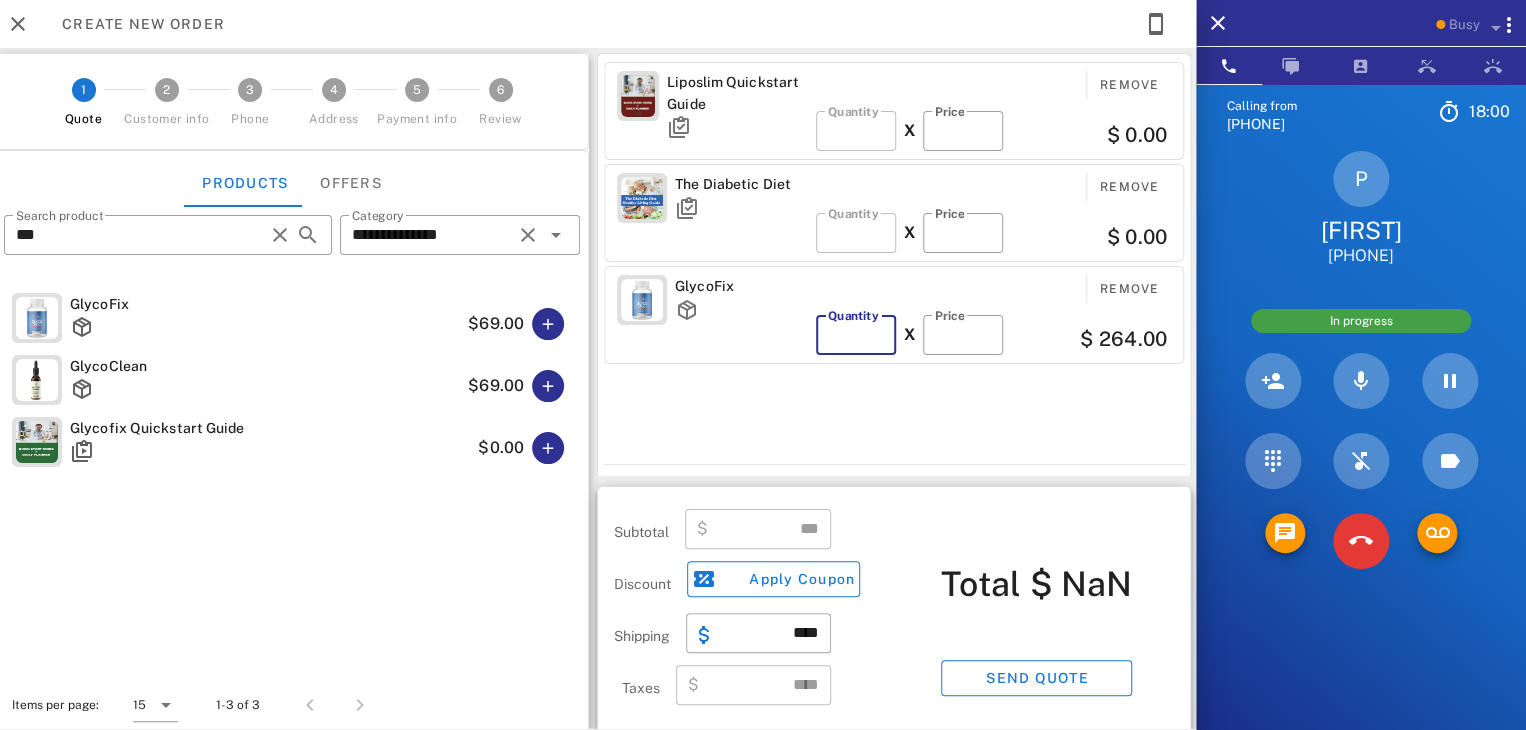 type on "*" 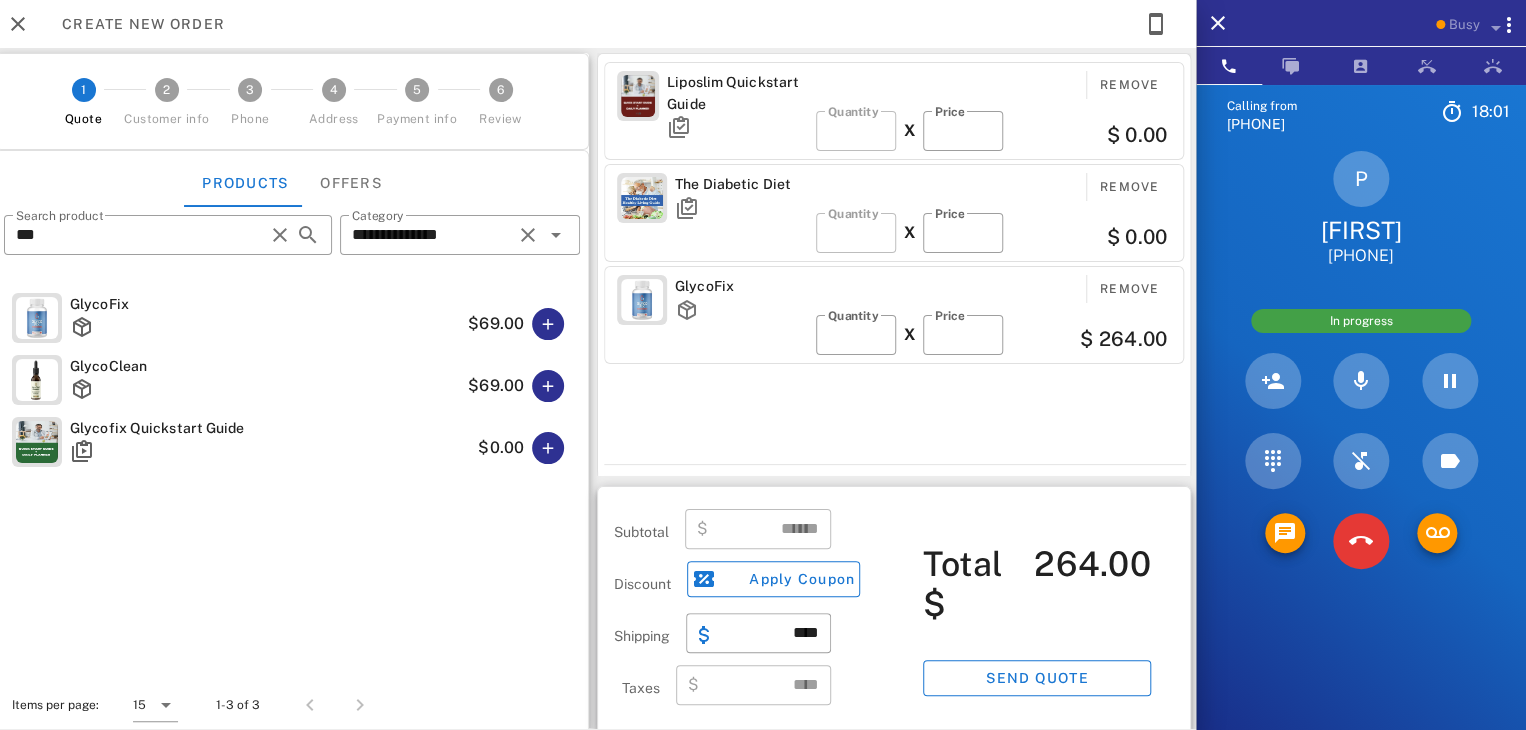 click on "Liposlim Quickstart Guide  Remove  ​ Quantity * X ​ Price *  $ 0.00  The Diabetic Diet  Remove  ​ Quantity * X ​ Price *  $ 0.00  GlycoFix  Remove  ​ Quantity * X ​ Price **  $ 264.00" at bounding box center [897, 259] 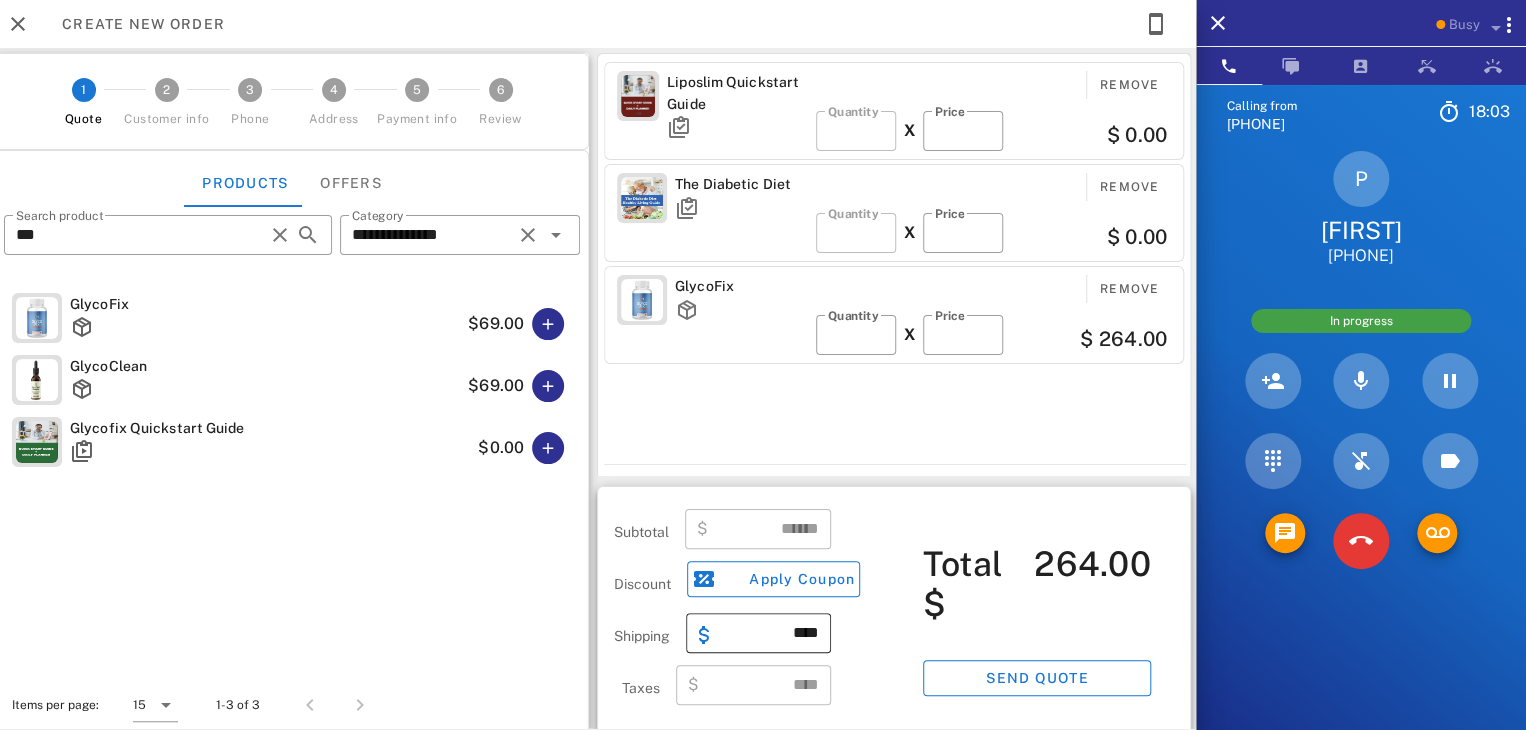 click on "​ ****" at bounding box center (758, 633) 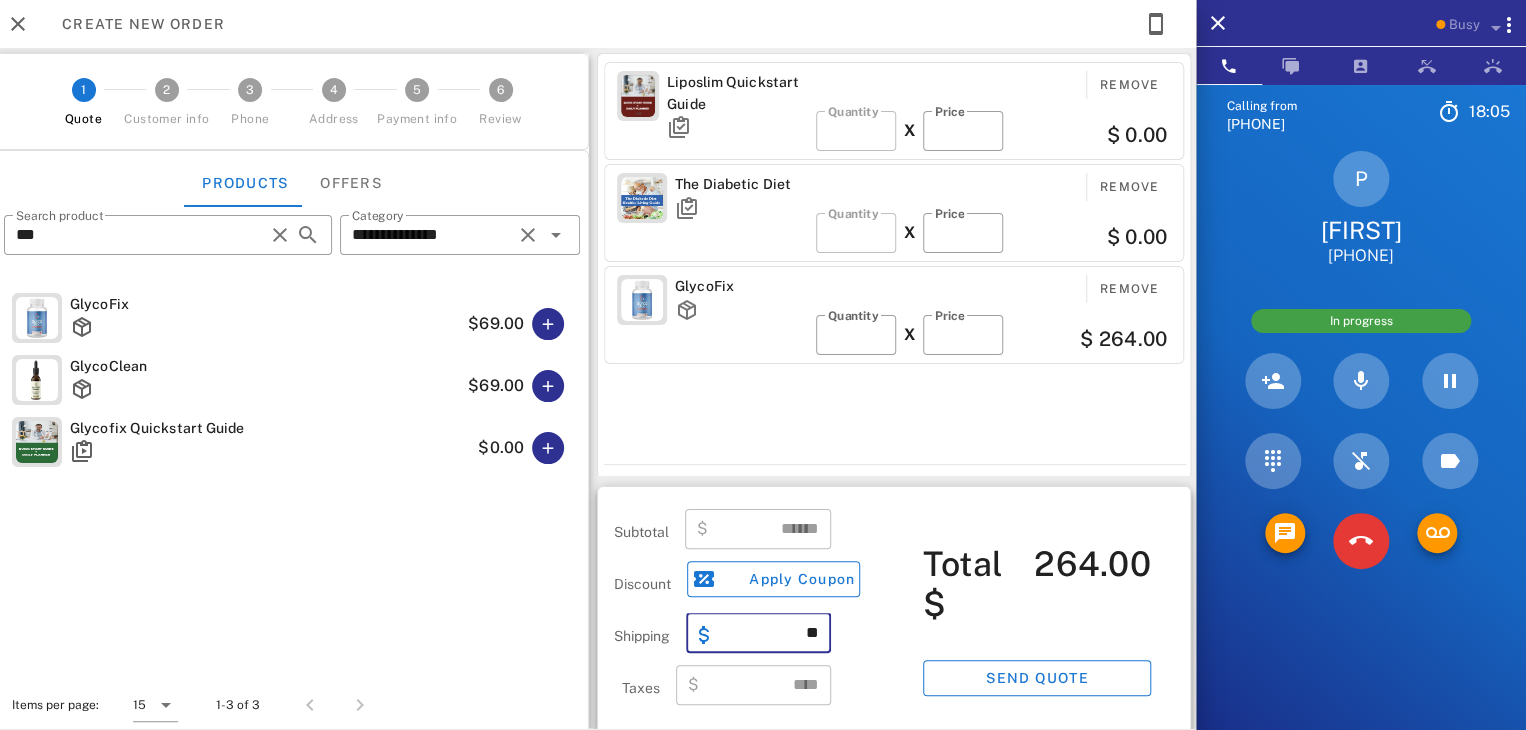 type on "*" 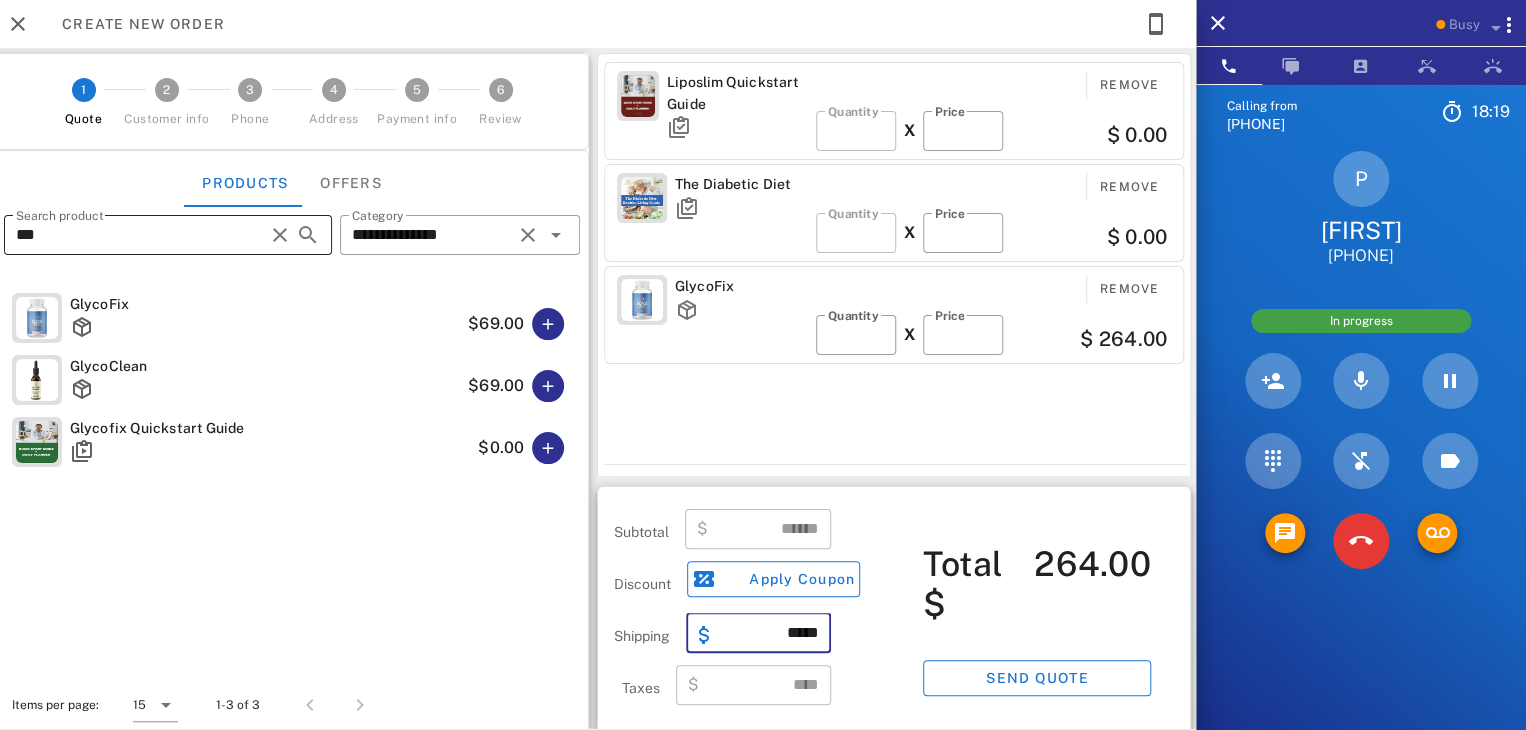 click at bounding box center (280, 235) 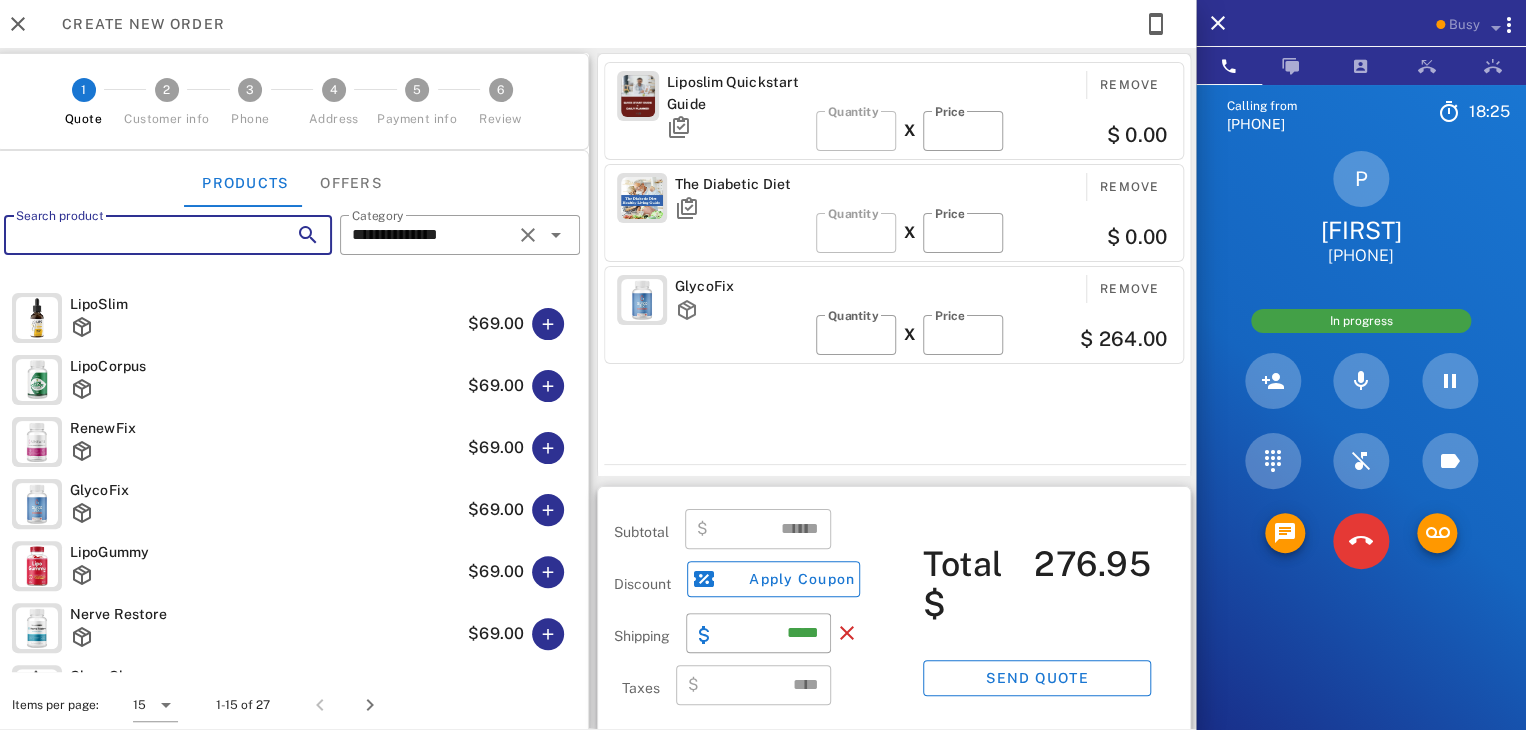 click on "Search product" at bounding box center (140, 235) 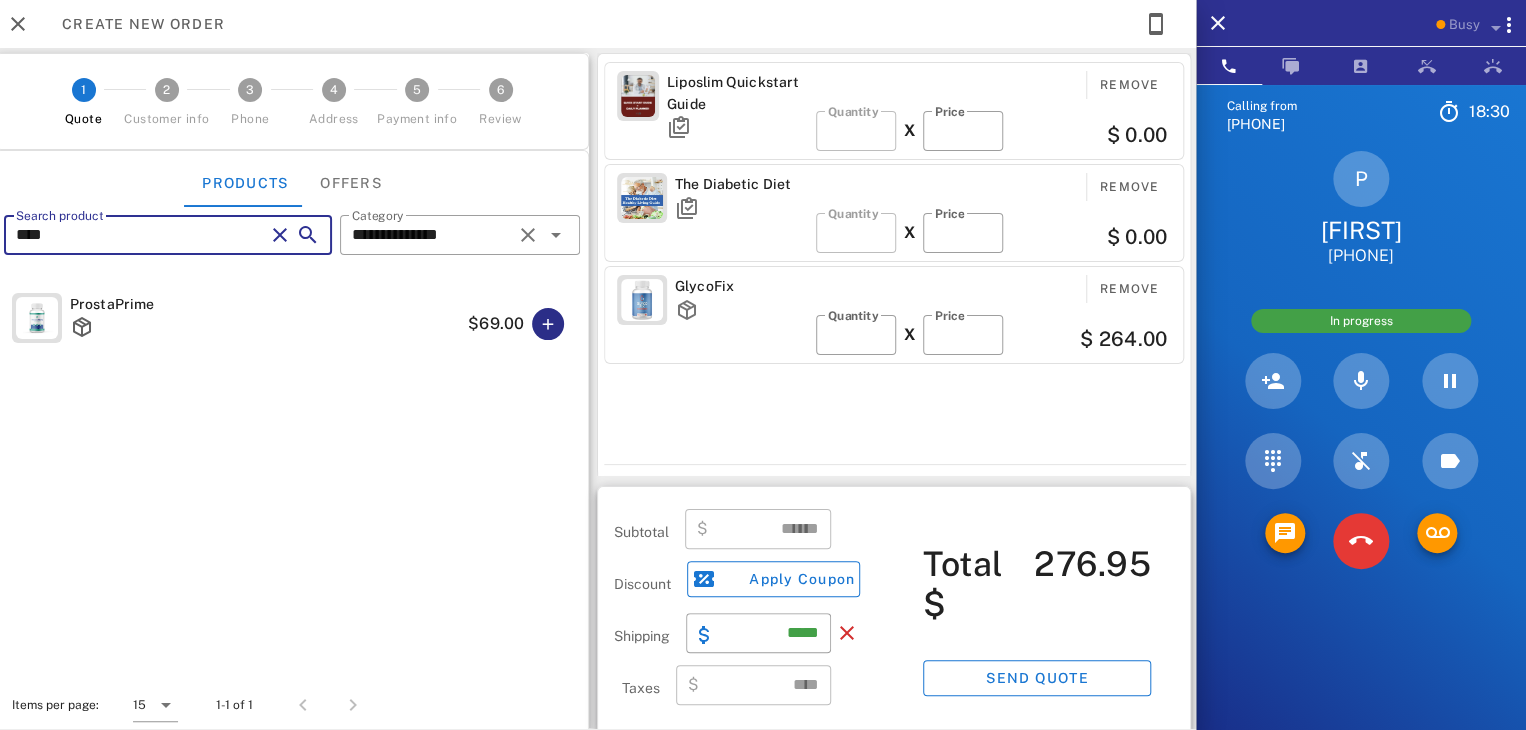 type on "****" 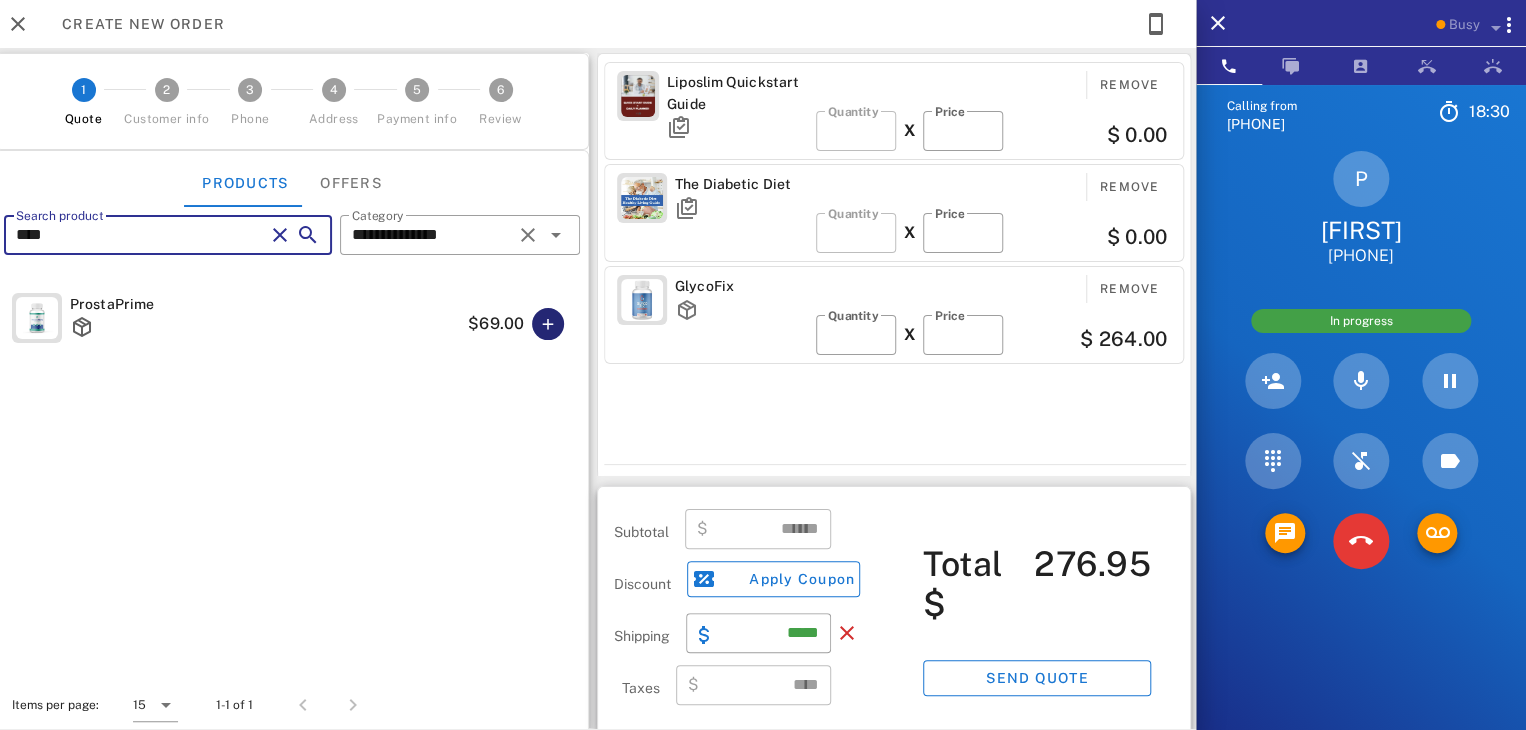 click at bounding box center [548, 324] 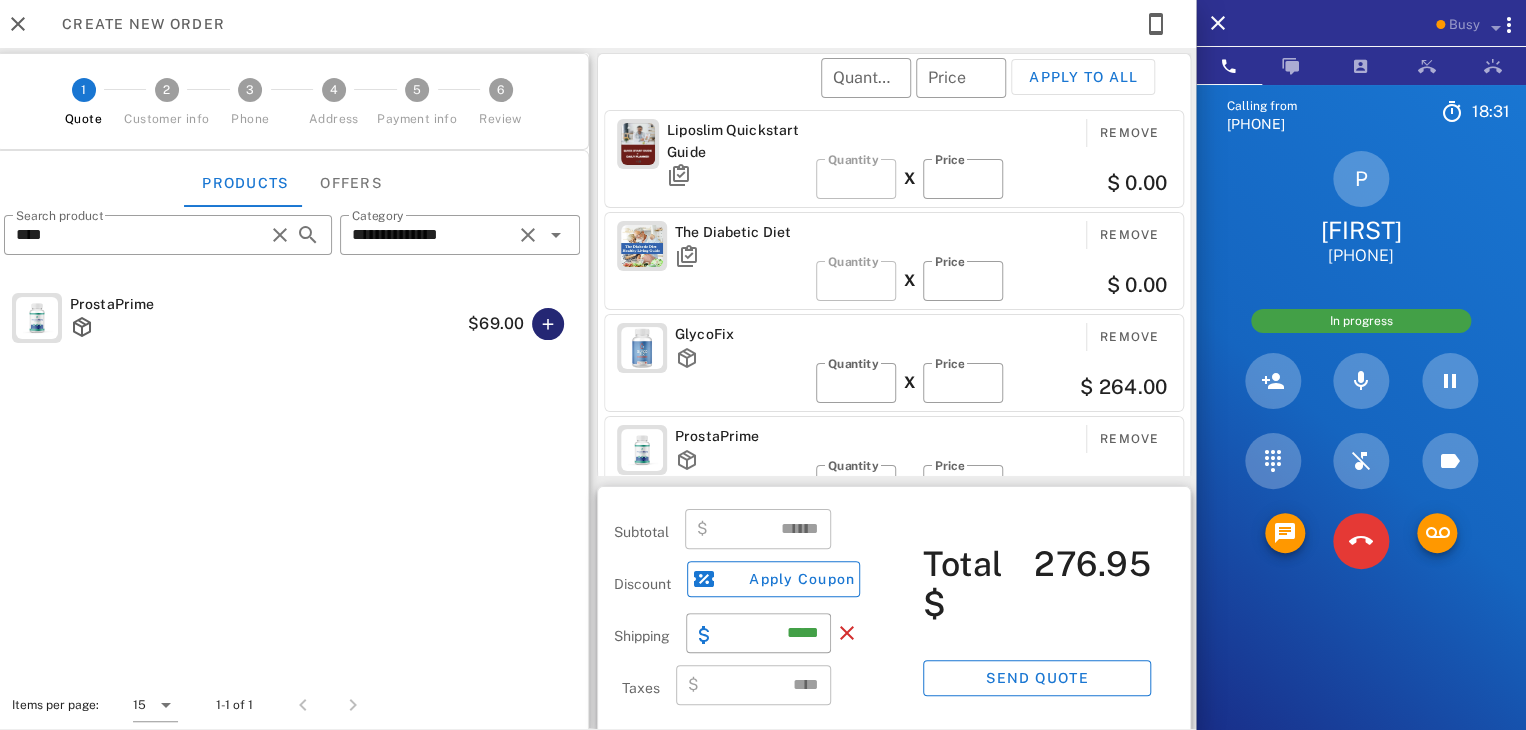 type on "******" 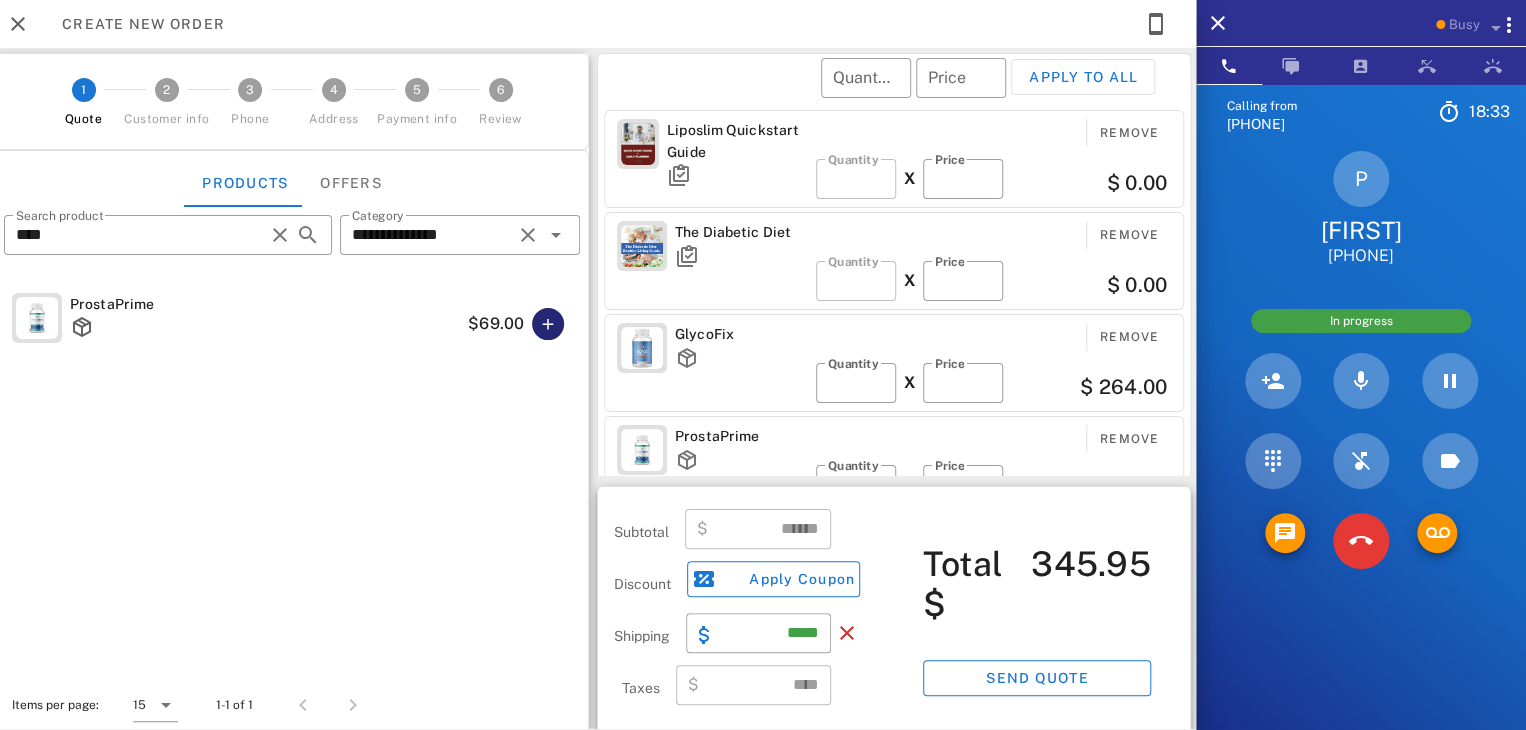 scroll, scrollTop: 8, scrollLeft: 0, axis: vertical 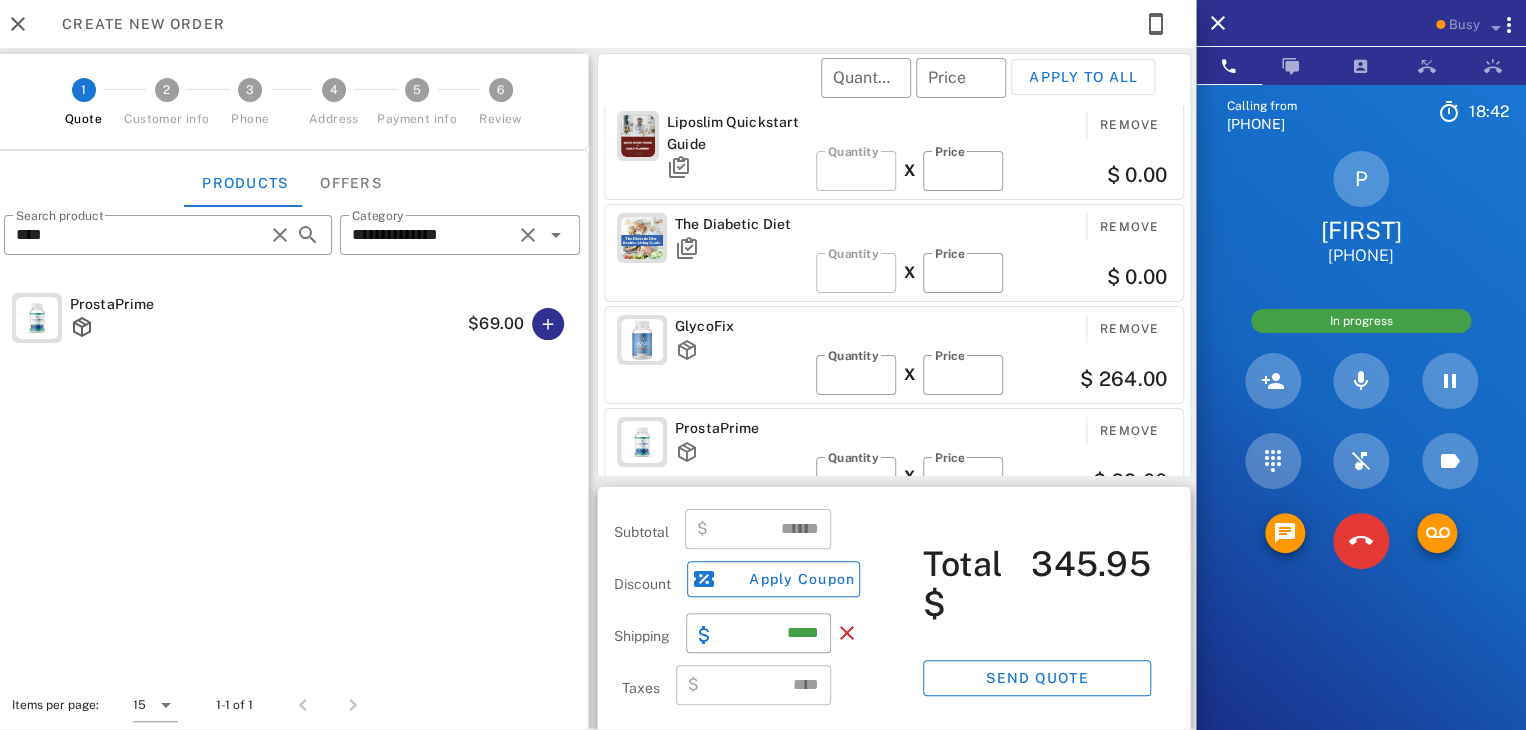 drag, startPoint x: 1166, startPoint y: 437, endPoint x: 860, endPoint y: 453, distance: 306.41803 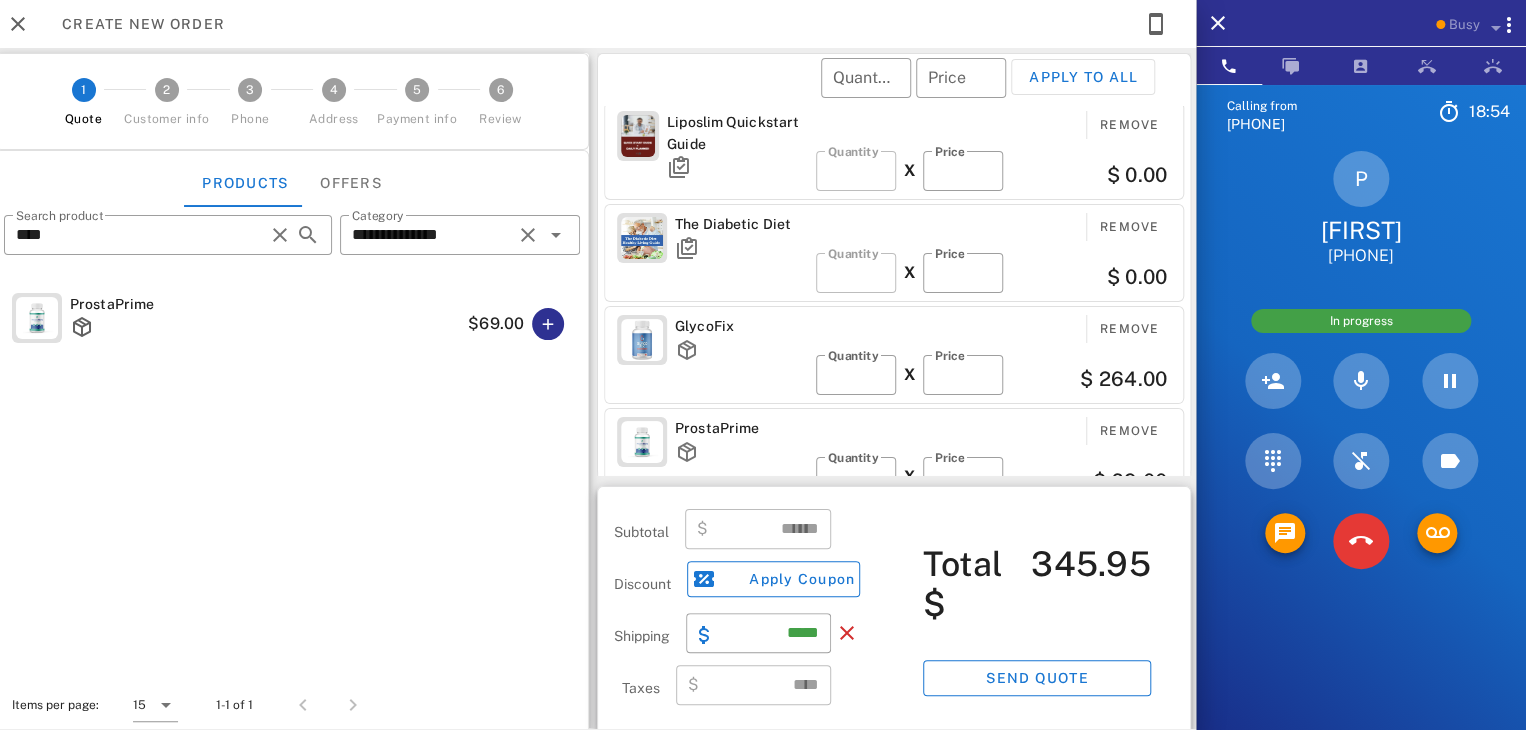 scroll, scrollTop: 10, scrollLeft: 0, axis: vertical 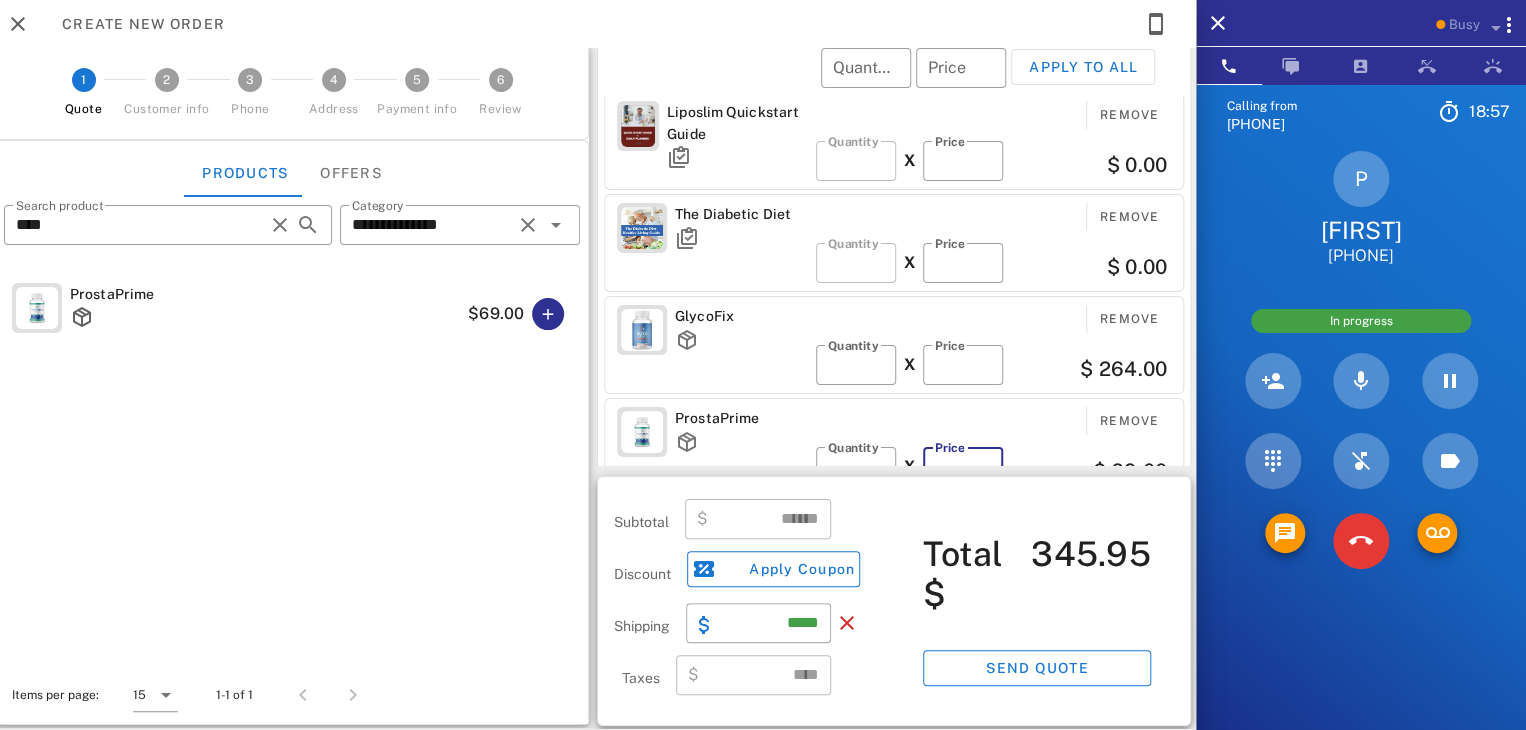 click on "**" at bounding box center (963, 467) 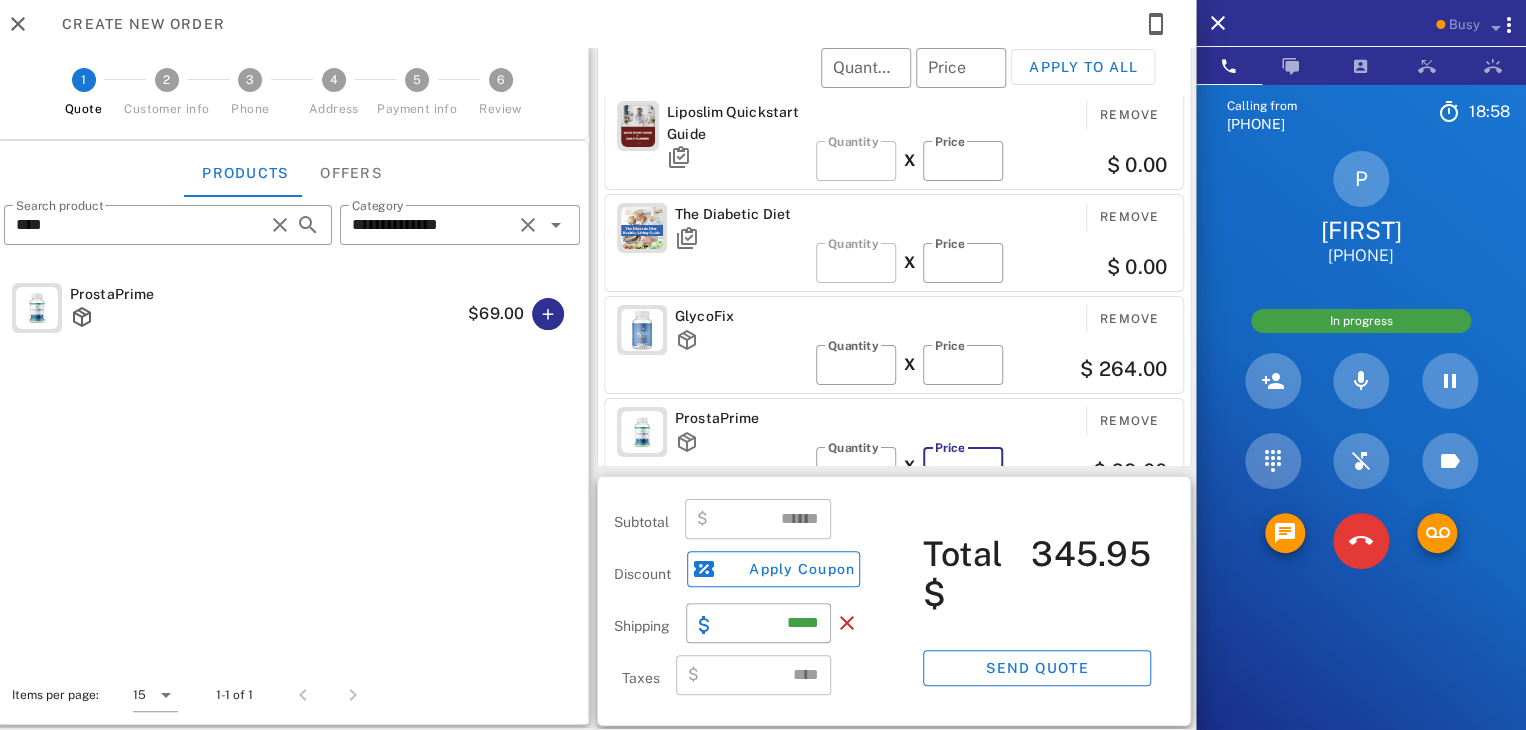 type on "*" 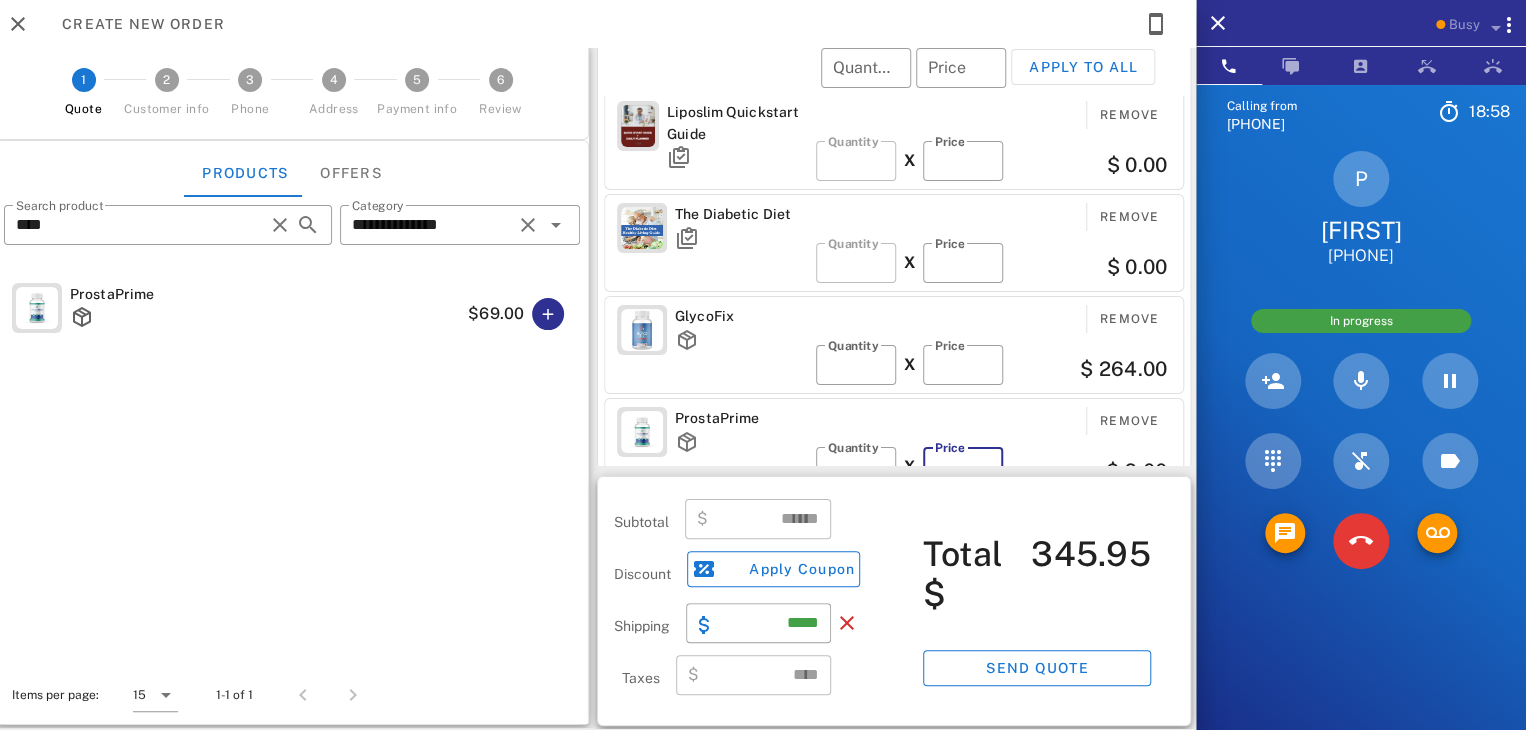 scroll, scrollTop: 9, scrollLeft: 0, axis: vertical 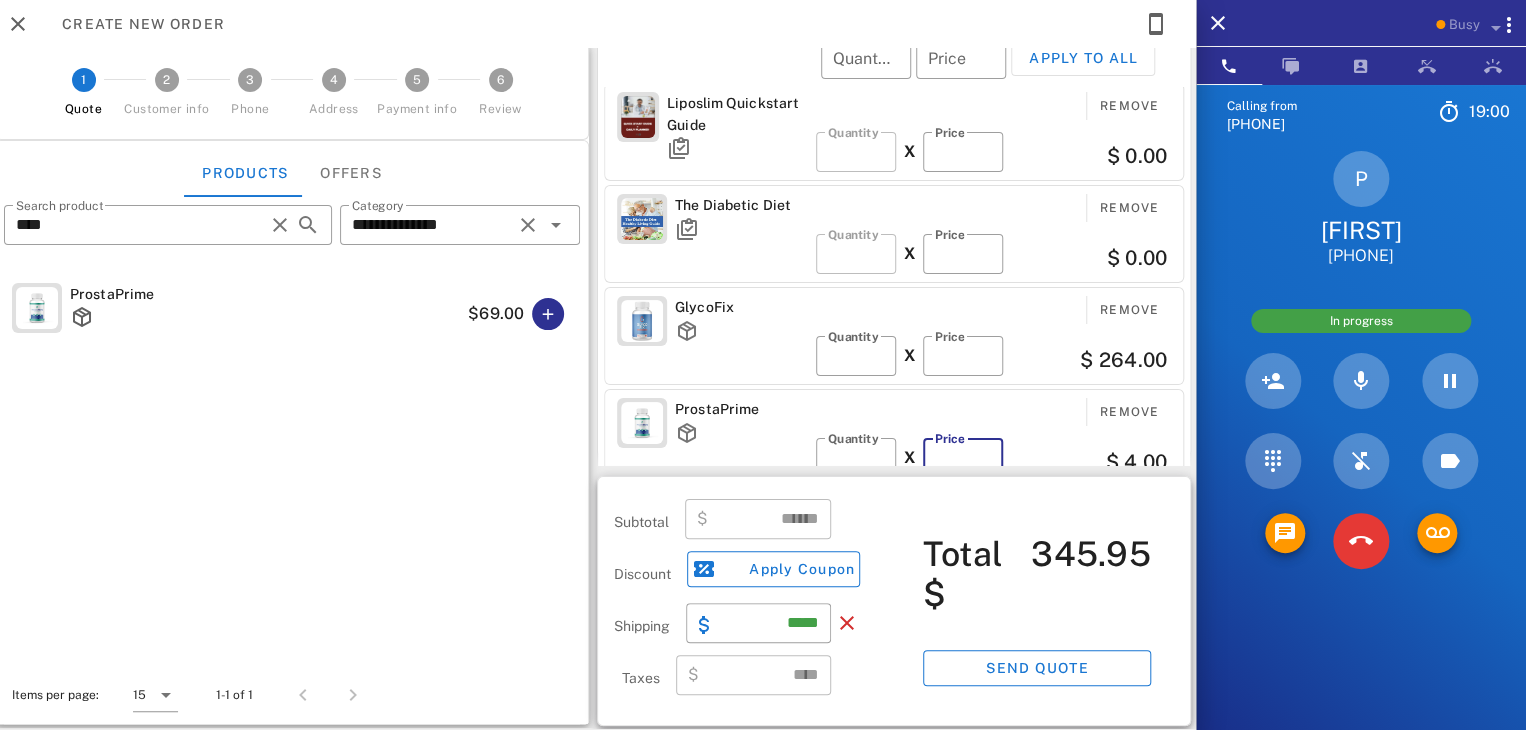 type on "**" 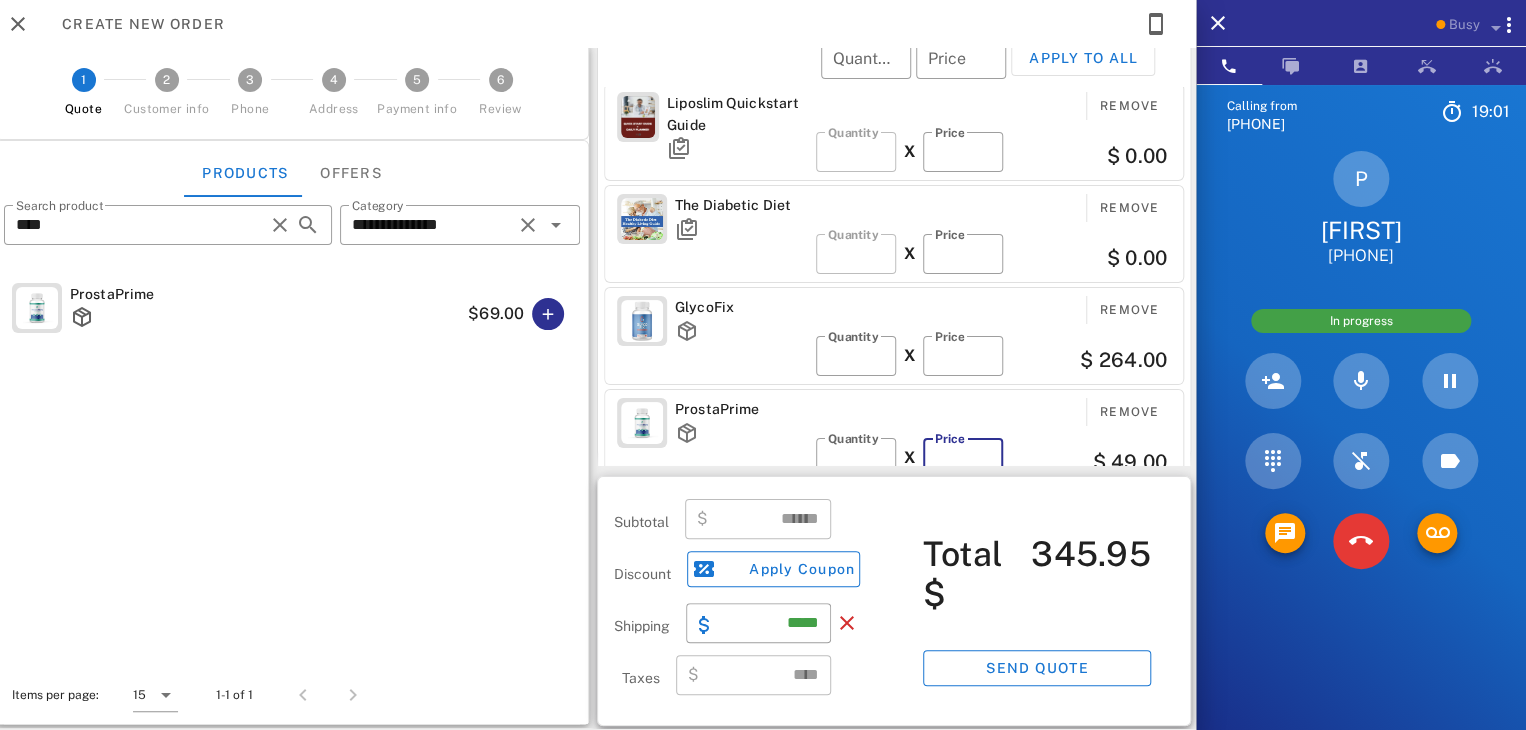 type on "******" 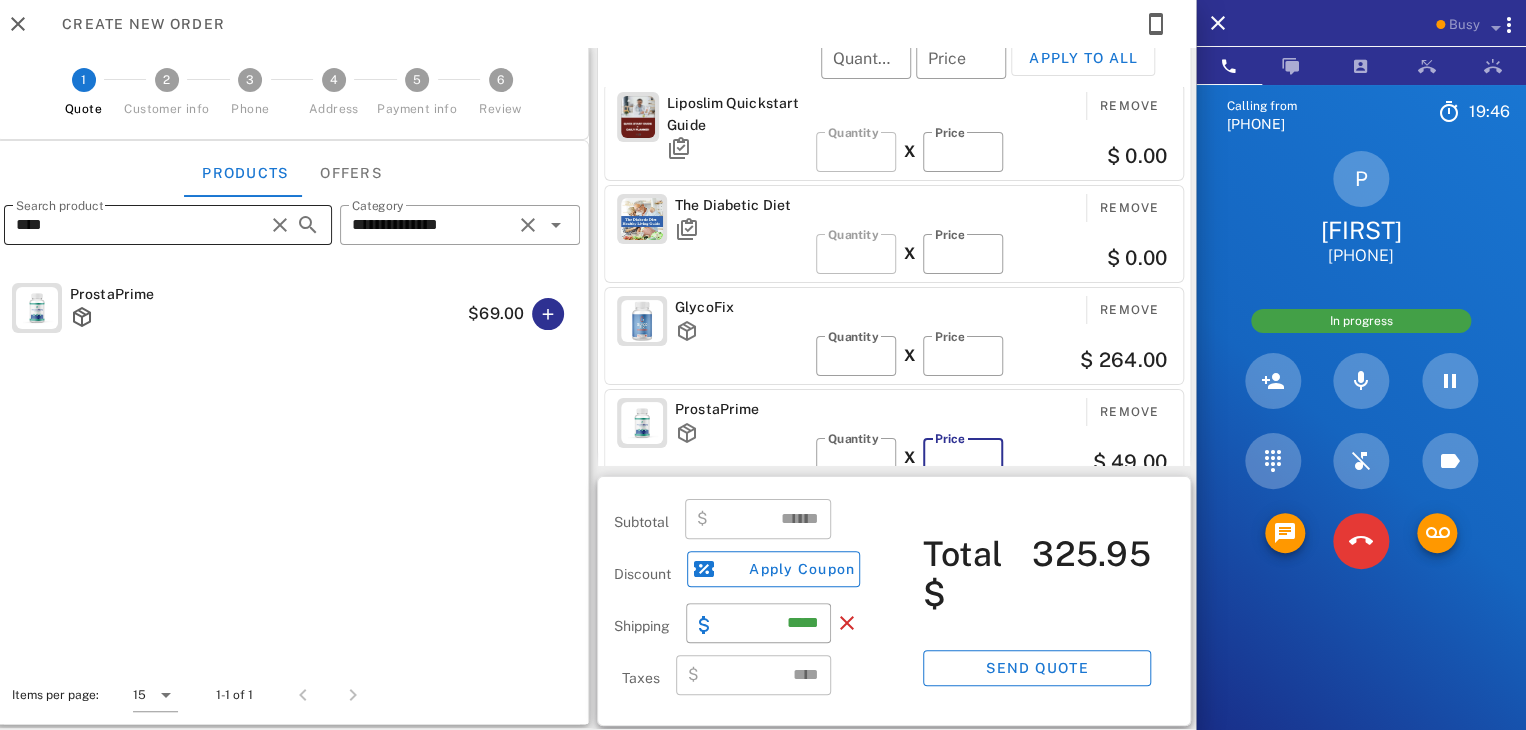 click at bounding box center (280, 225) 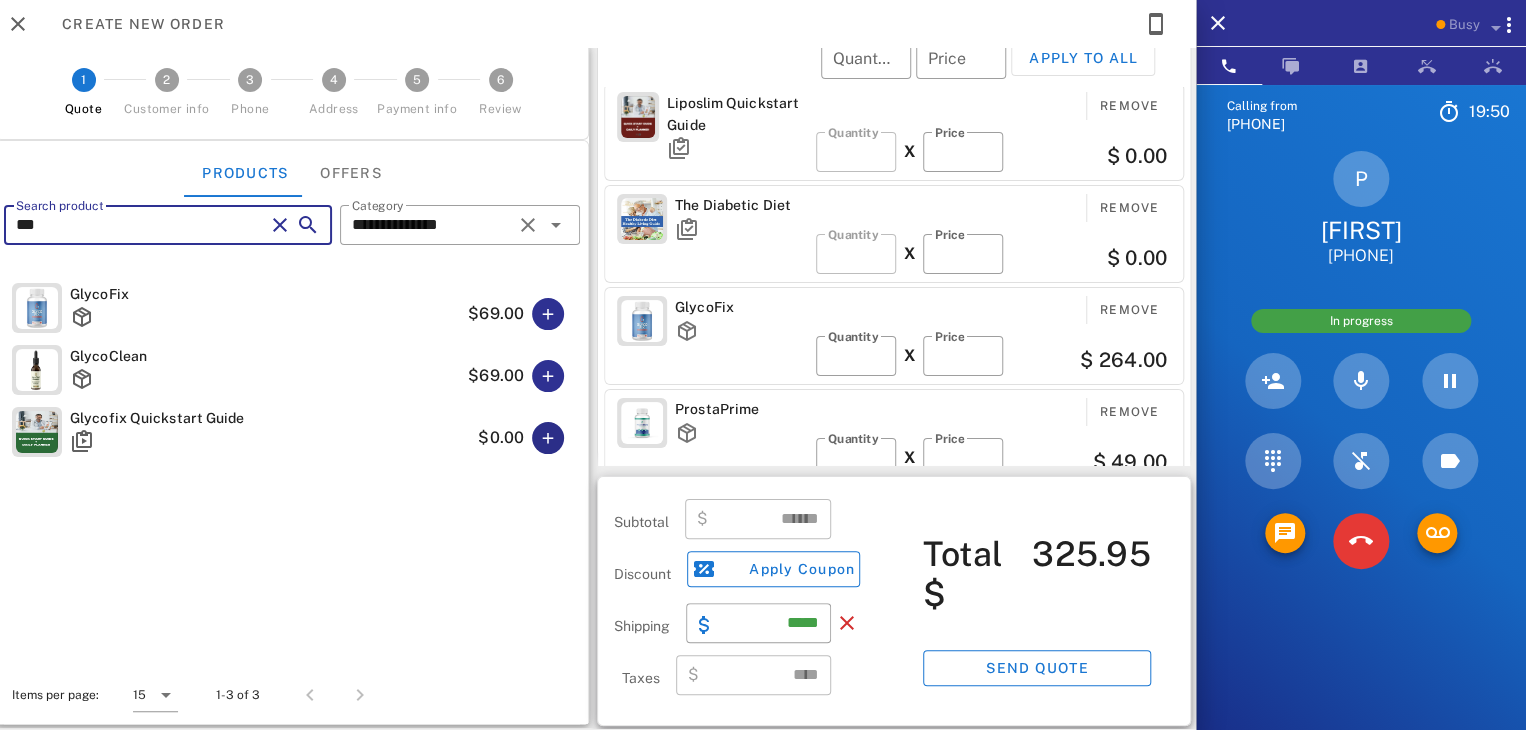 type on "***" 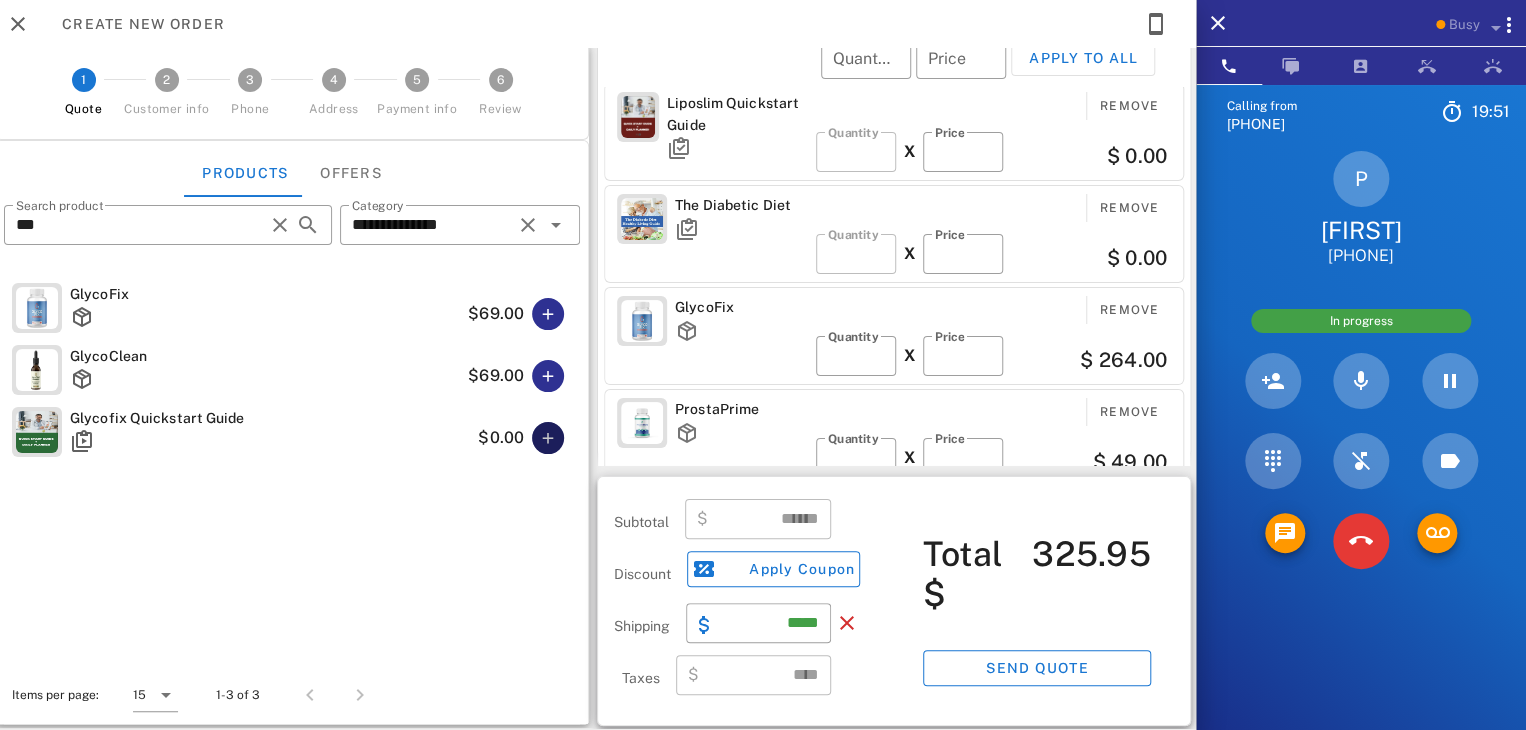 click at bounding box center [548, 438] 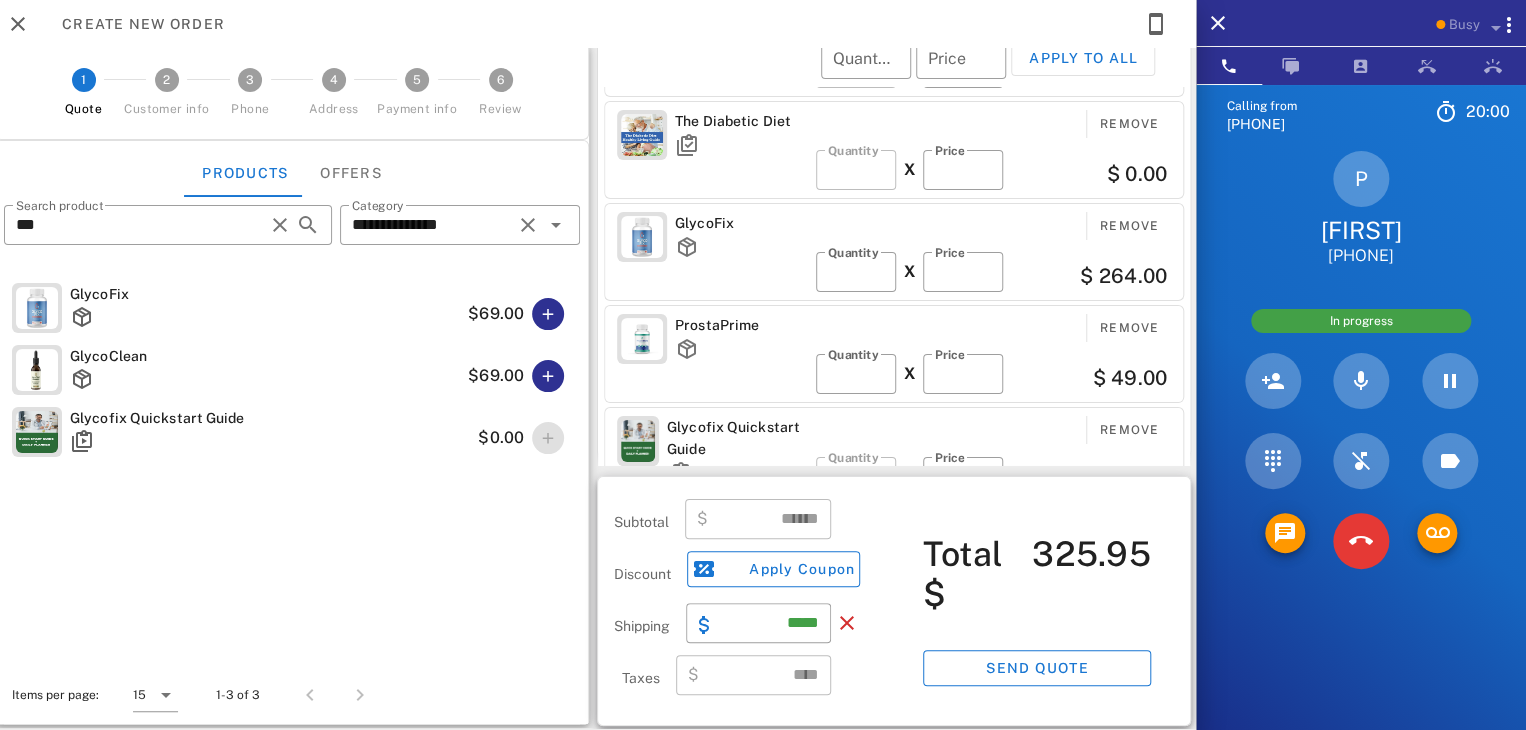 scroll, scrollTop: 89, scrollLeft: 0, axis: vertical 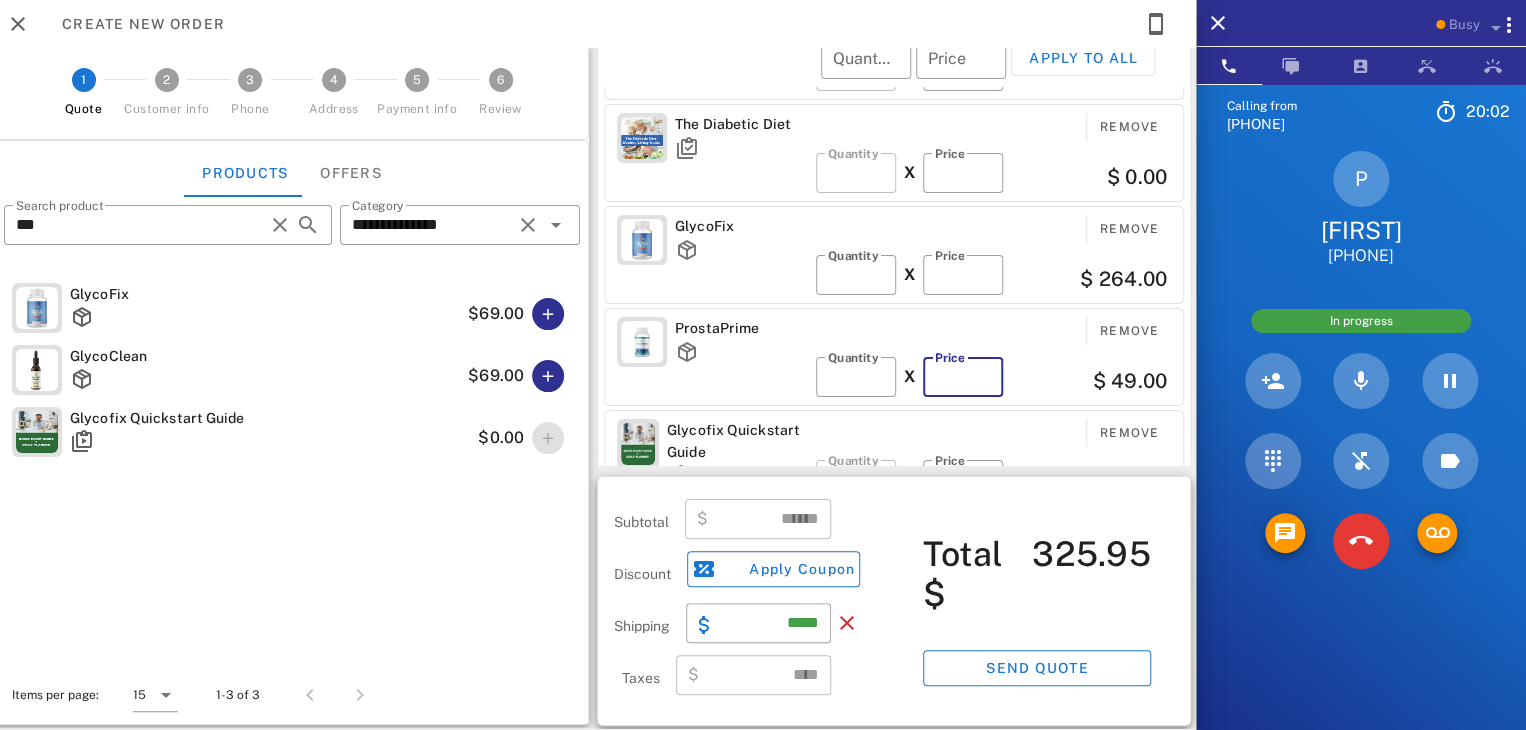 click on "**" at bounding box center (963, 377) 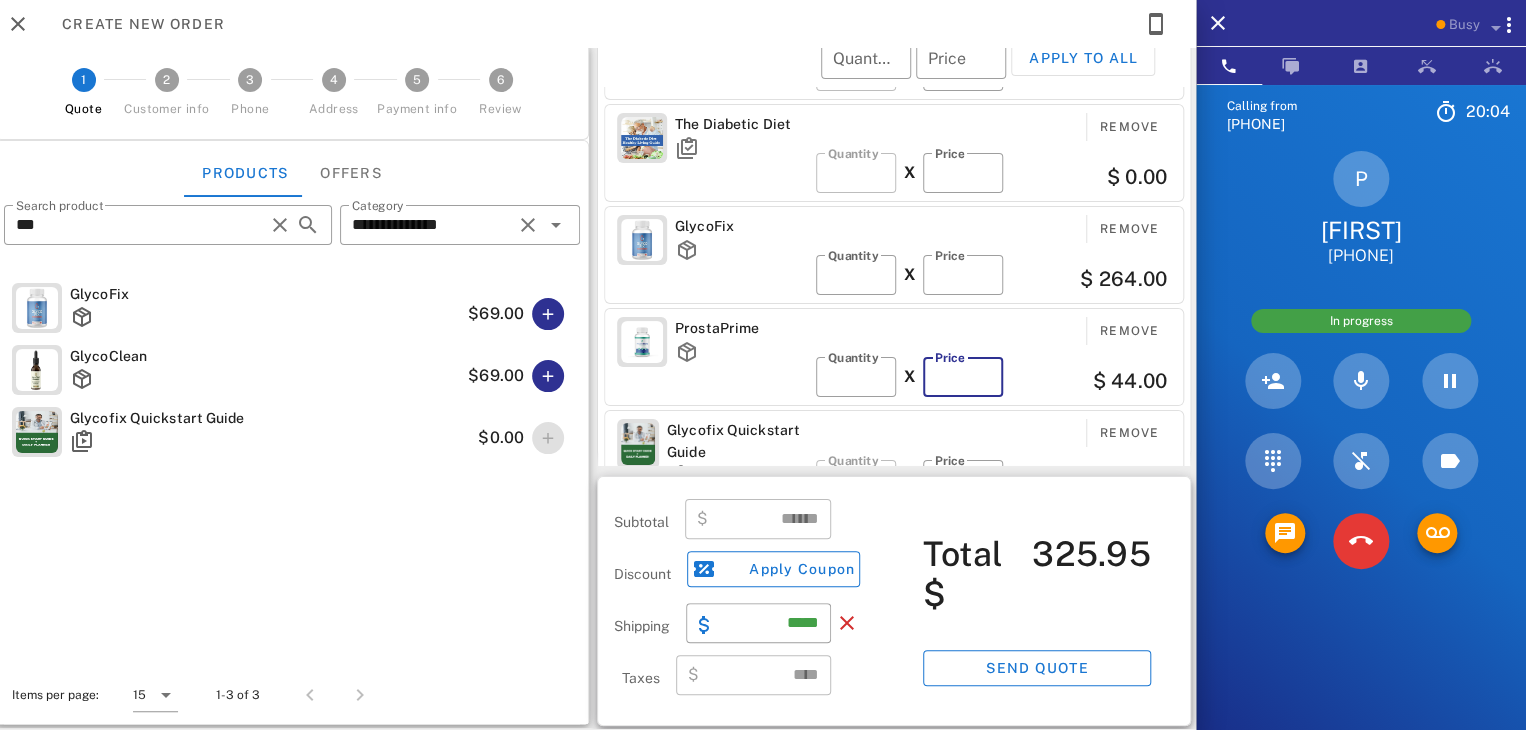 type on "***" 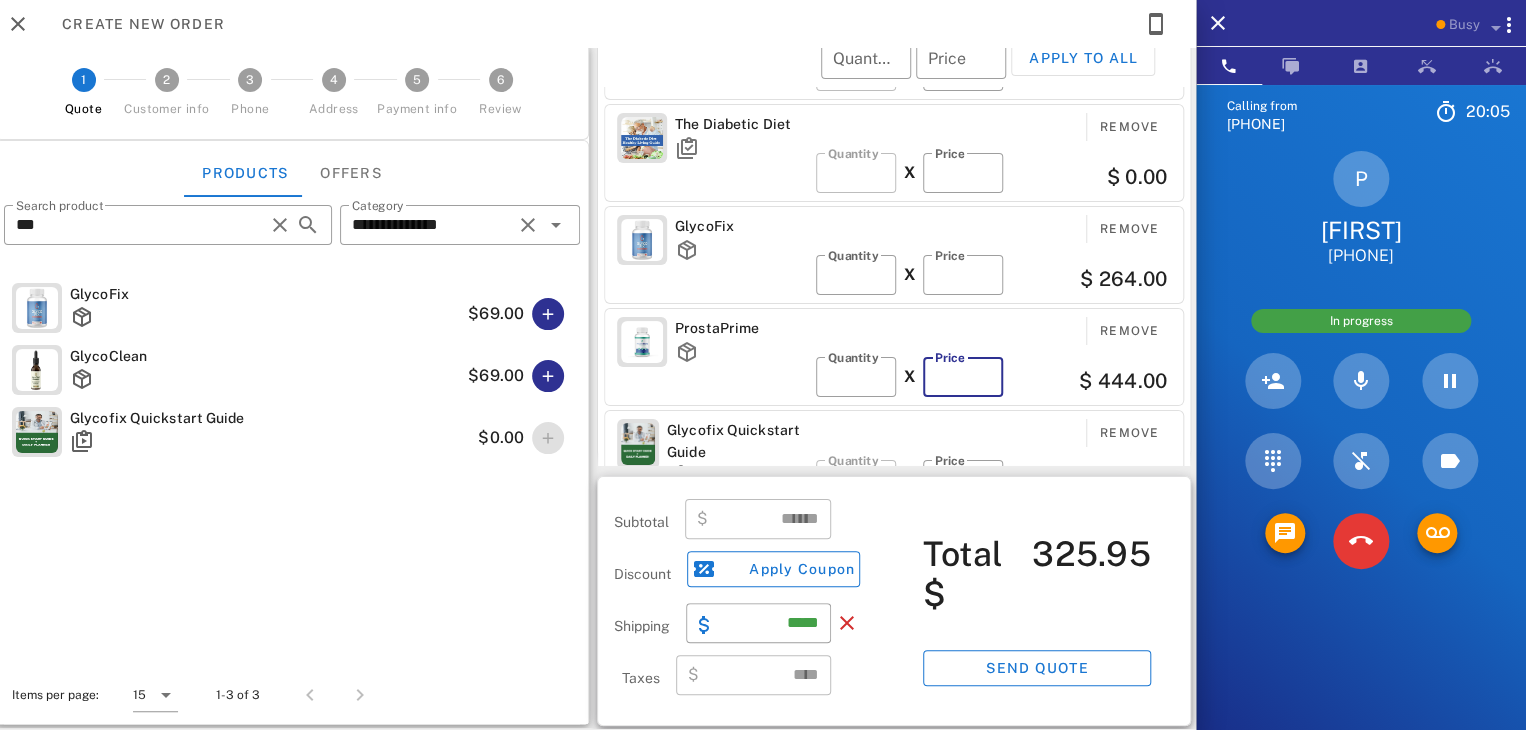 type on "******" 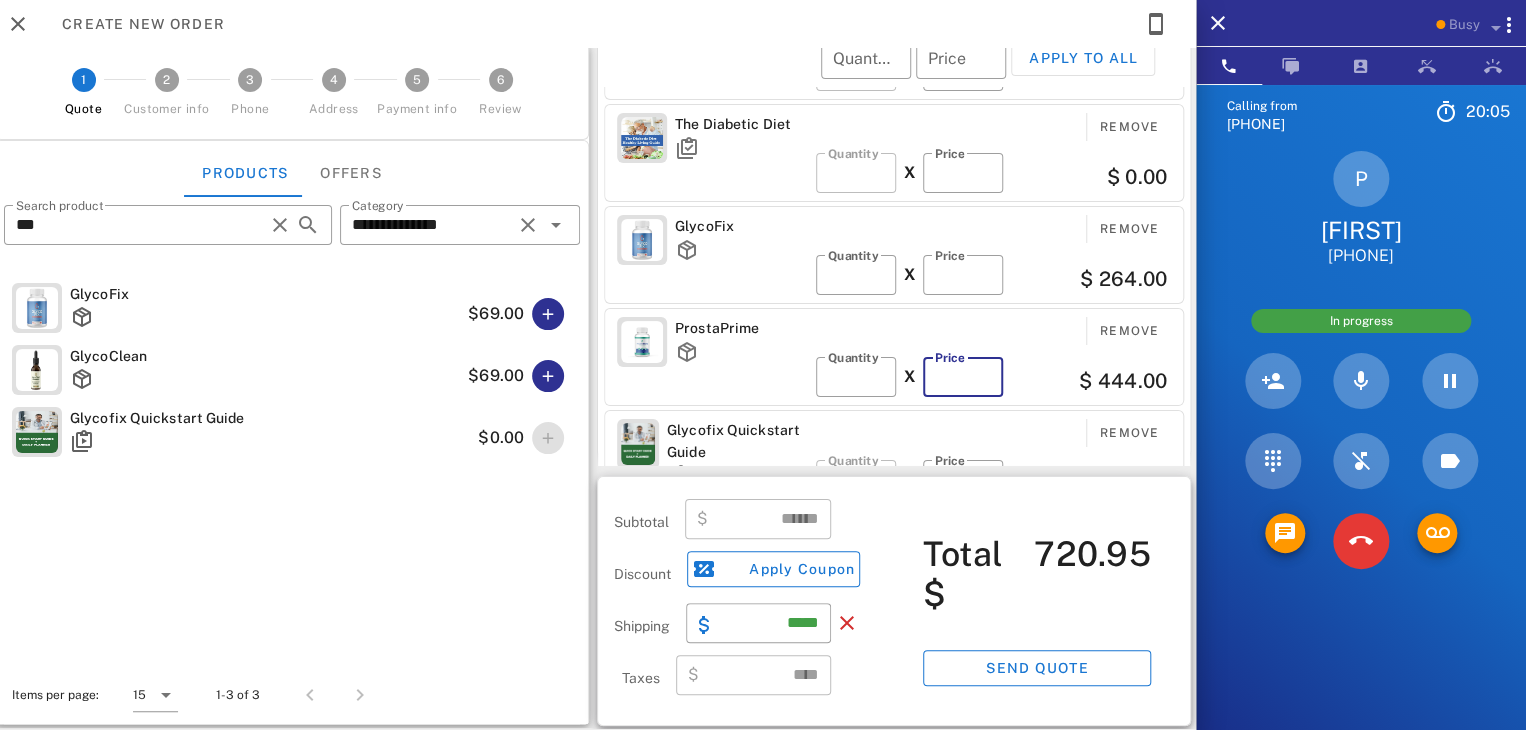 type on "**" 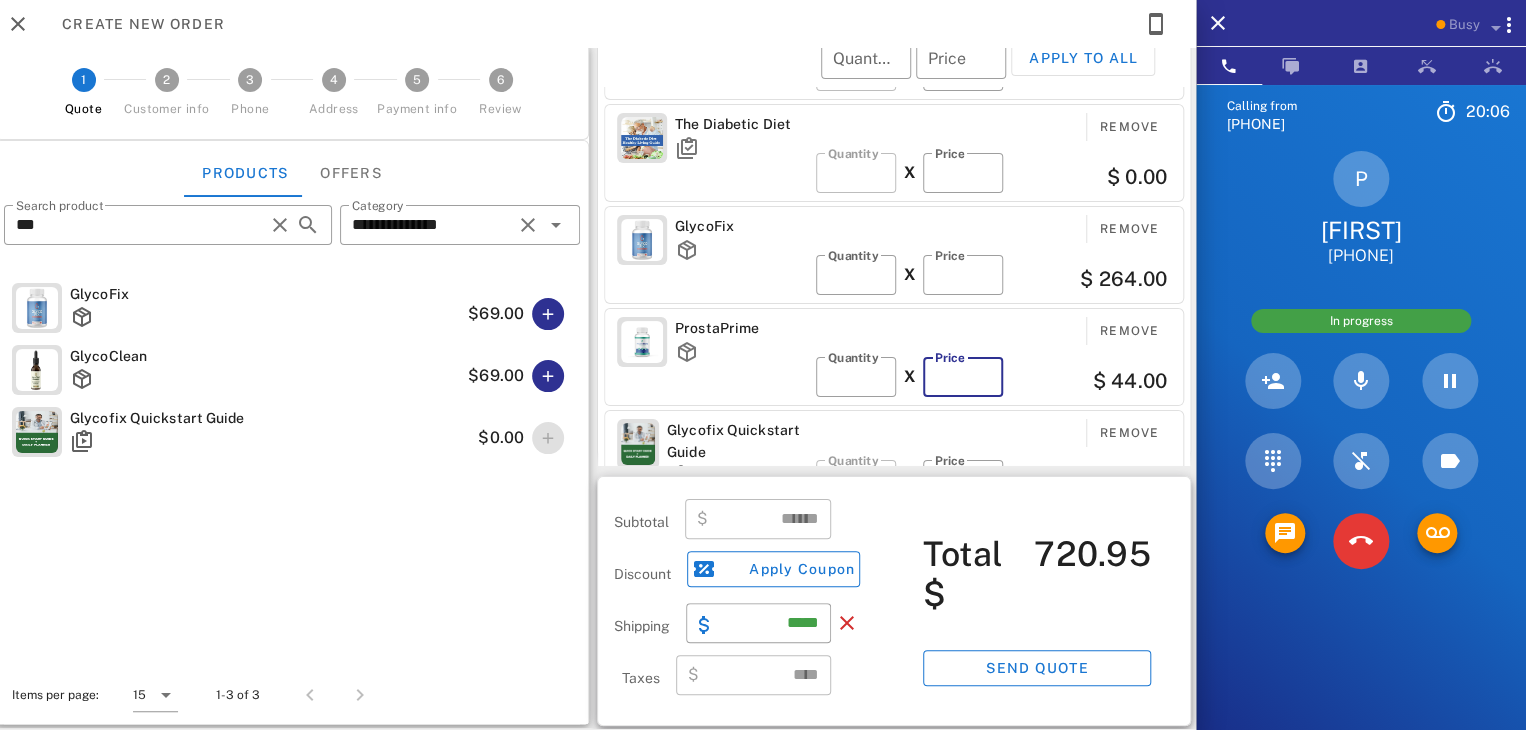 type on "******" 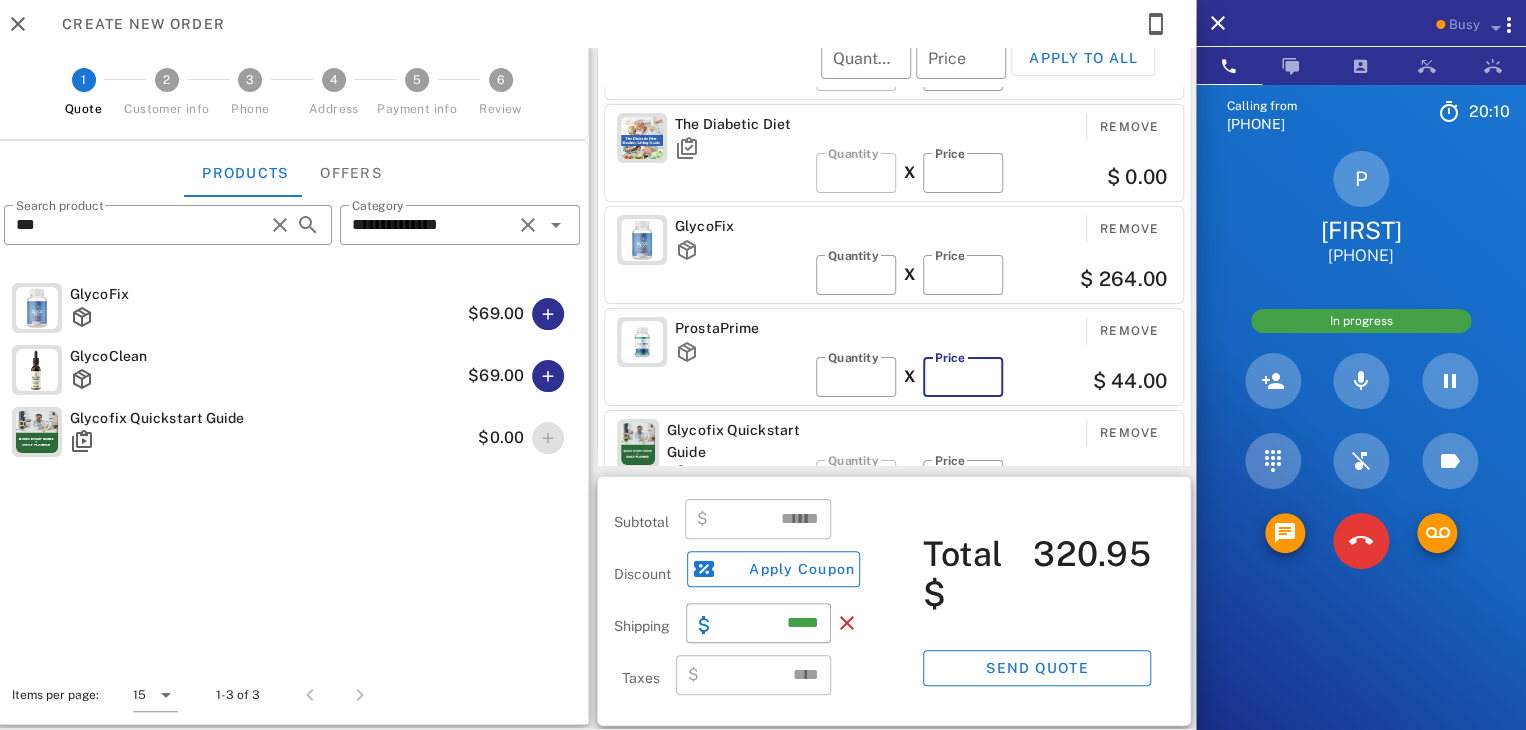 type on "**" 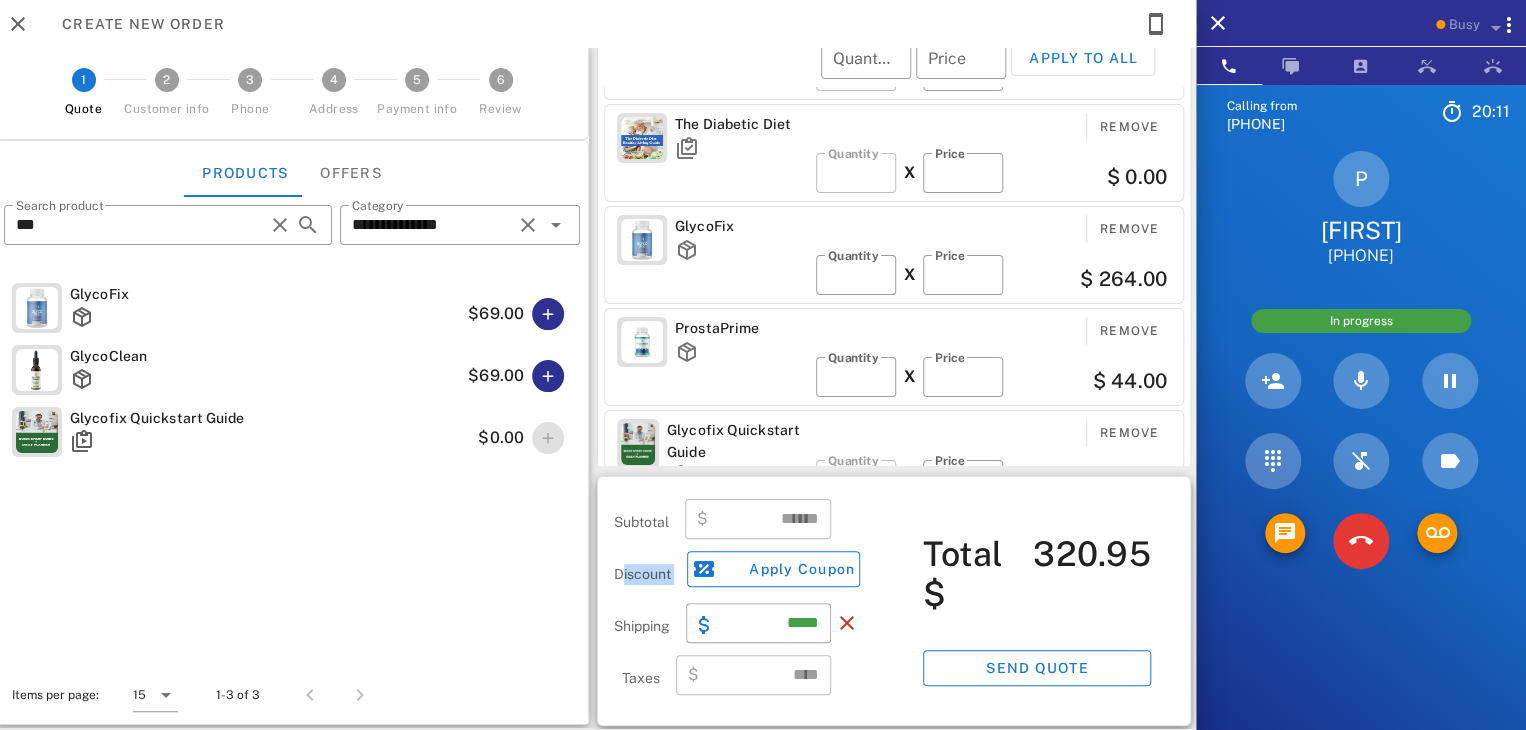 drag, startPoint x: 584, startPoint y: 563, endPoint x: 583, endPoint y: 631, distance: 68.007355 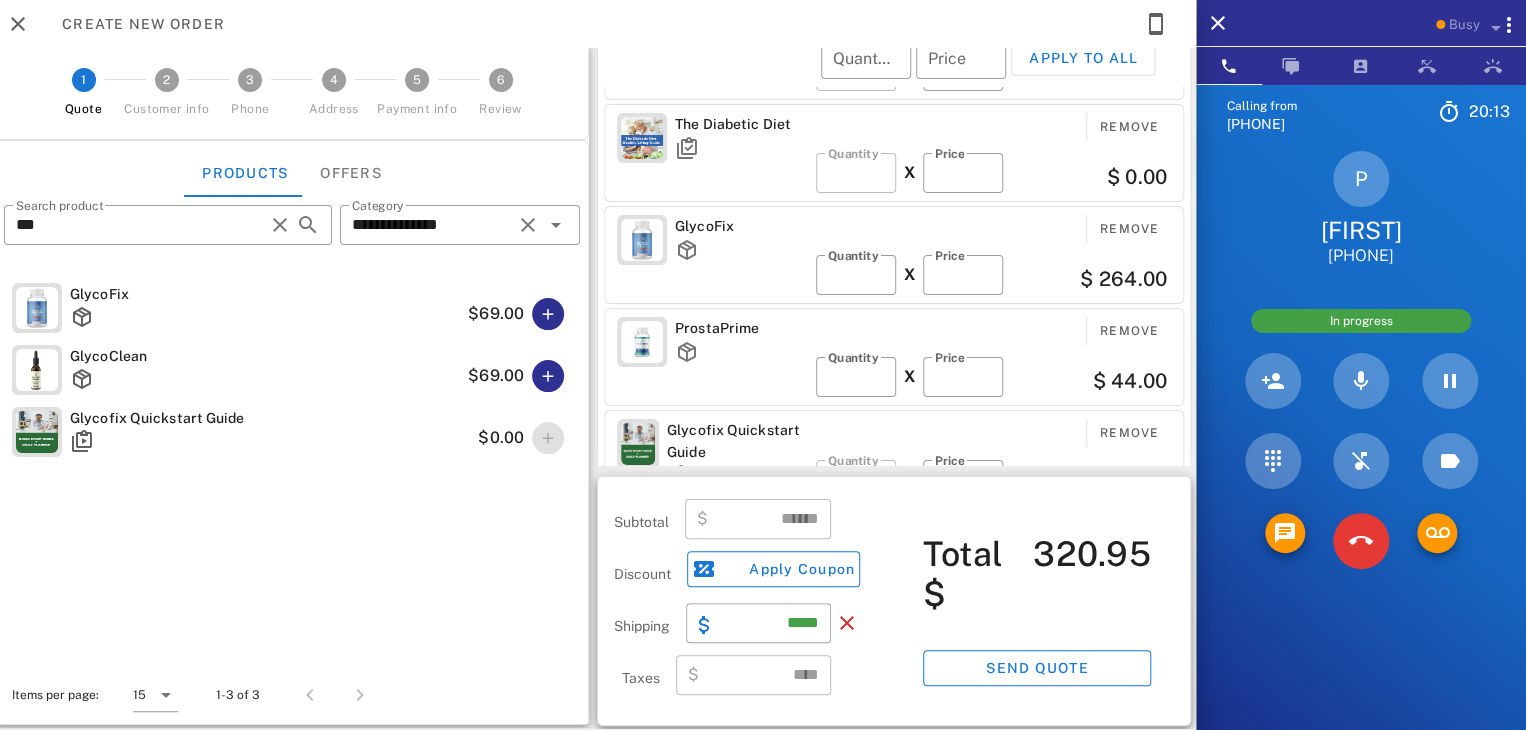 click on "GlycoFix  $69.00  GlycoClean  $69.00  Glycofix Quickstart Guide  $0.00" at bounding box center [292, 468] 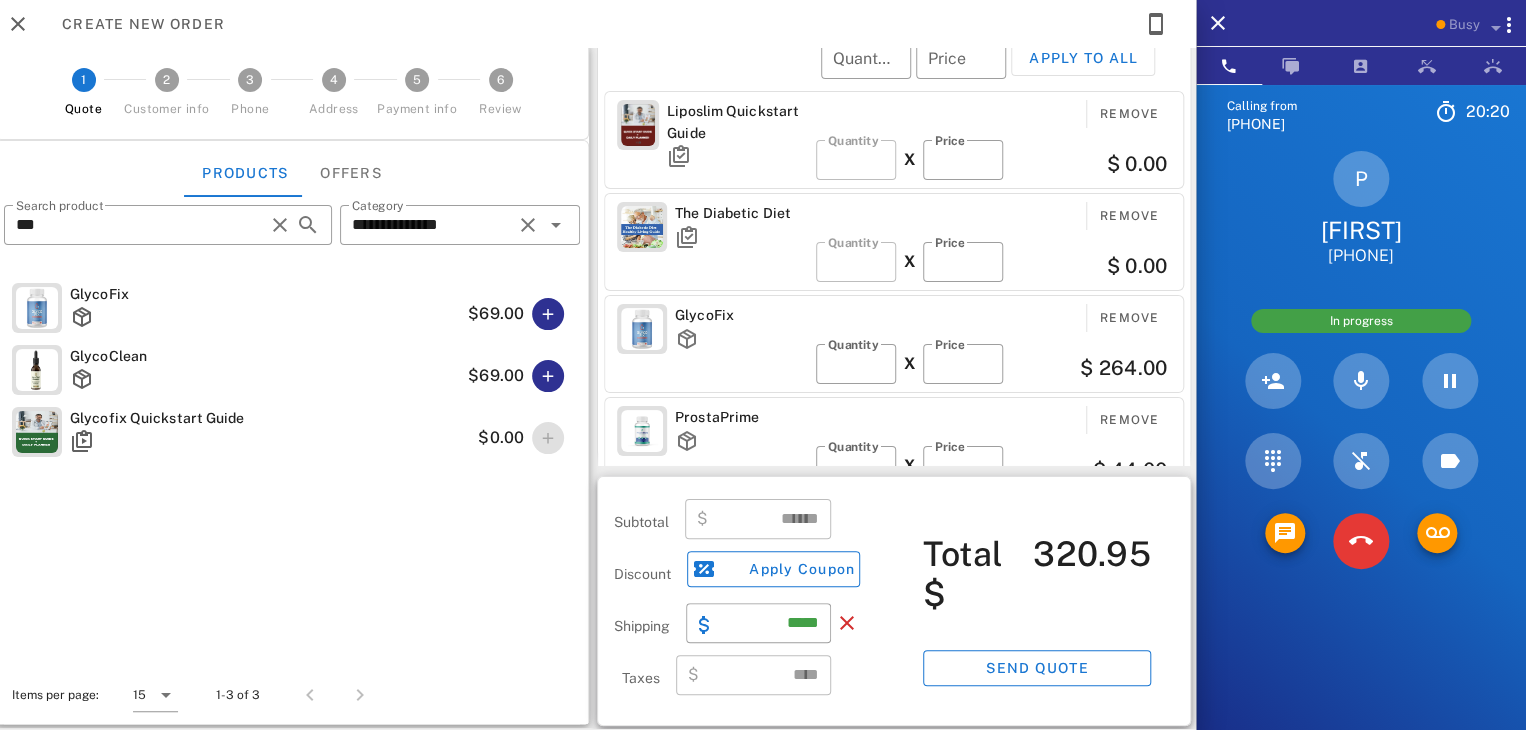 scroll, scrollTop: 111, scrollLeft: 0, axis: vertical 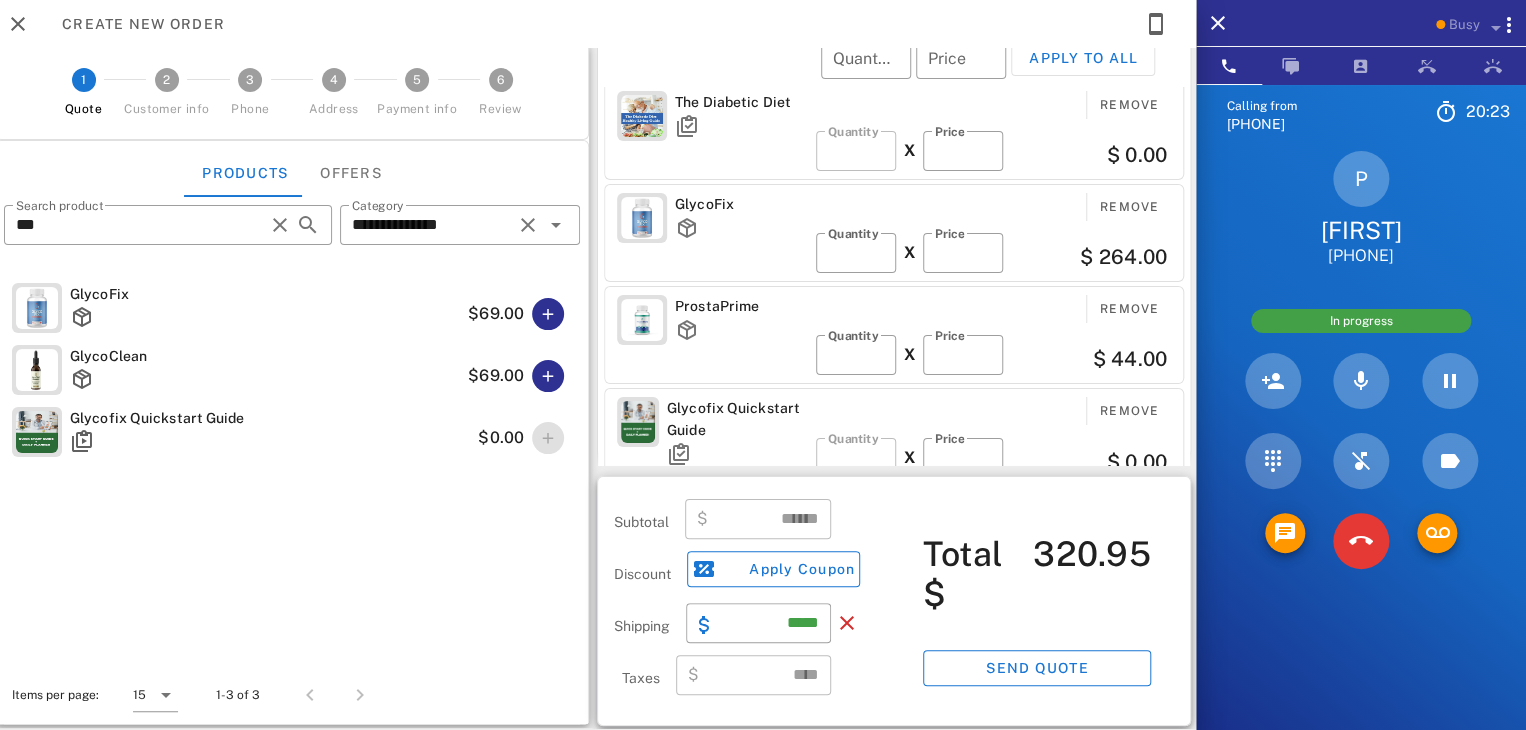 click at bounding box center (356, 695) 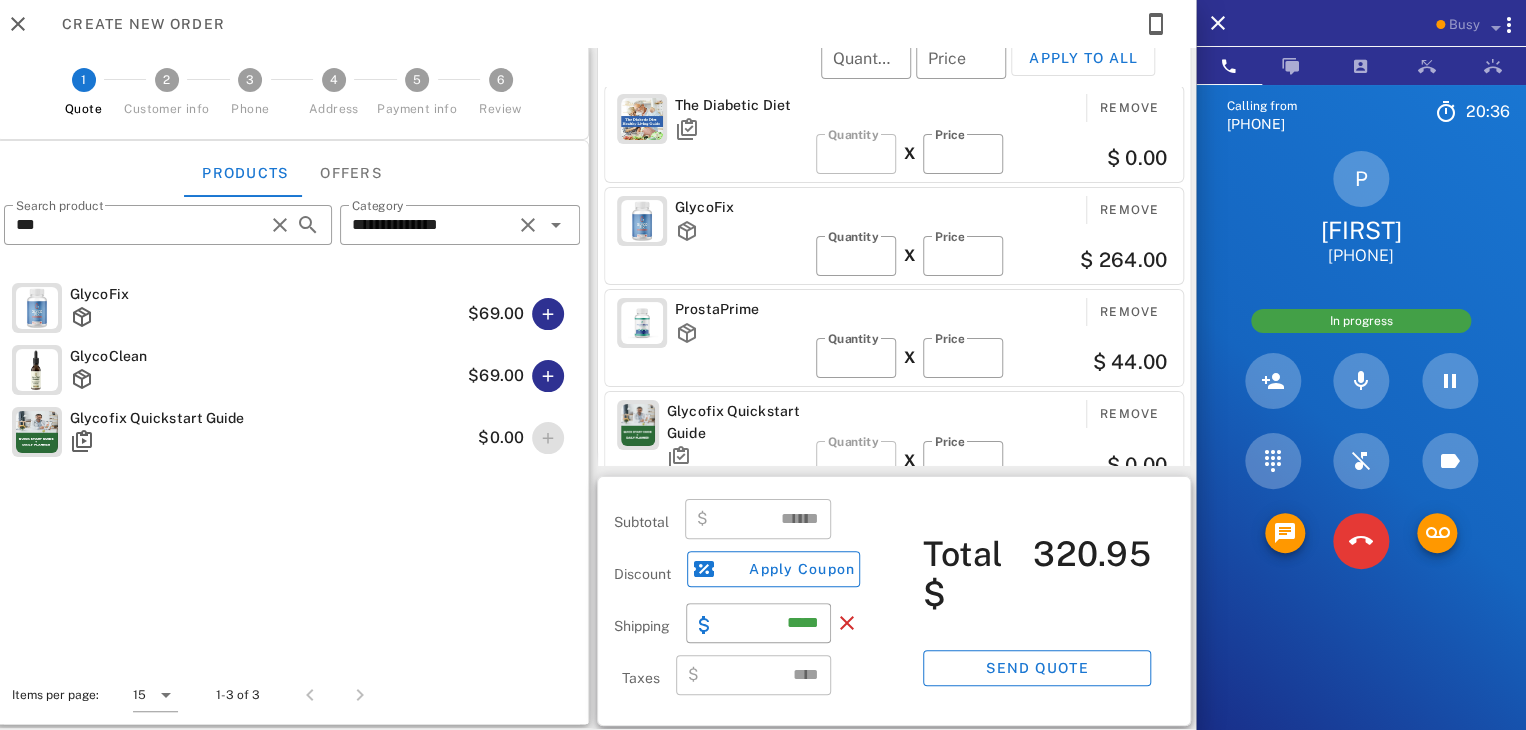 scroll, scrollTop: 111, scrollLeft: 0, axis: vertical 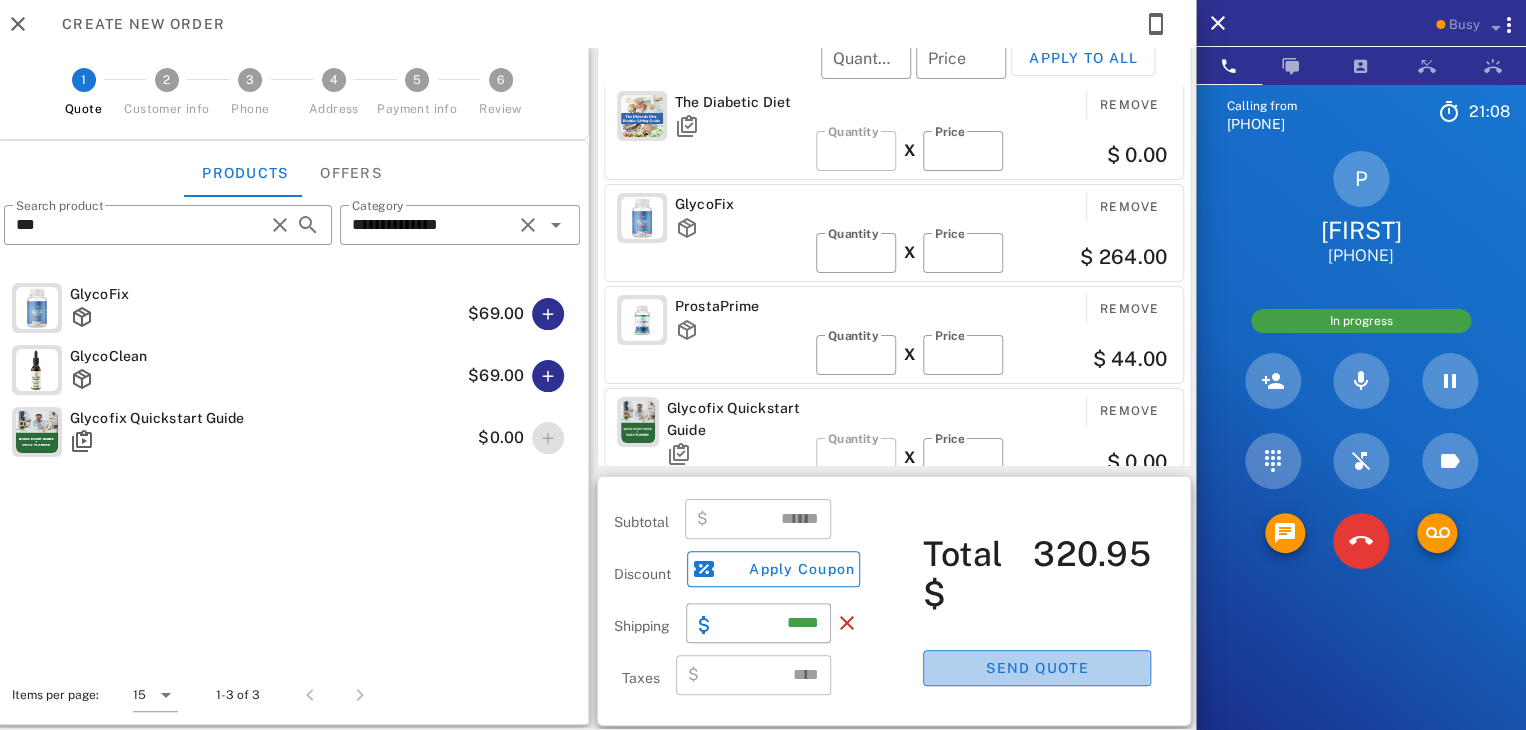 click on "Send quote" at bounding box center (1037, 668) 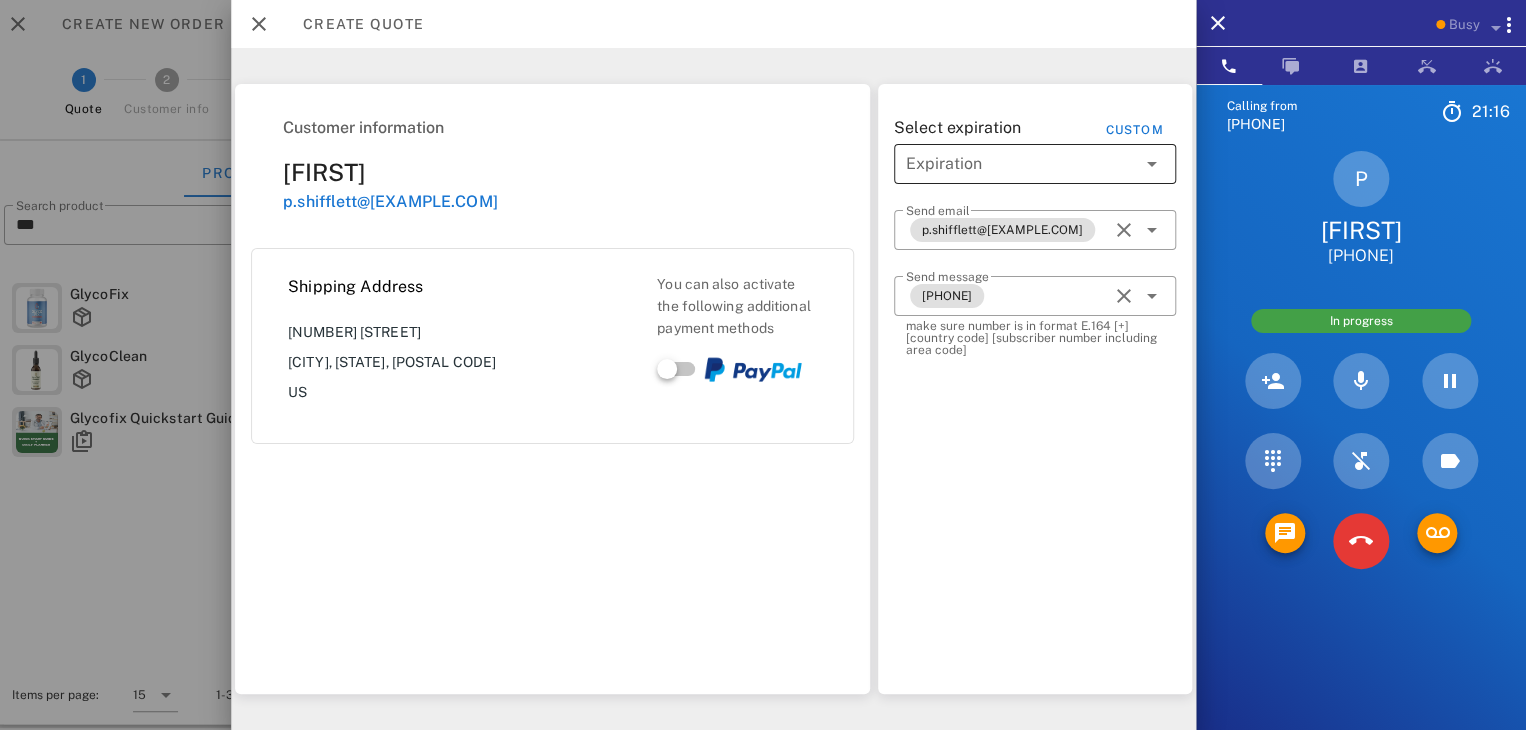 click at bounding box center (1021, 164) 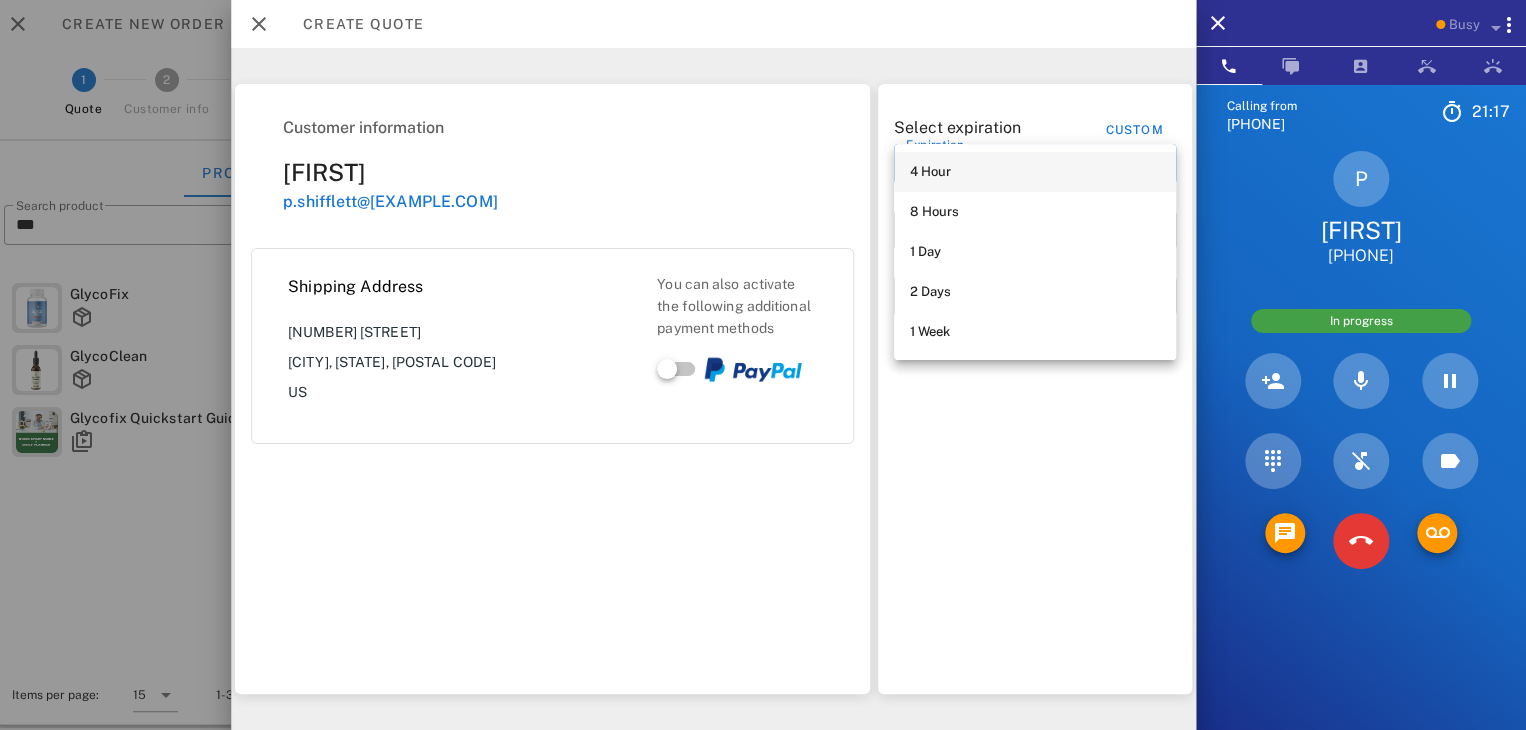 click on "4 Hour" at bounding box center [1035, 172] 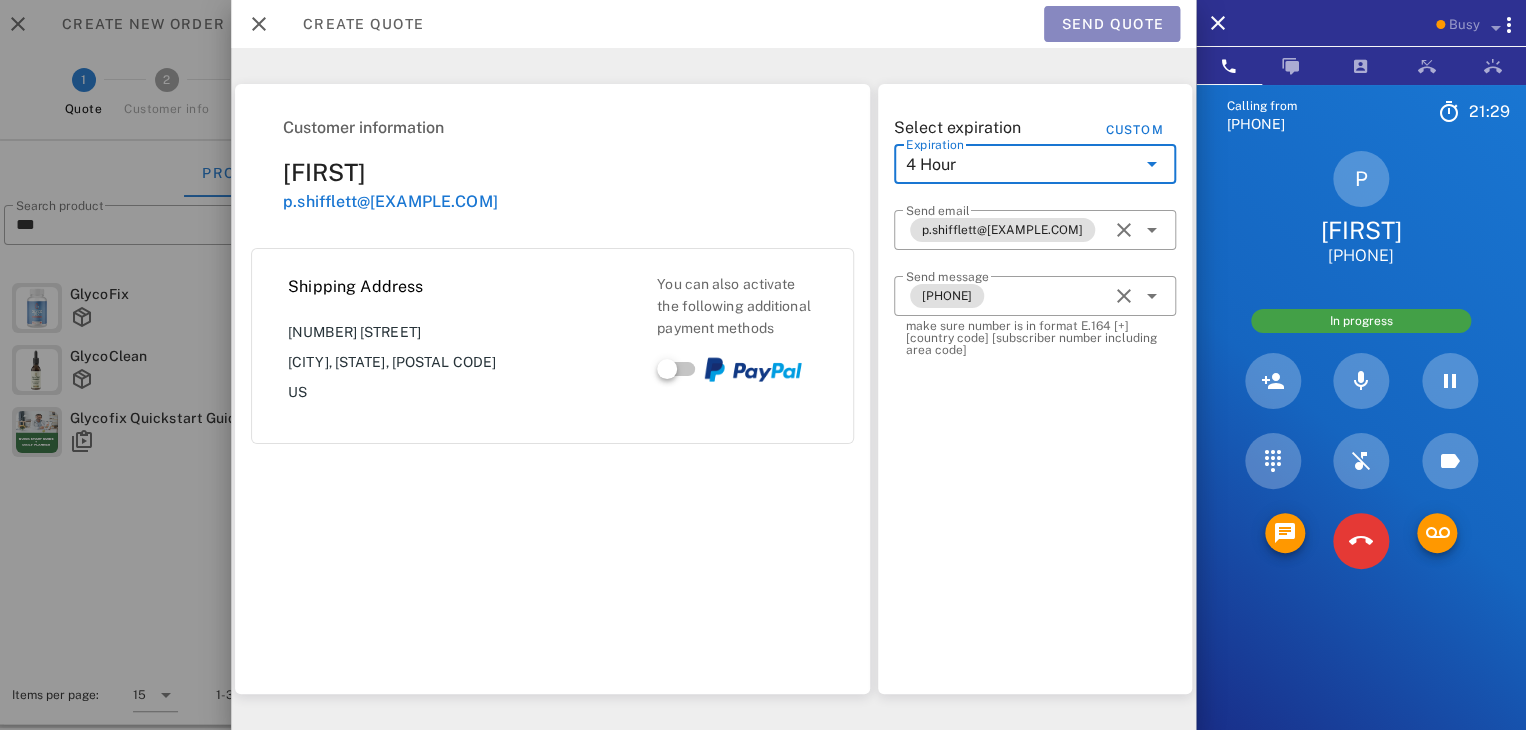 click on "Send quote" at bounding box center [1112, 24] 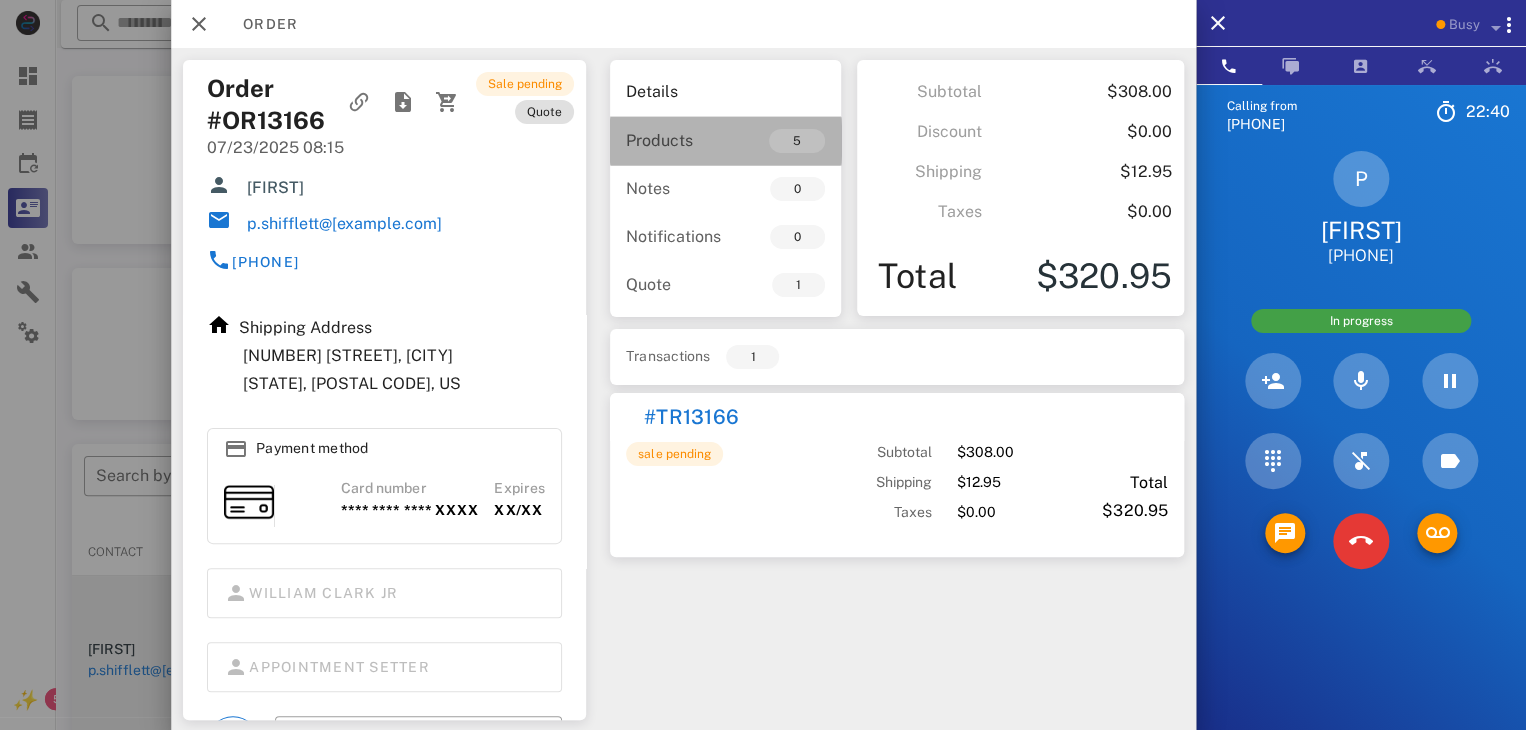 click on "5" at bounding box center (776, 141) 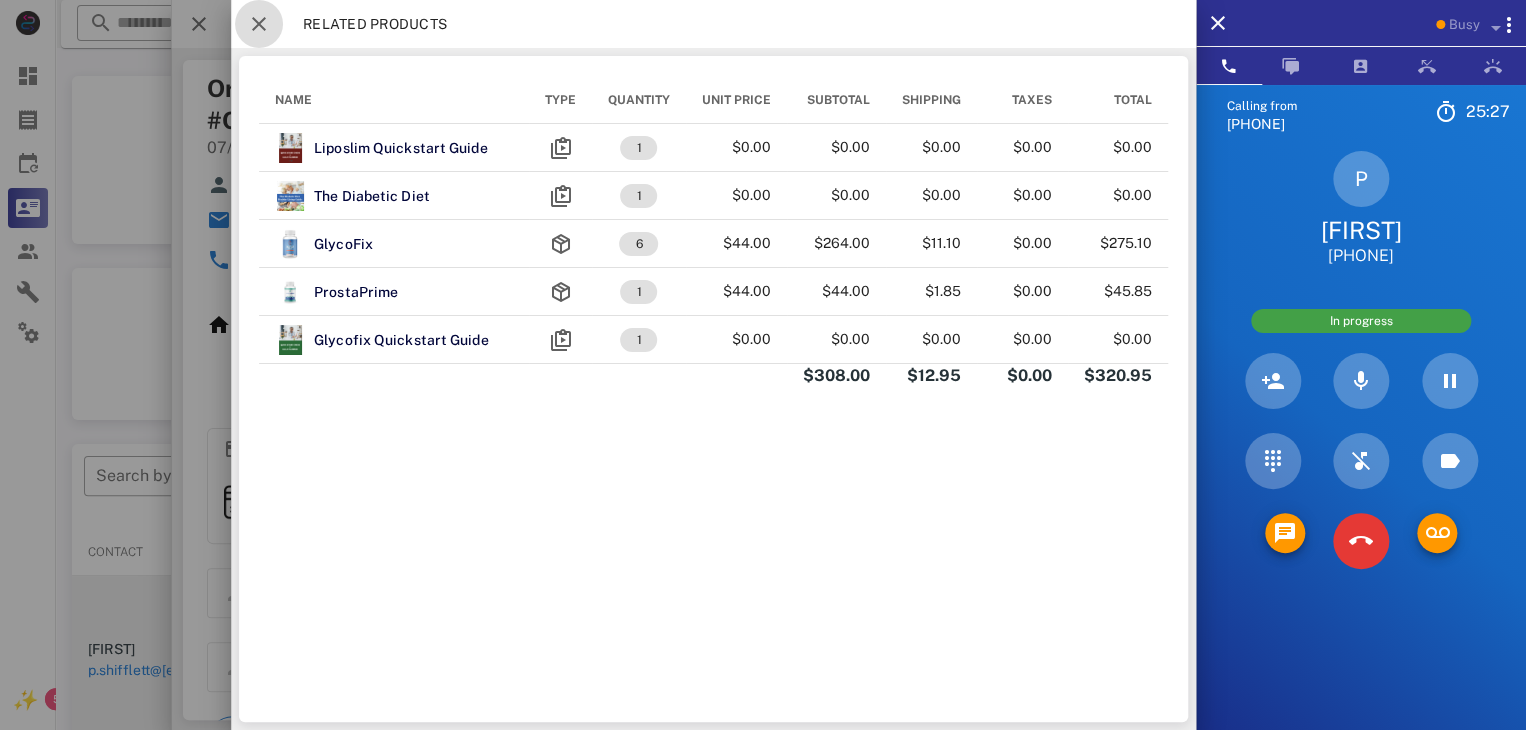 click at bounding box center (259, 24) 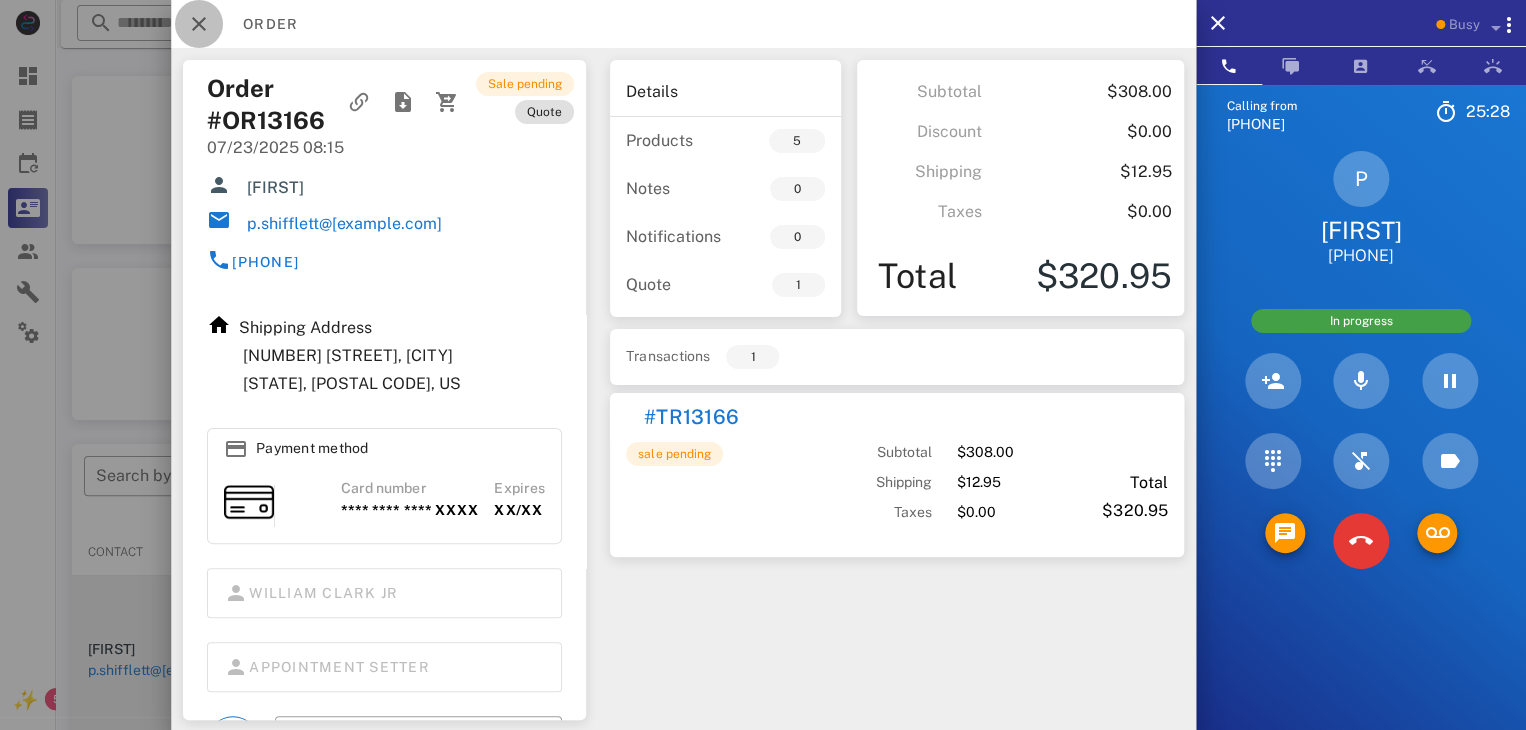 click at bounding box center [199, 24] 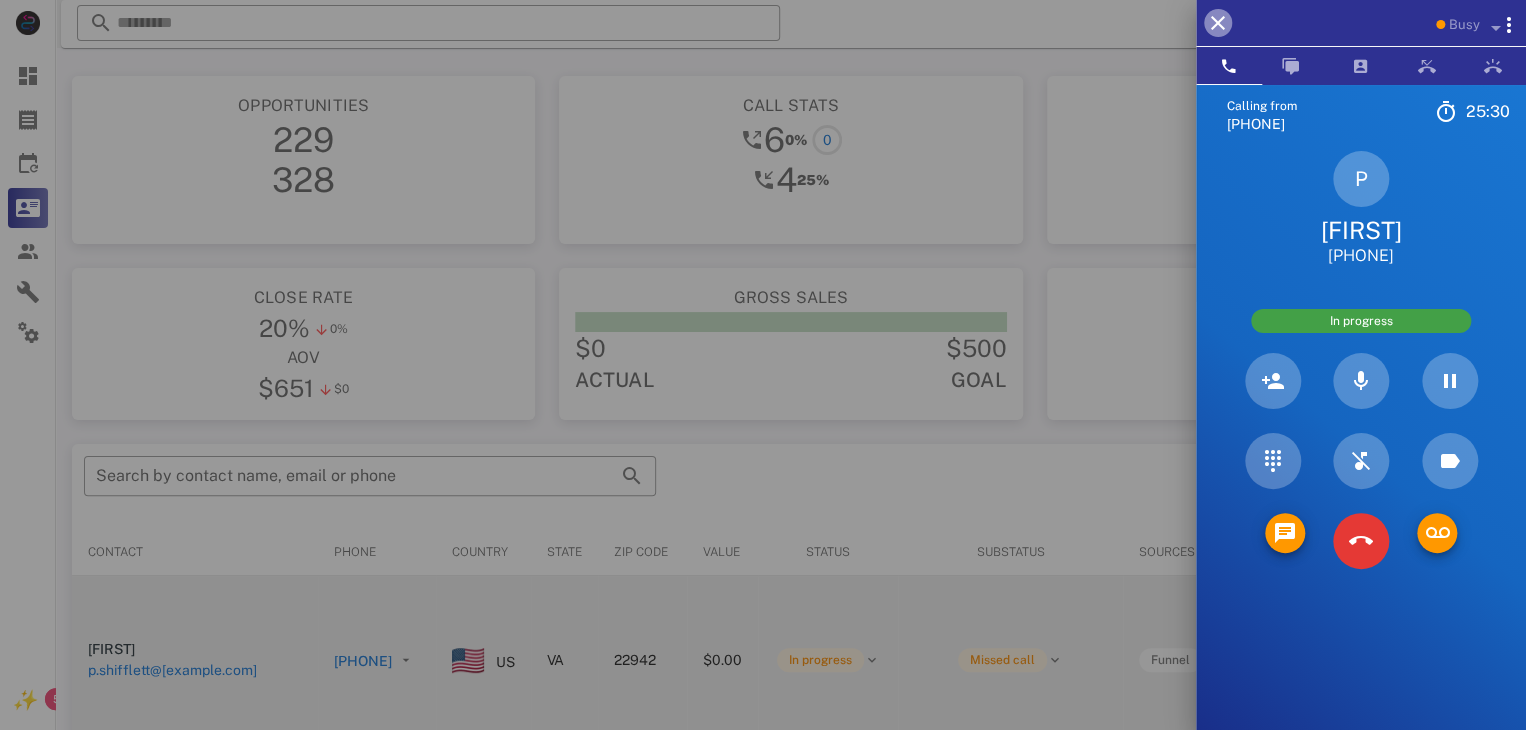 click at bounding box center [1218, 23] 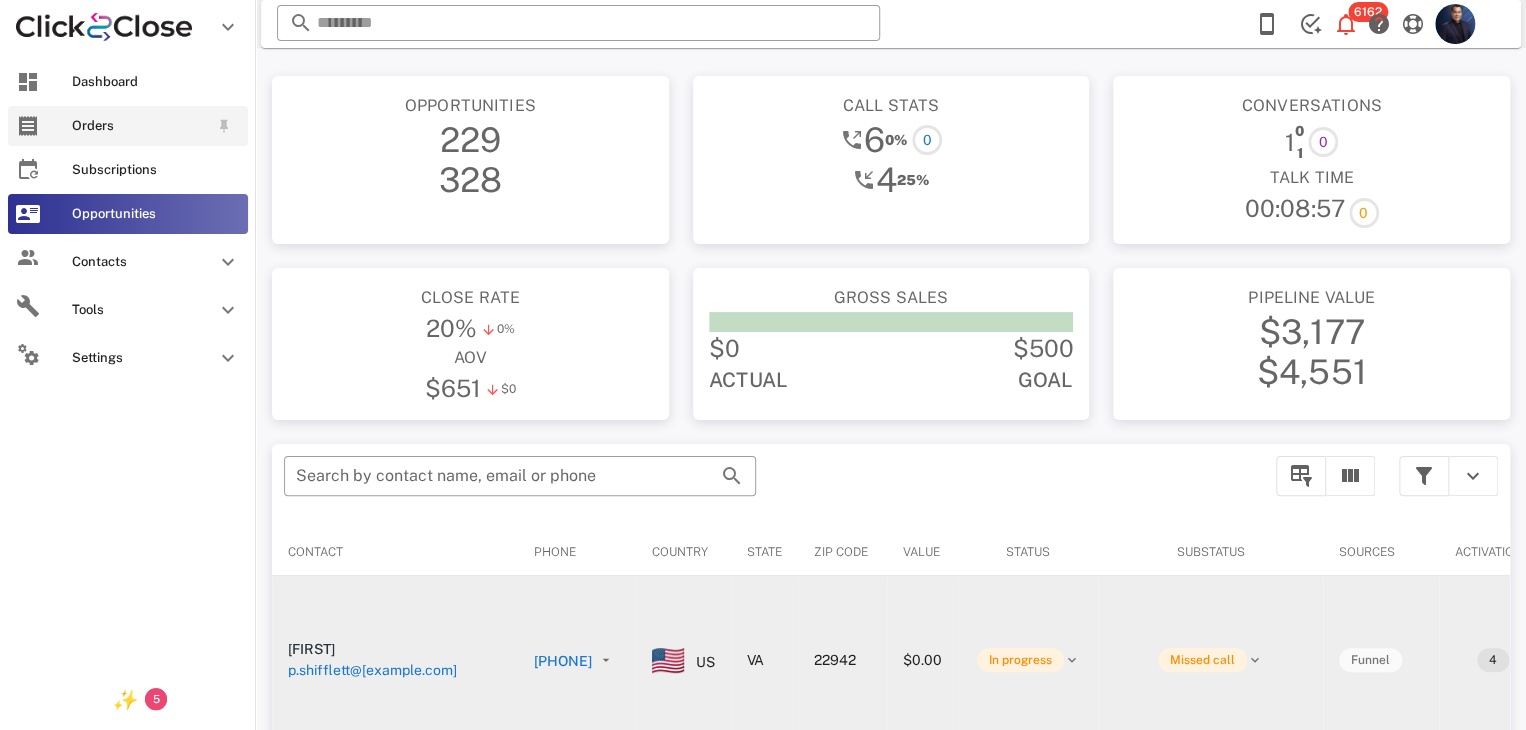 click on "Orders" at bounding box center [140, 126] 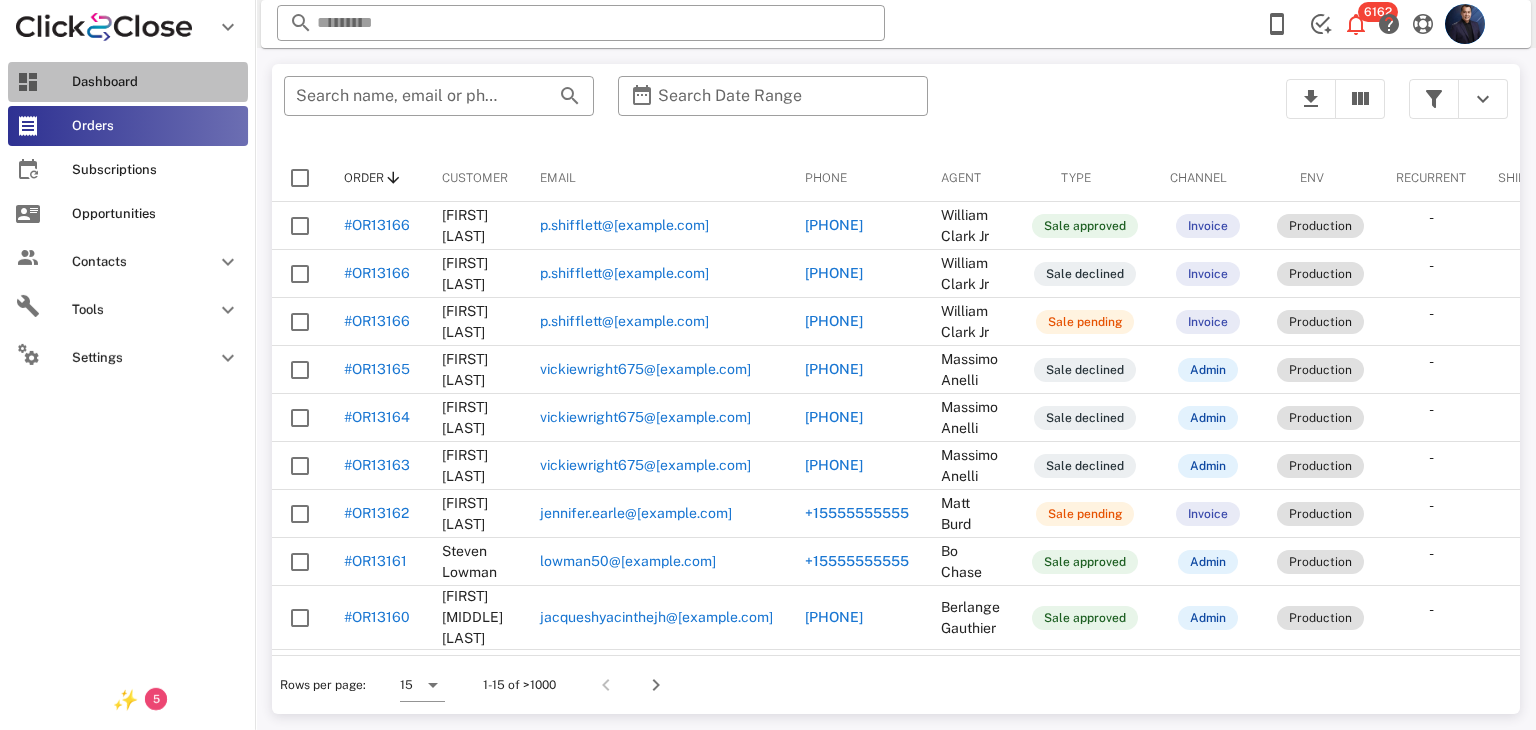 click on "Dashboard" at bounding box center (156, 82) 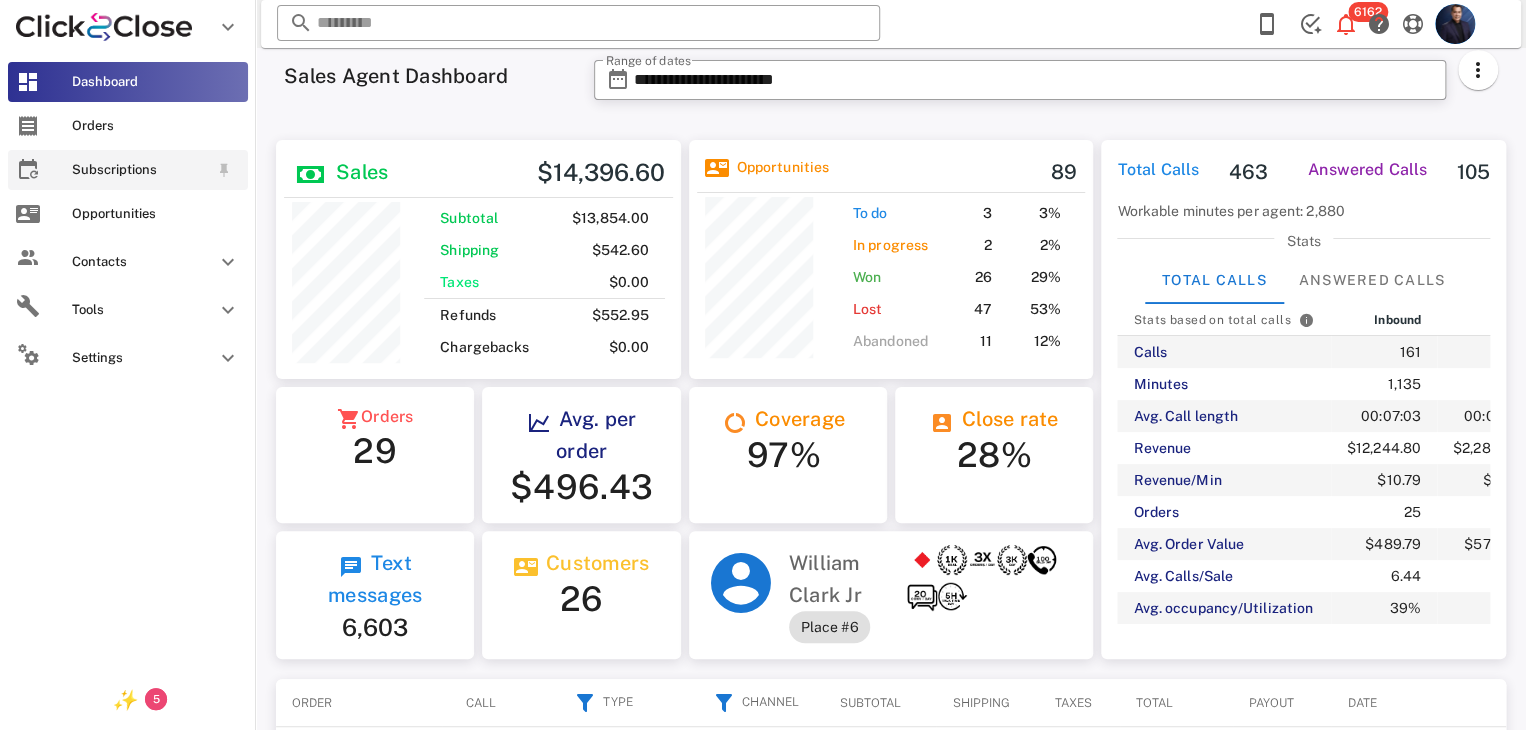scroll, scrollTop: 999756, scrollLeft: 999595, axis: both 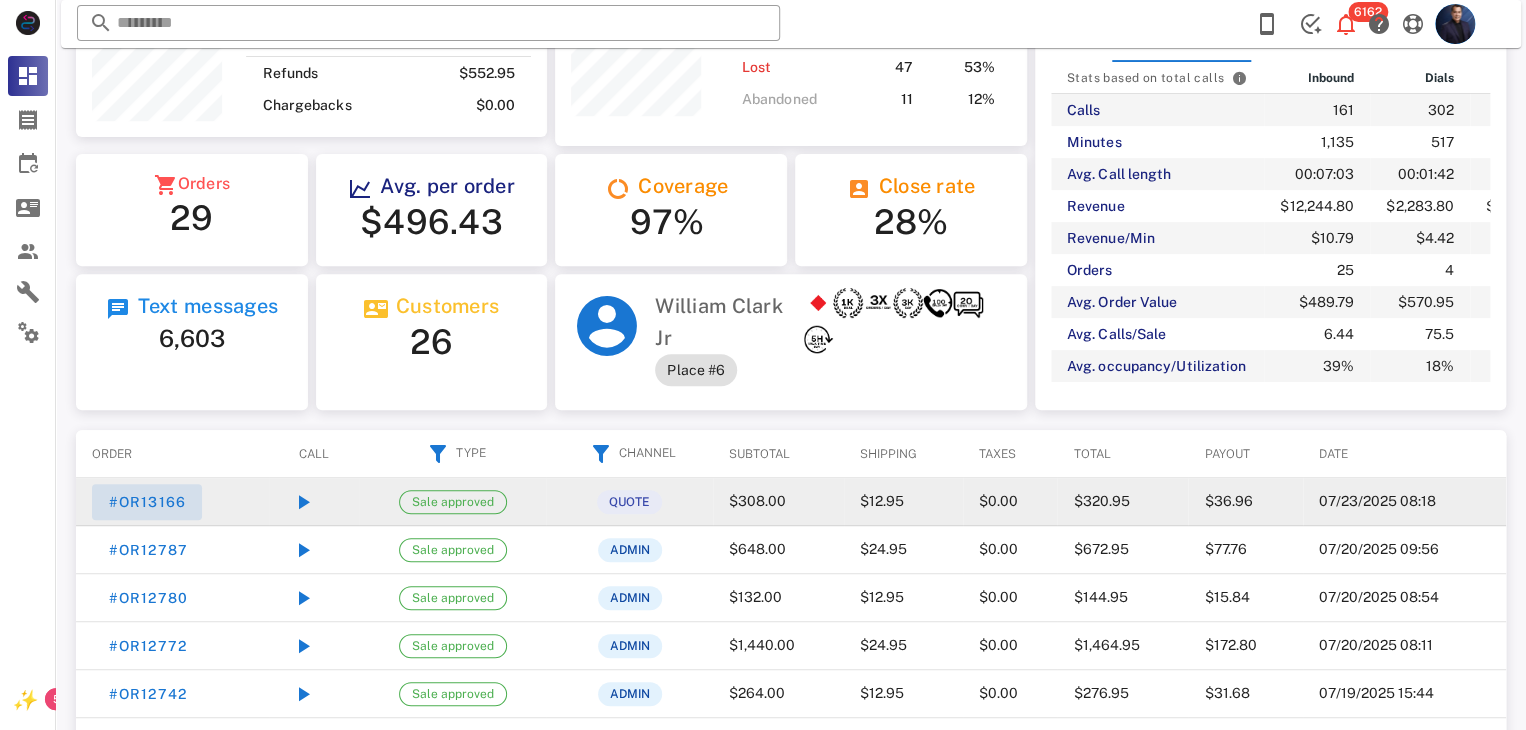 click on "#OR13166" at bounding box center [147, 502] 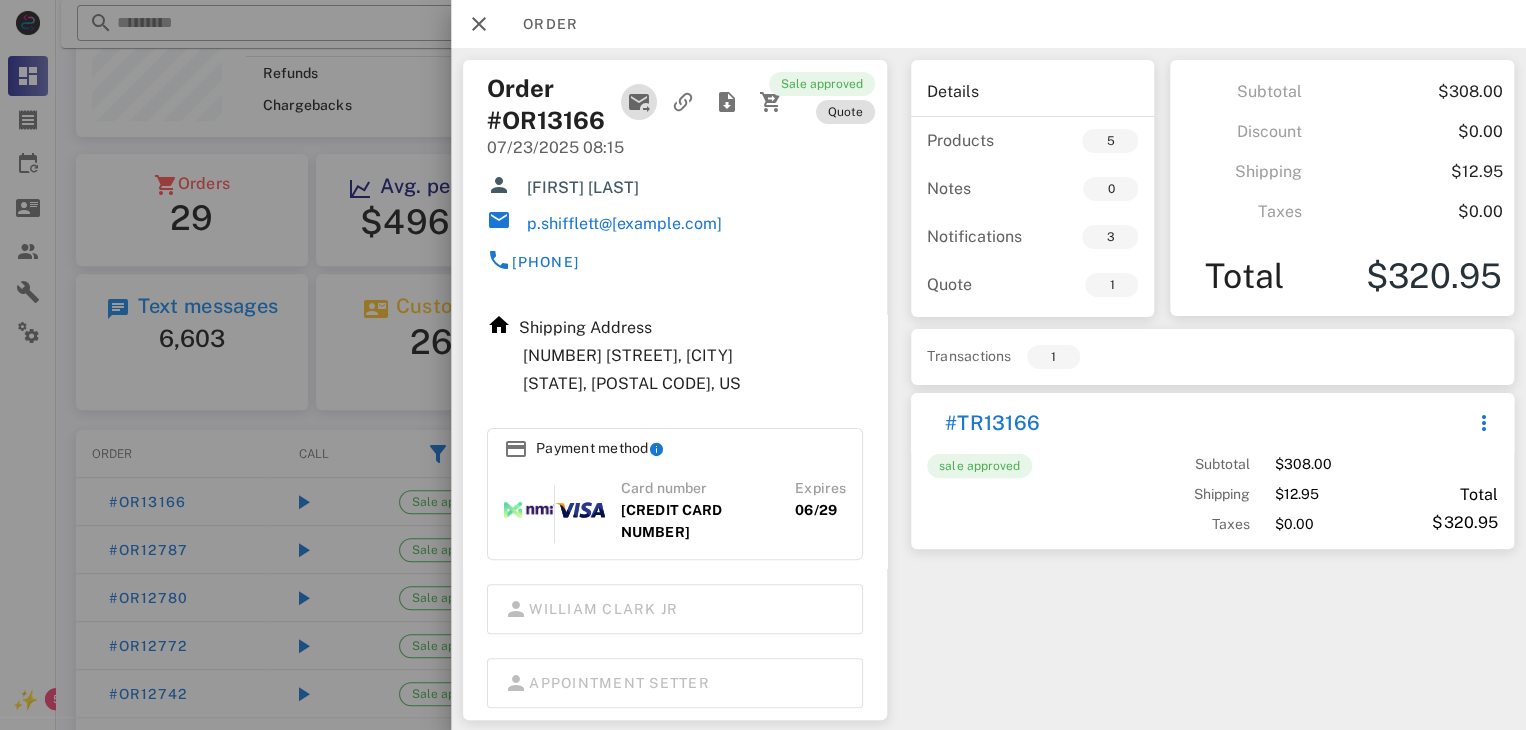 click at bounding box center [639, 102] 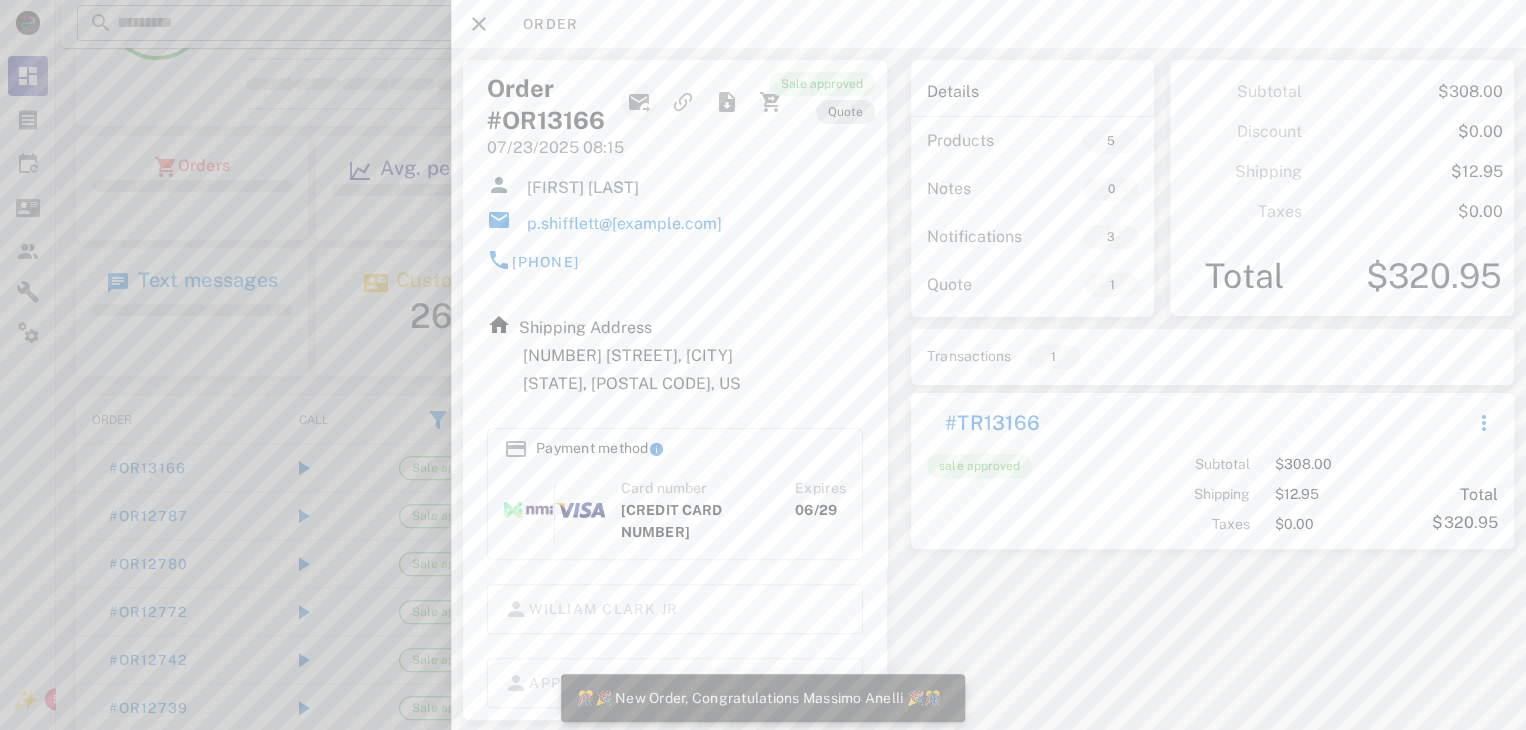 scroll, scrollTop: 999770, scrollLeft: 999528, axis: both 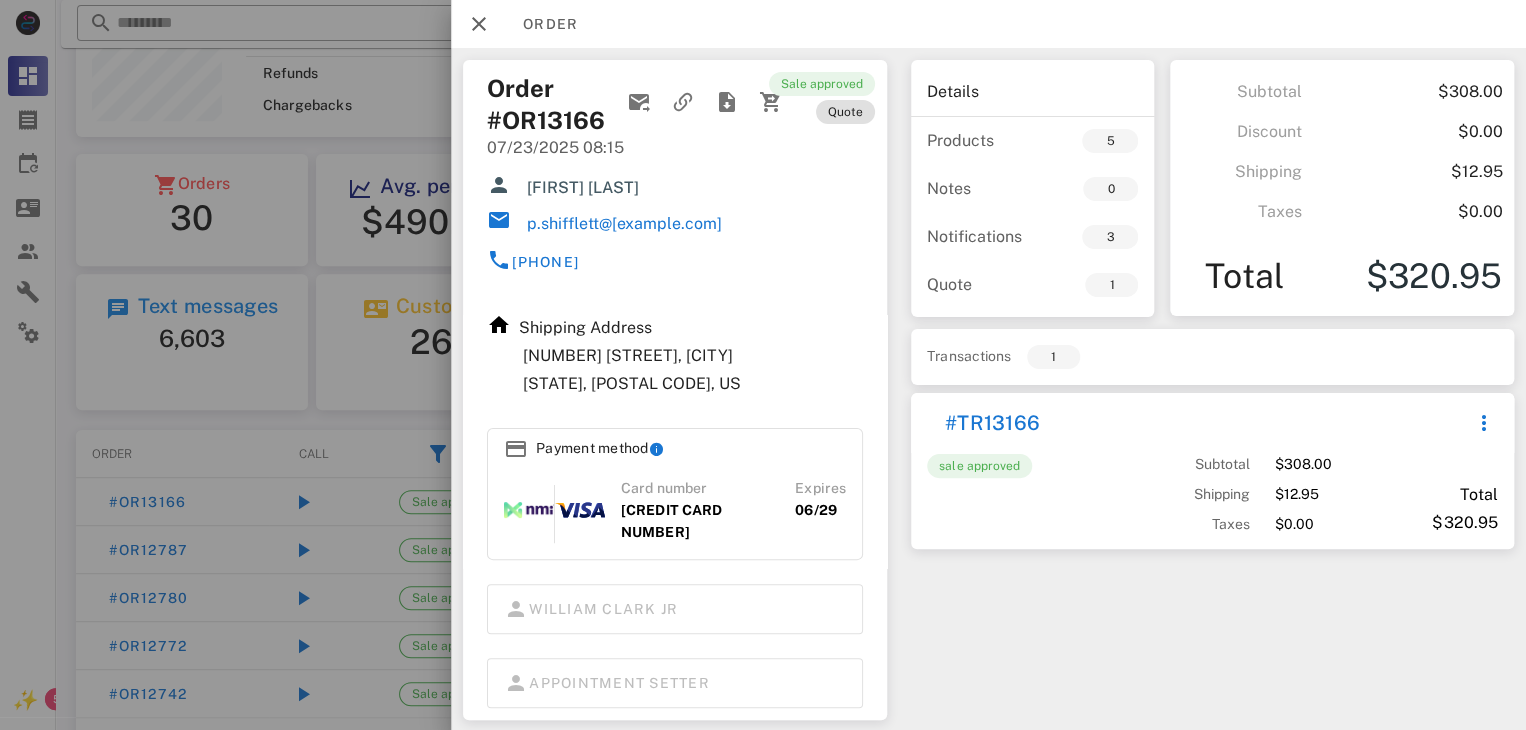 click on "p.shifflett@[EXAMPLE.COM]" at bounding box center [624, 224] 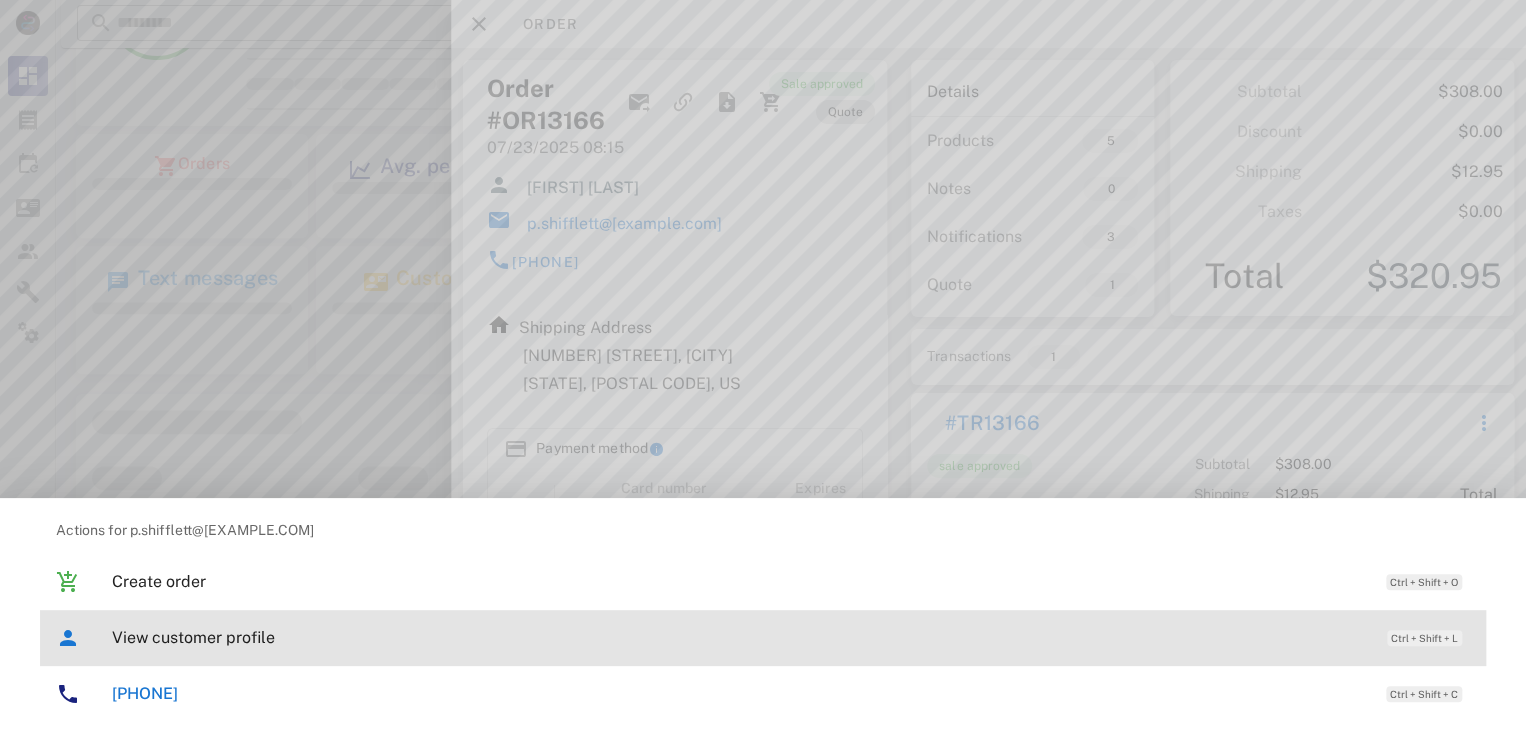 click on "View customer profile" at bounding box center [739, 637] 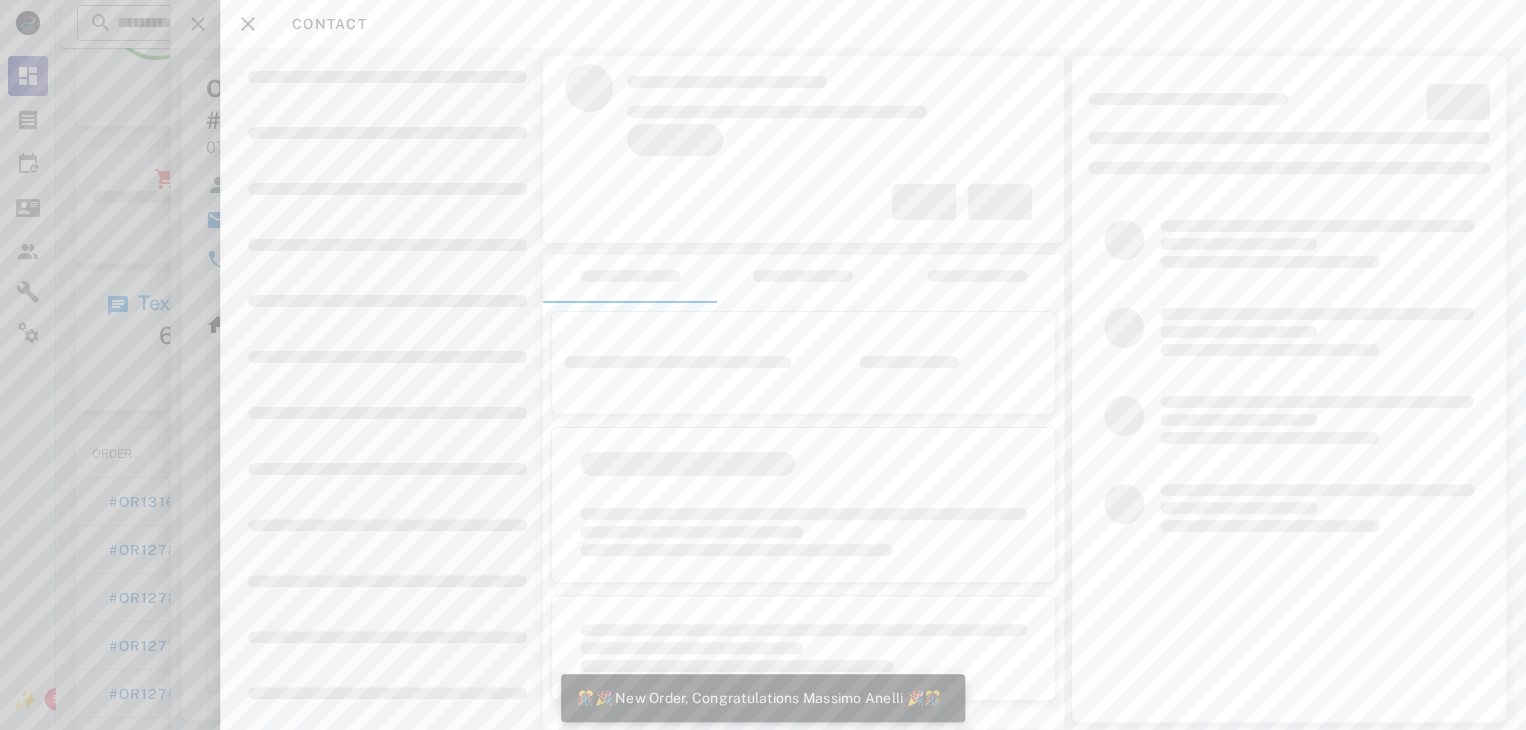 scroll, scrollTop: 999752, scrollLeft: 999528, axis: both 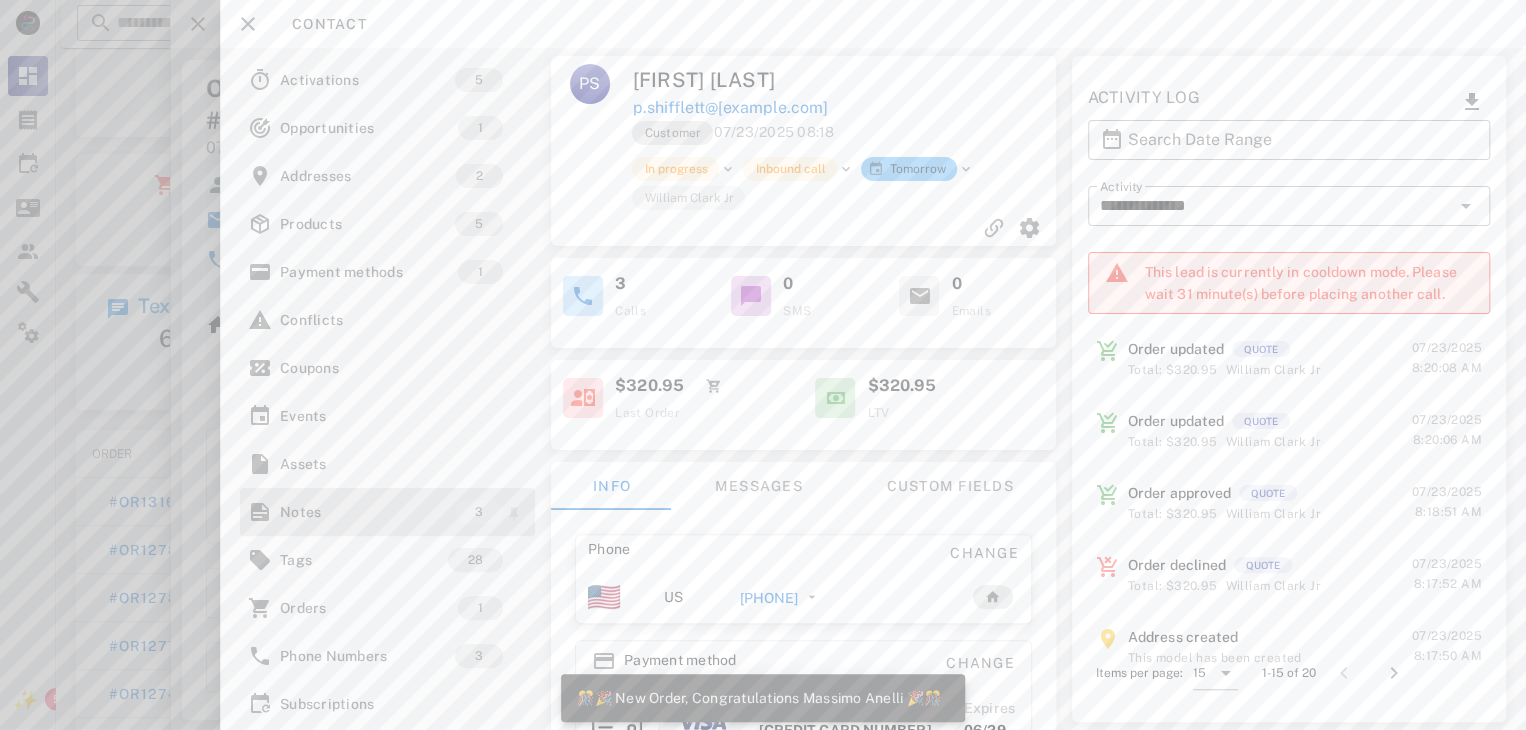click on "Notes" at bounding box center (367, 512) 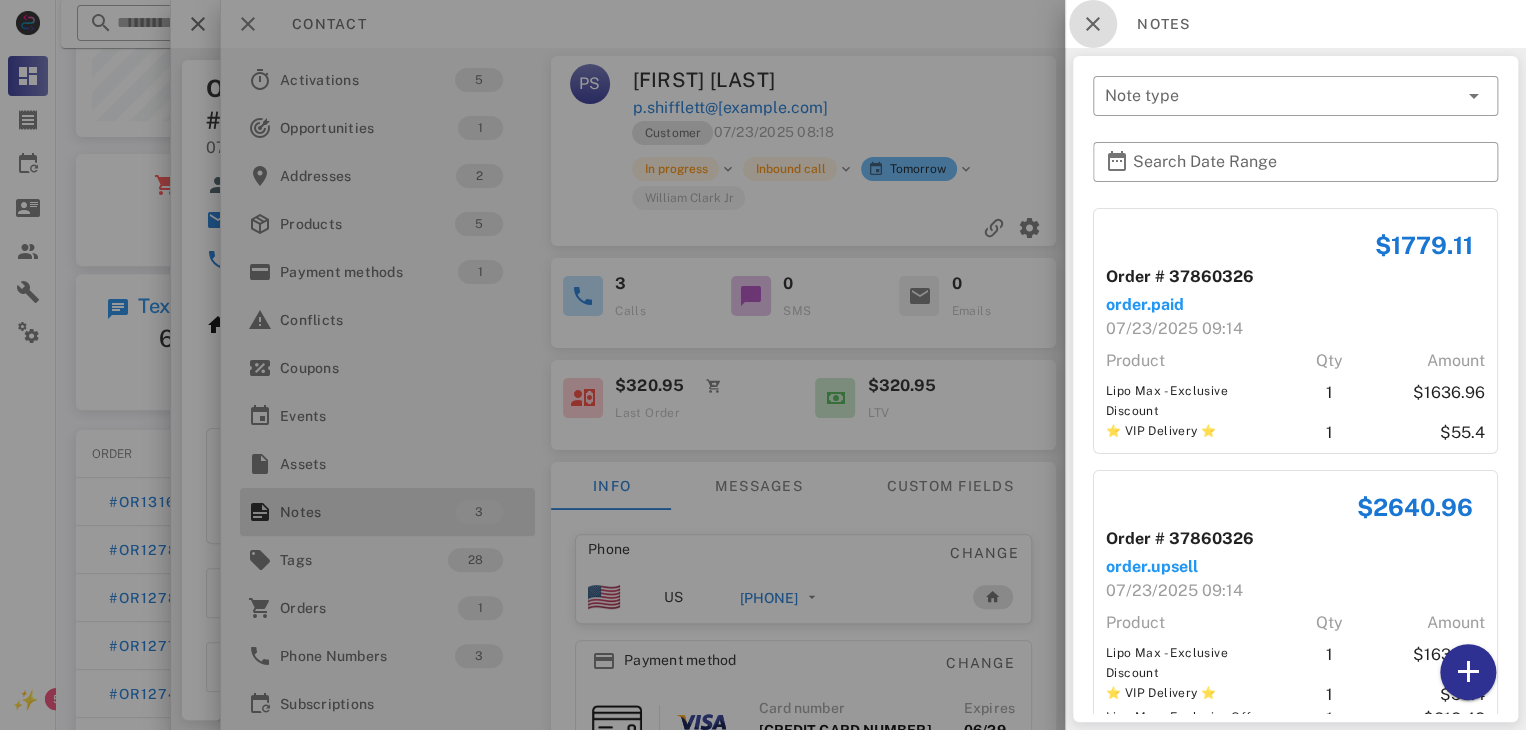 click at bounding box center (1093, 24) 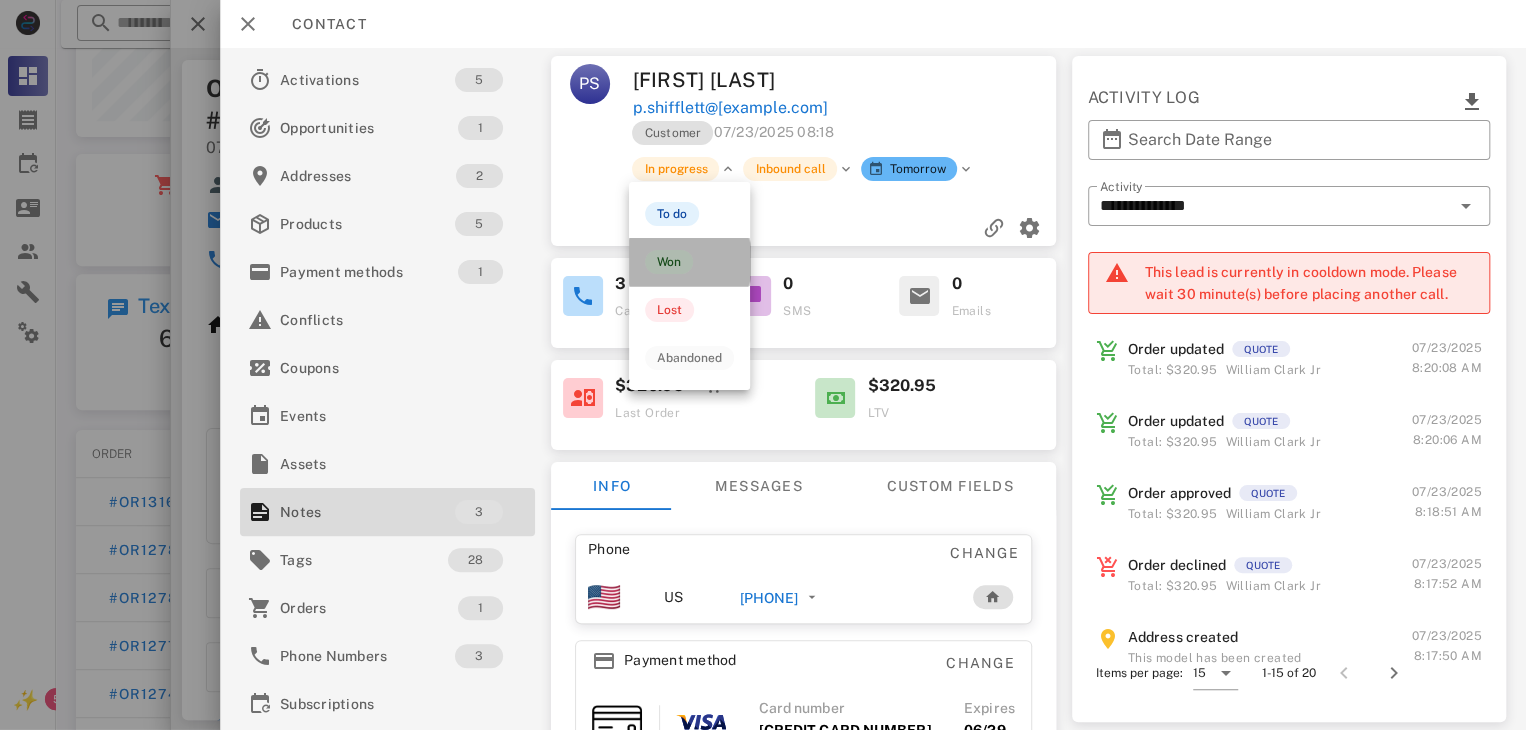 click on "Won" at bounding box center (669, 262) 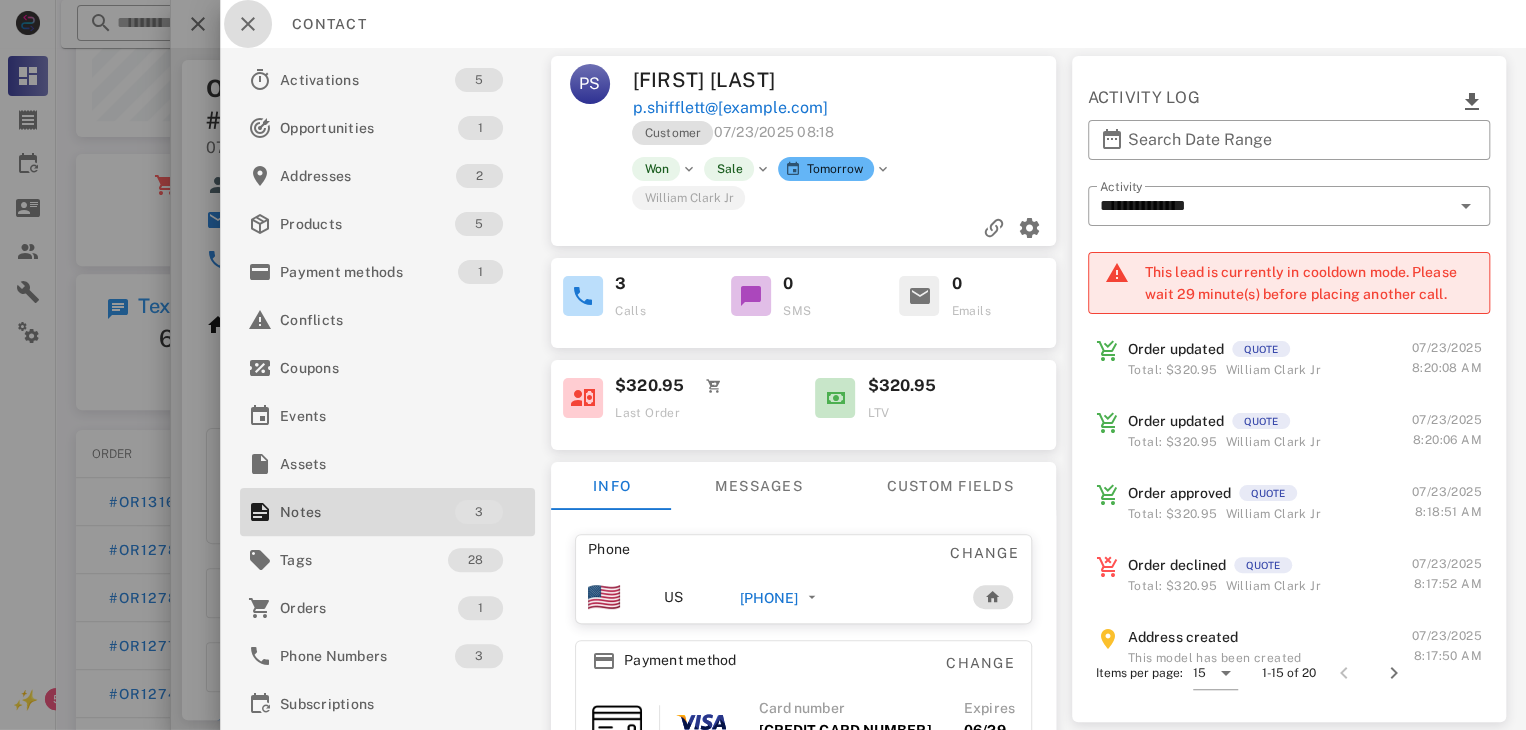 click at bounding box center (248, 24) 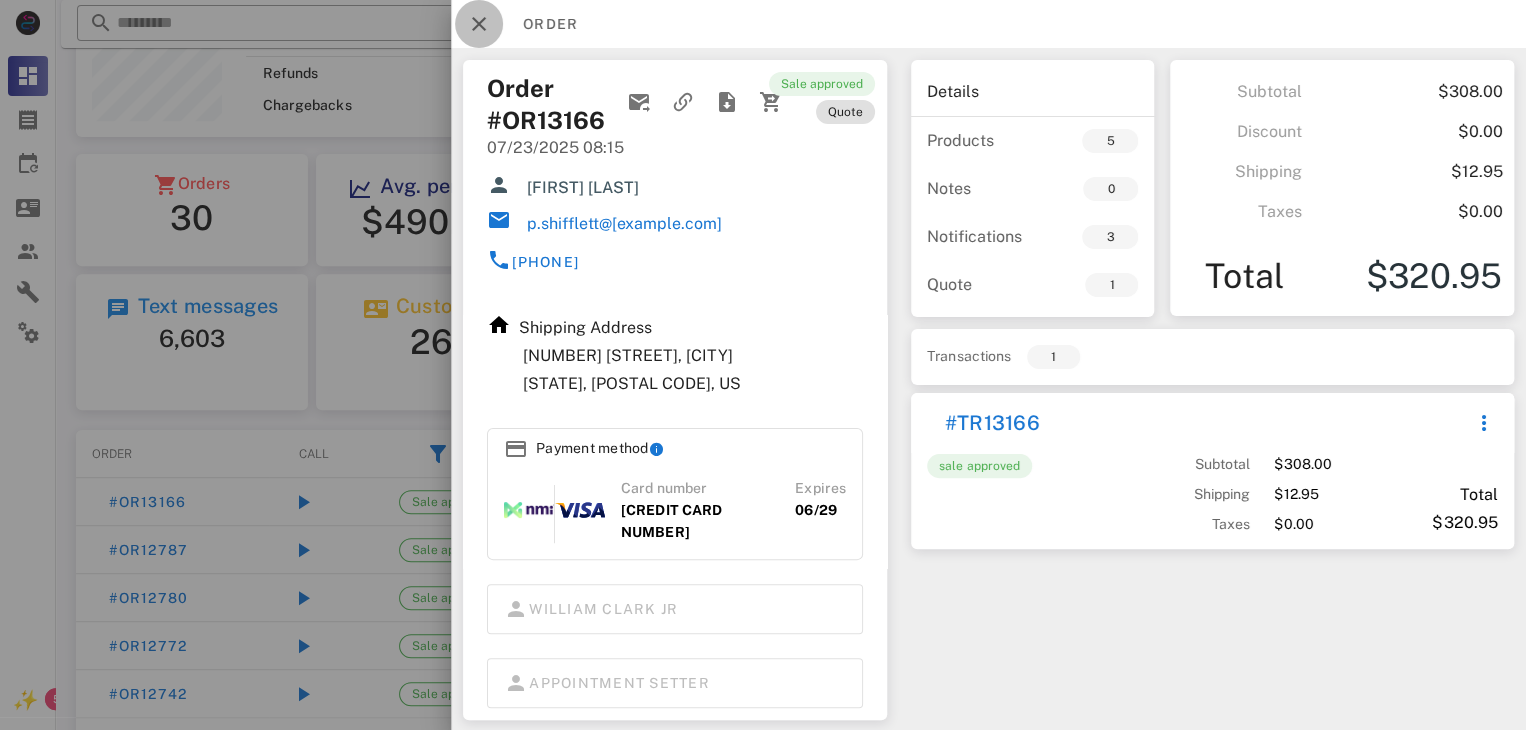 click at bounding box center (479, 24) 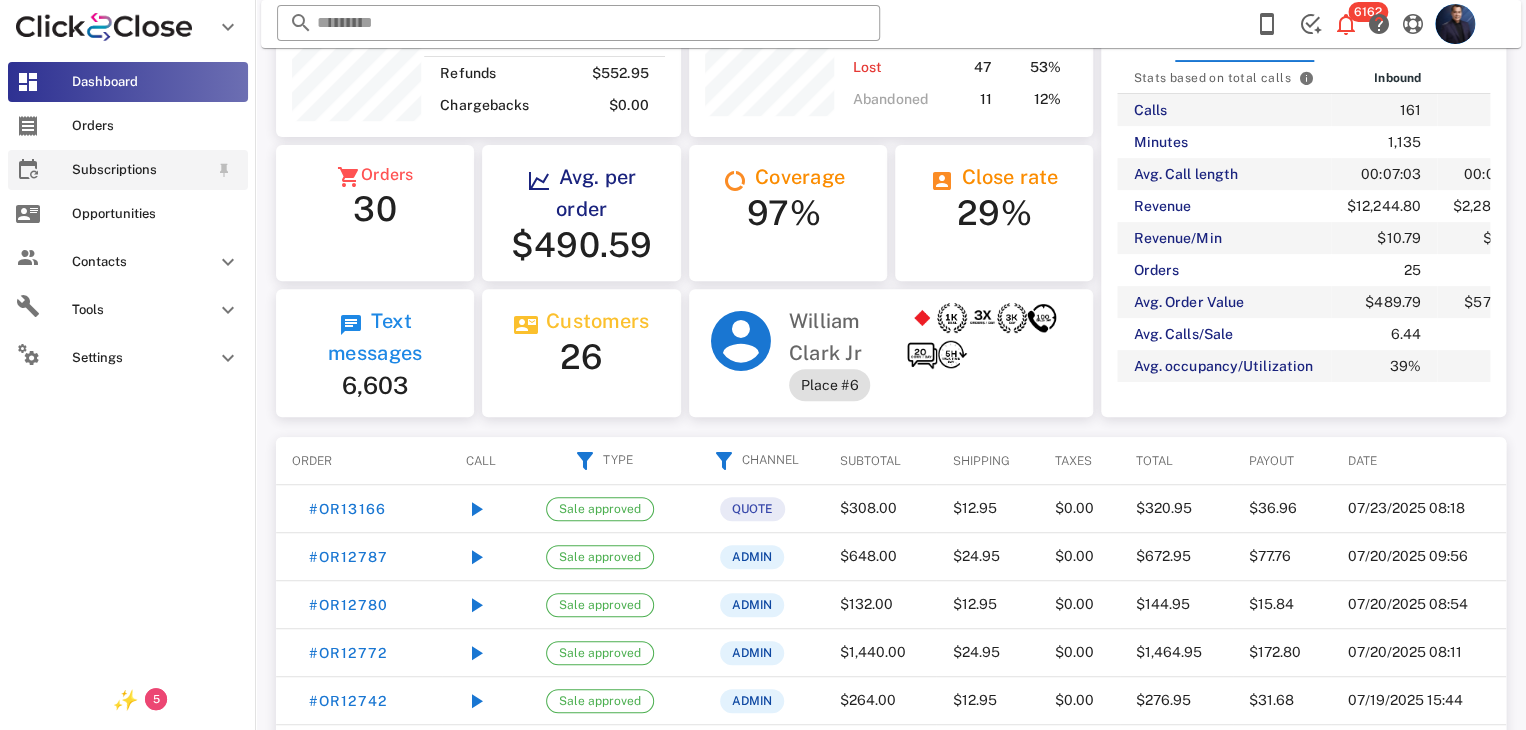scroll, scrollTop: 239, scrollLeft: 404, axis: both 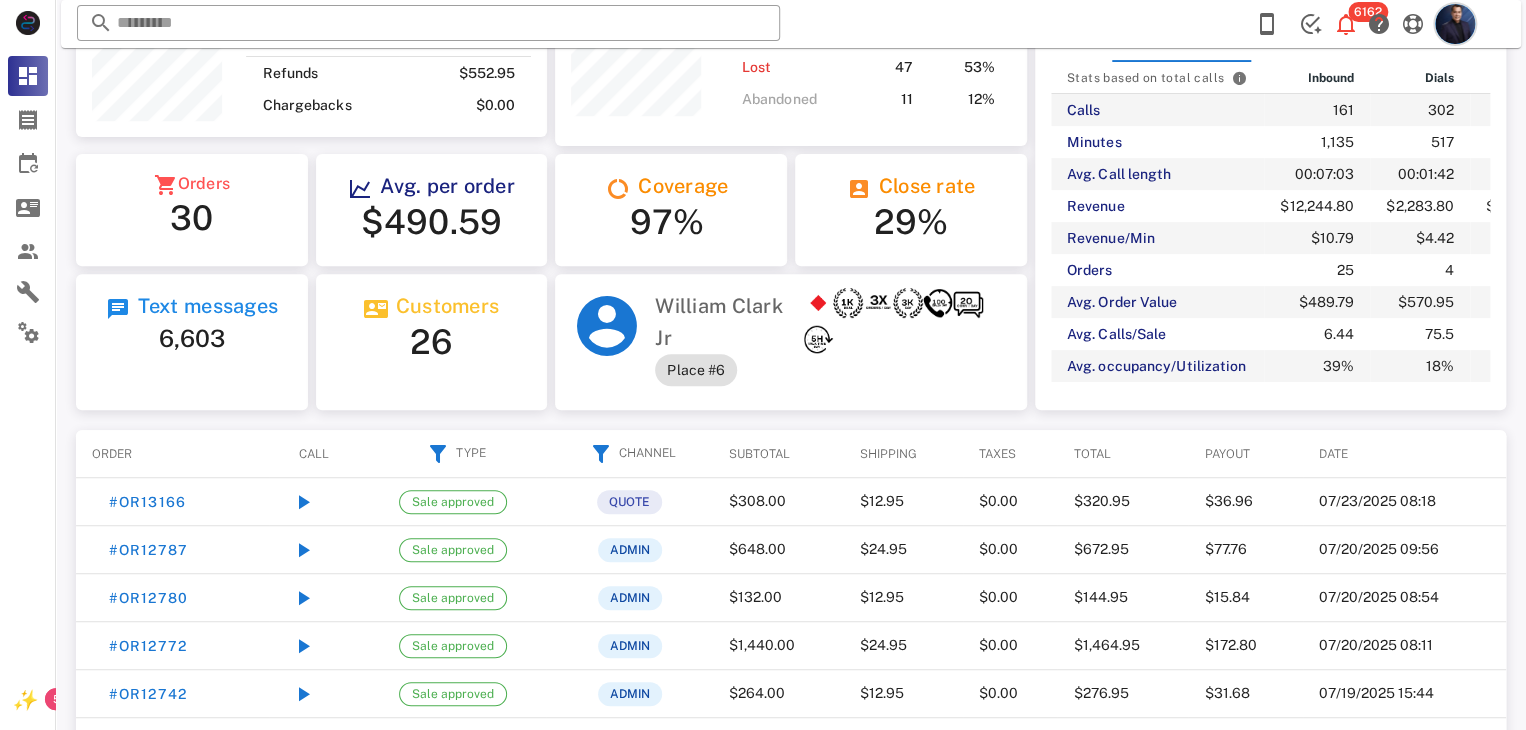 click at bounding box center [1455, 24] 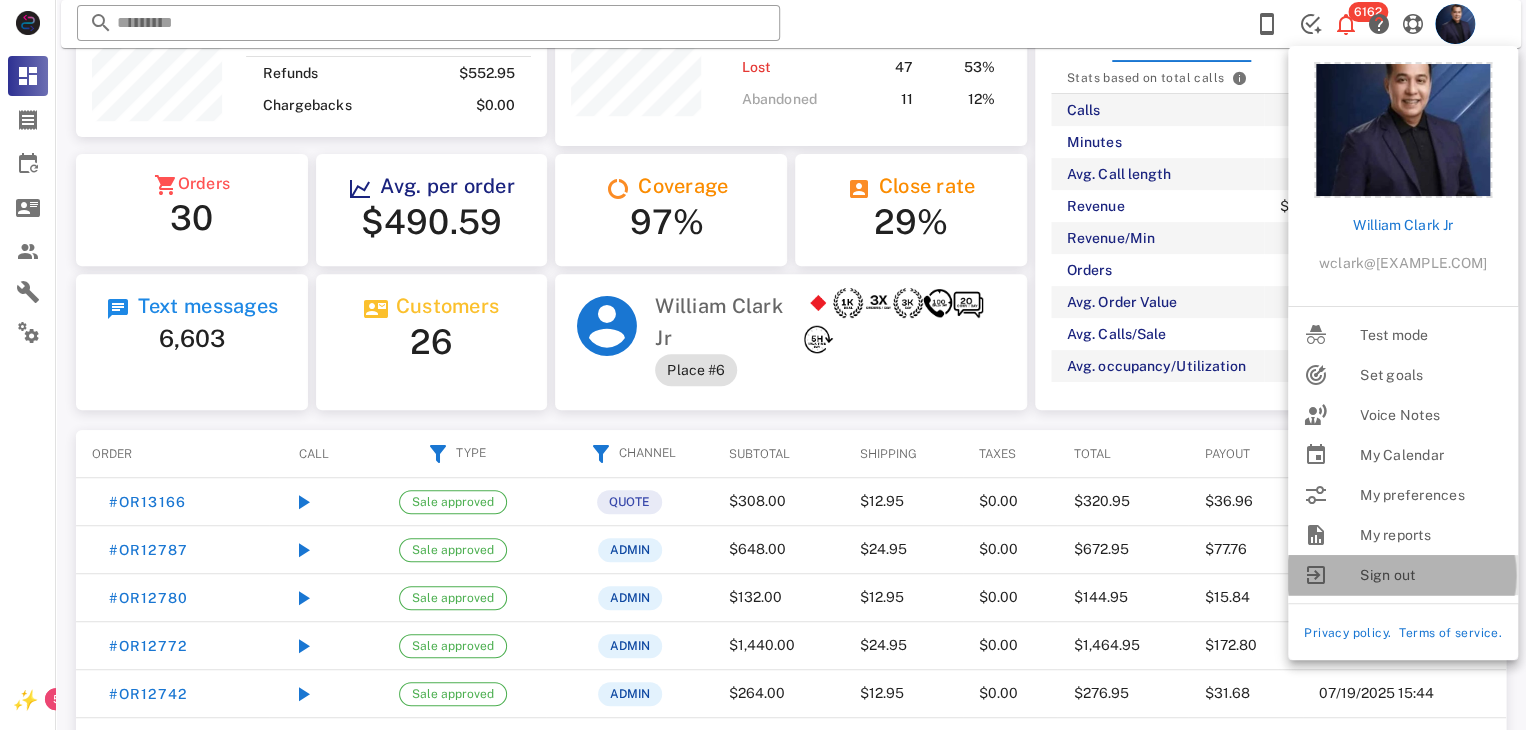 click on "Sign out" at bounding box center [1431, 575] 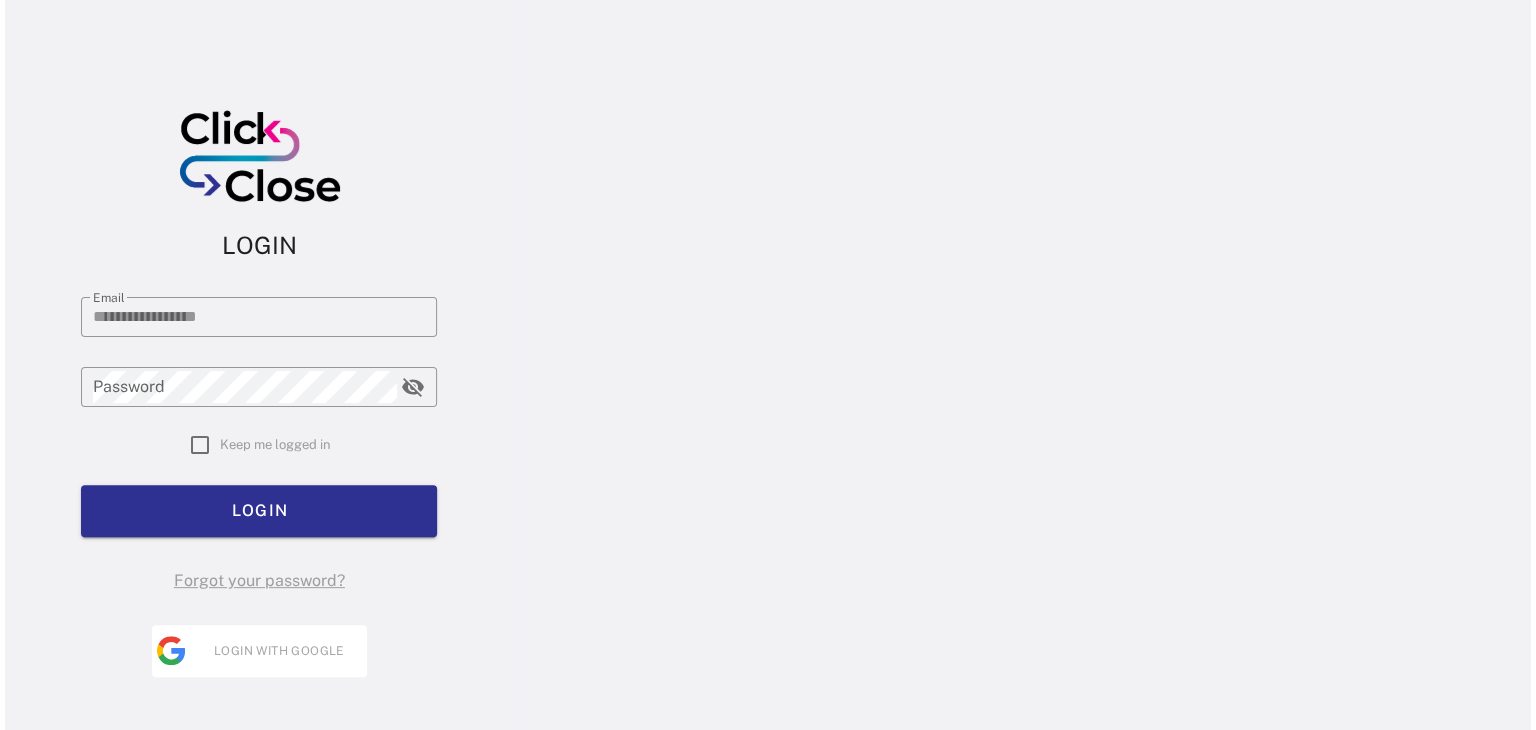 scroll, scrollTop: 0, scrollLeft: 0, axis: both 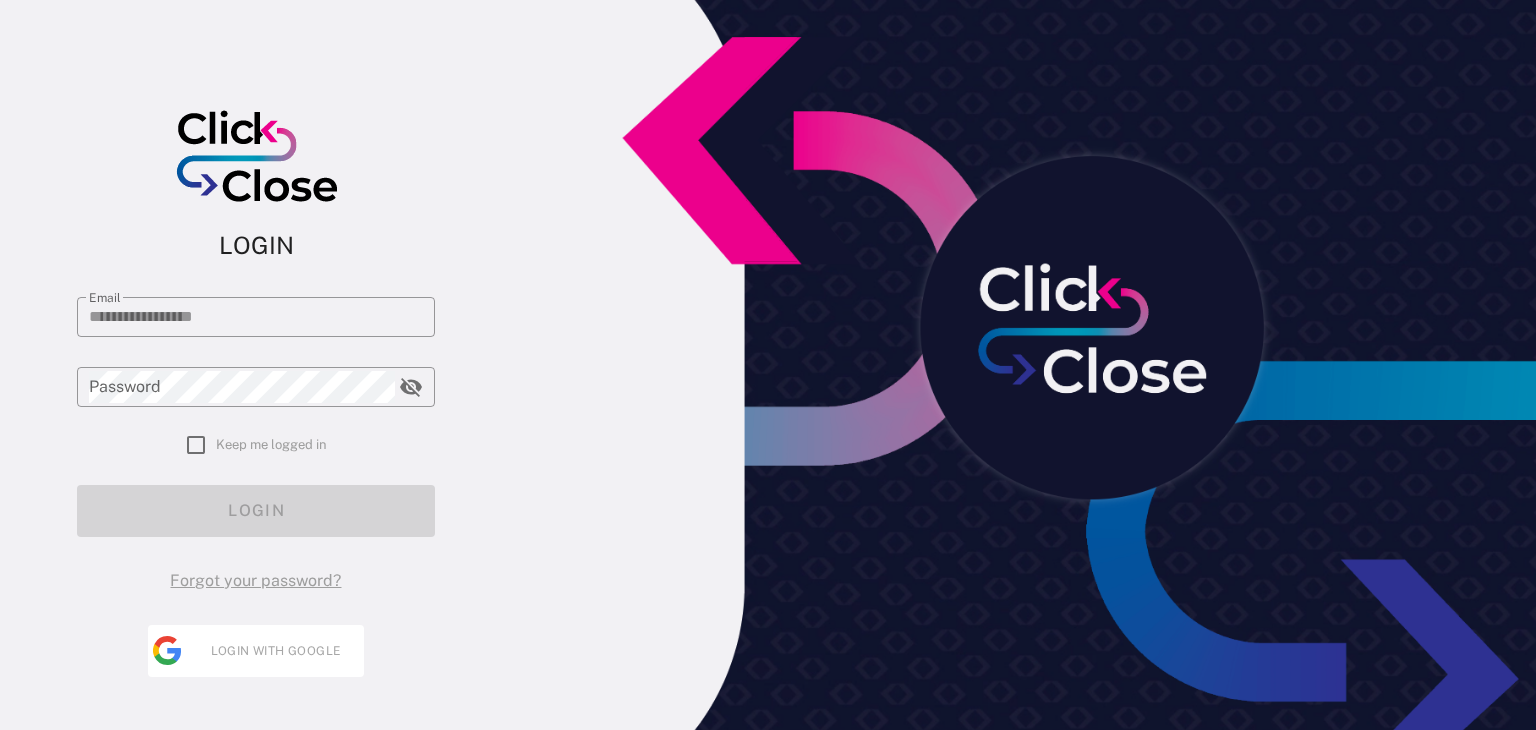 type on "**********" 